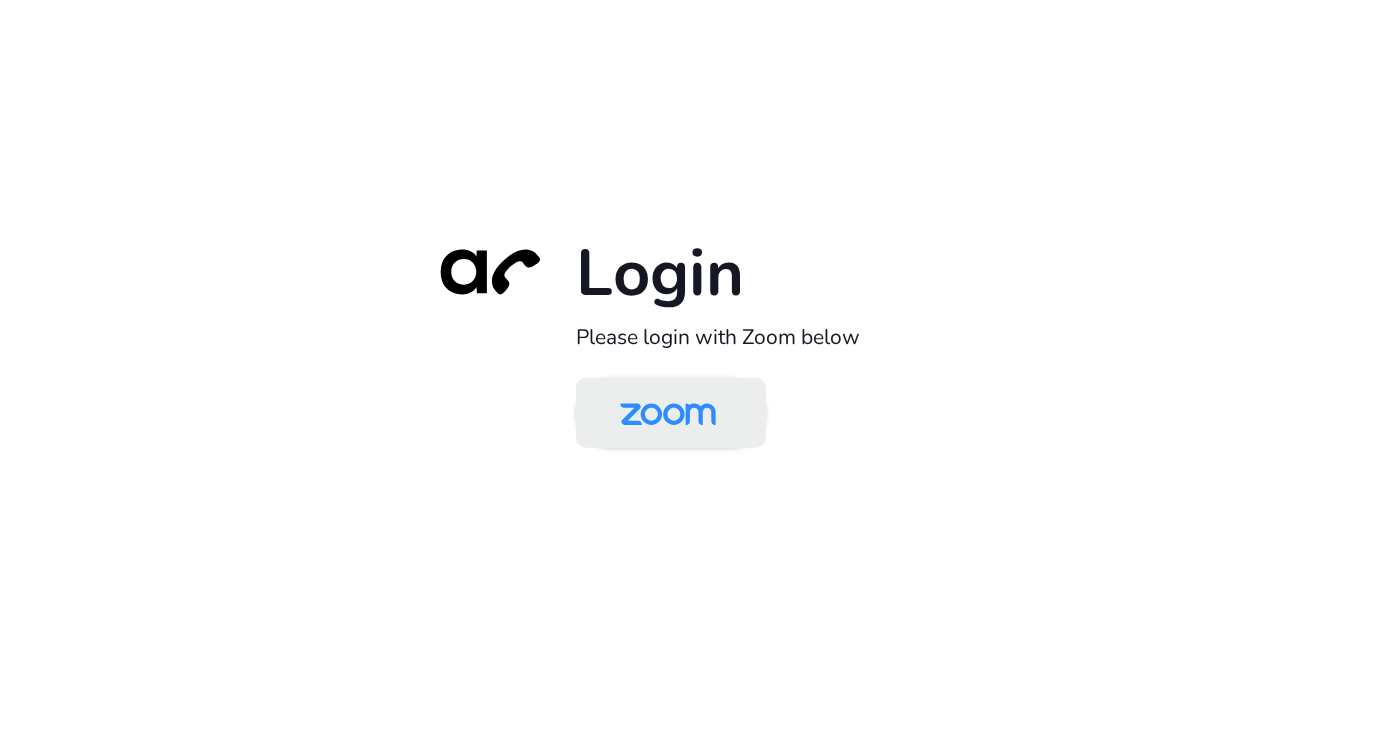 scroll, scrollTop: 0, scrollLeft: 0, axis: both 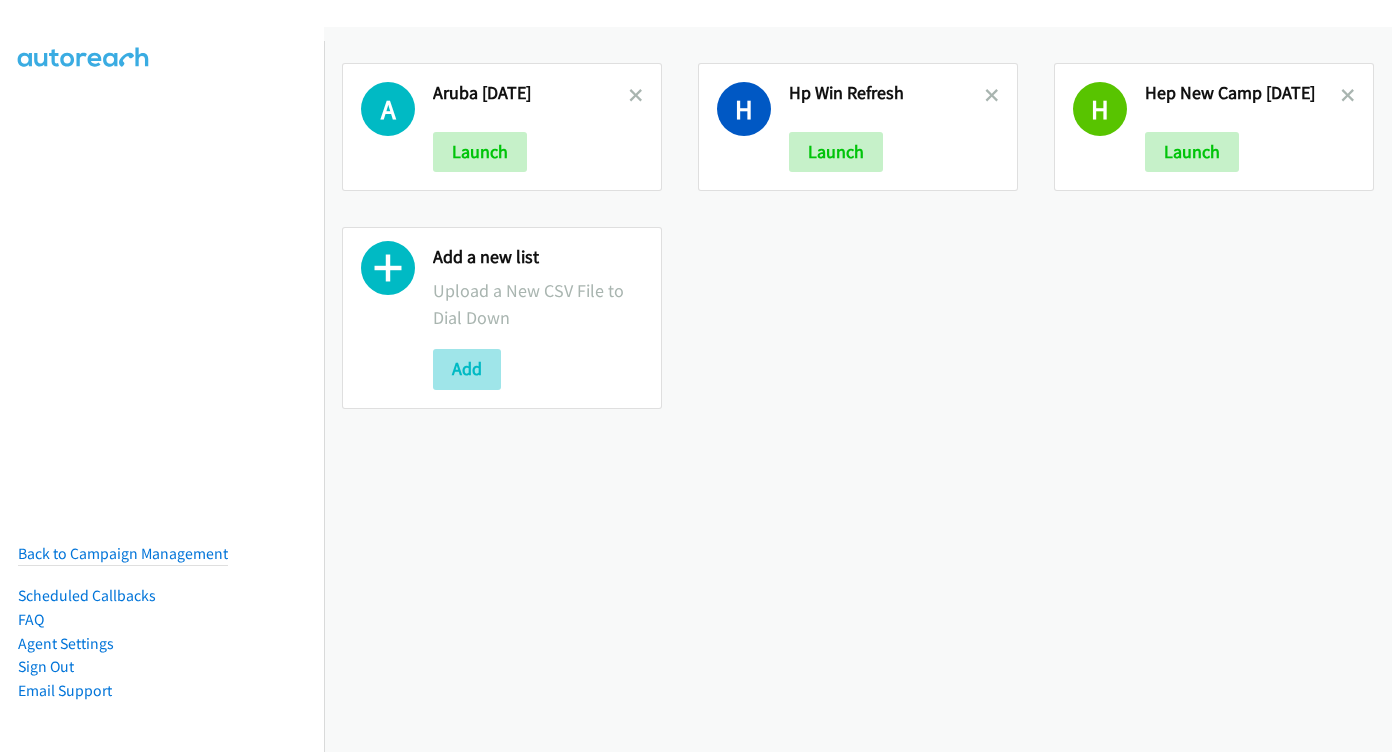 click on "Add" at bounding box center (467, 369) 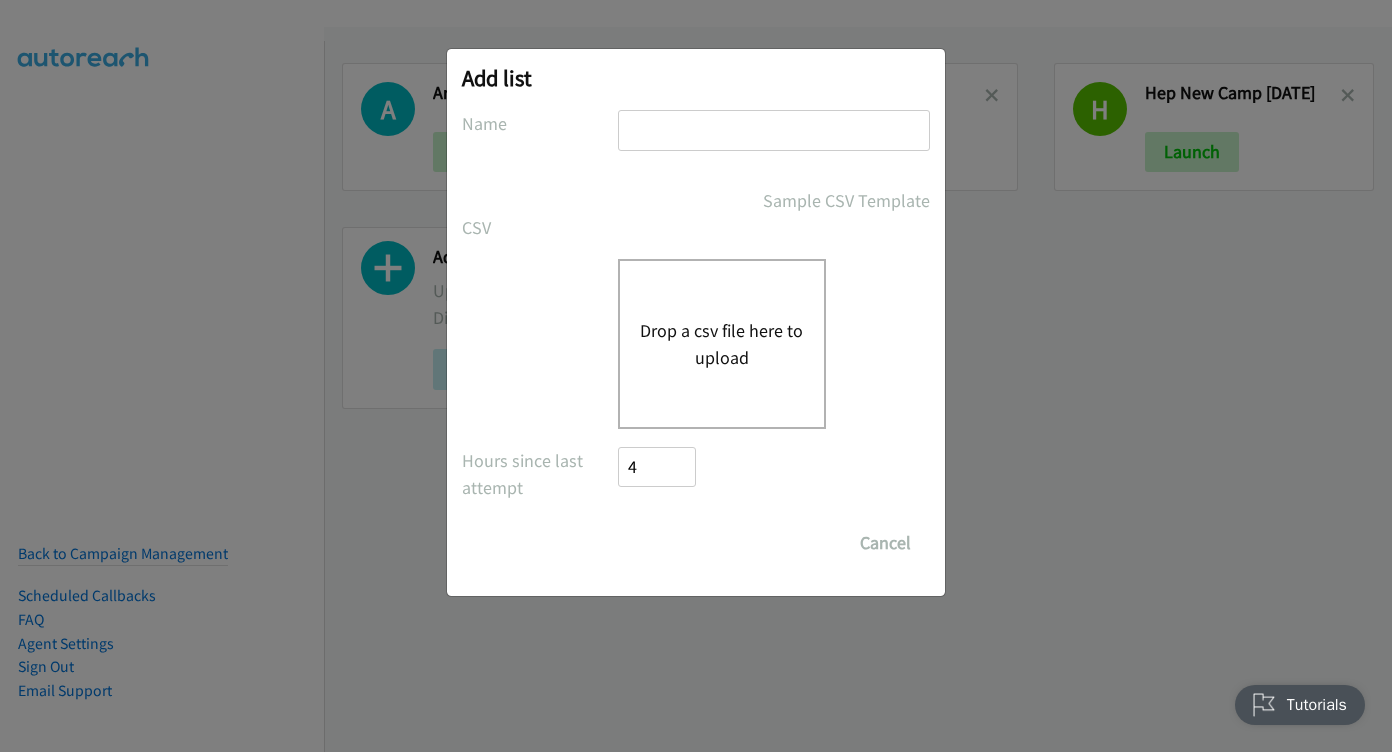 scroll, scrollTop: 0, scrollLeft: 0, axis: both 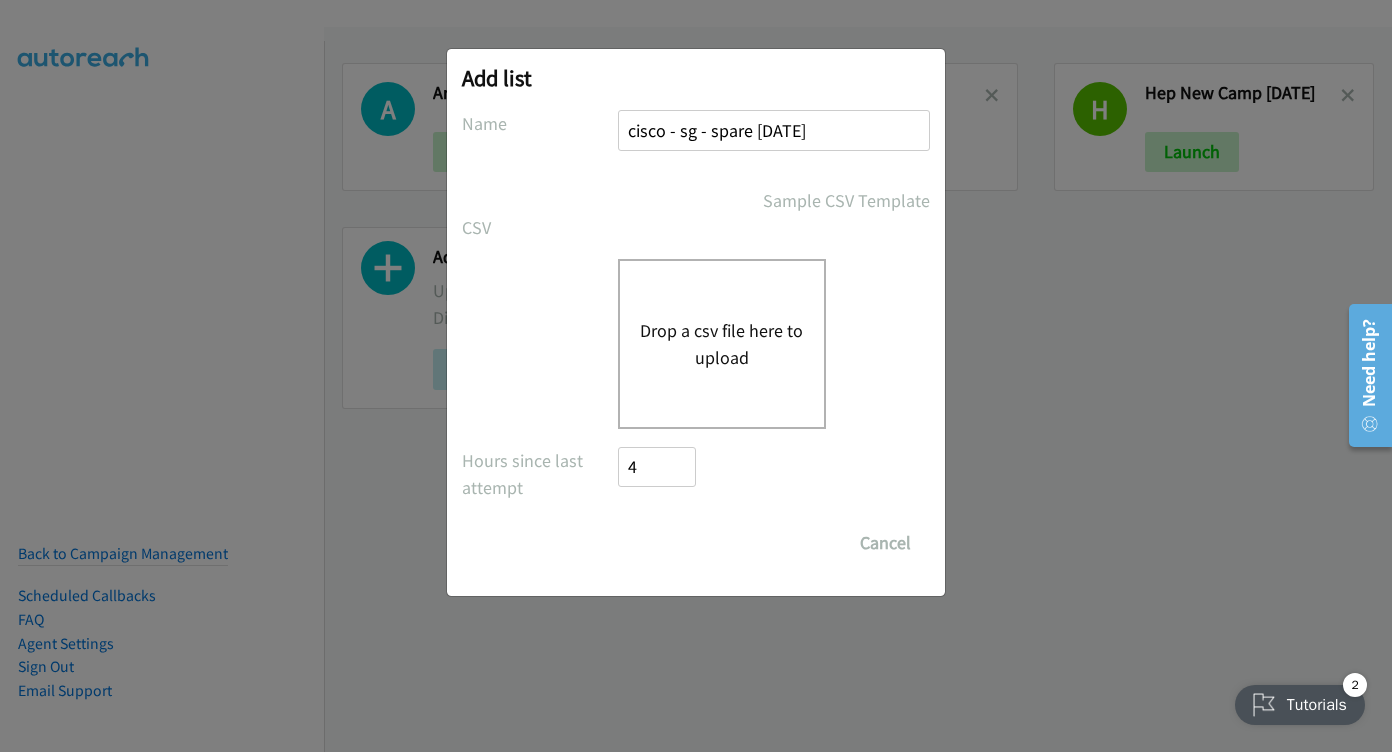 type on "cisco - sg - spare MONDAY july 28" 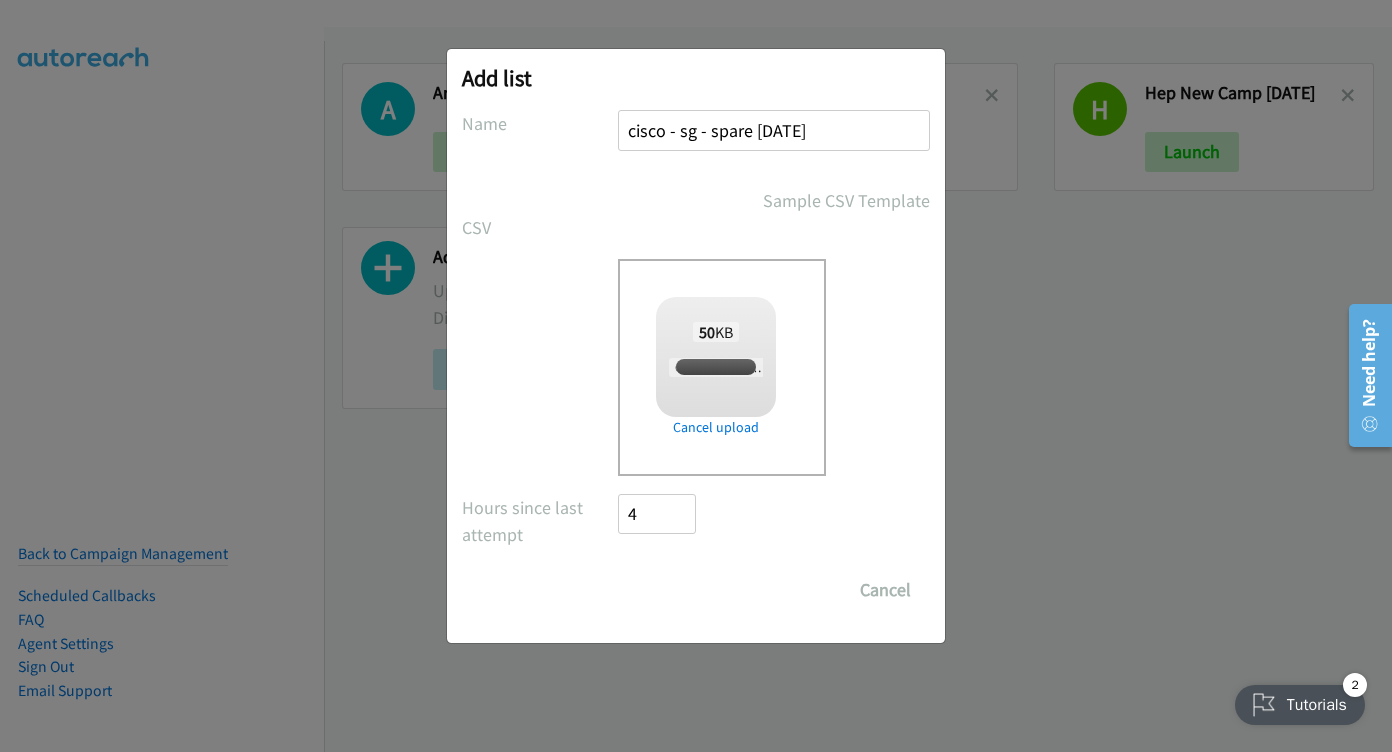 checkbox on "true" 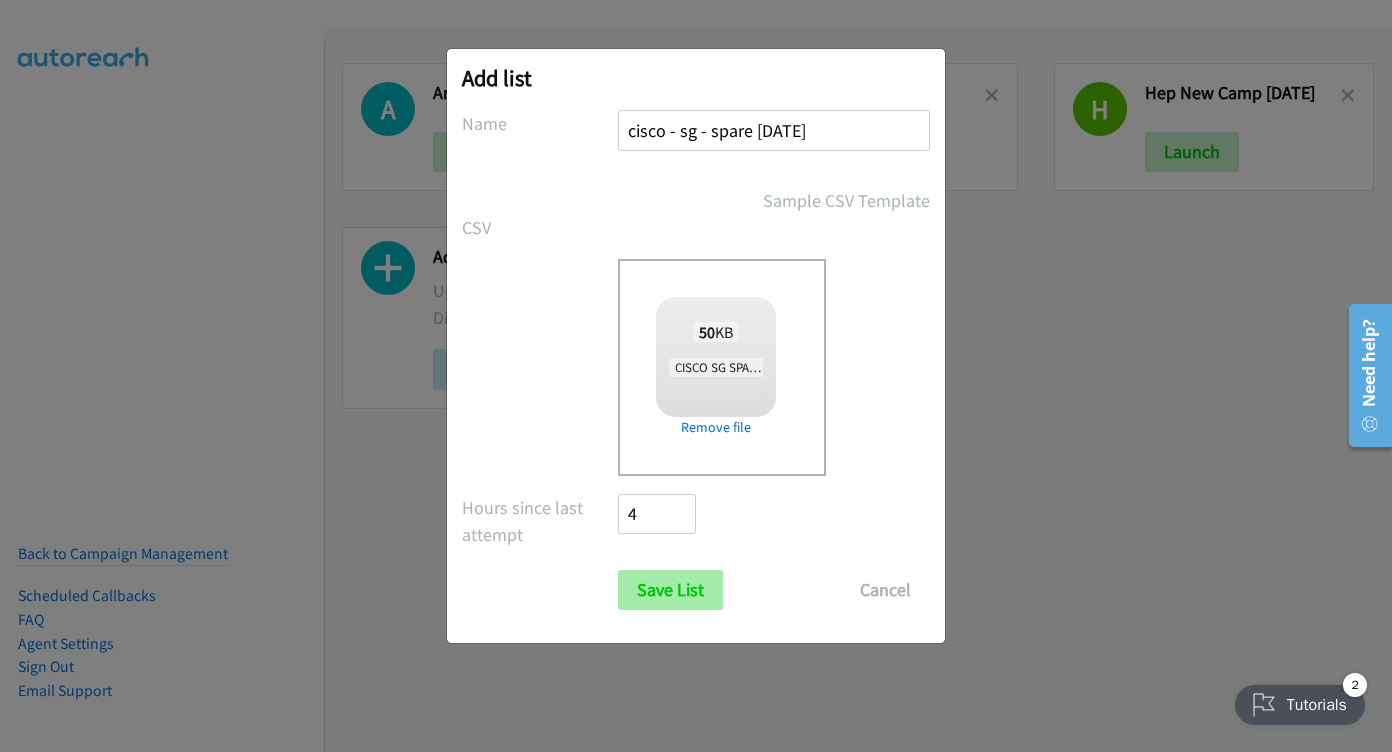 click on "Save List" at bounding box center (670, 590) 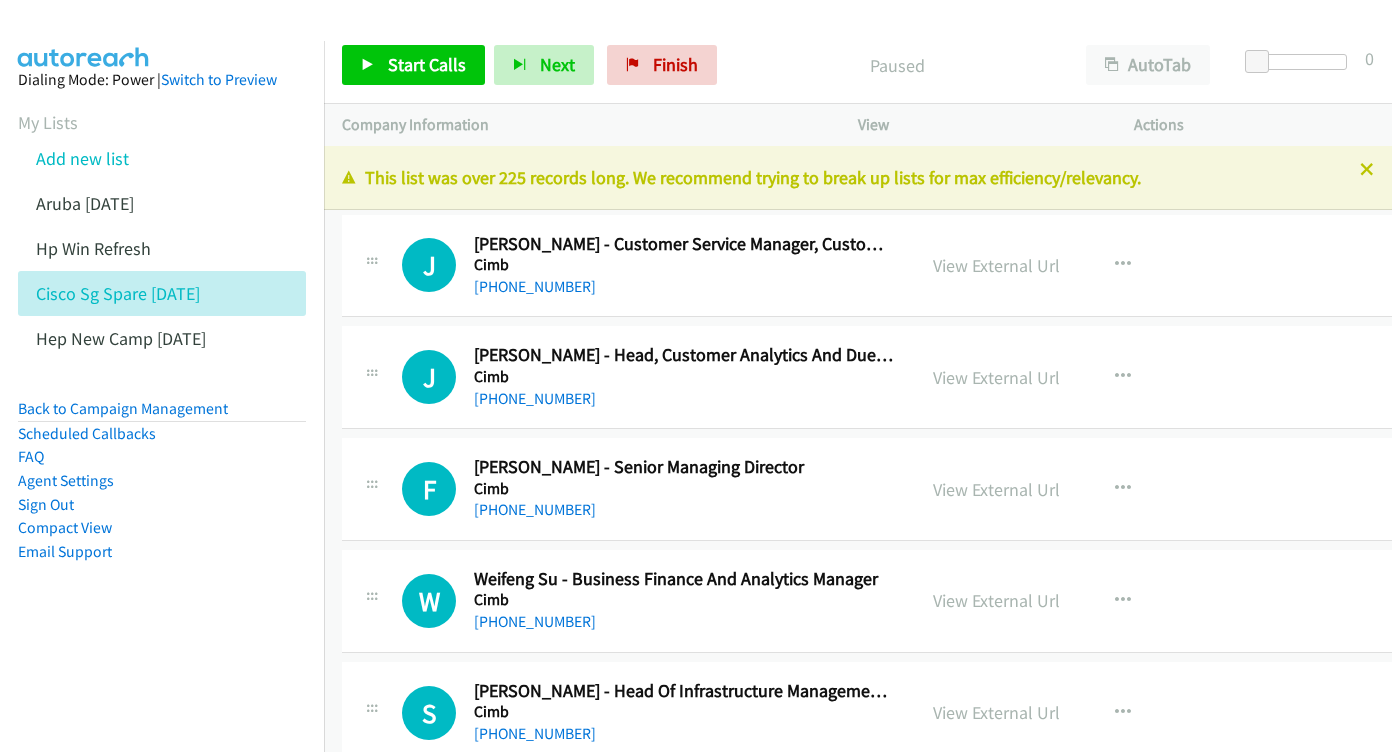 scroll, scrollTop: 0, scrollLeft: 0, axis: both 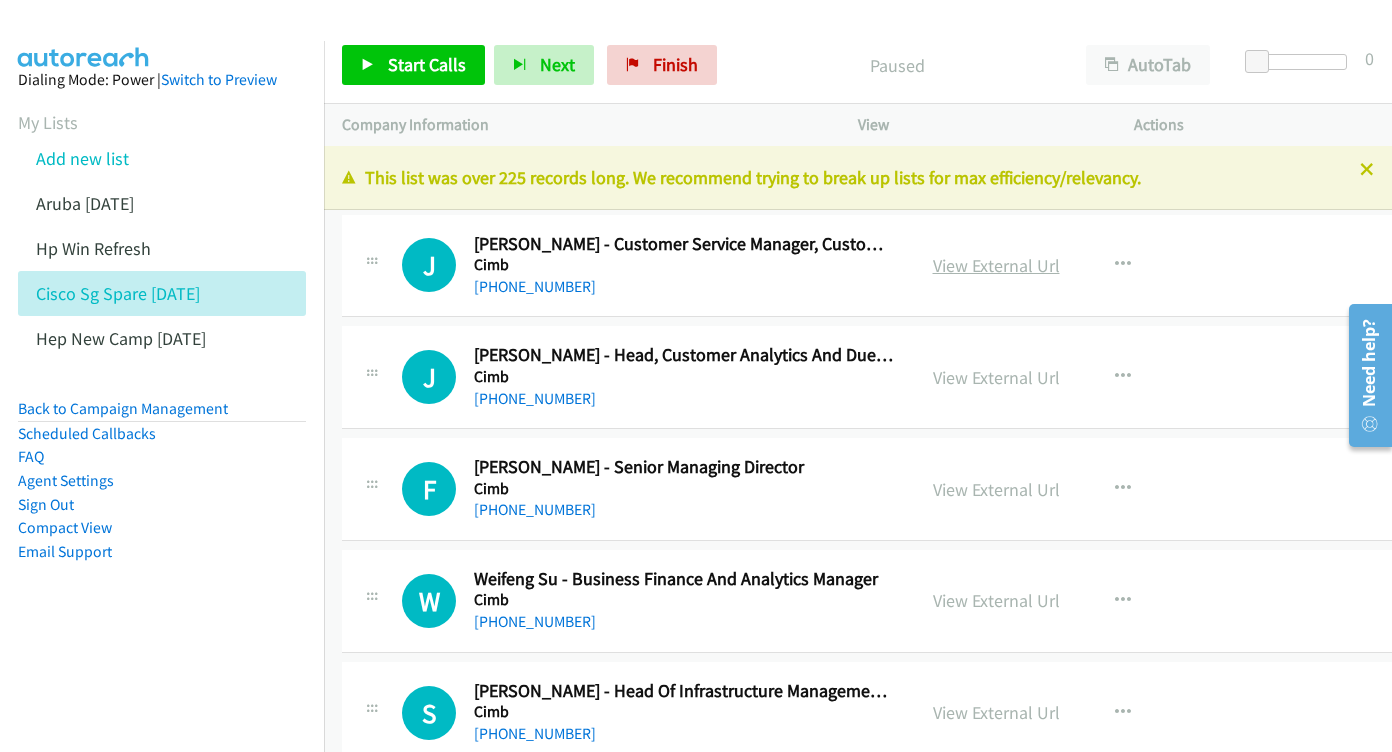 click on "View External Url" at bounding box center (996, 265) 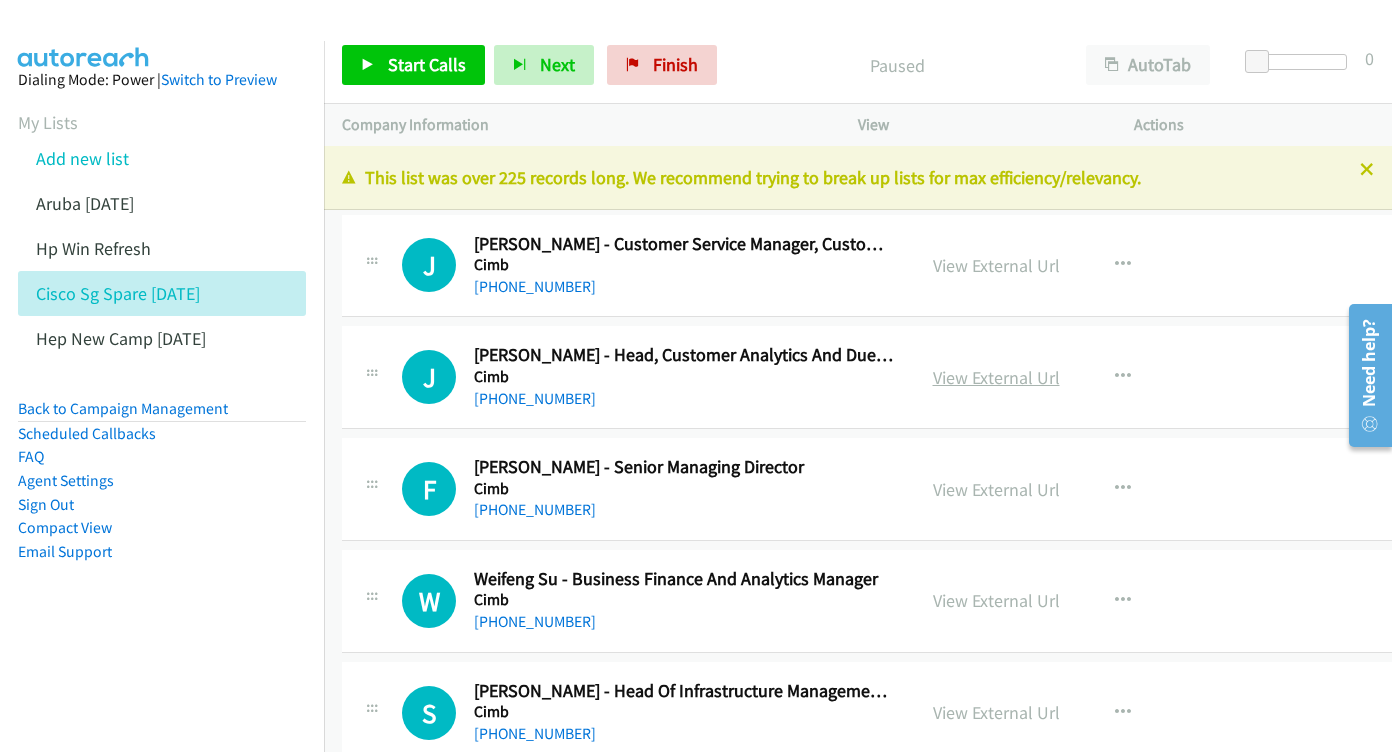 click on "View External Url" at bounding box center [996, 377] 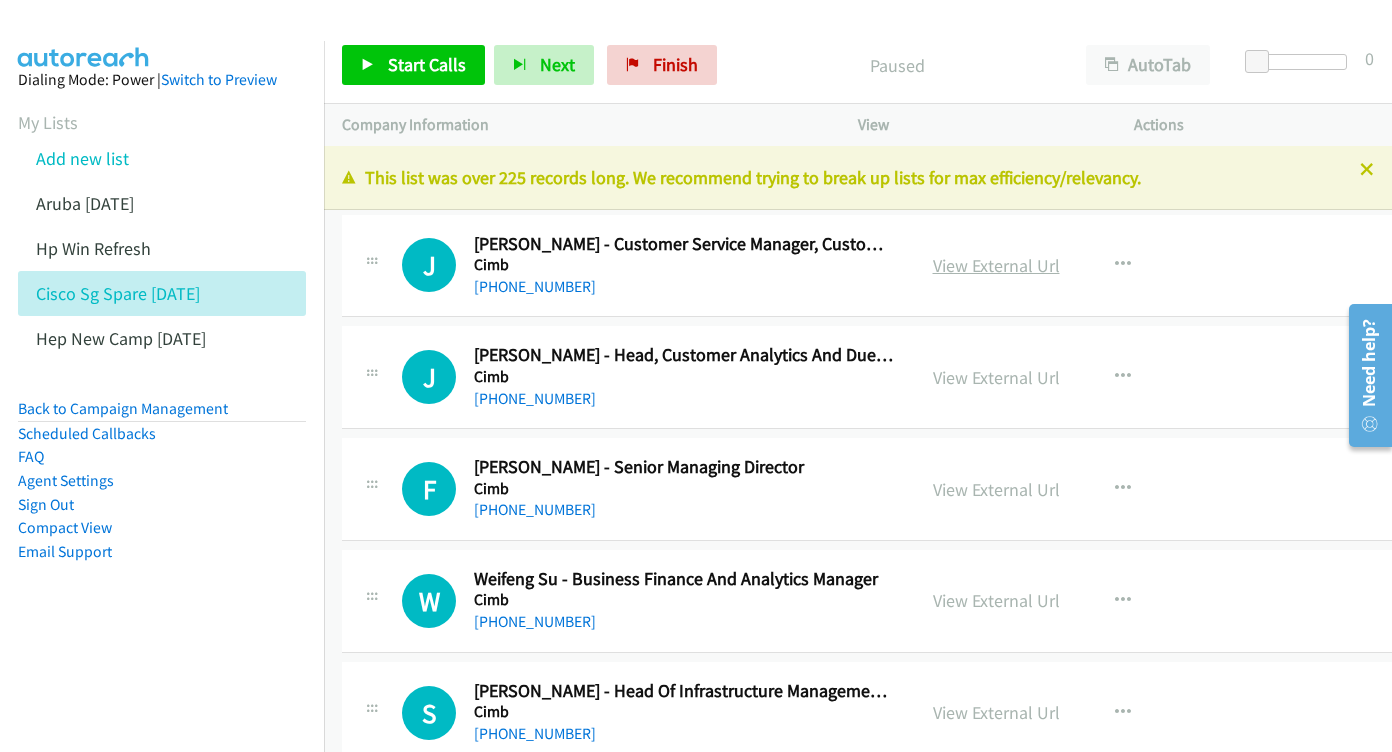 click on "View External Url" at bounding box center [996, 265] 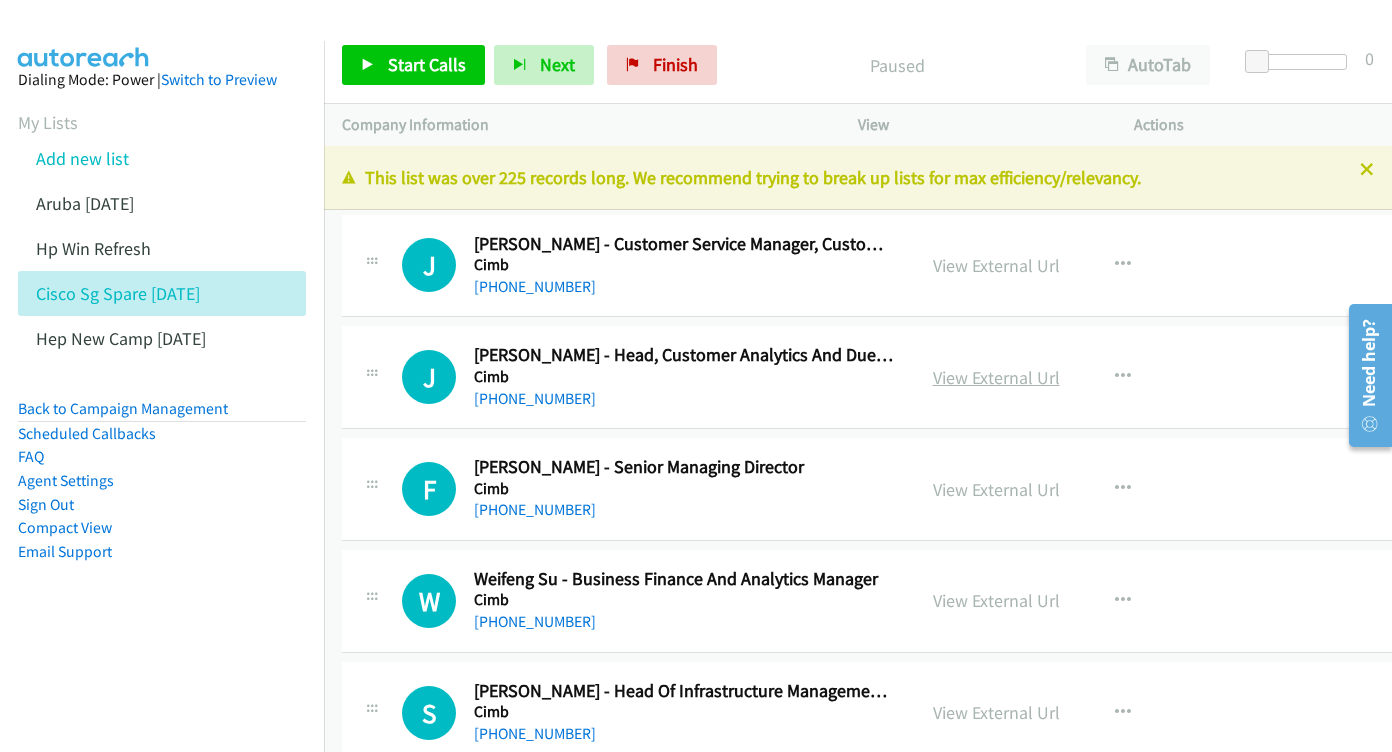 click on "View External Url" at bounding box center [996, 377] 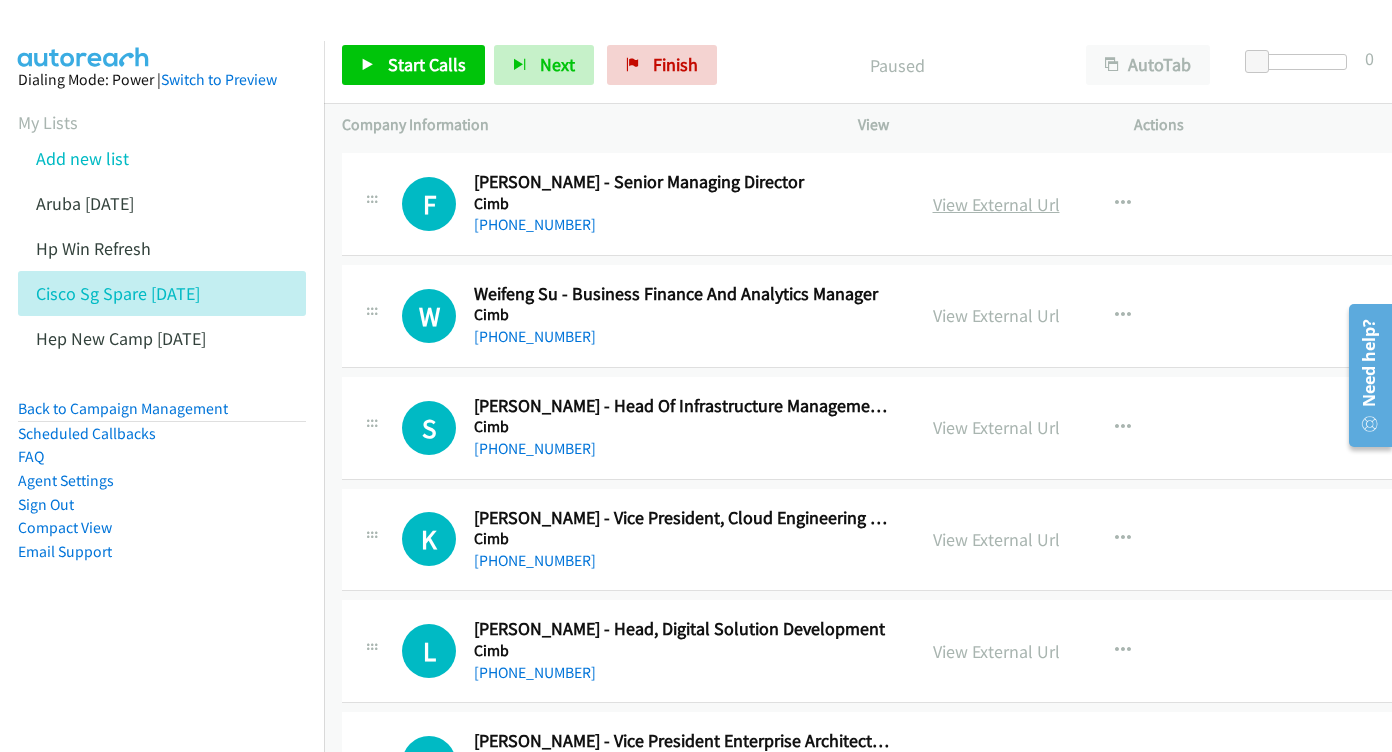 scroll, scrollTop: 292, scrollLeft: 0, axis: vertical 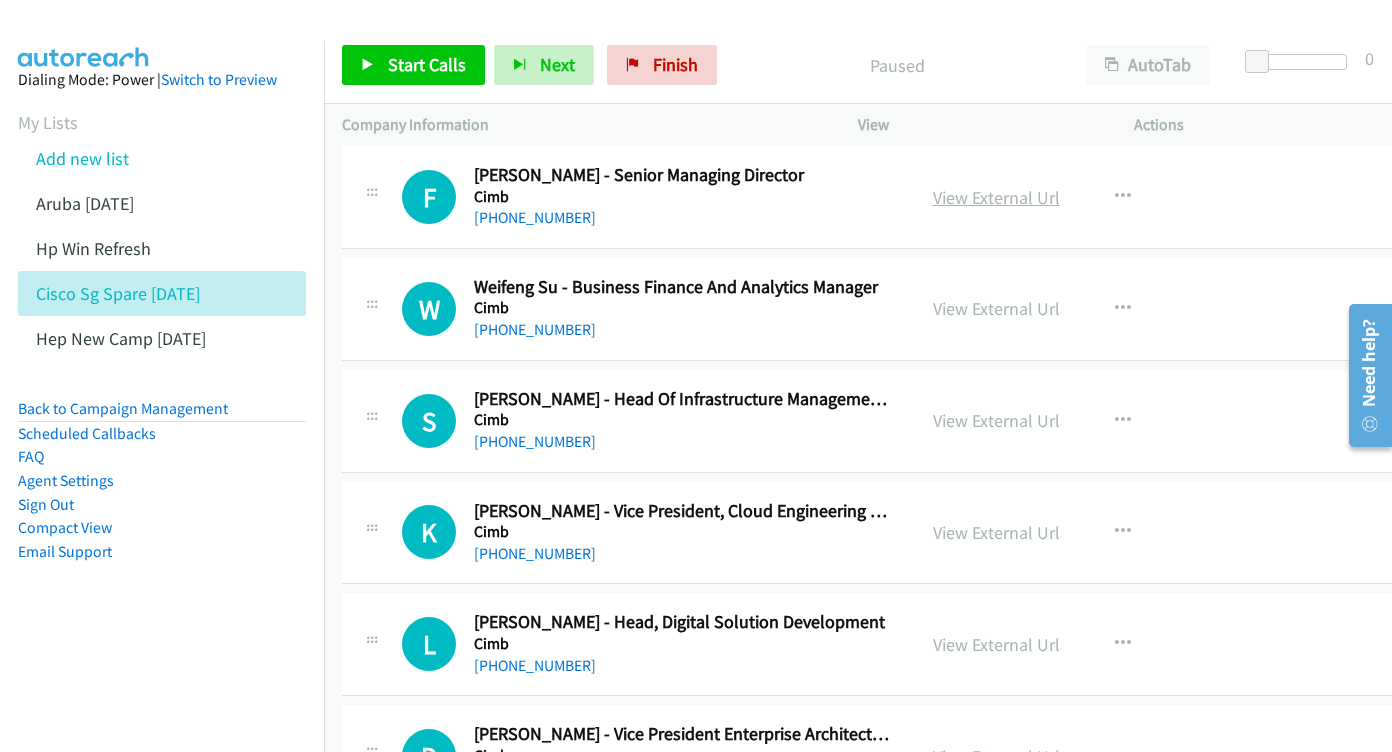 click on "View External Url" at bounding box center (996, 197) 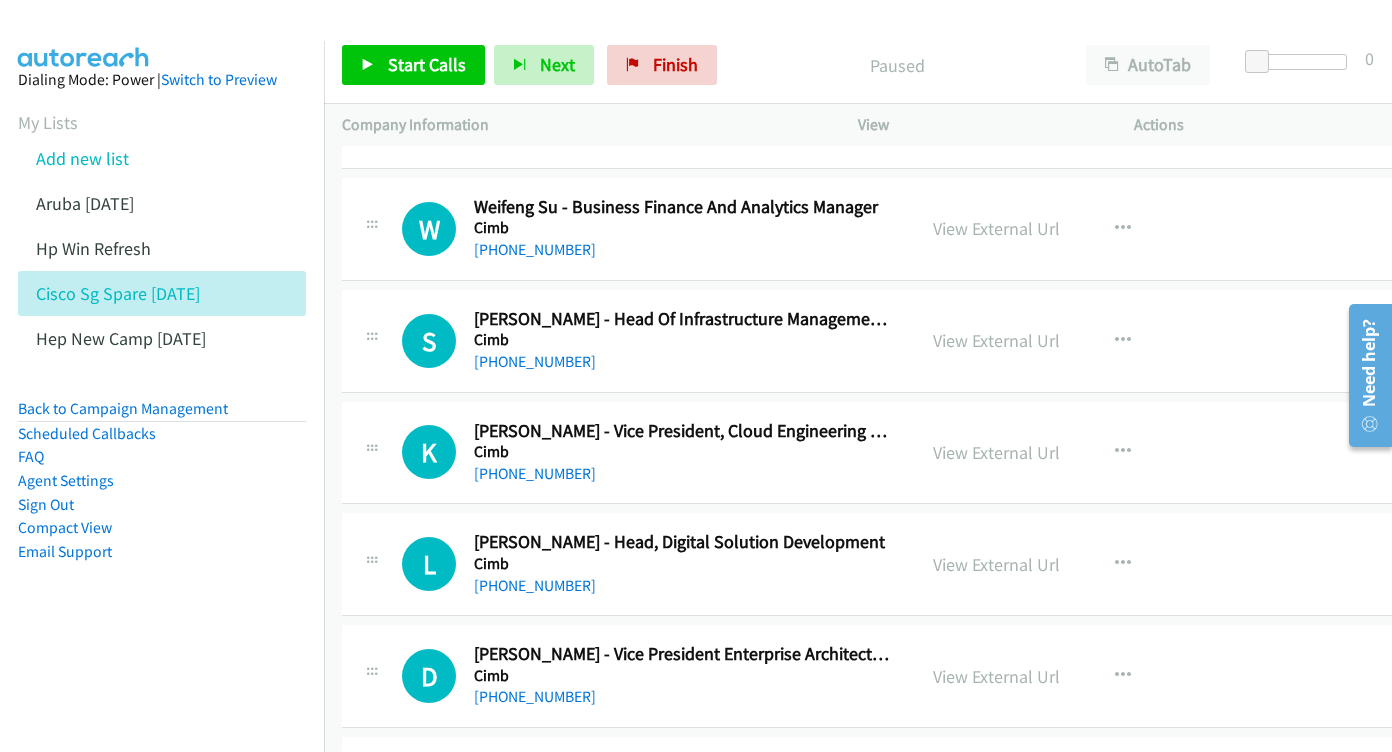 scroll, scrollTop: 371, scrollLeft: 0, axis: vertical 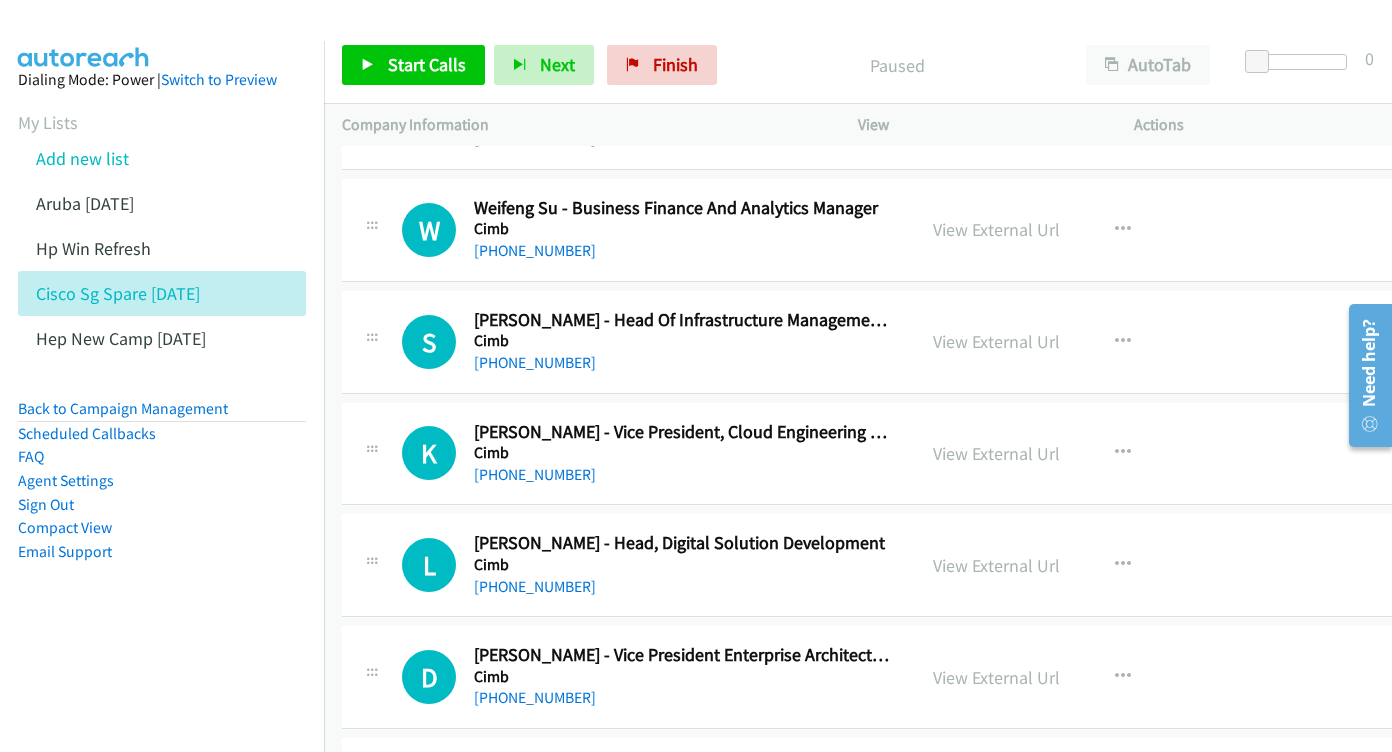 click on "View External Url
View External Url
Schedule/Manage Callback
Start Calls Here
Remove from list
Add to do not call list
Reset Call Status" at bounding box center (1067, 230) 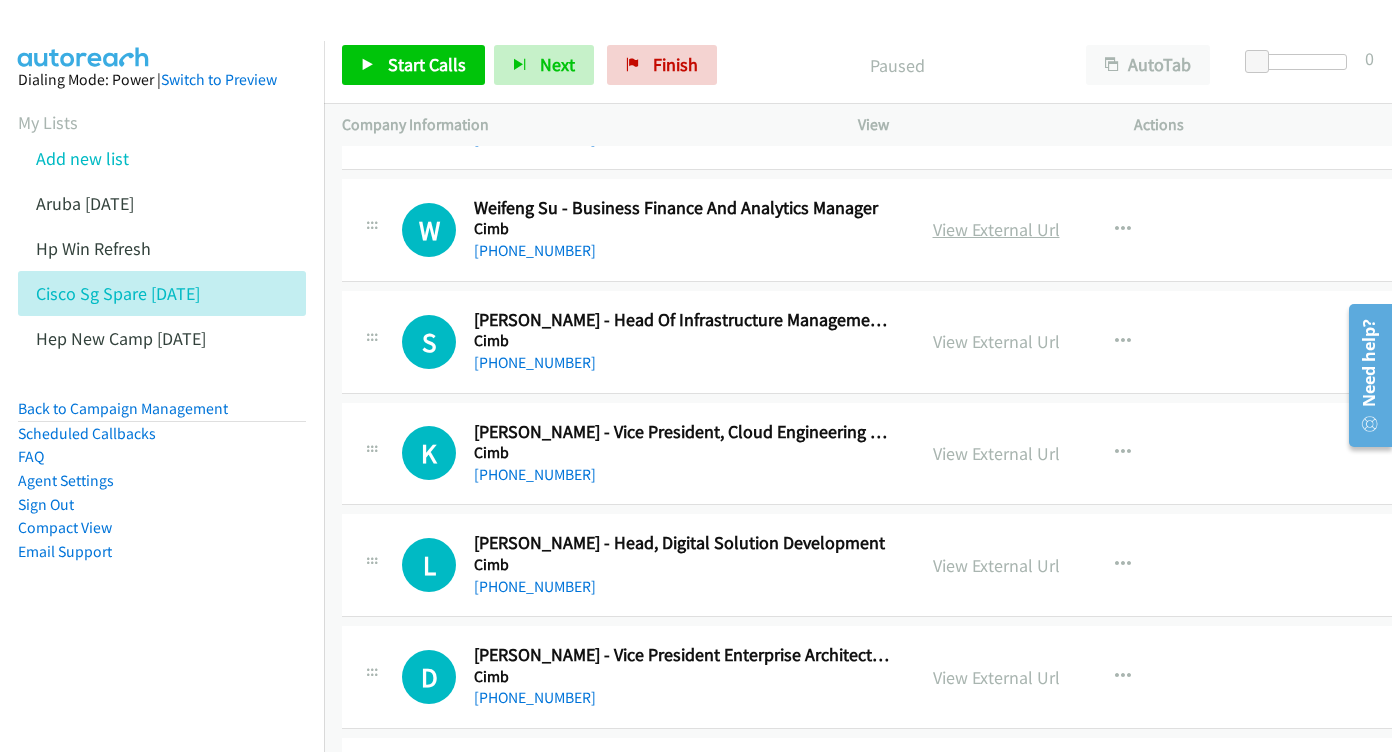 click on "View External Url" at bounding box center (996, 229) 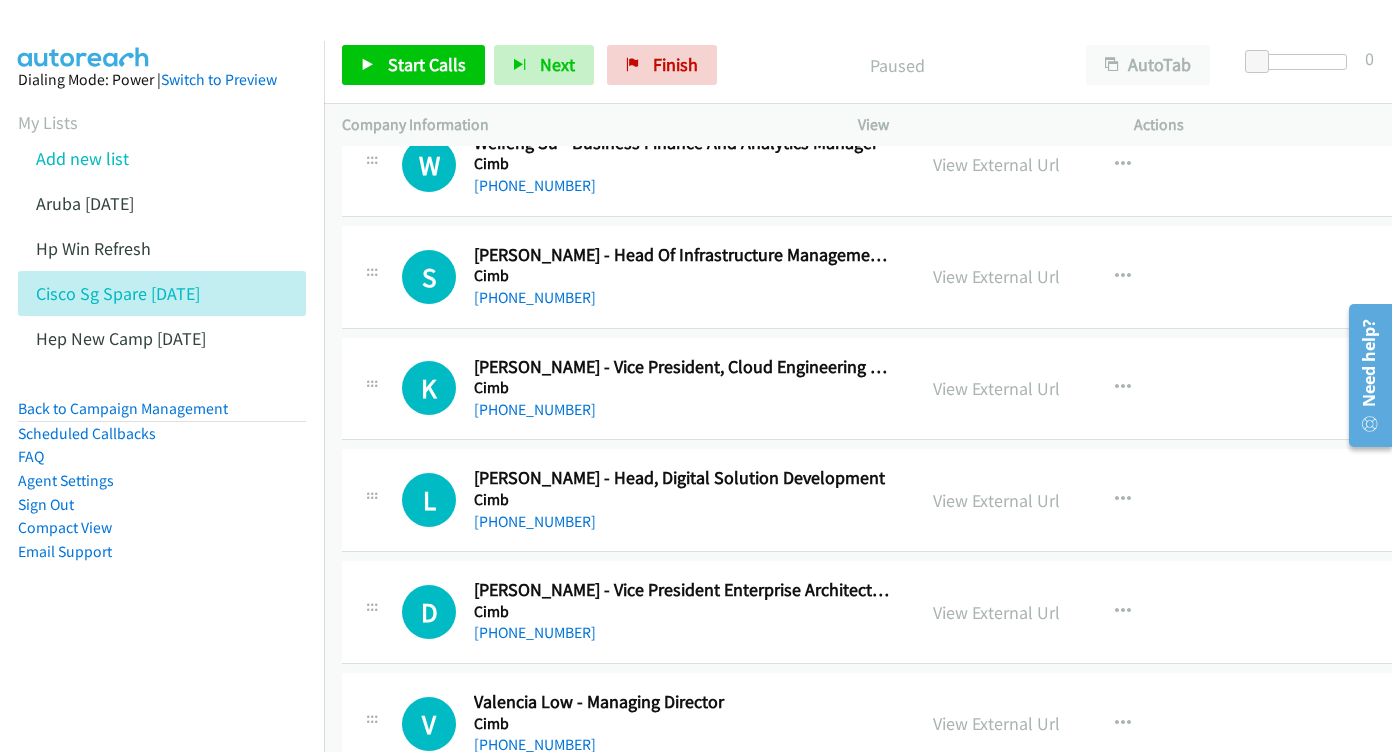 scroll, scrollTop: 463, scrollLeft: 0, axis: vertical 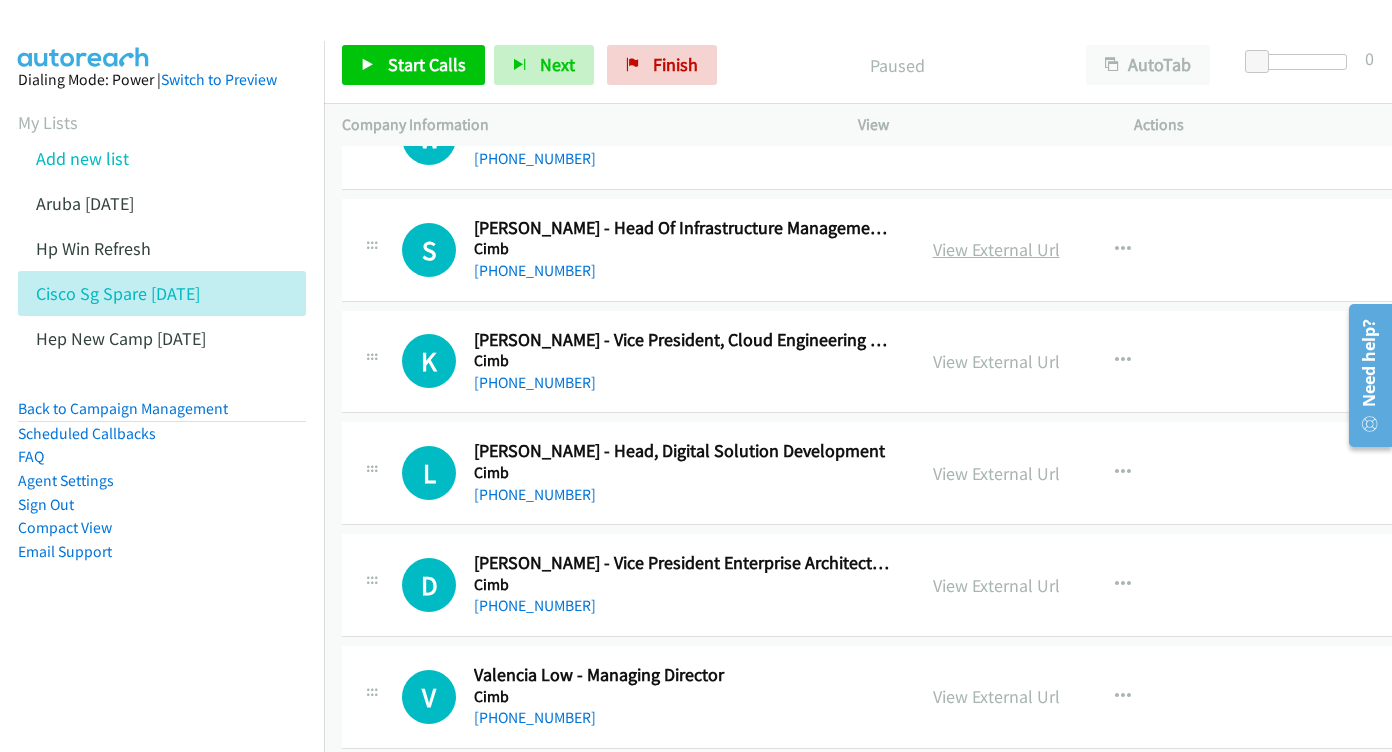 click on "View External Url" at bounding box center [996, 249] 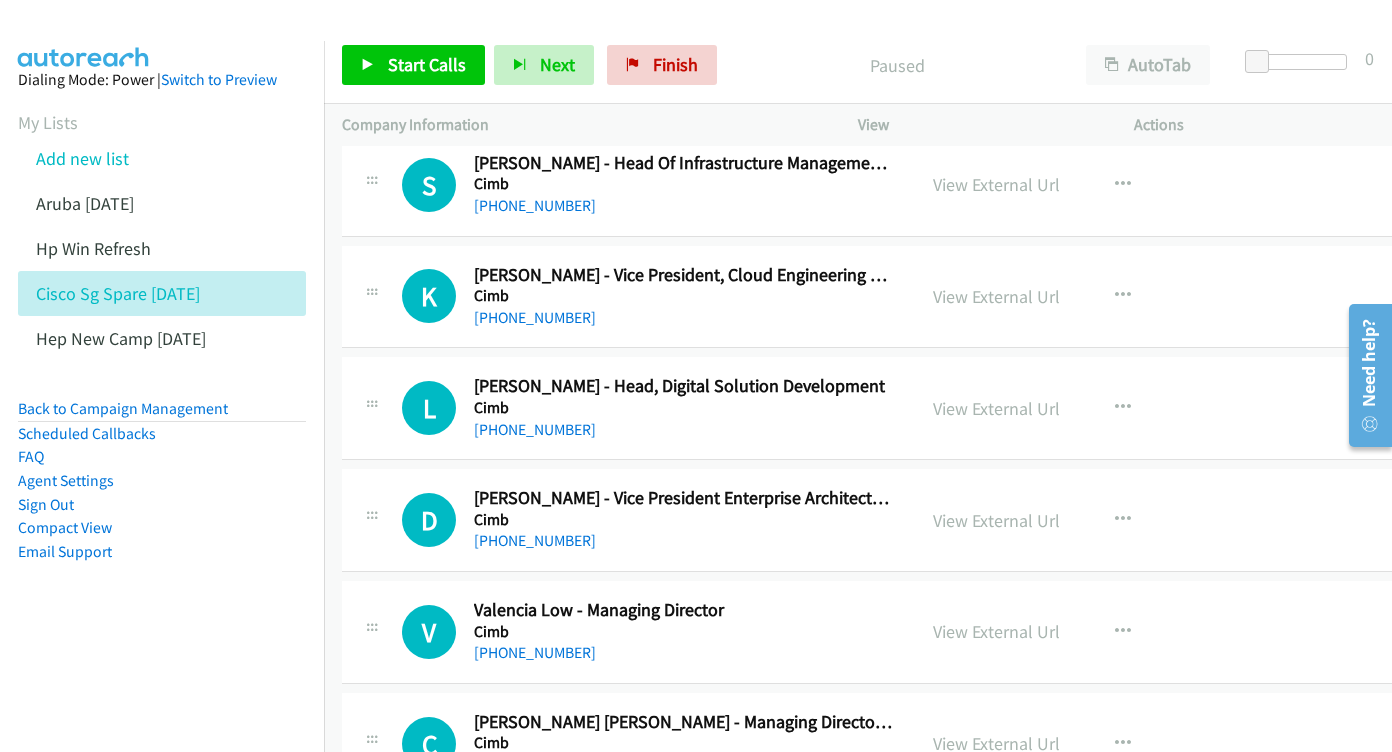 scroll, scrollTop: 581, scrollLeft: 0, axis: vertical 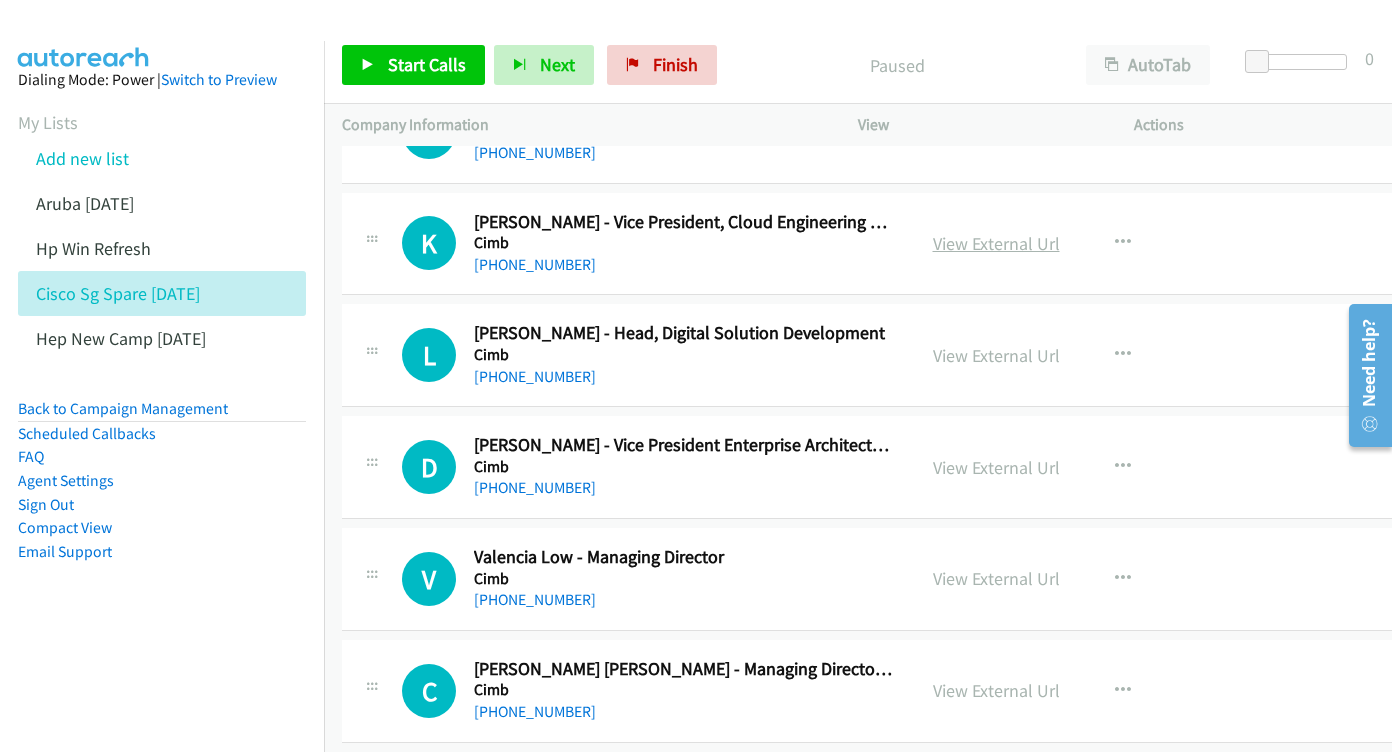 click on "View External Url" at bounding box center (996, 243) 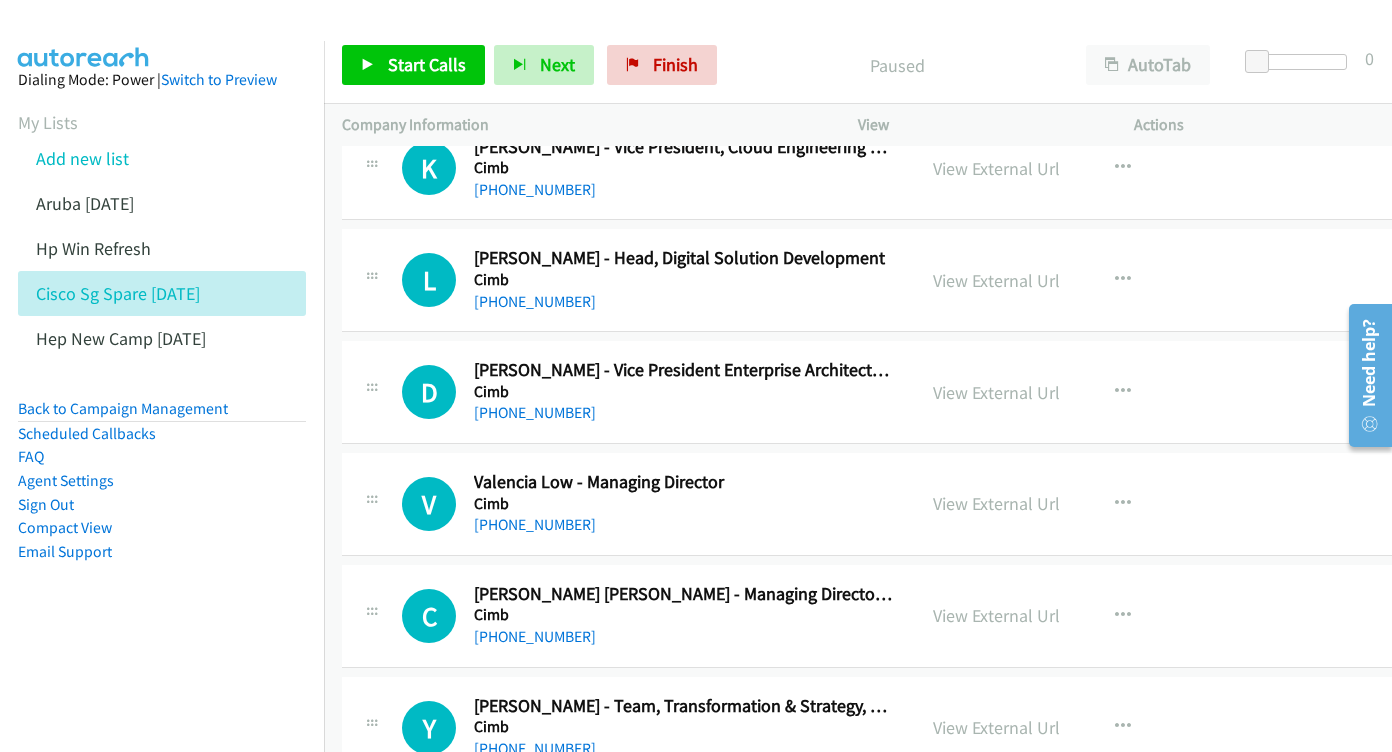scroll, scrollTop: 697, scrollLeft: 0, axis: vertical 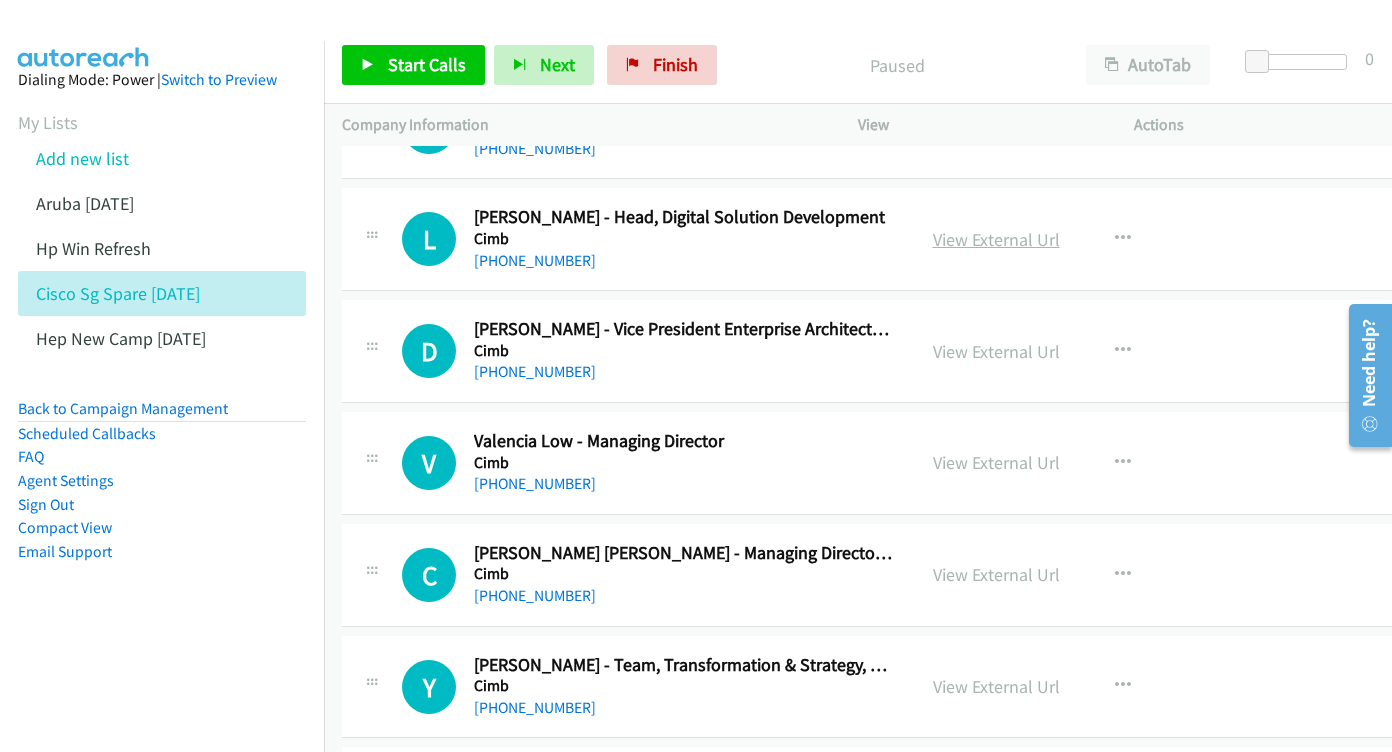 click on "View External Url" at bounding box center [996, 239] 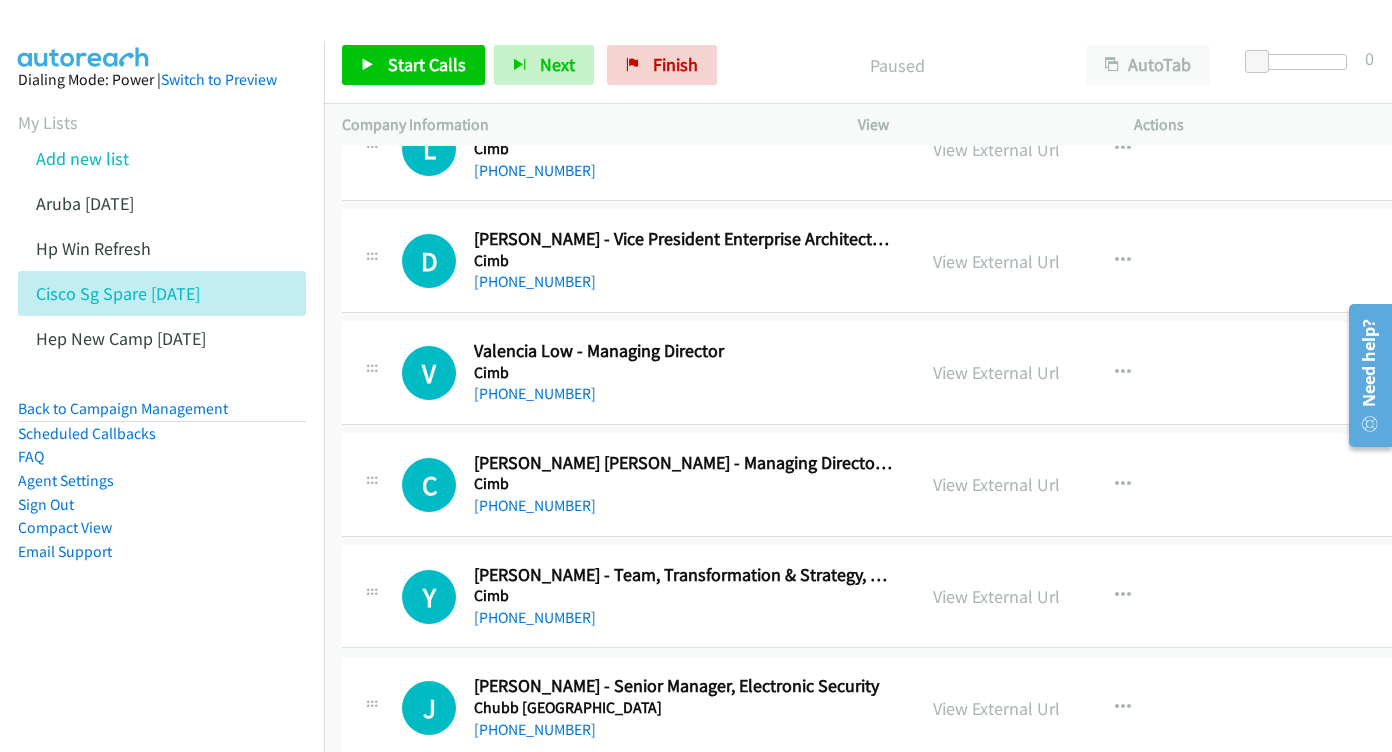 scroll, scrollTop: 799, scrollLeft: 0, axis: vertical 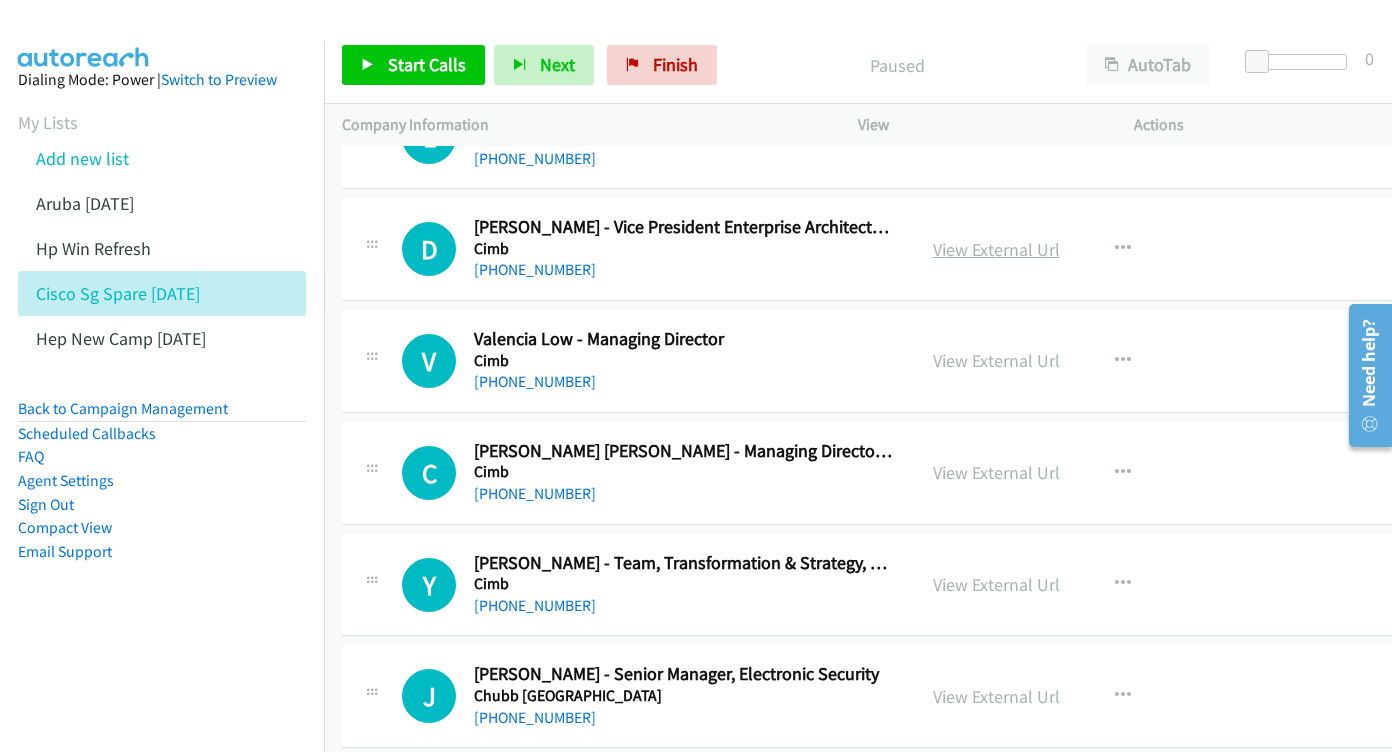 click on "View External Url" at bounding box center (996, 249) 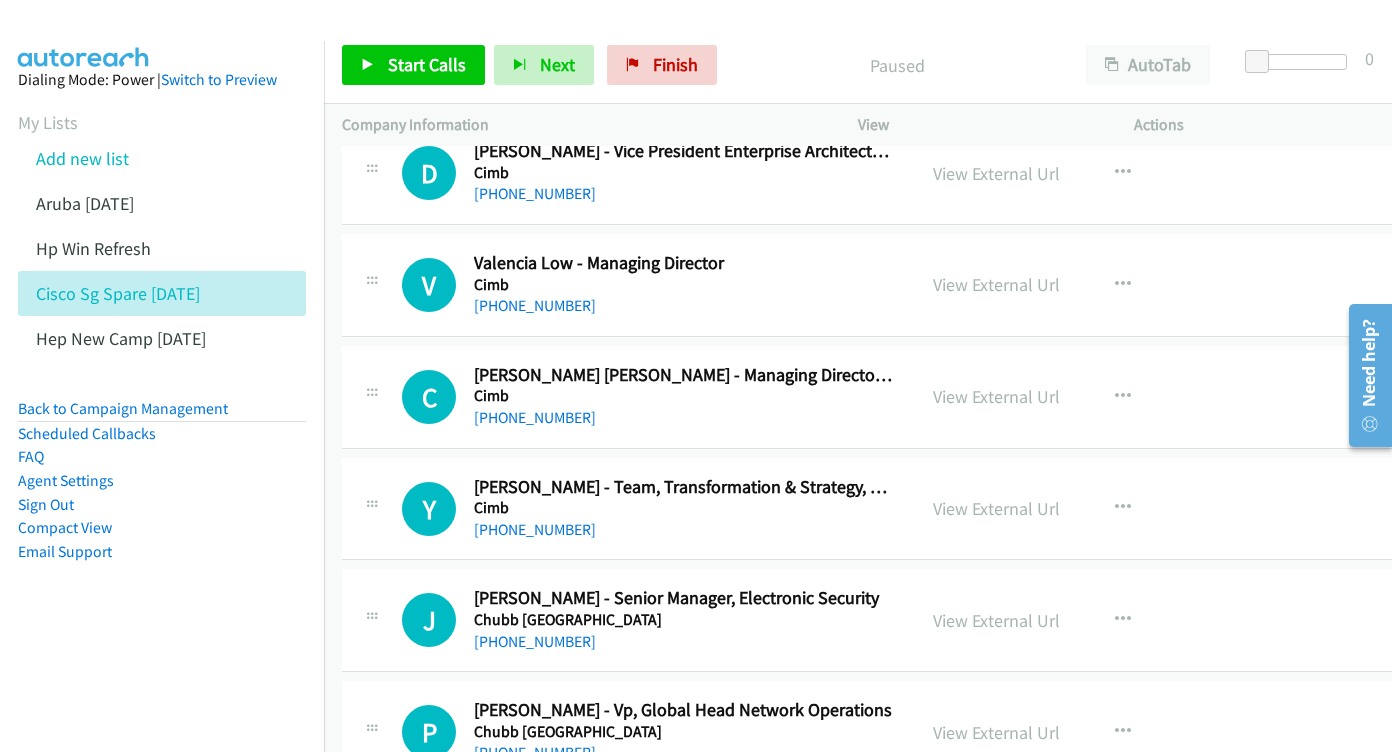 scroll, scrollTop: 895, scrollLeft: 0, axis: vertical 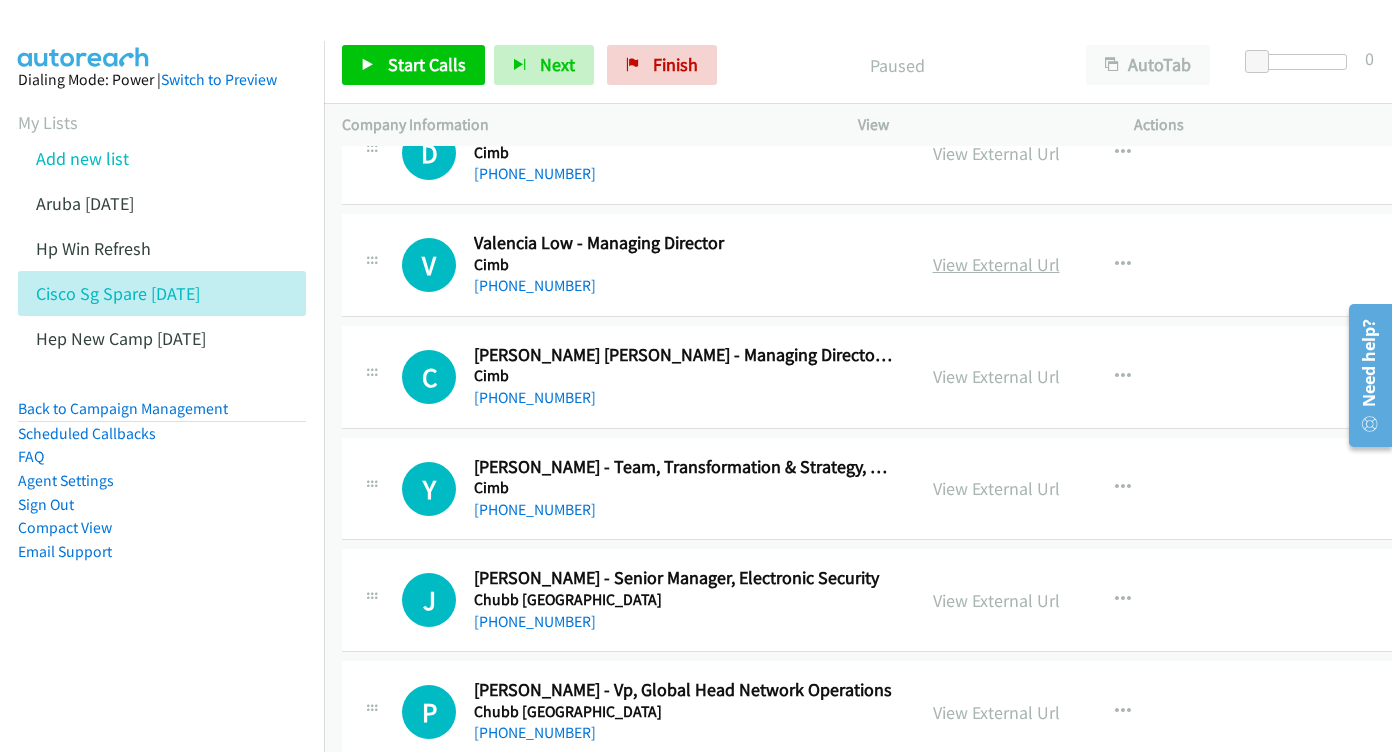 click on "View External Url" at bounding box center (996, 264) 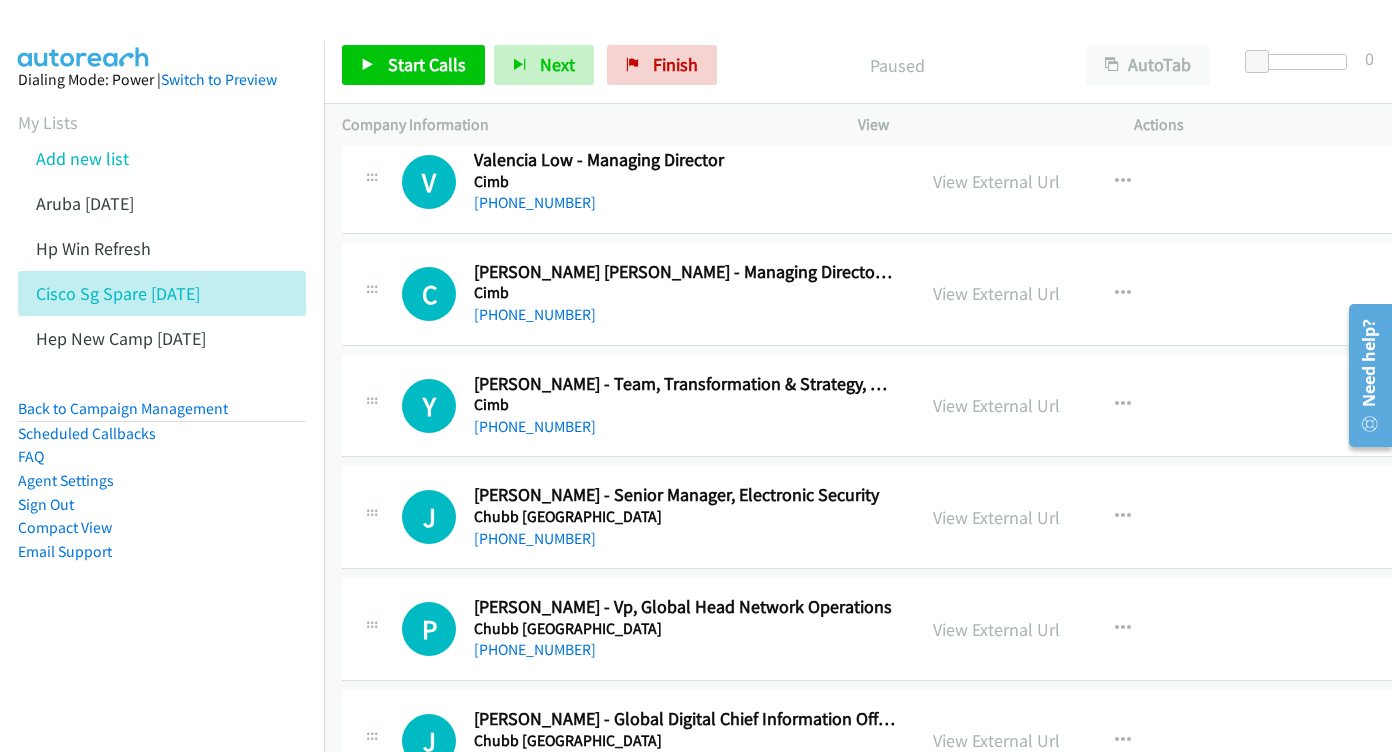 scroll, scrollTop: 1008, scrollLeft: 0, axis: vertical 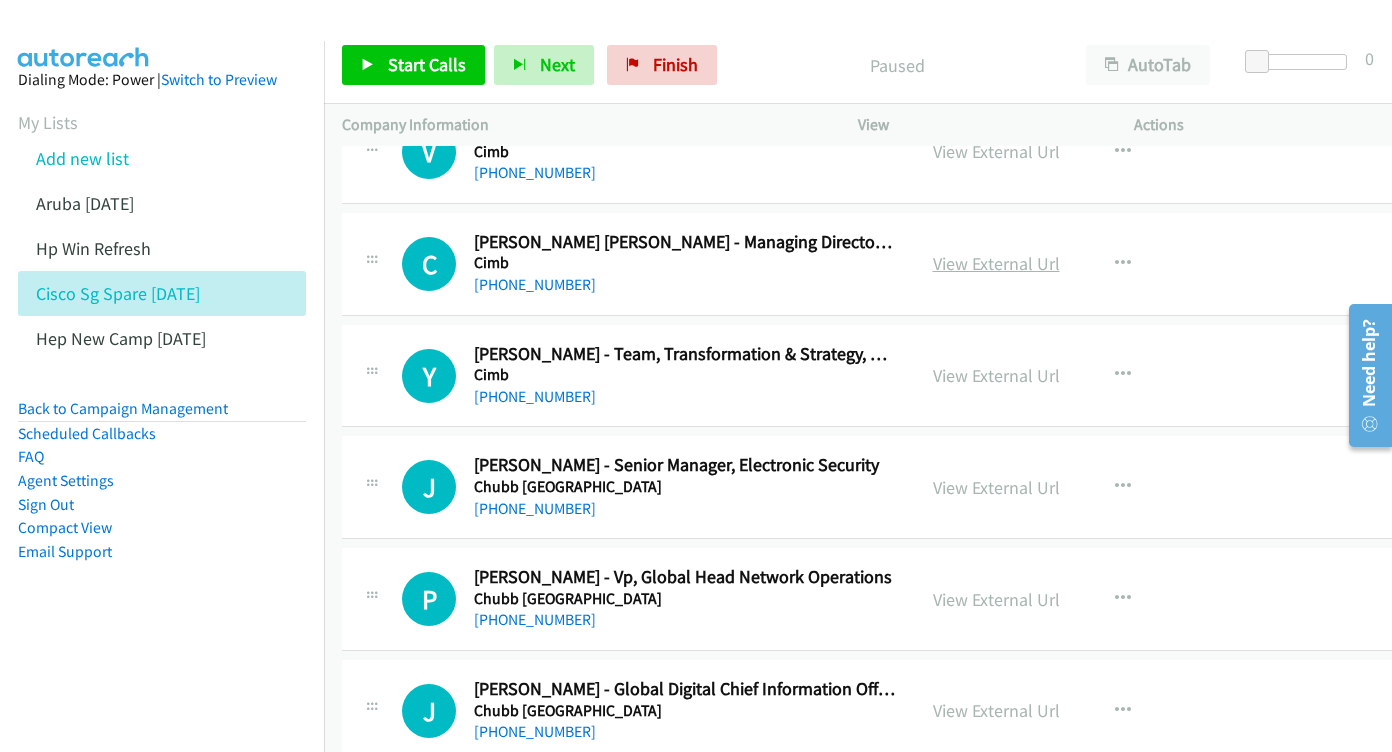 click on "View External Url" at bounding box center [996, 263] 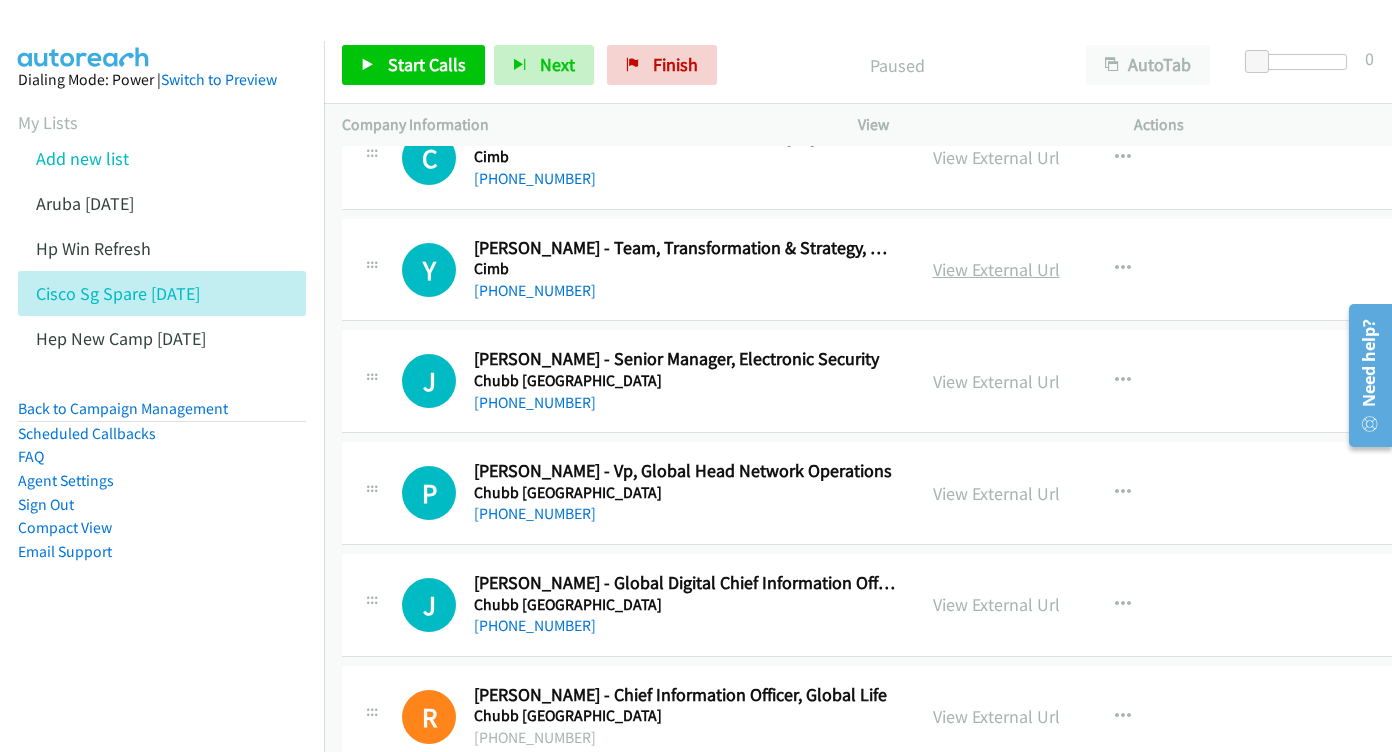 scroll, scrollTop: 1114, scrollLeft: 1, axis: both 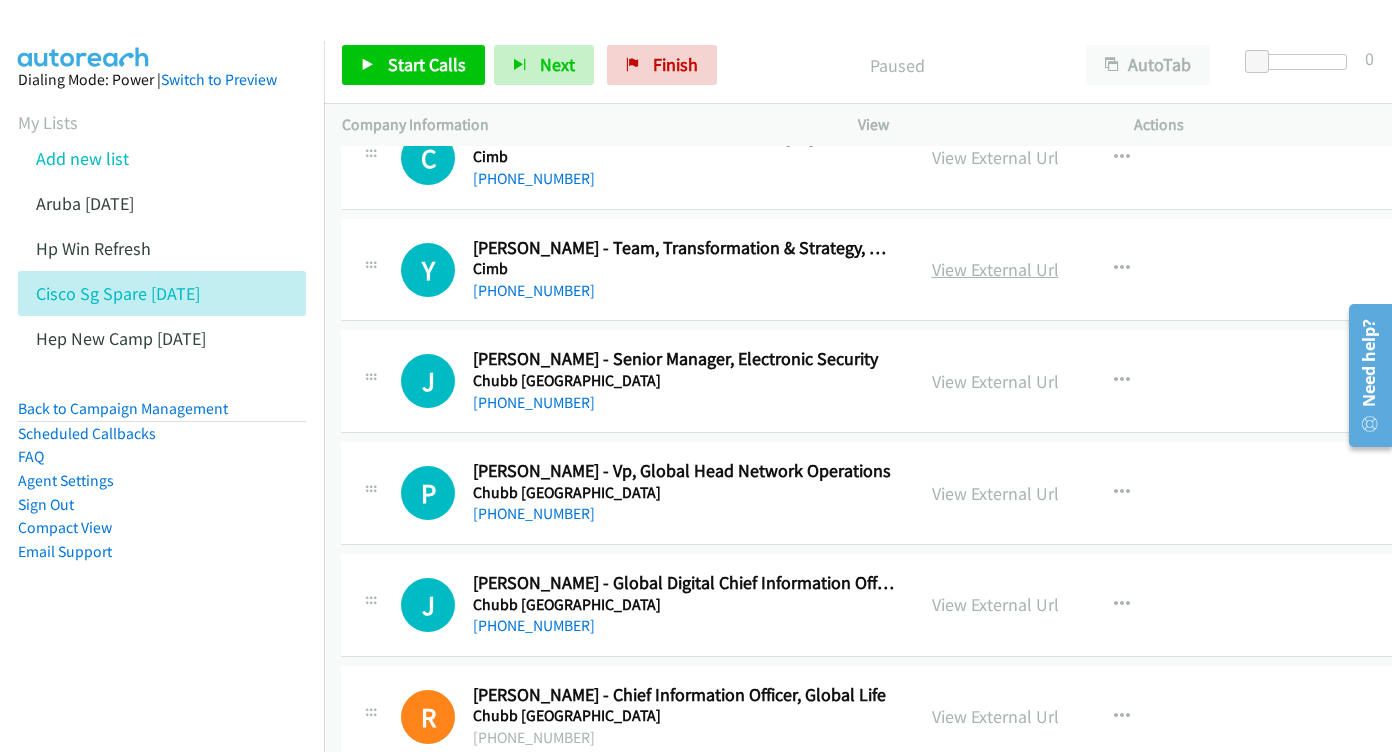 click on "View External Url" at bounding box center (995, 269) 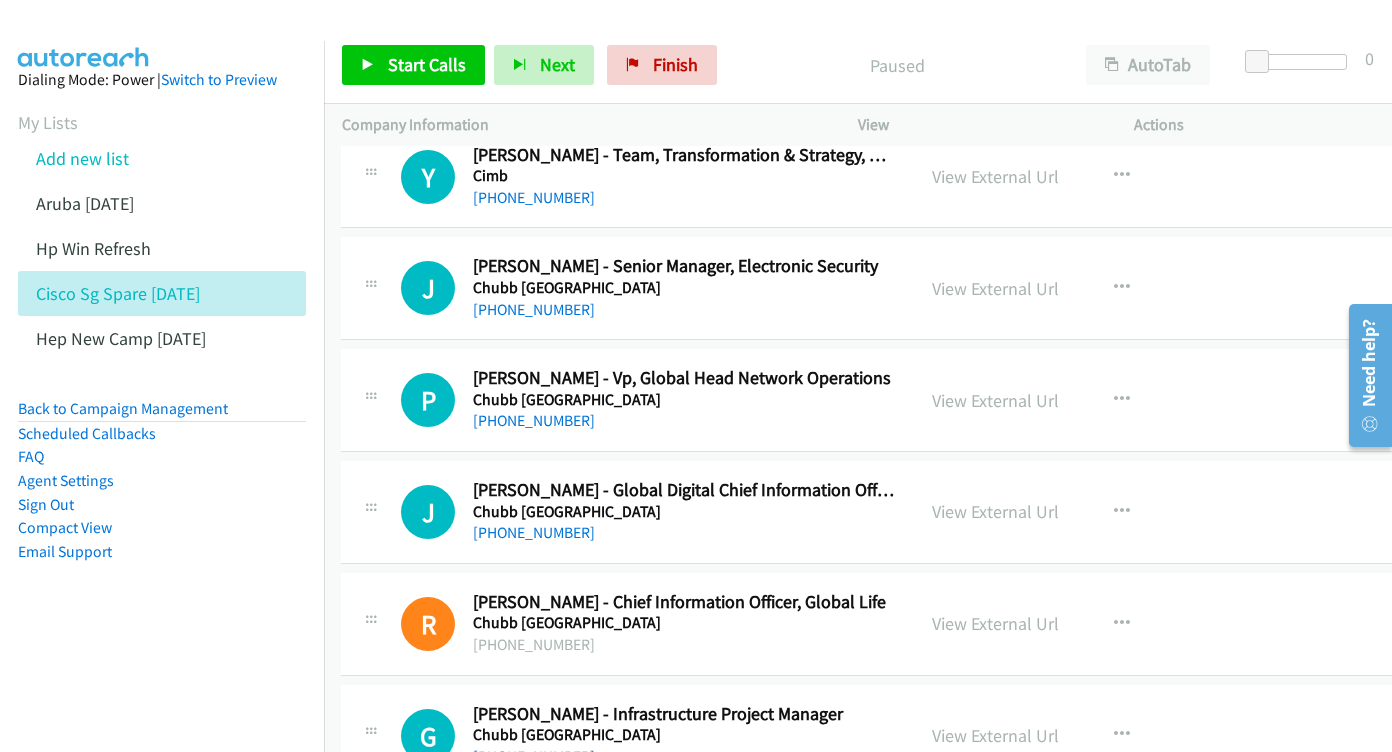 scroll, scrollTop: 1227, scrollLeft: 1, axis: both 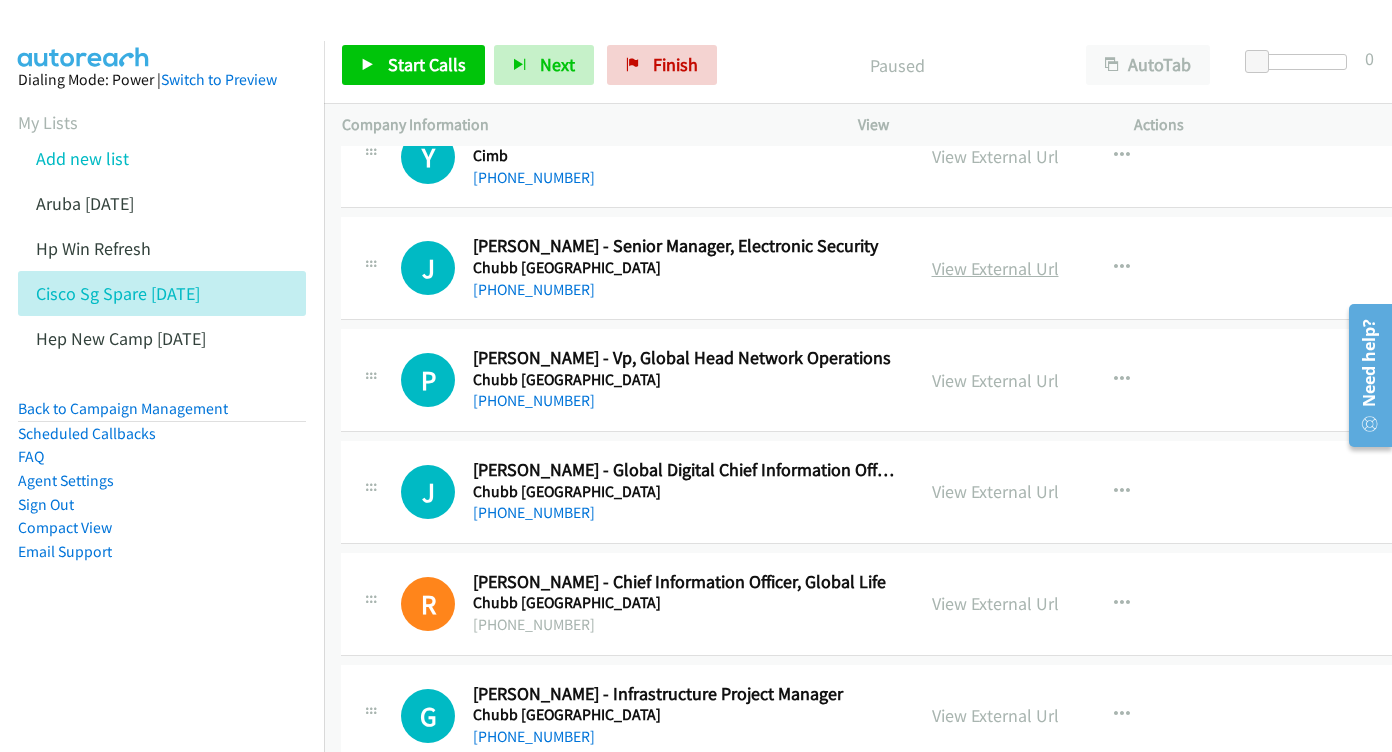 click on "View External Url" at bounding box center (995, 268) 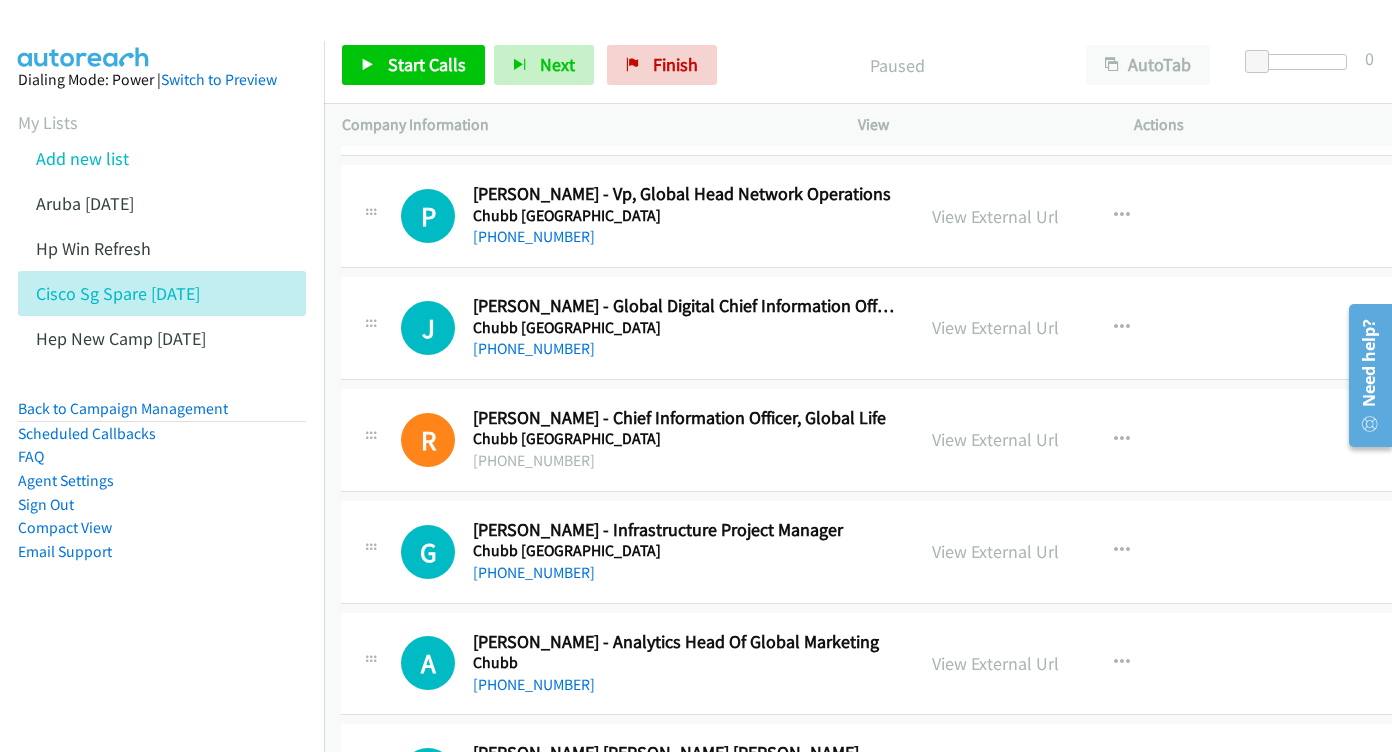 scroll, scrollTop: 1392, scrollLeft: 1, axis: both 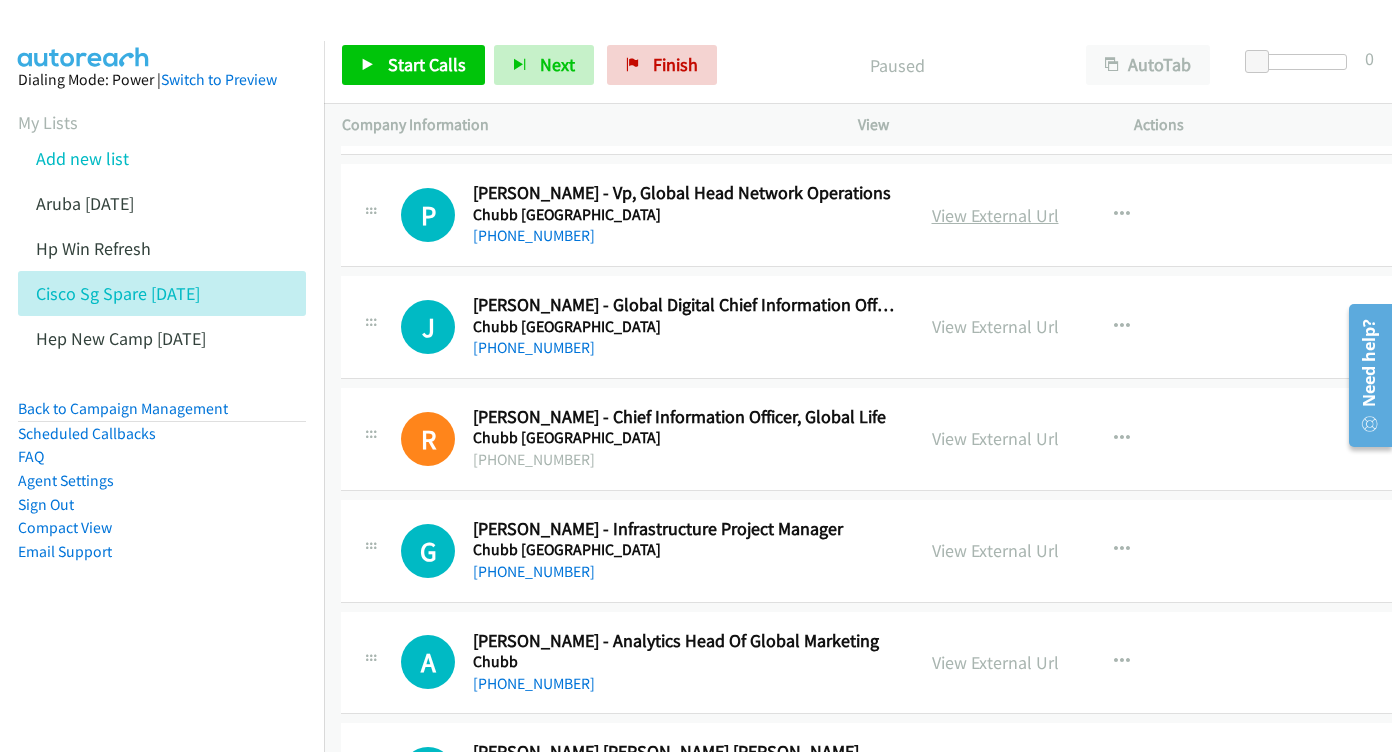 click on "View External Url" at bounding box center [995, 215] 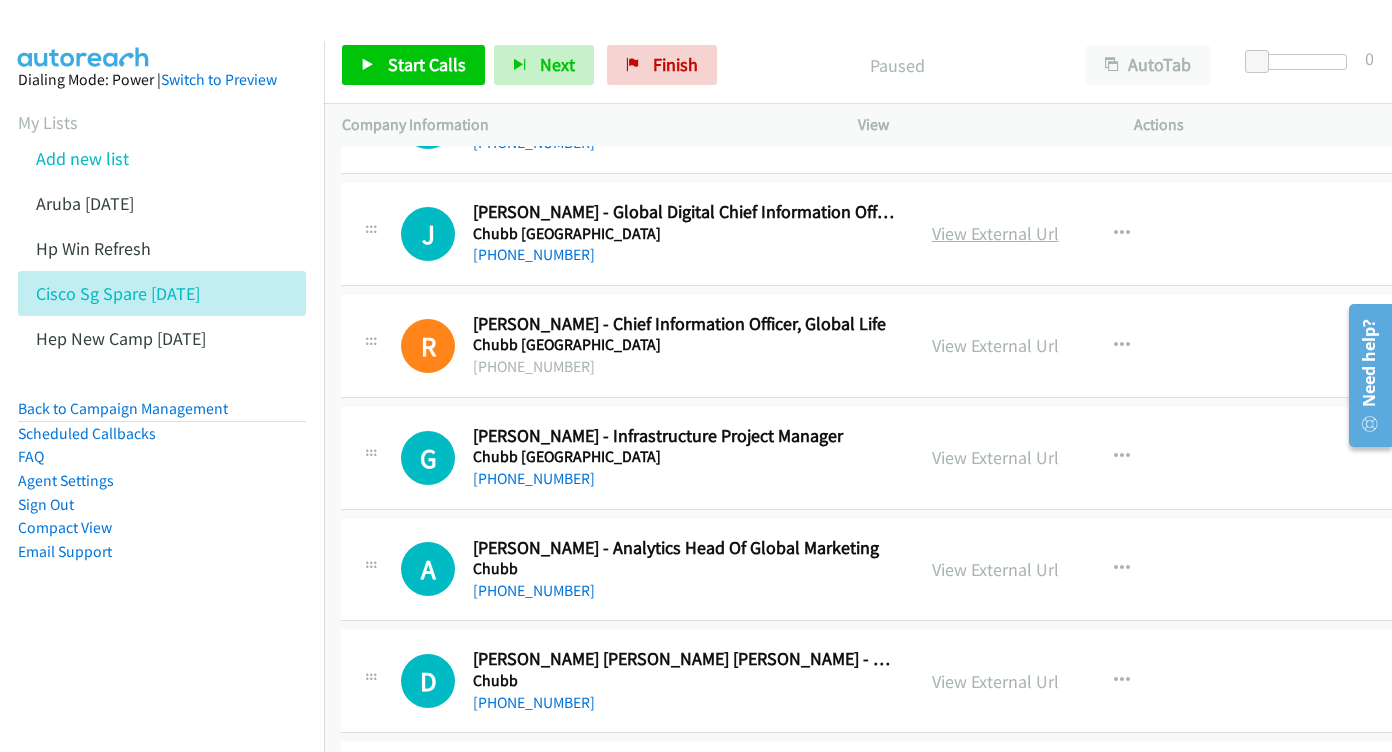 scroll, scrollTop: 1485, scrollLeft: 1, axis: both 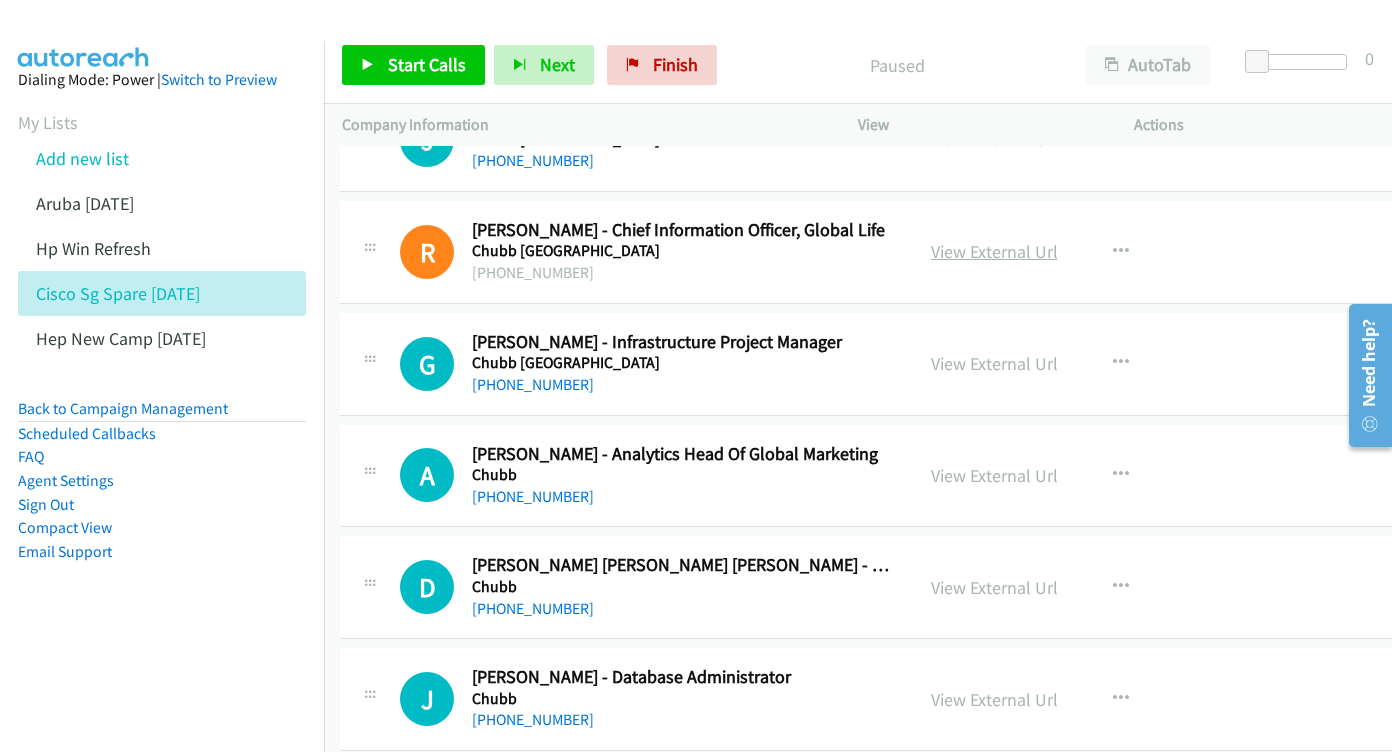 click on "View External Url" at bounding box center [994, 251] 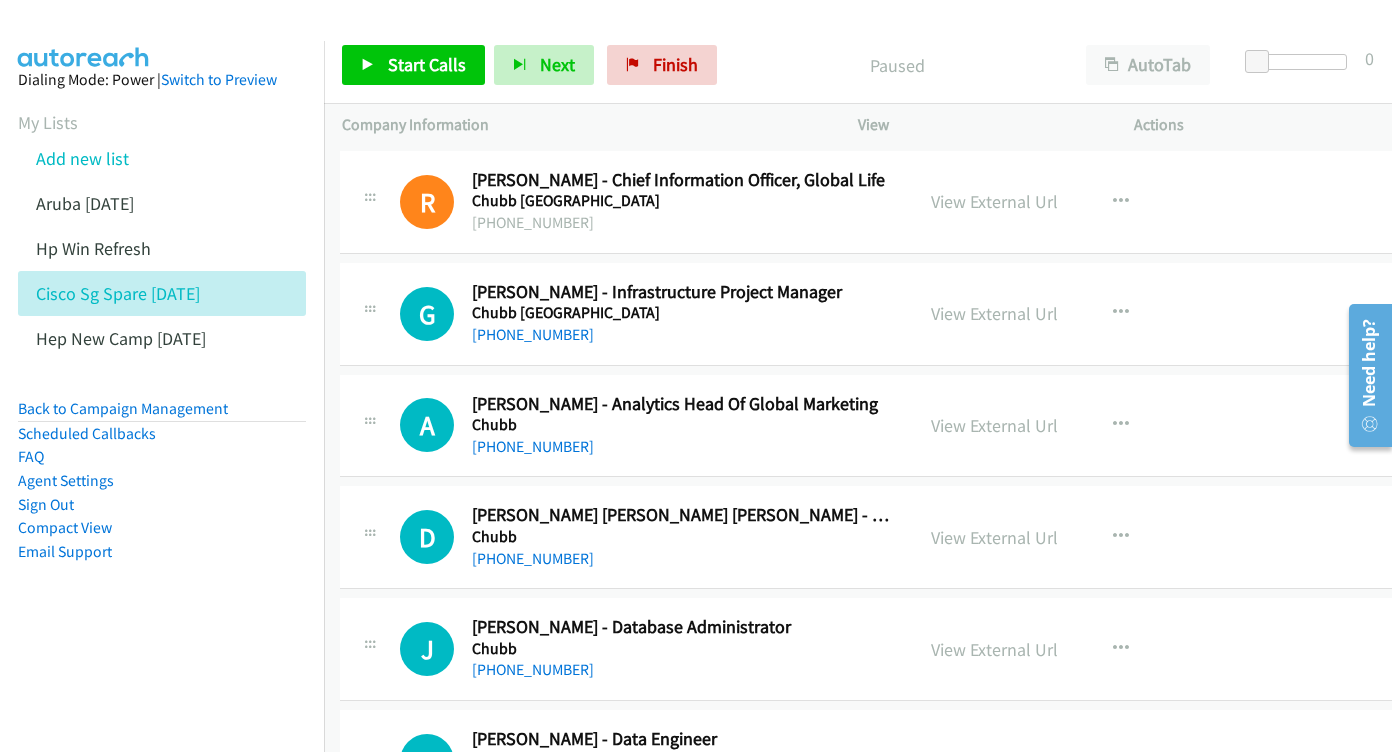 scroll, scrollTop: 1673, scrollLeft: 2, axis: both 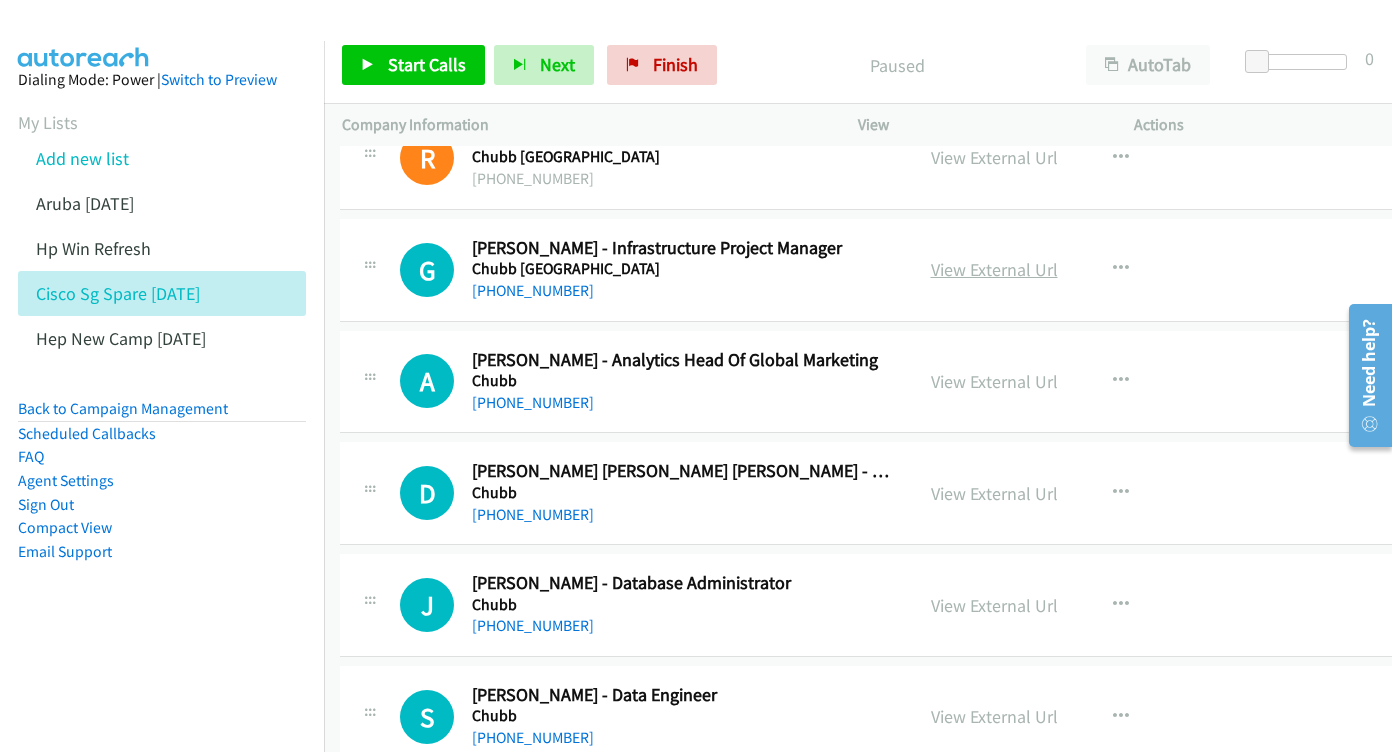 click on "View External Url" at bounding box center (994, 269) 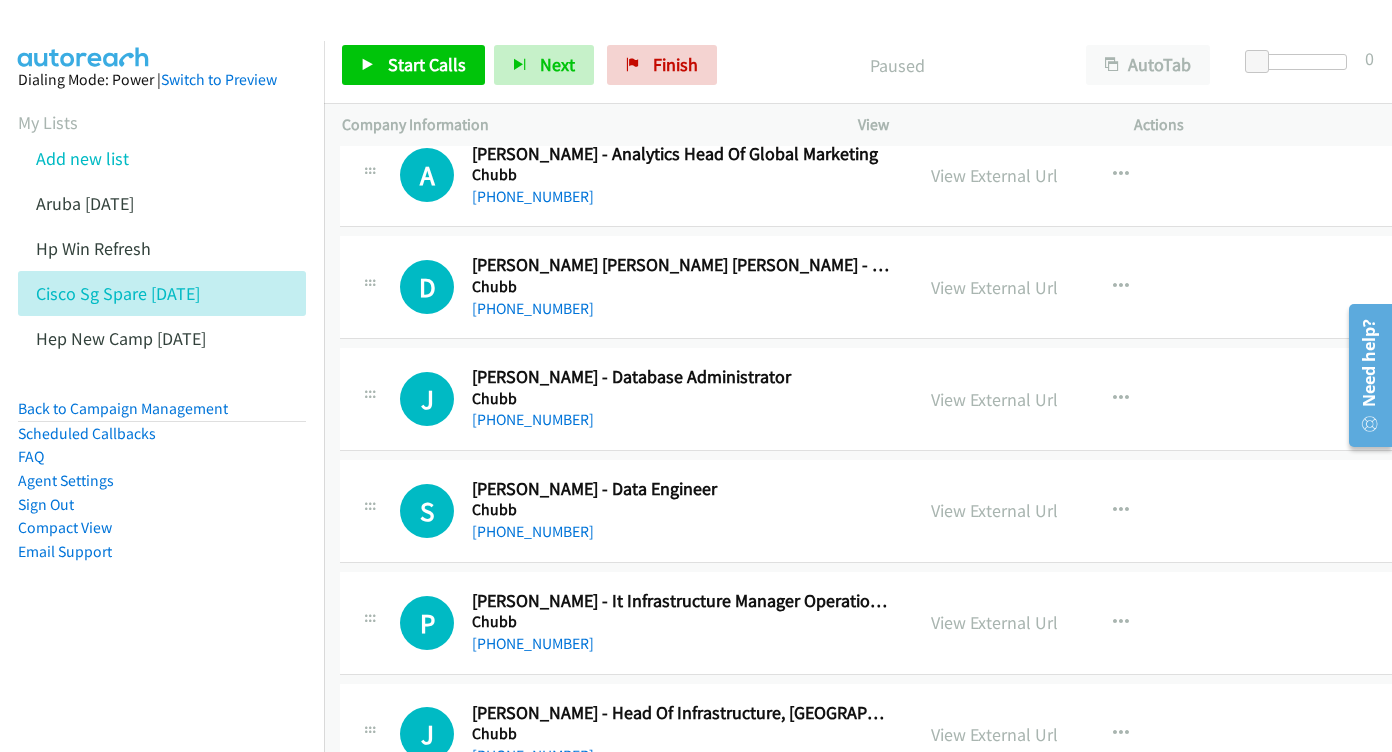 scroll, scrollTop: 1880, scrollLeft: 2, axis: both 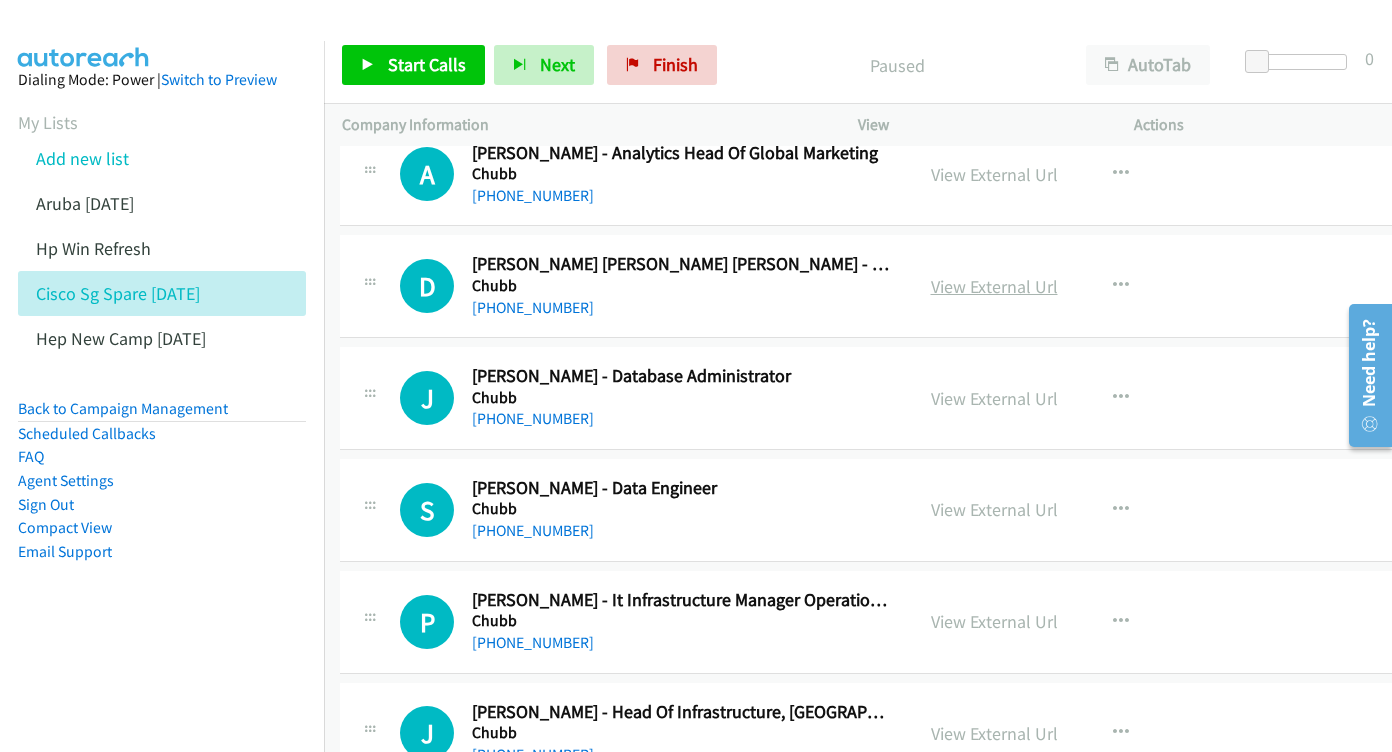 click on "View External Url" at bounding box center [994, 286] 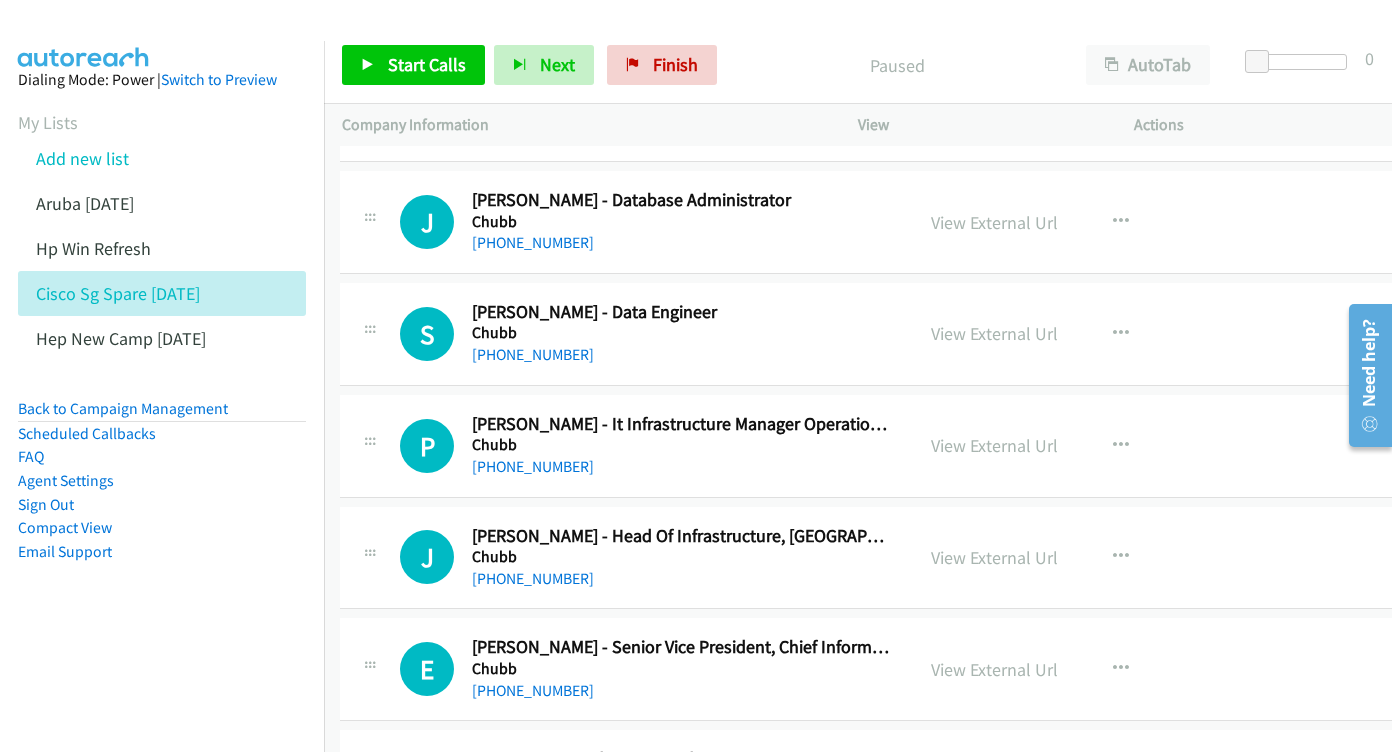 scroll, scrollTop: 2087, scrollLeft: 2, axis: both 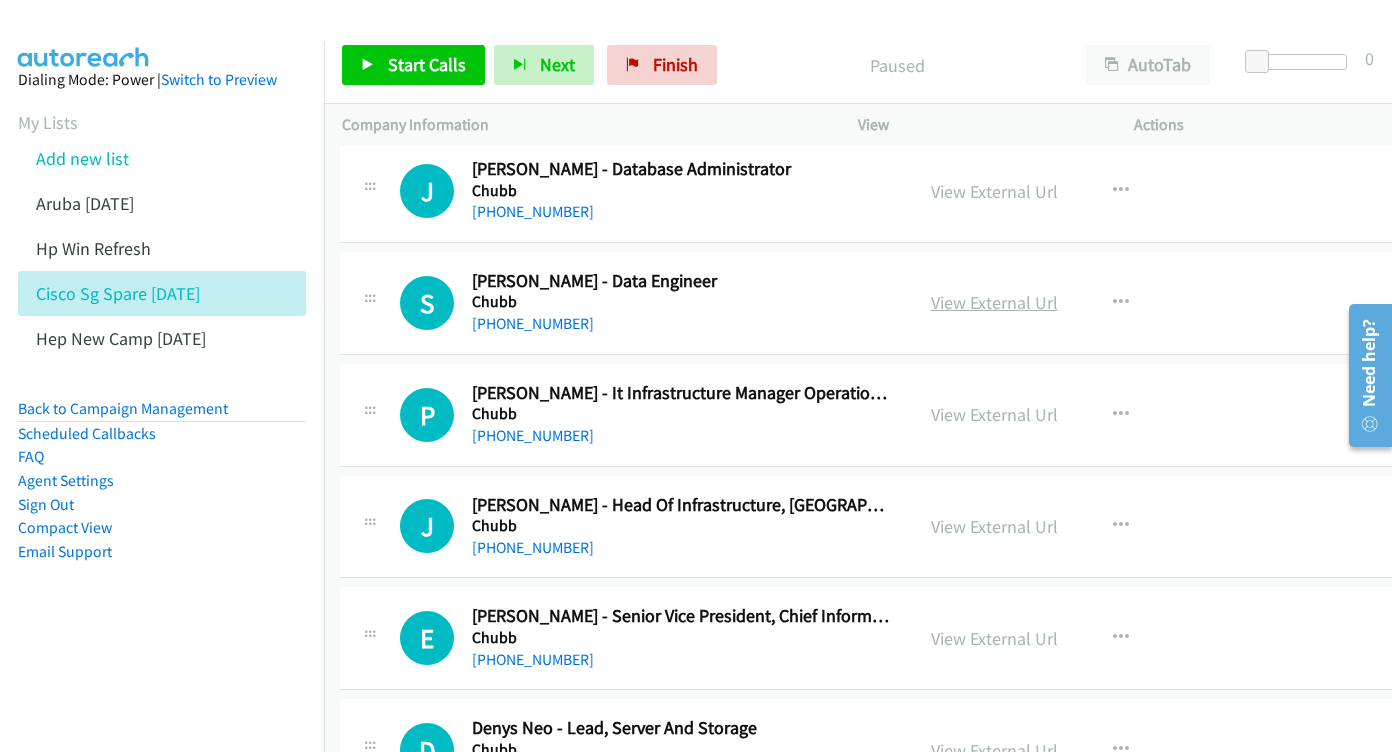 click on "View External Url" at bounding box center [994, 302] 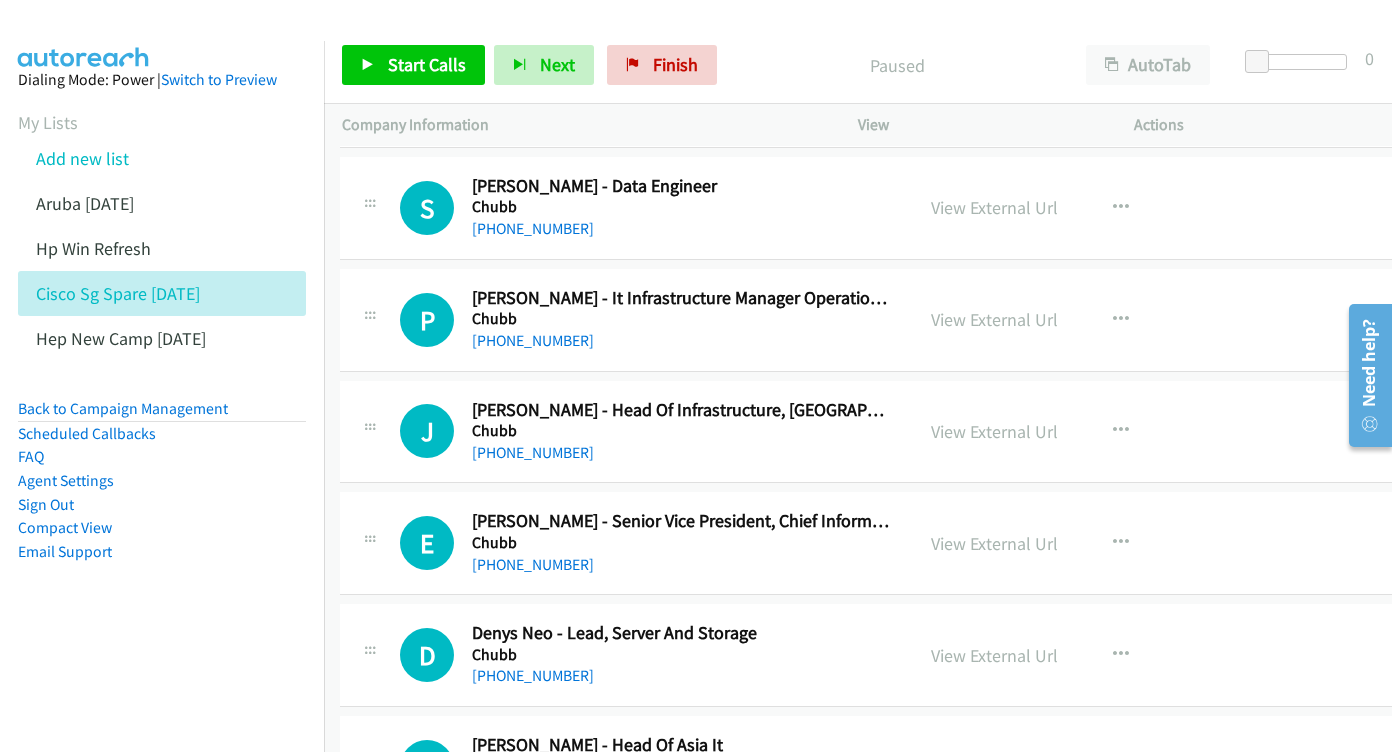 scroll, scrollTop: 2216, scrollLeft: 2, axis: both 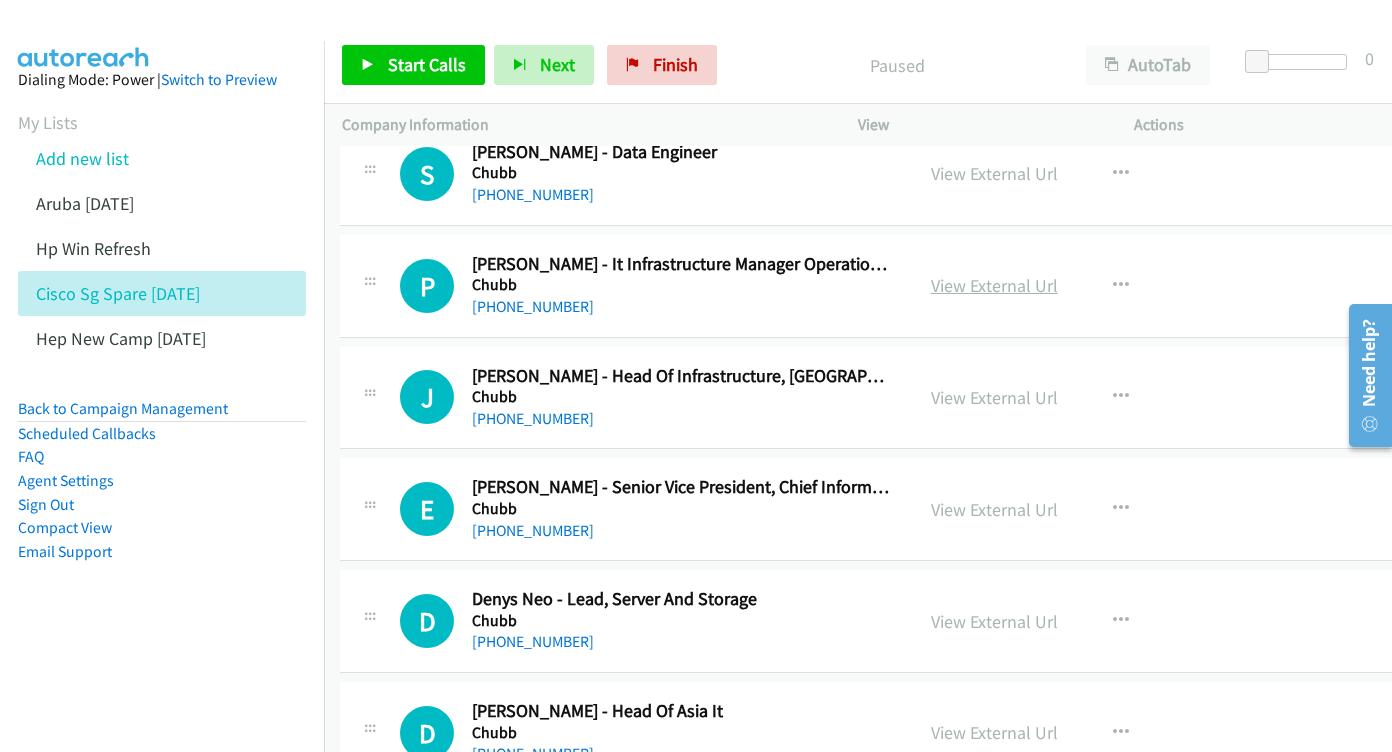 click on "View External Url" at bounding box center [994, 285] 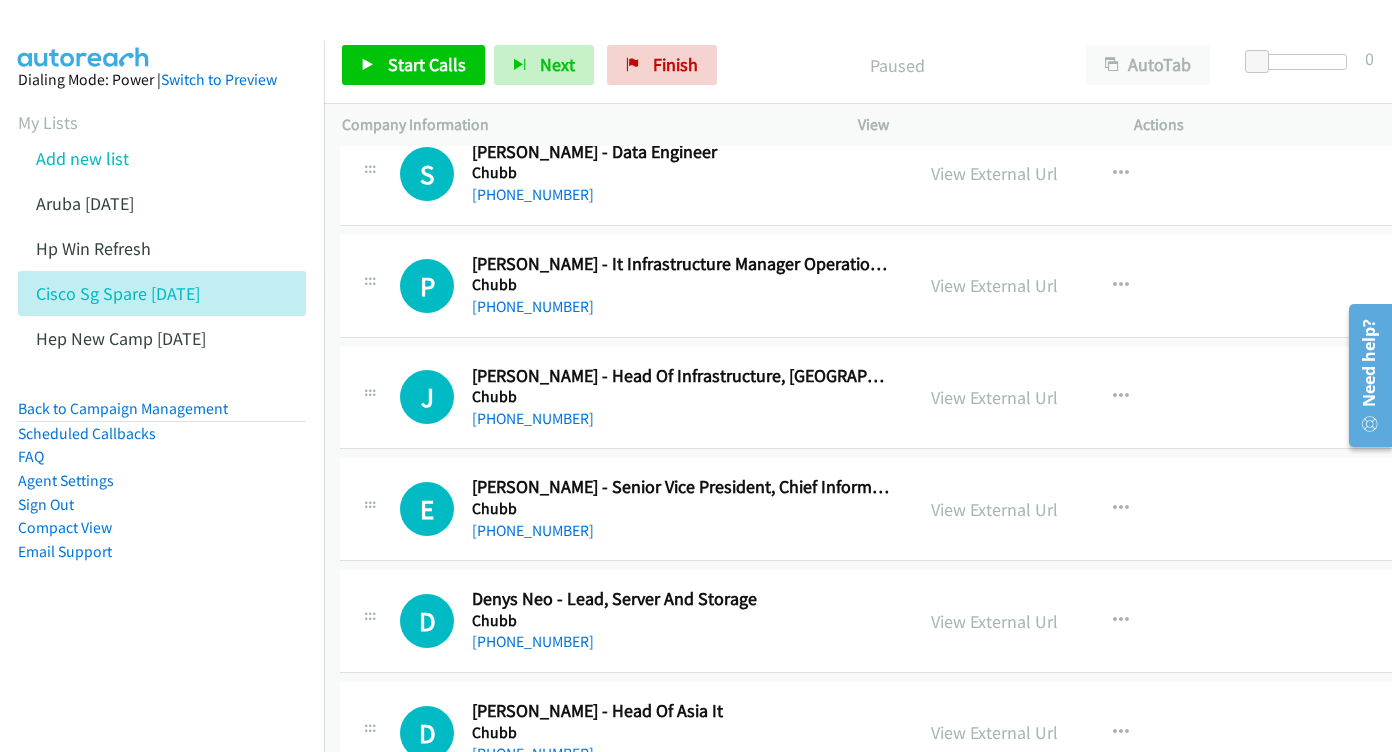 scroll, scrollTop: 2318, scrollLeft: 2, axis: both 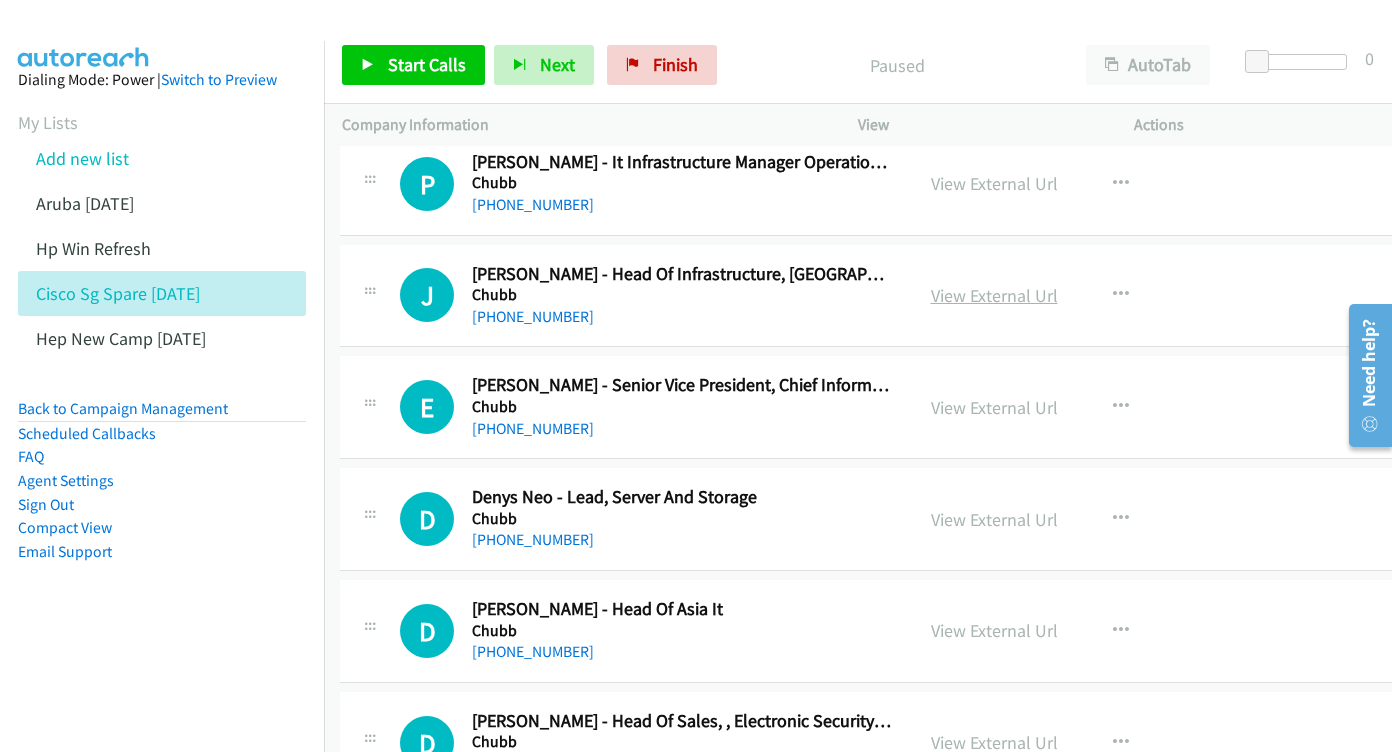 click on "View External Url" at bounding box center [994, 295] 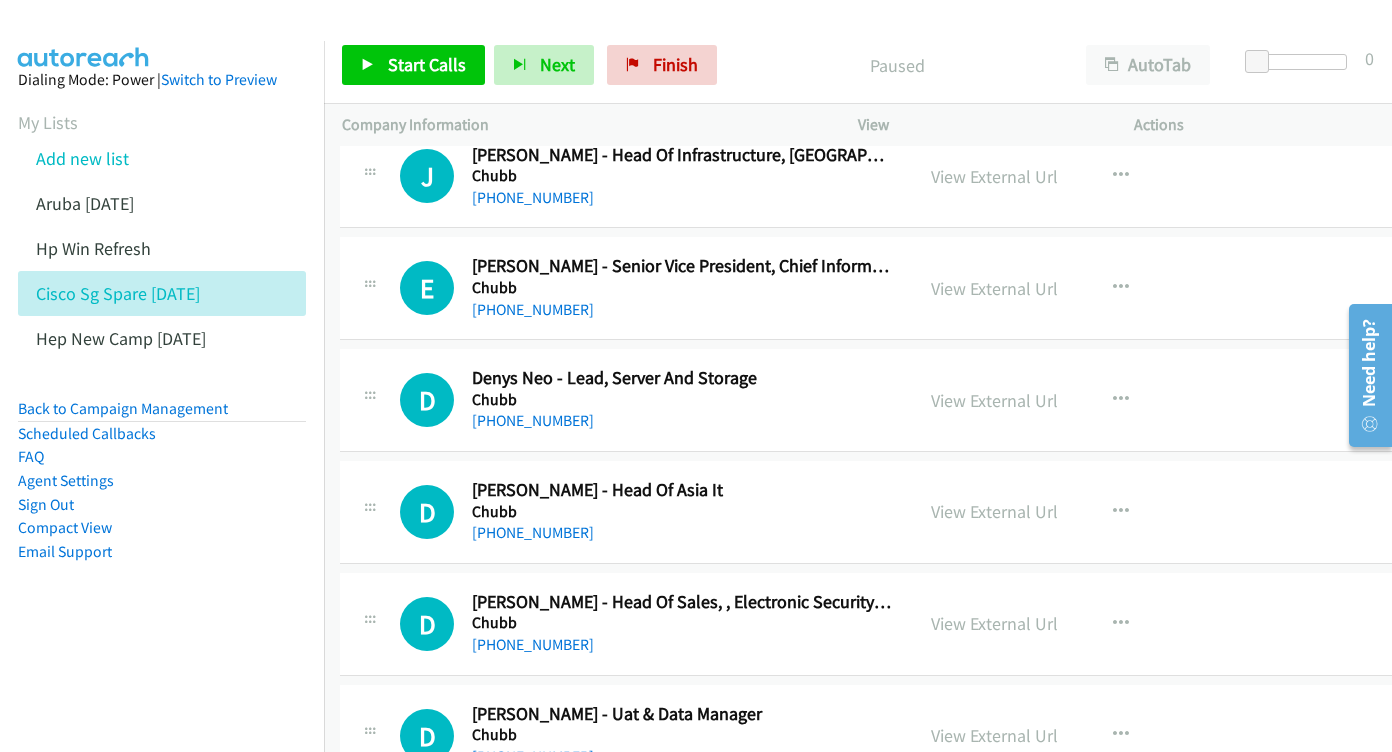 scroll, scrollTop: 2440, scrollLeft: 2, axis: both 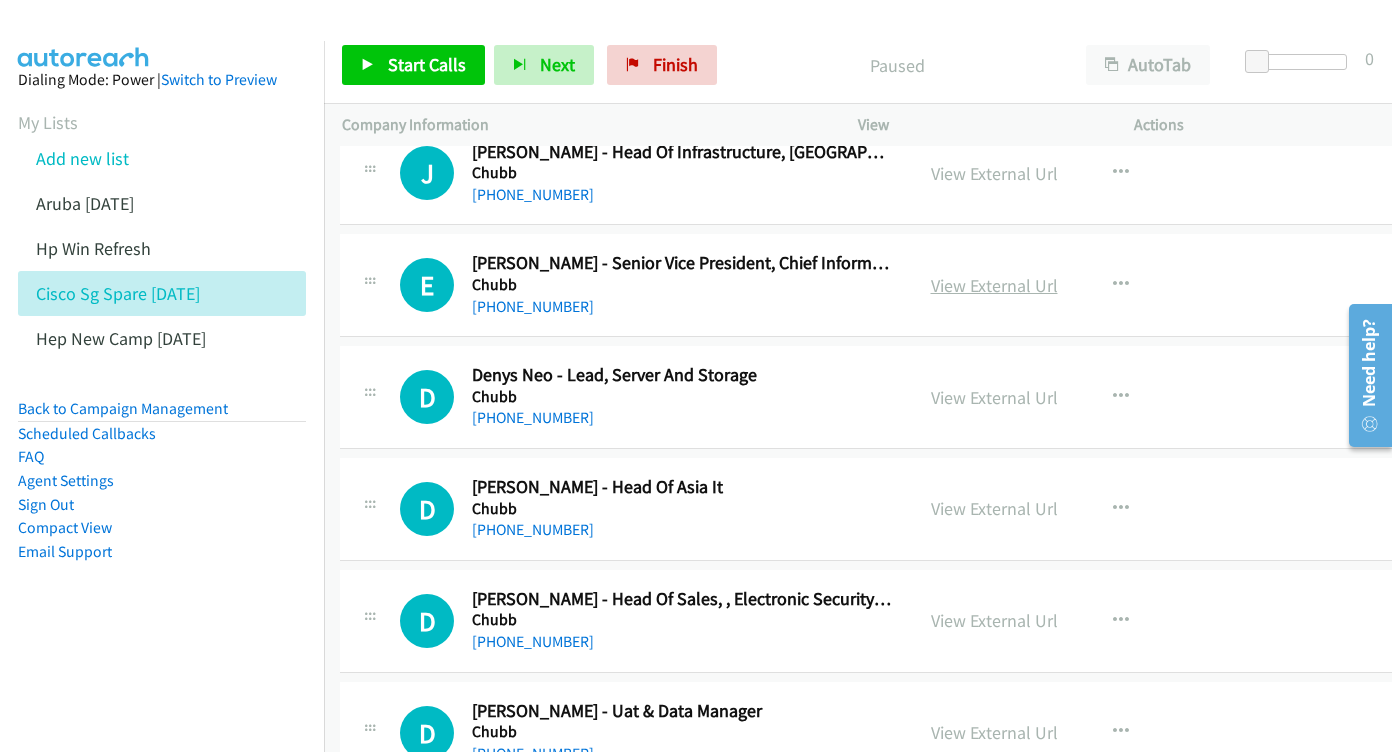 click on "View External Url" at bounding box center (994, 285) 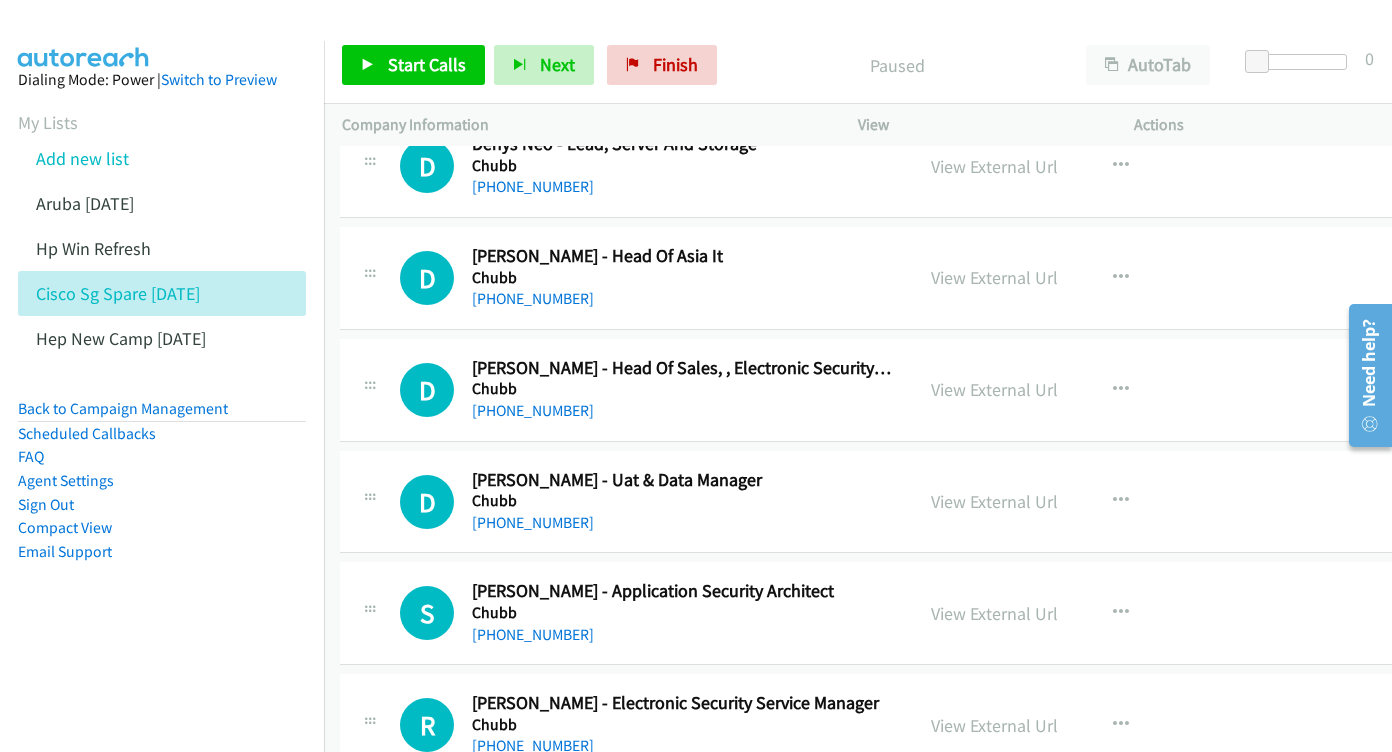 scroll, scrollTop: 2704, scrollLeft: 2, axis: both 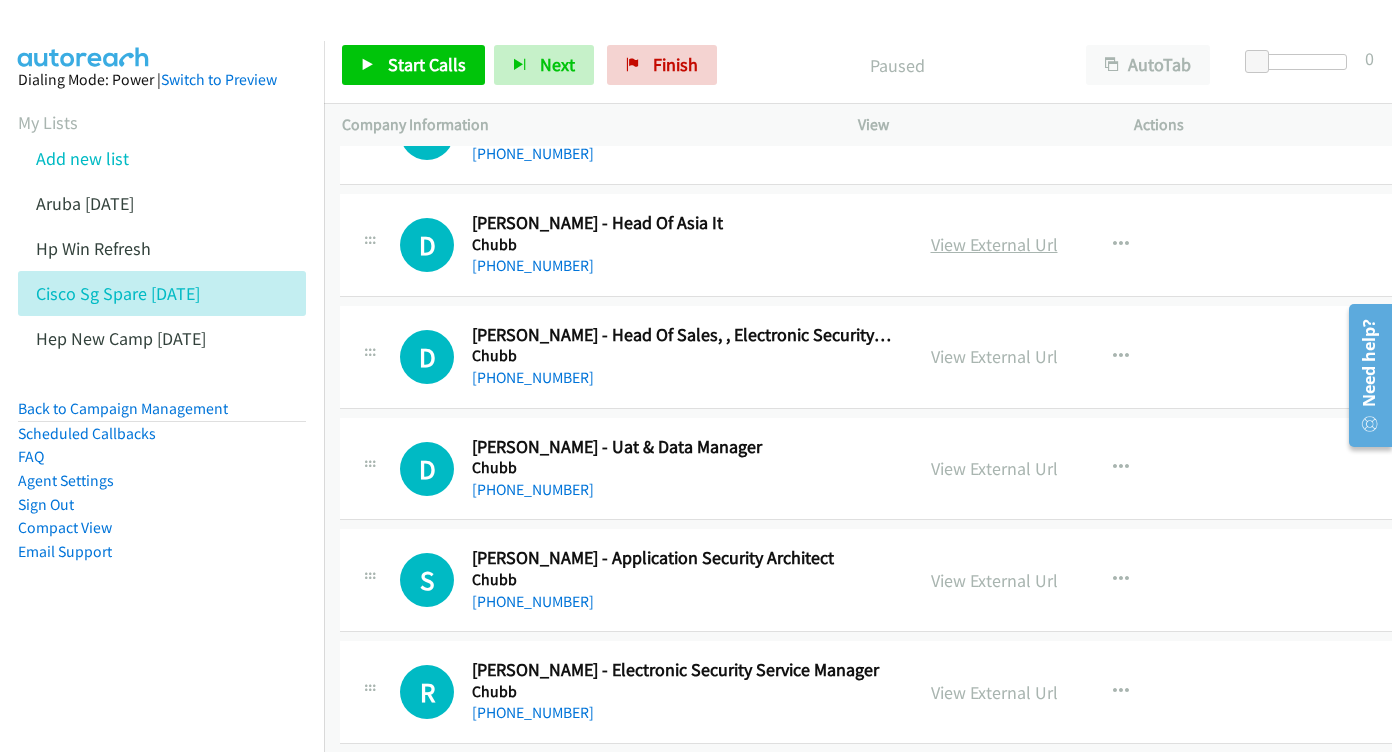 click on "View External Url" at bounding box center (994, 244) 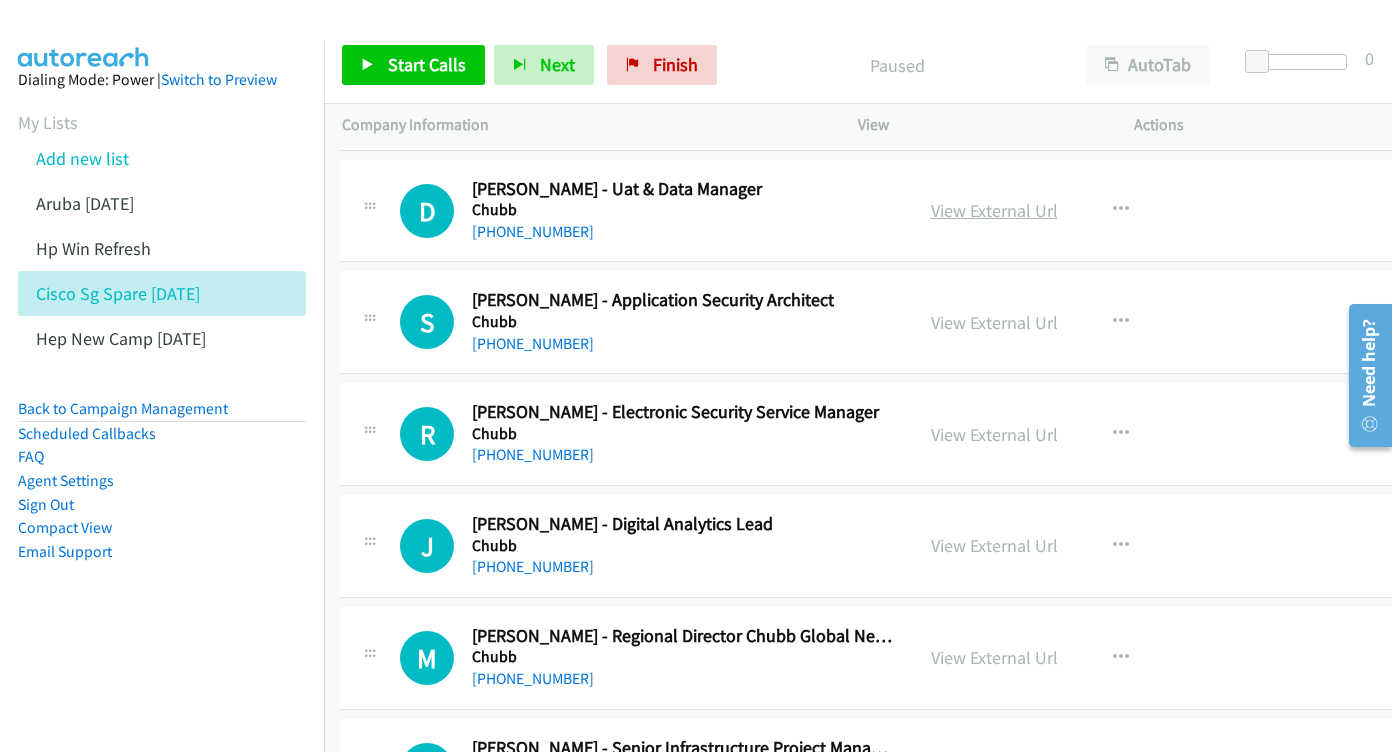 scroll, scrollTop: 3014, scrollLeft: 2, axis: both 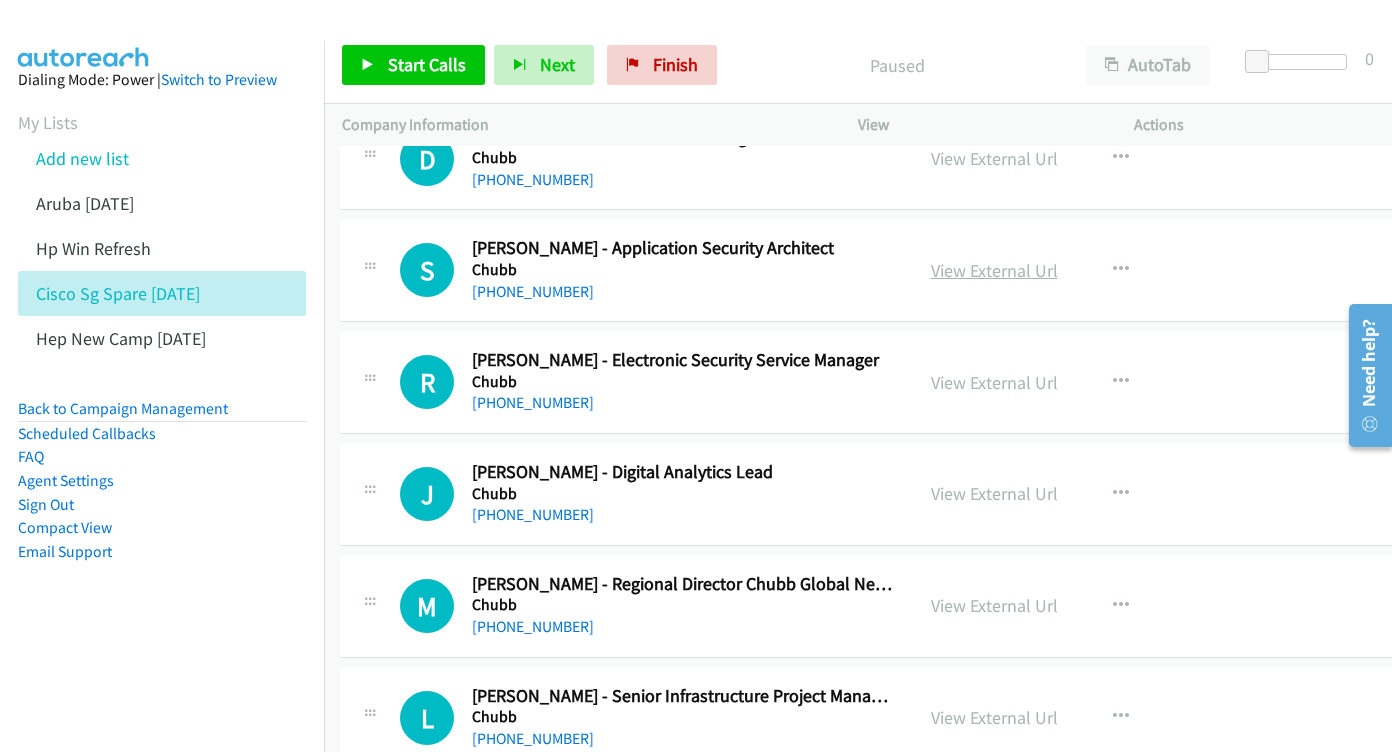 click on "View External Url" at bounding box center (994, 270) 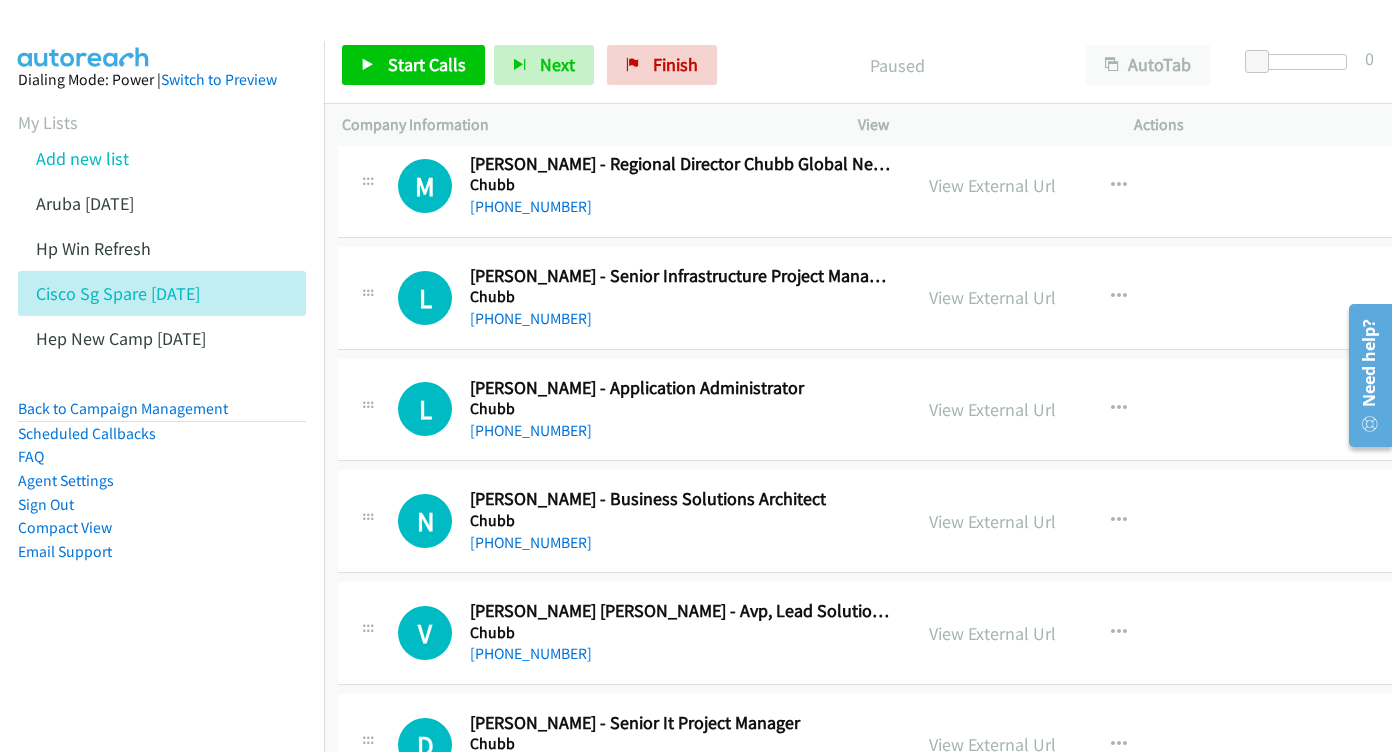 scroll, scrollTop: 3438, scrollLeft: 4, axis: both 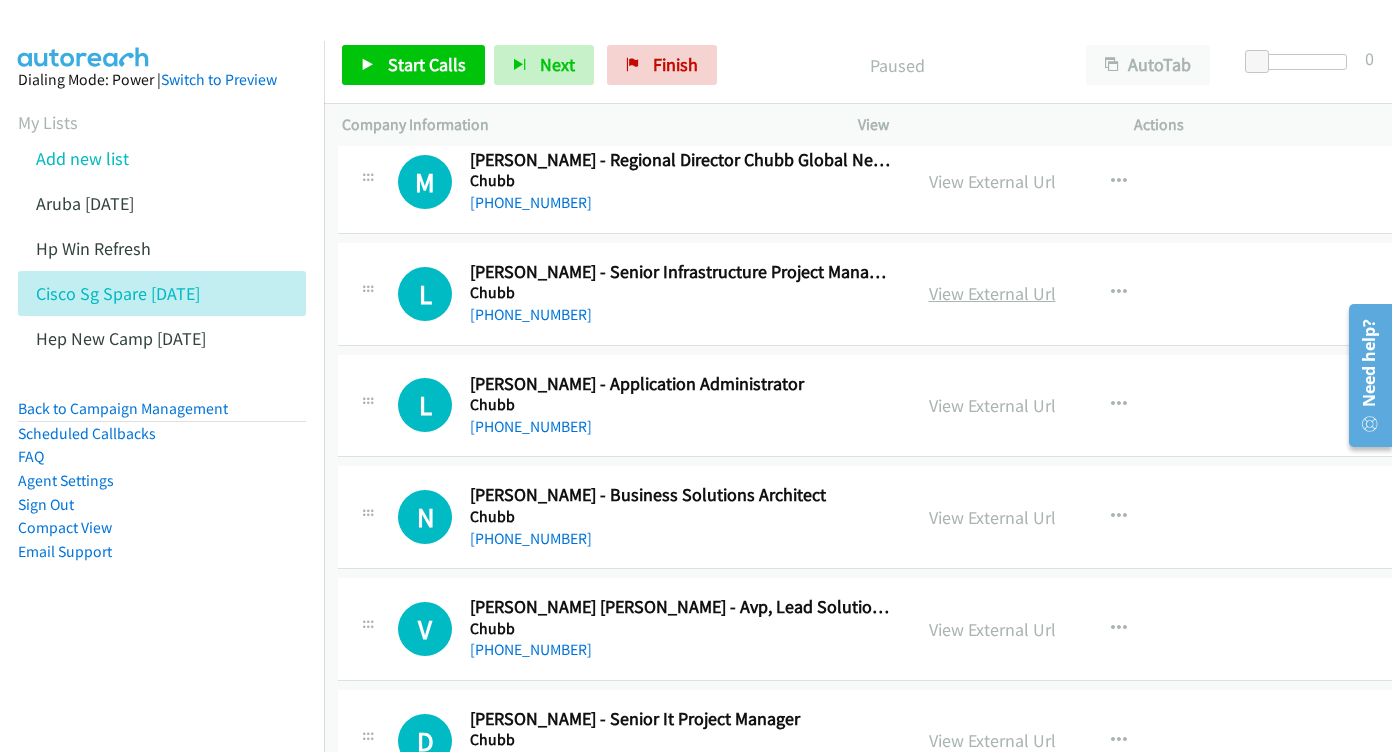 click on "View External Url" at bounding box center [992, 293] 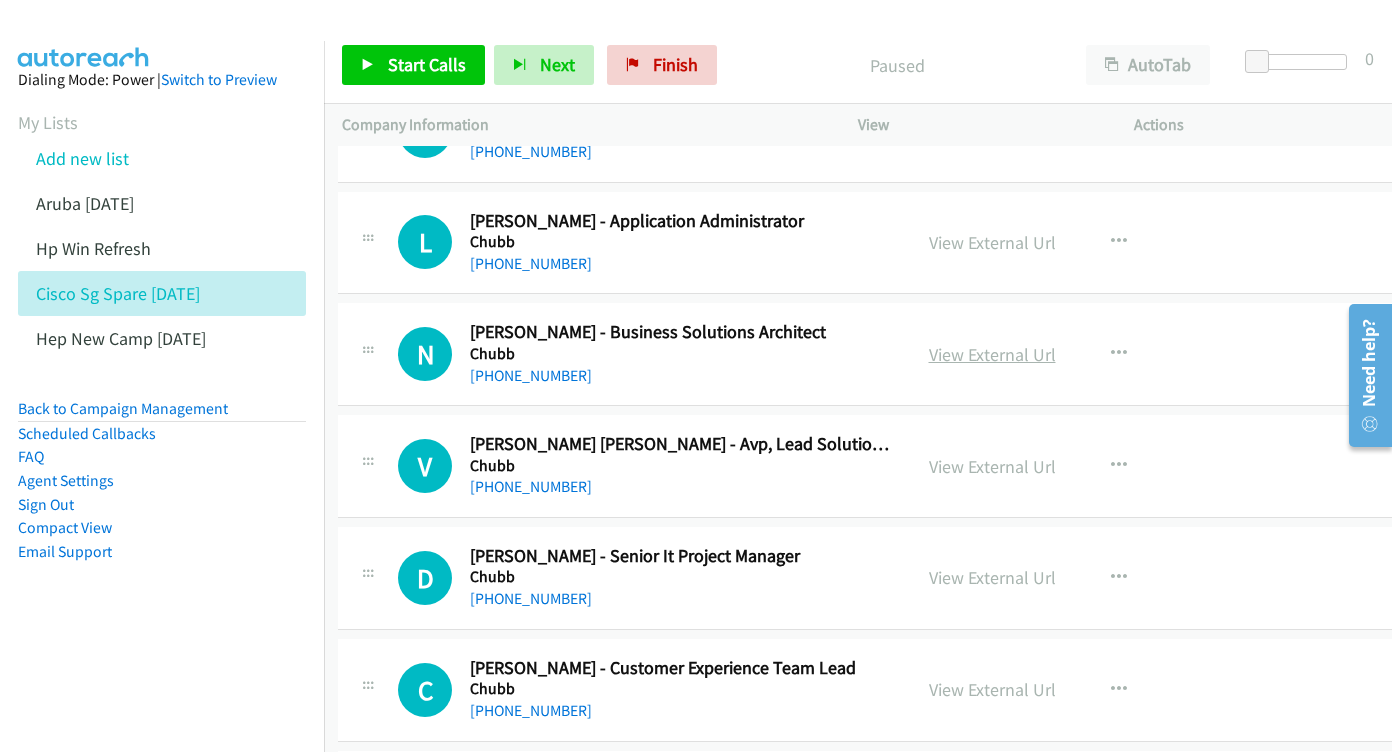scroll, scrollTop: 3605, scrollLeft: 4, axis: both 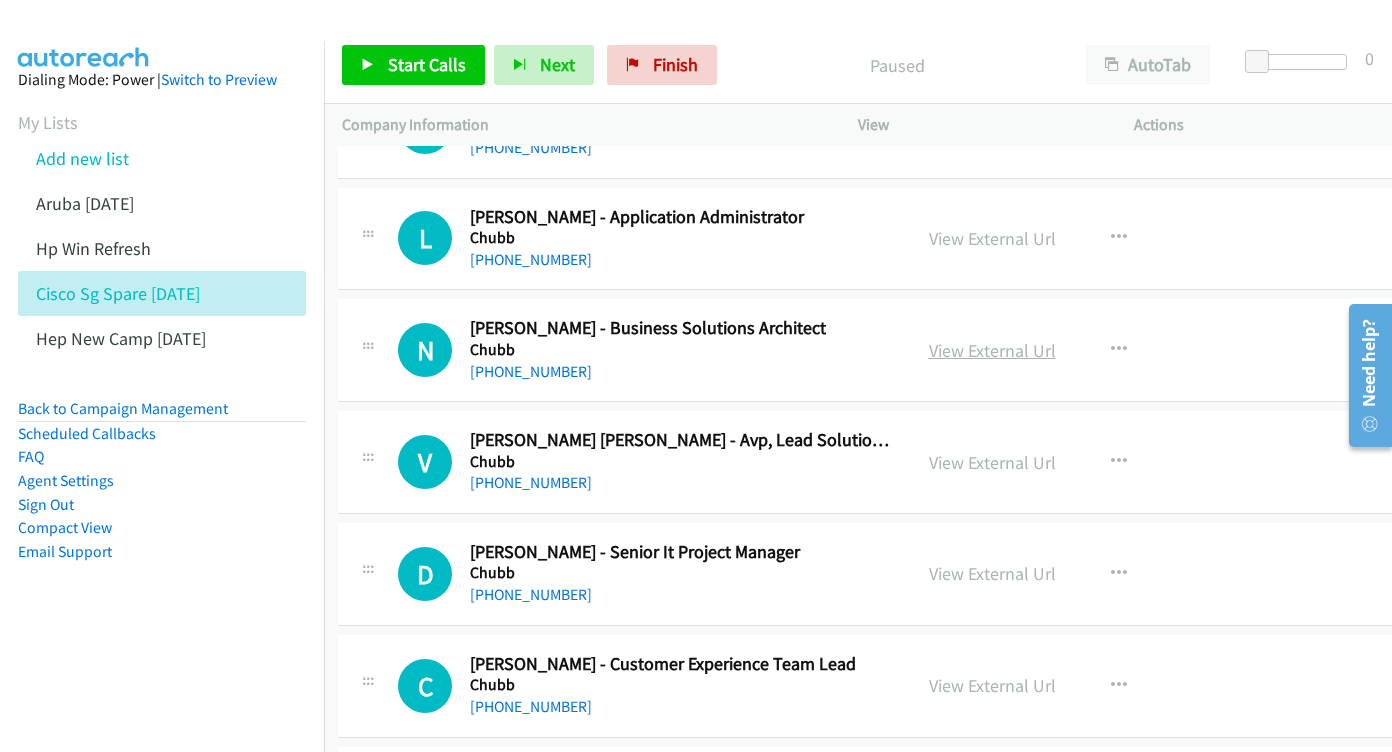 click on "View External Url" at bounding box center [992, 350] 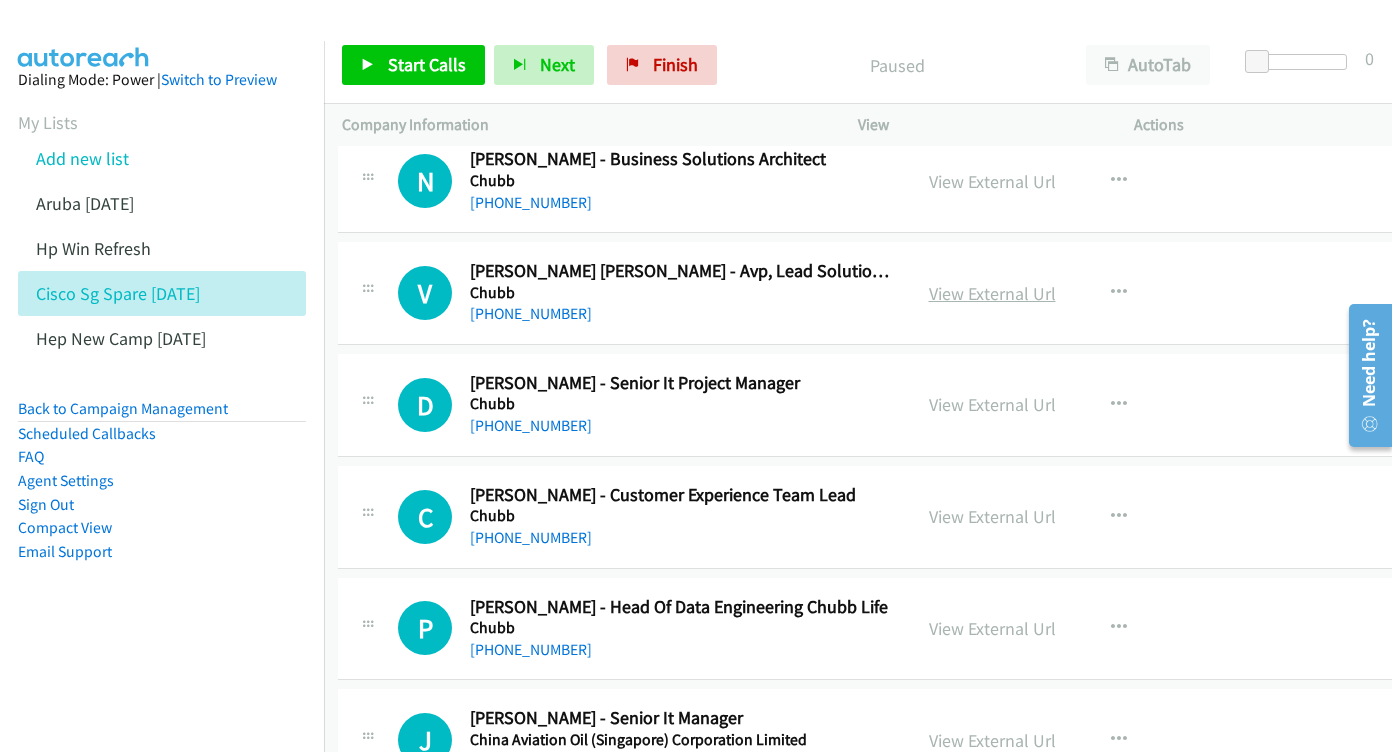 scroll, scrollTop: 3776, scrollLeft: 5, axis: both 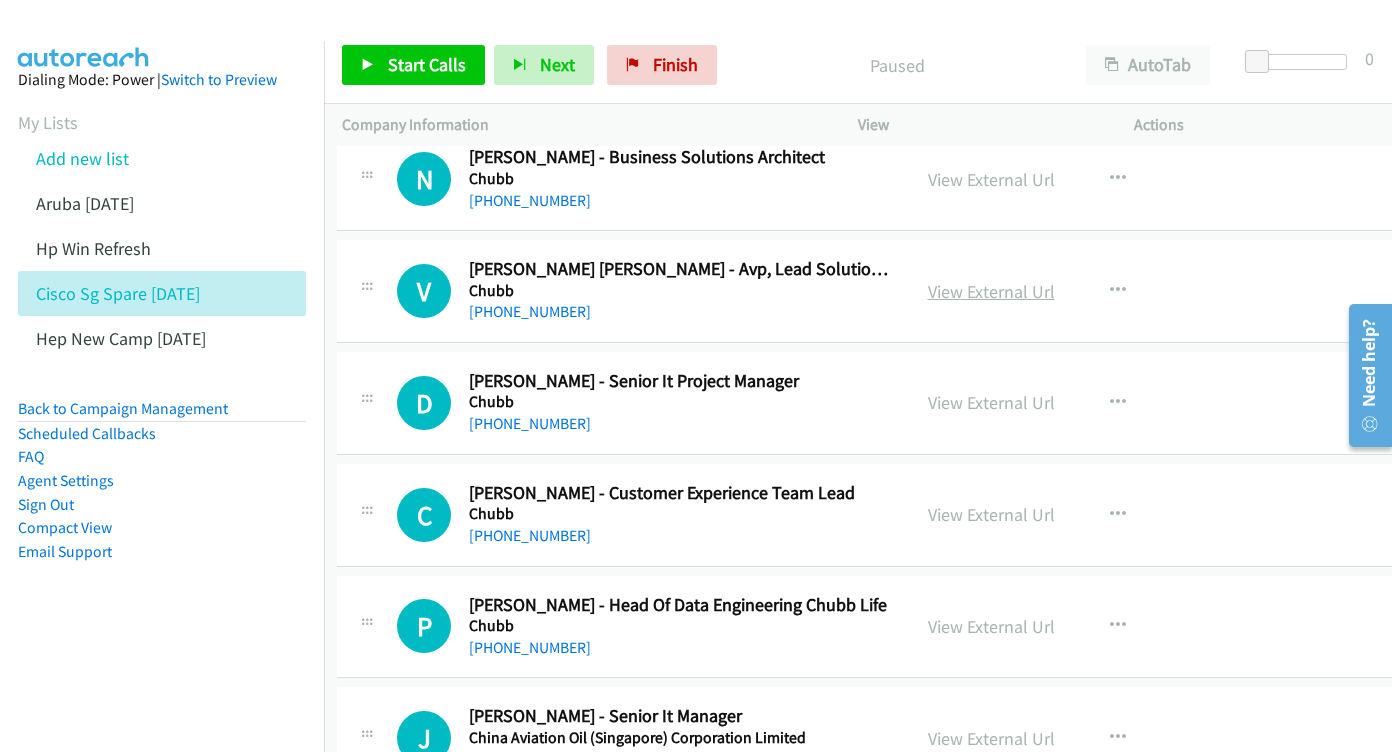 click on "View External Url" at bounding box center [991, 291] 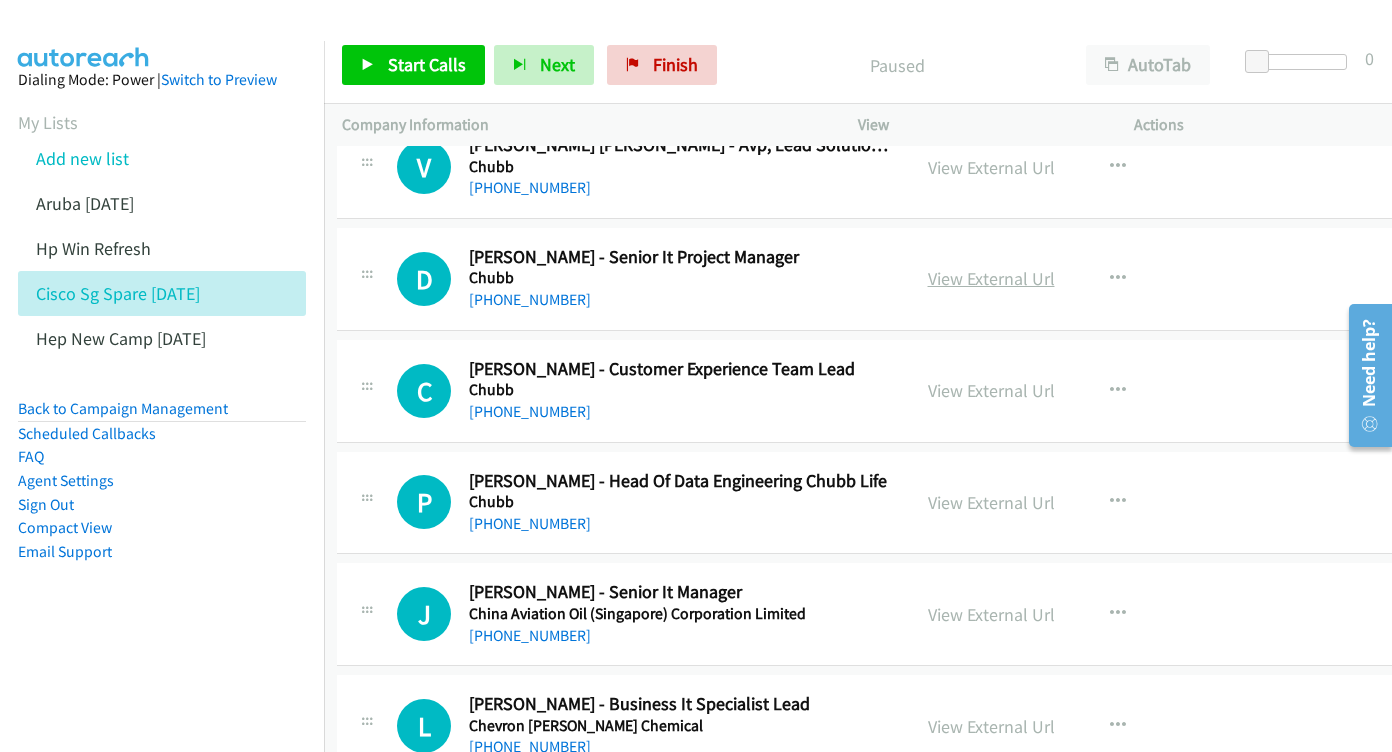 scroll, scrollTop: 3901, scrollLeft: 6, axis: both 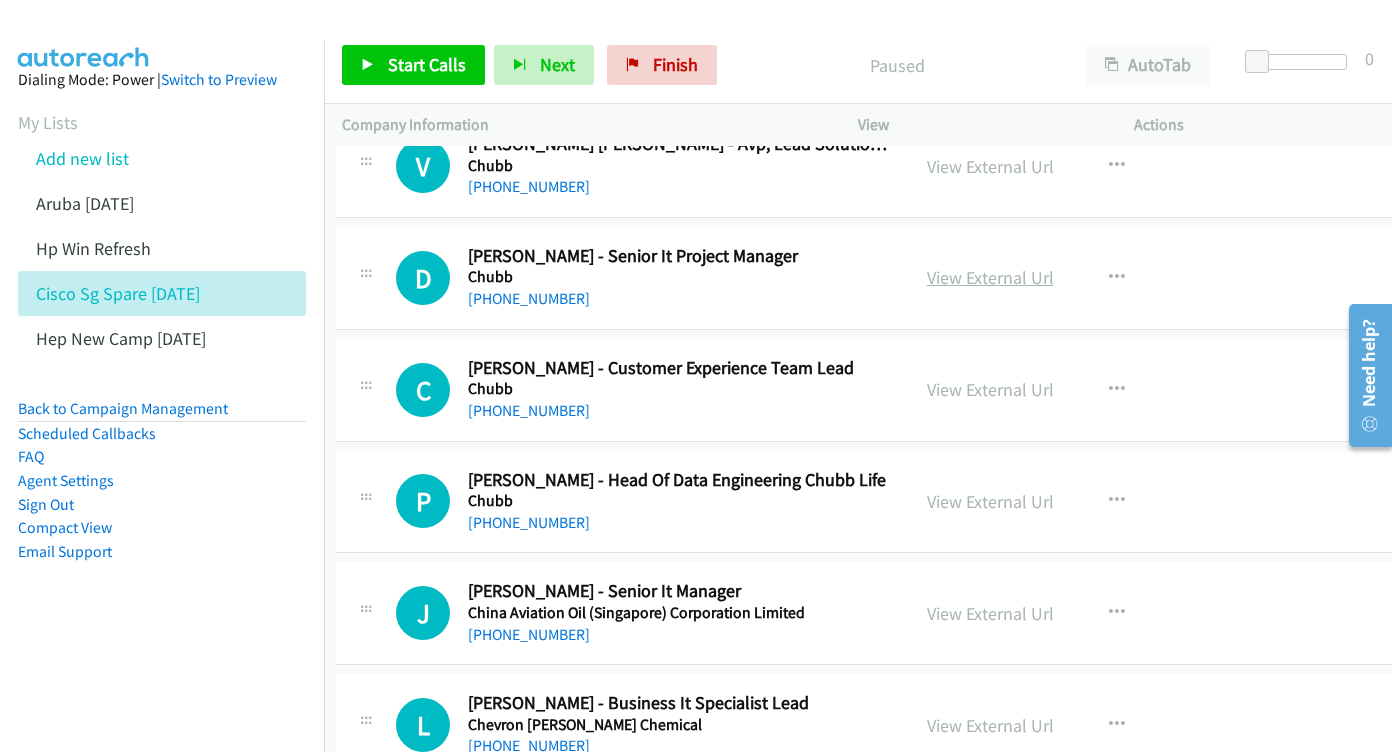 click on "View External Url" at bounding box center [990, 277] 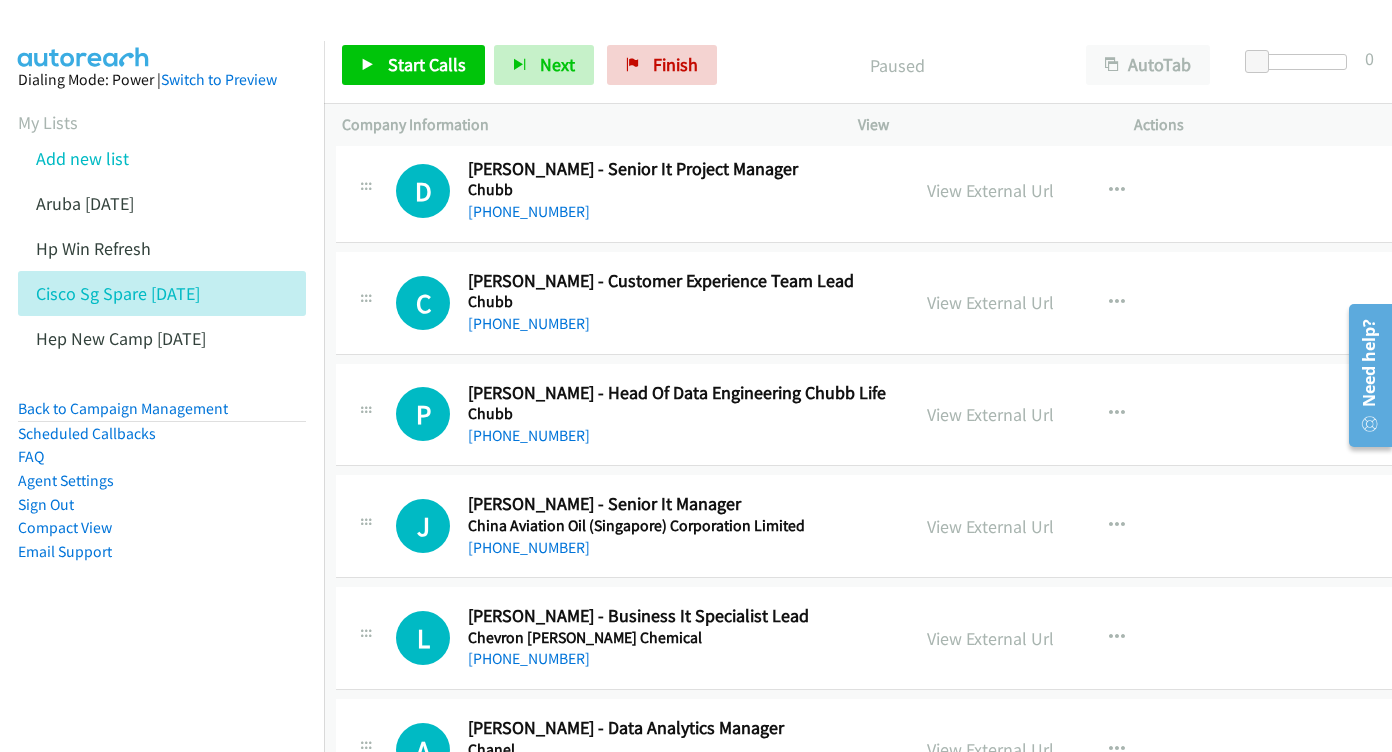 scroll, scrollTop: 4016, scrollLeft: 6, axis: both 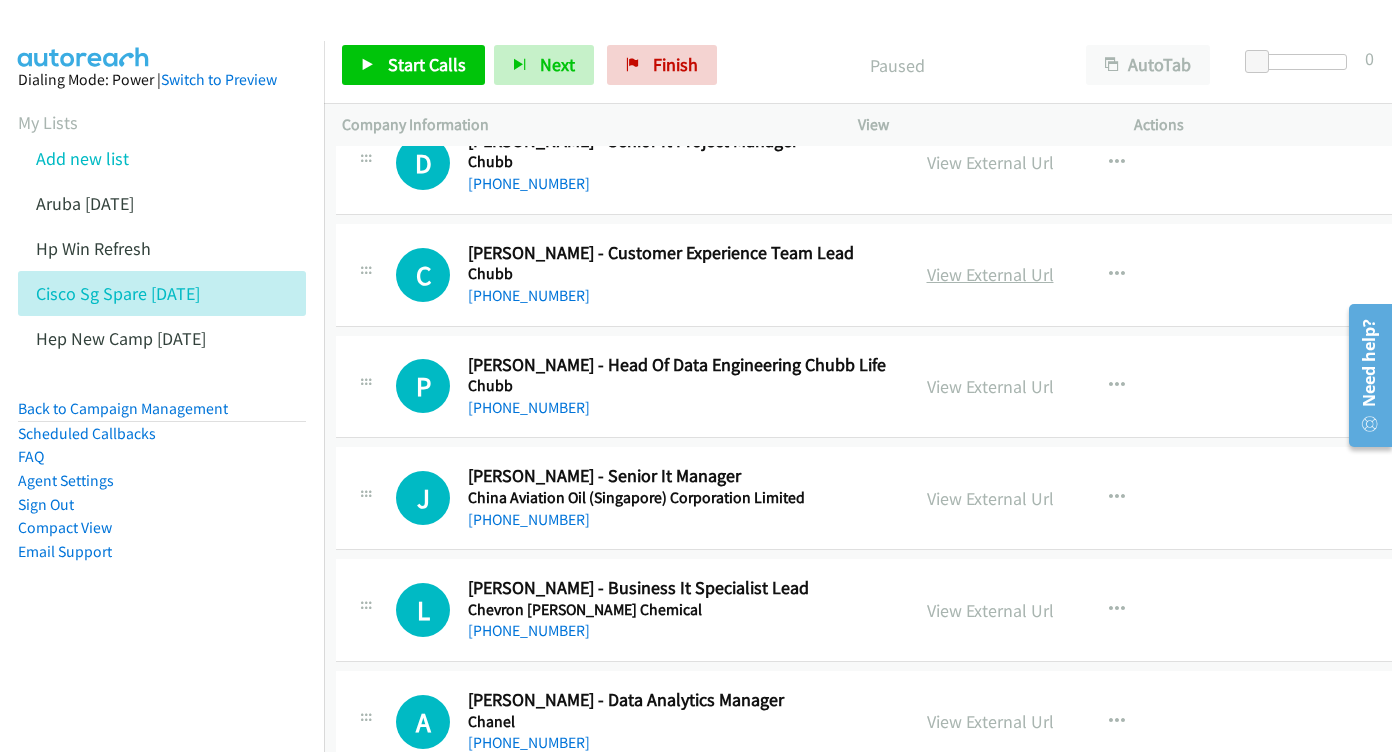 click on "View External Url" at bounding box center [990, 274] 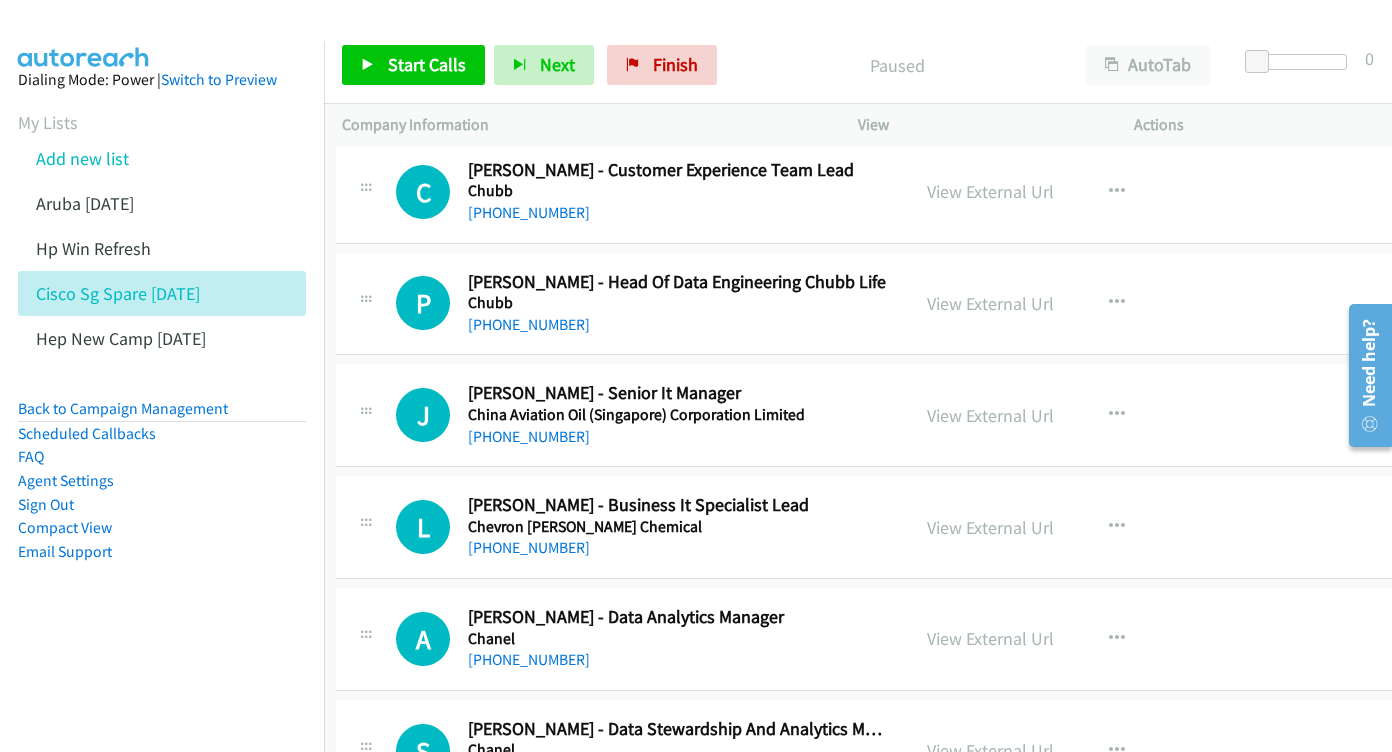 scroll, scrollTop: 4112, scrollLeft: 6, axis: both 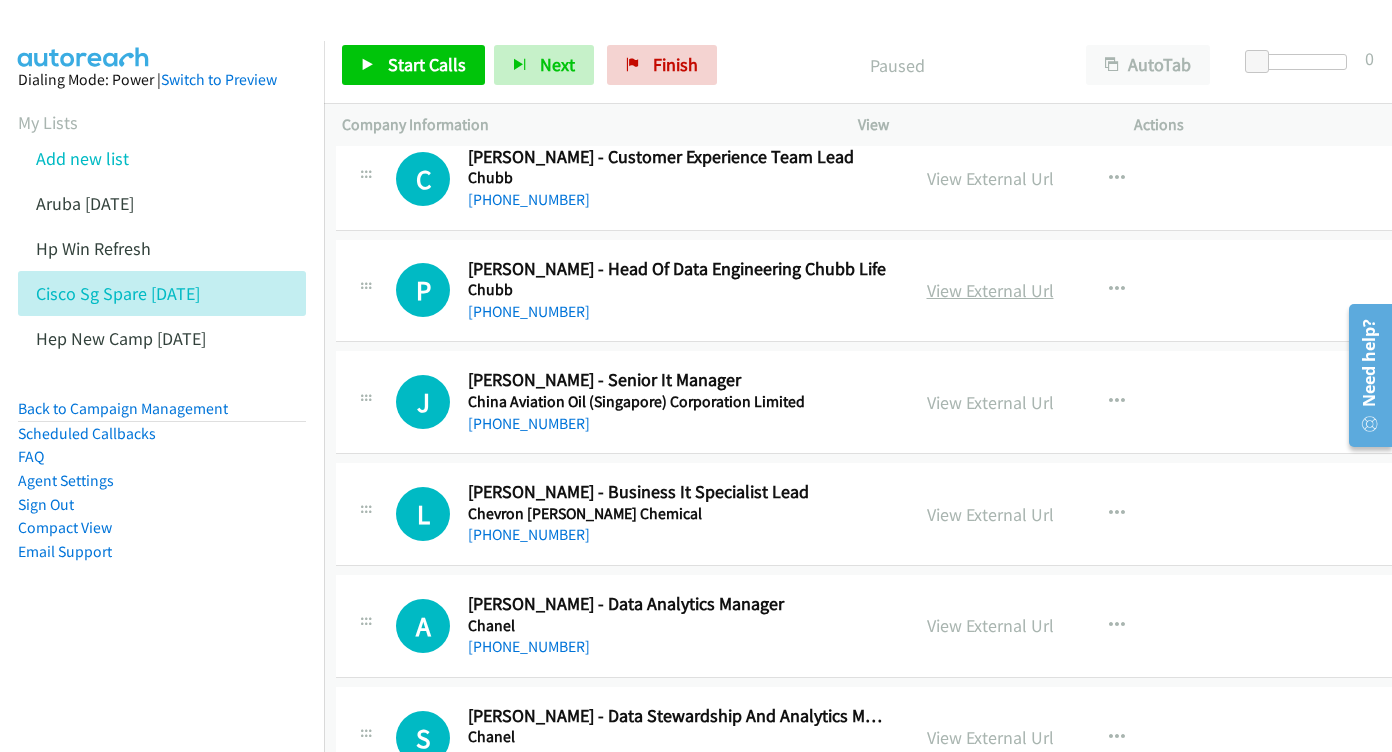 click on "View External Url" at bounding box center (990, 290) 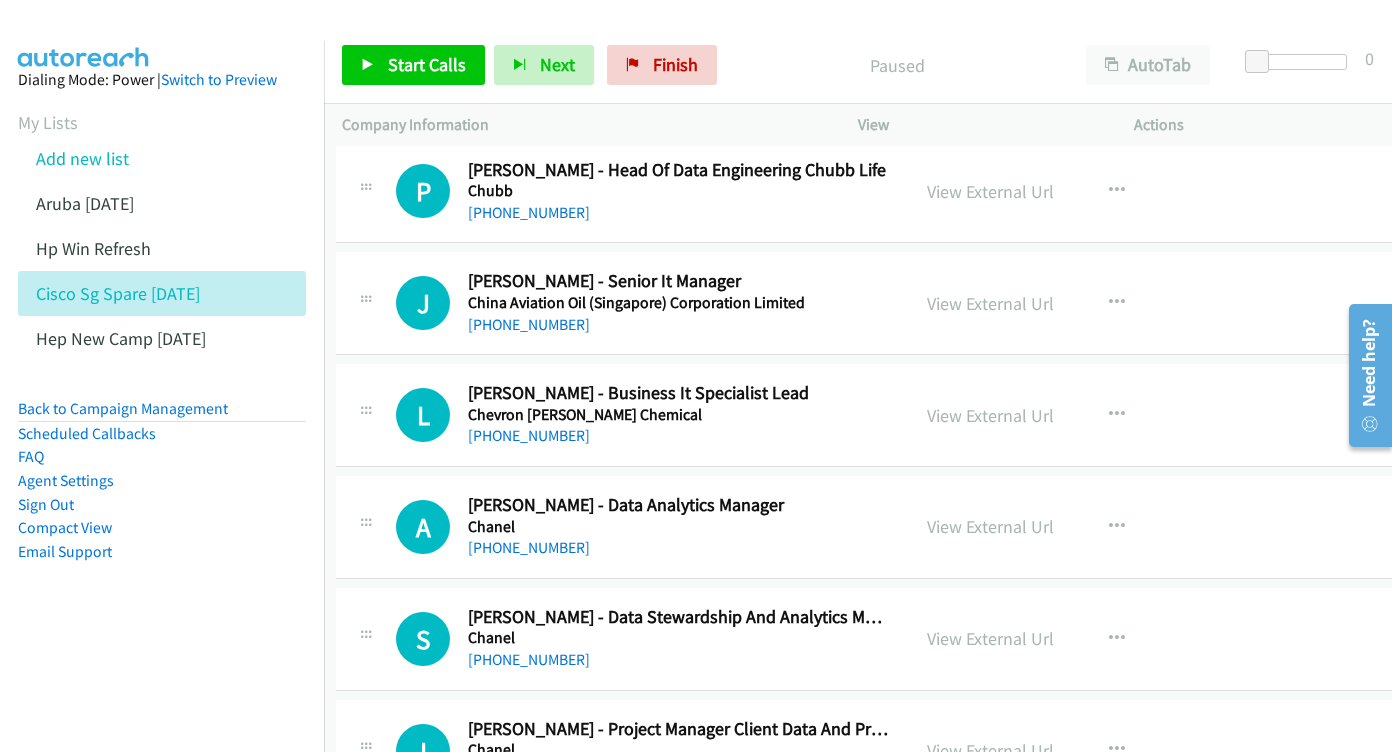scroll, scrollTop: 4212, scrollLeft: 6, axis: both 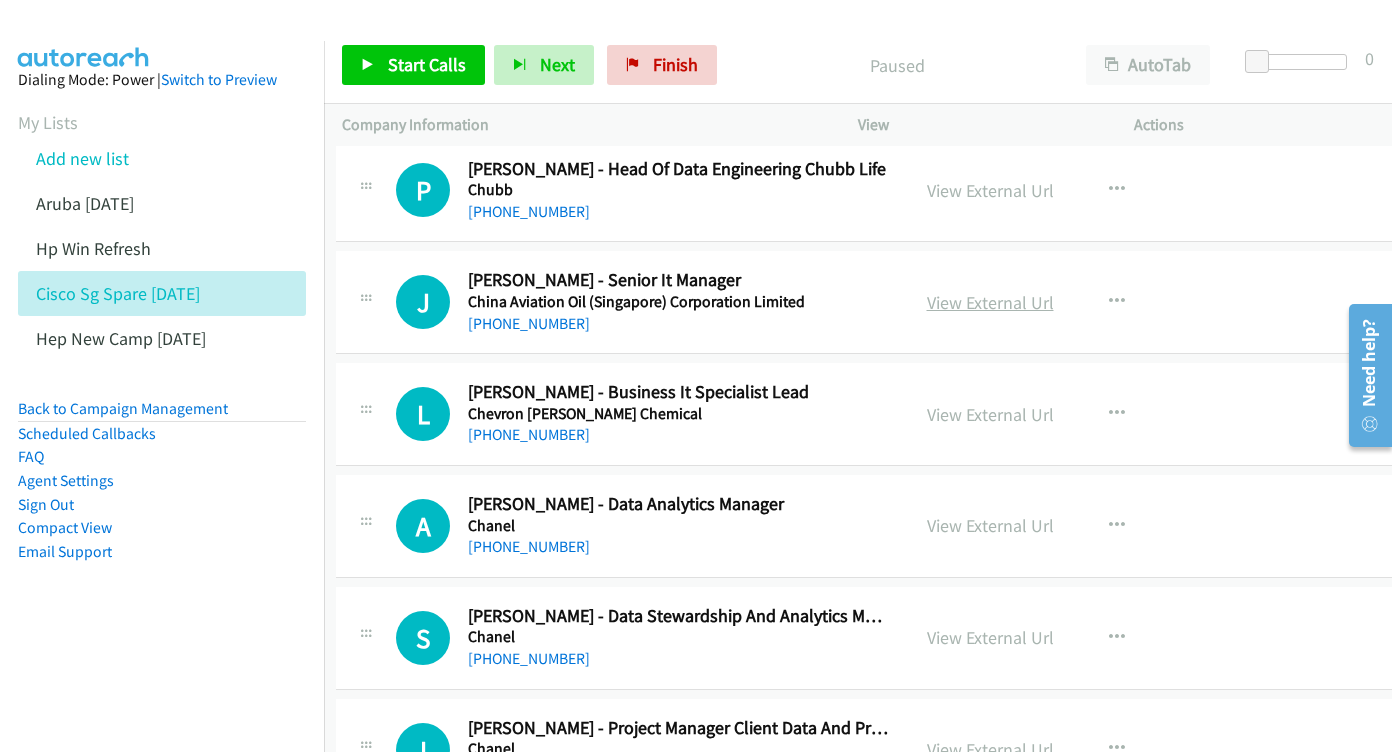 click on "View External Url" at bounding box center (990, 302) 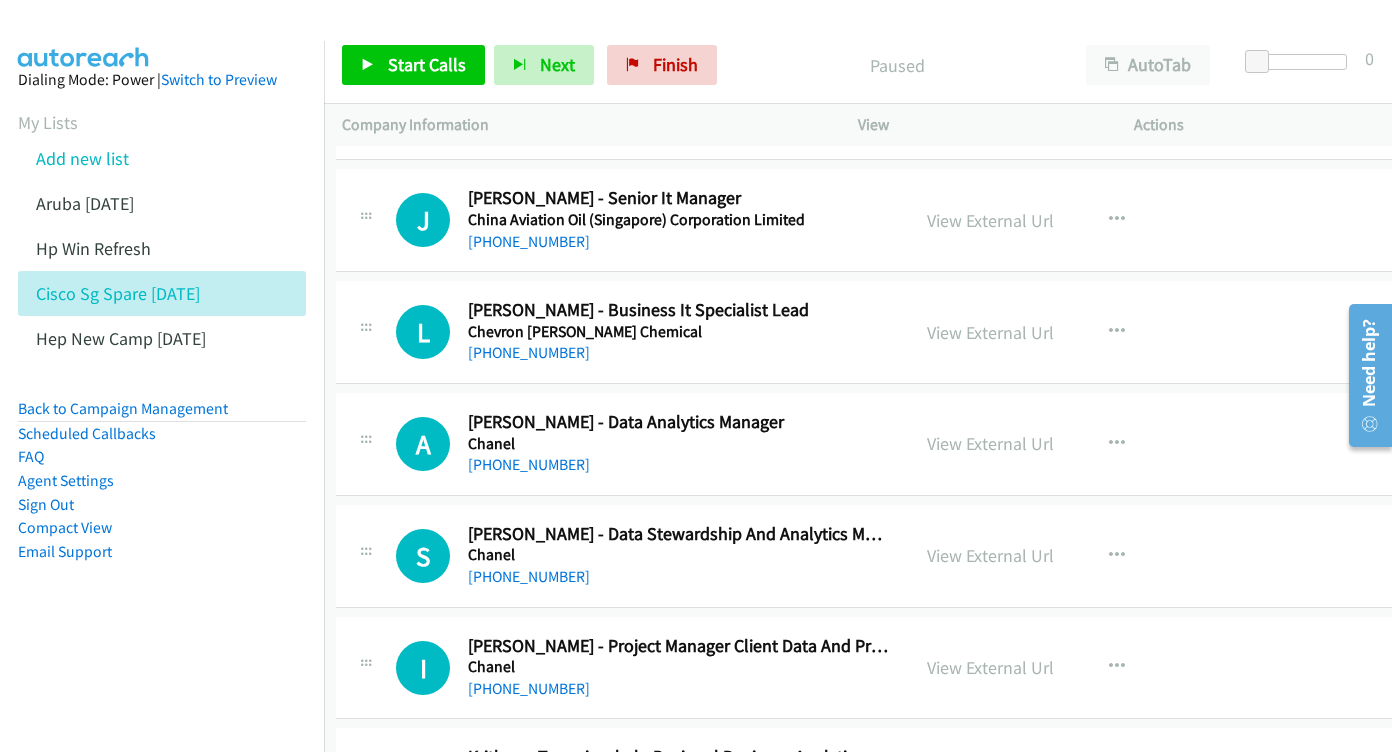 scroll 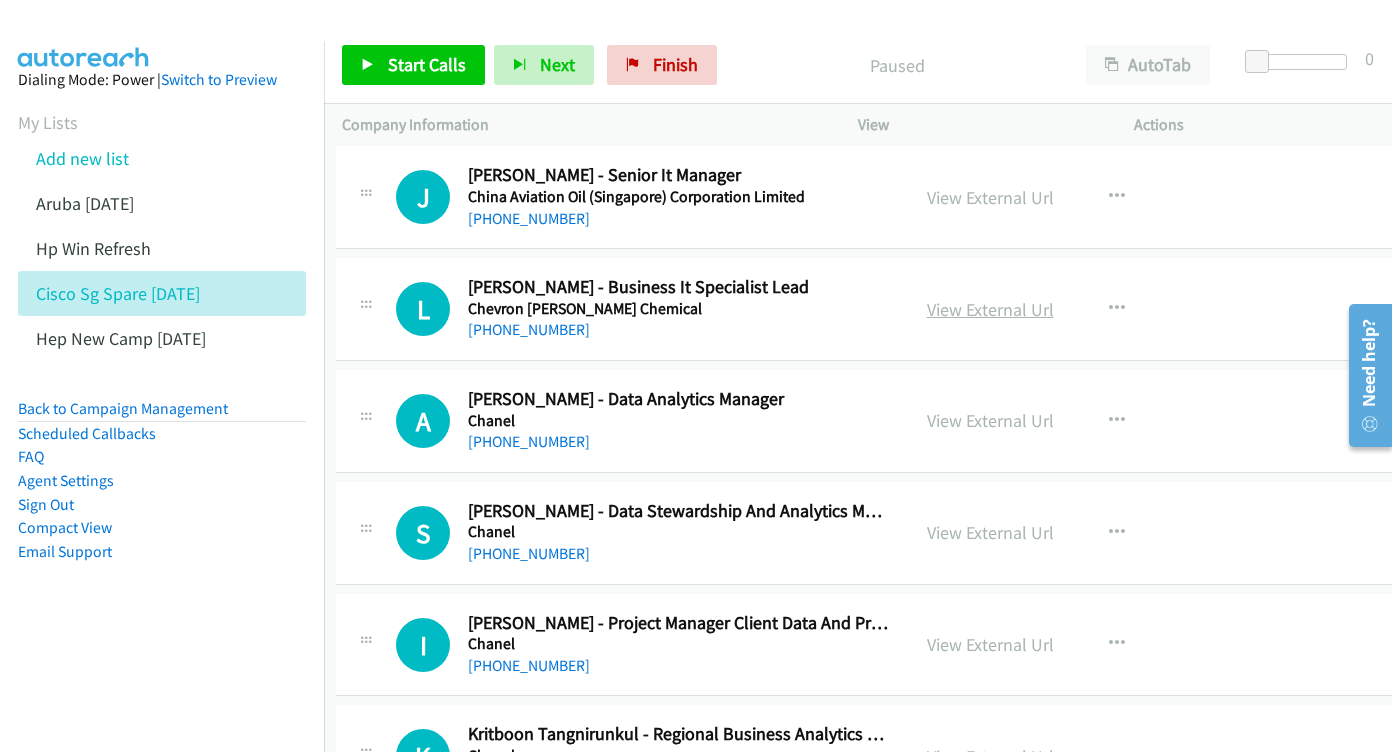 click on "View External Url" at bounding box center (990, 309) 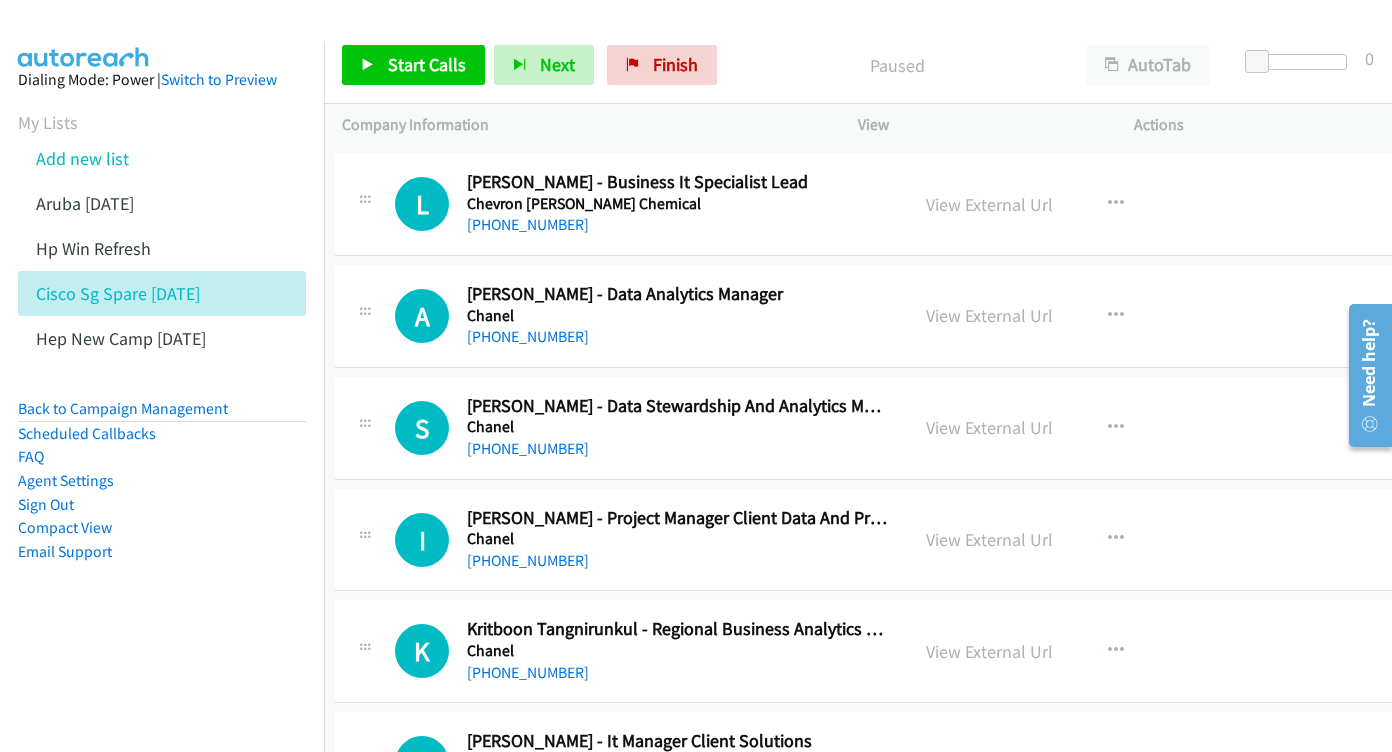 click on "View External Url" at bounding box center [989, 315] 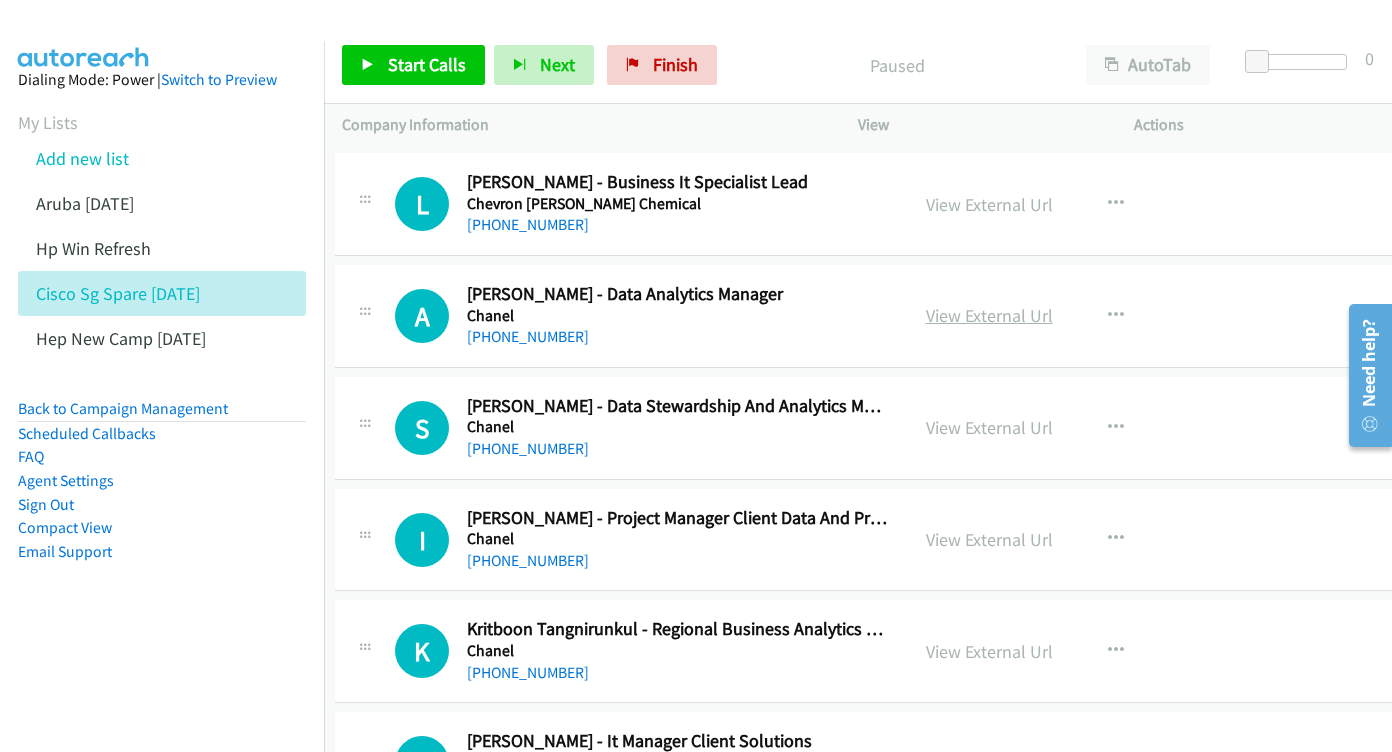 click on "View External Url" at bounding box center [989, 315] 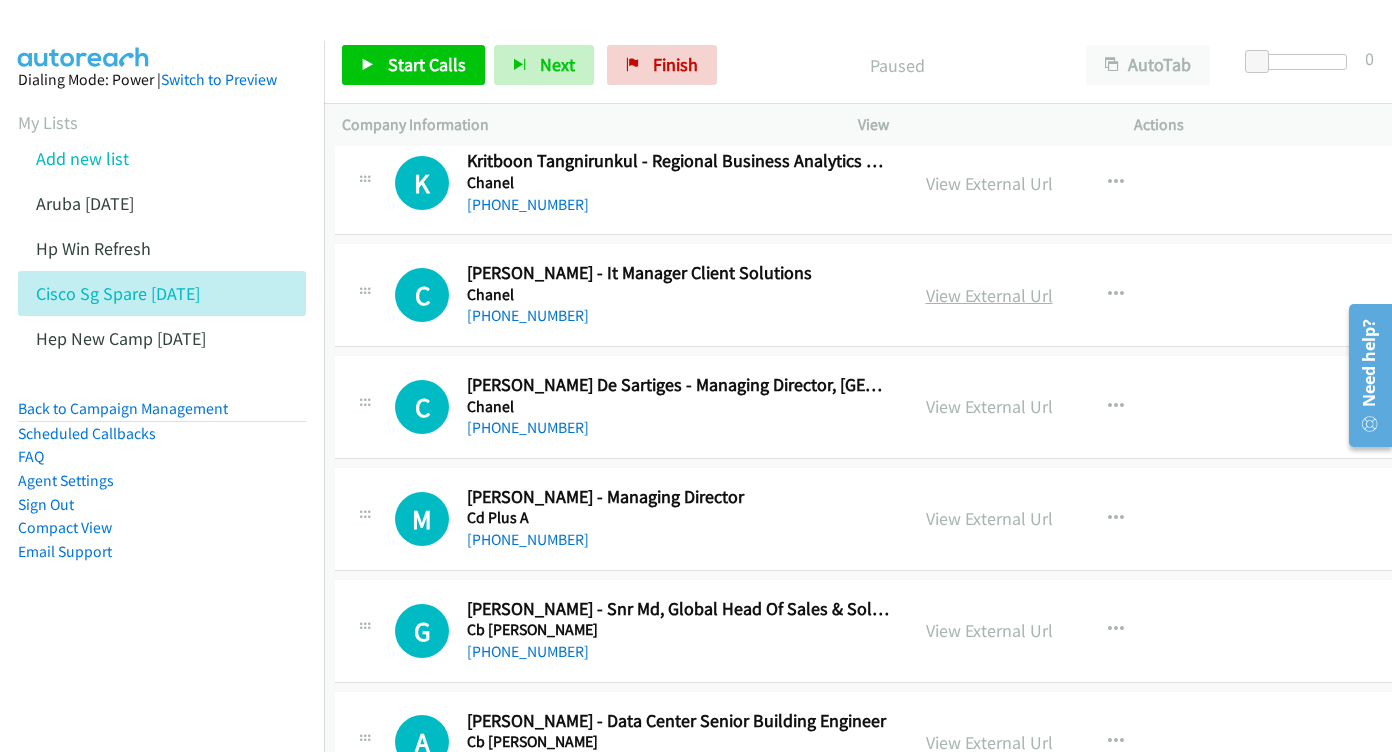 click on "View External Url" at bounding box center [989, 295] 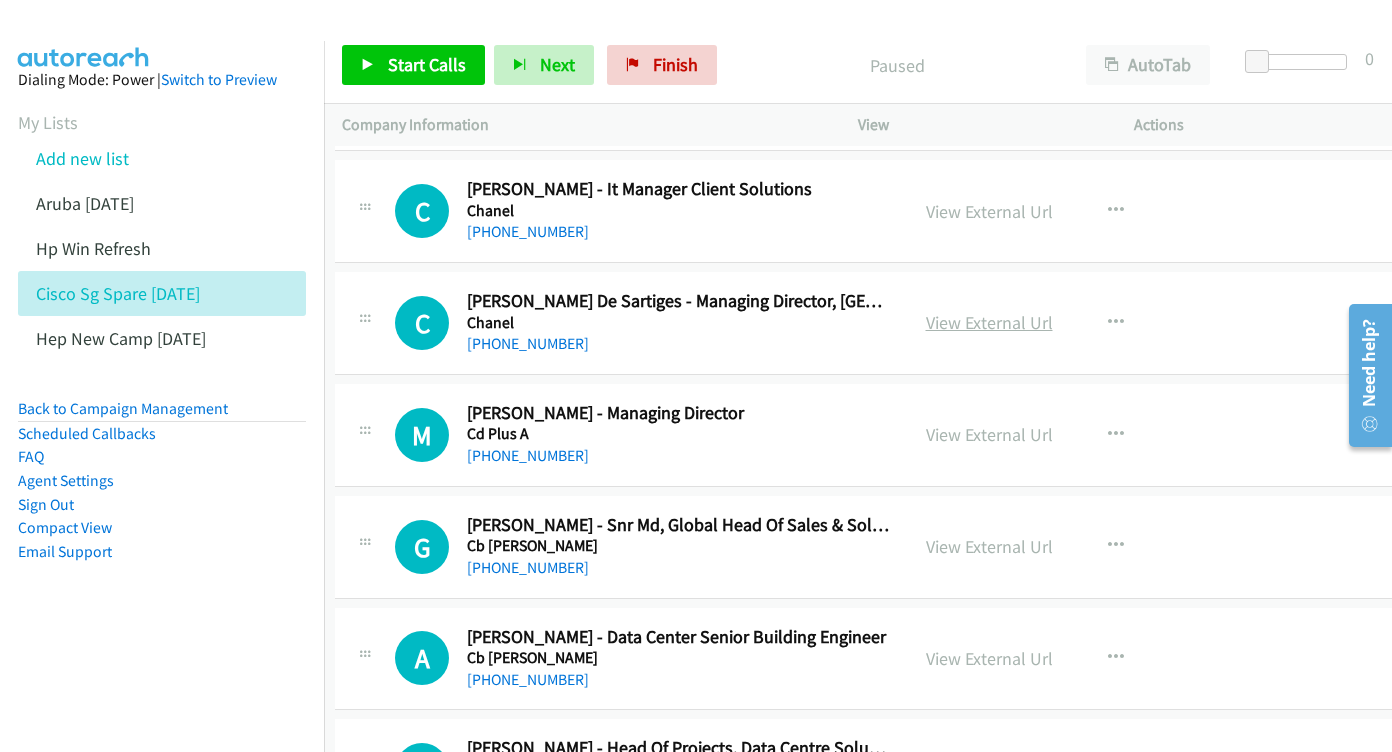 click on "View External Url" at bounding box center (989, 322) 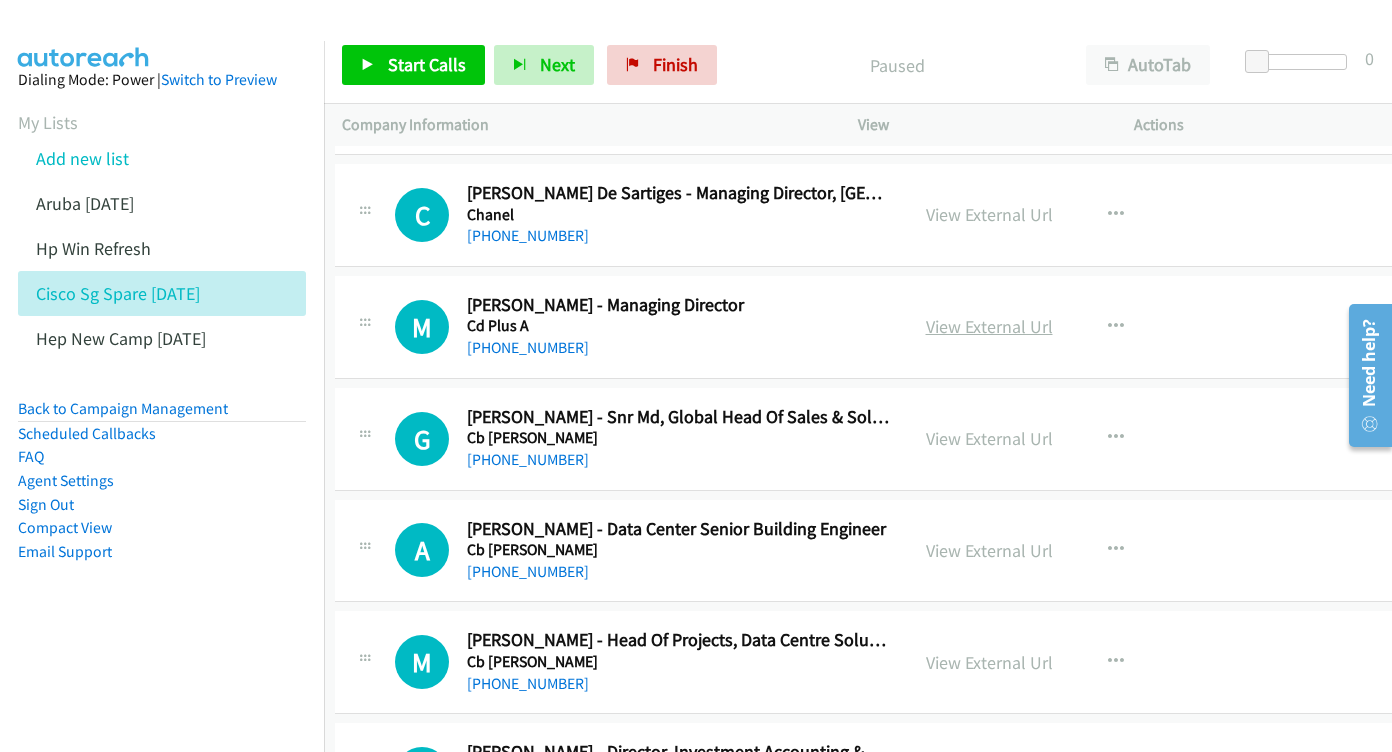 scroll, scrollTop: 5087, scrollLeft: 6, axis: both 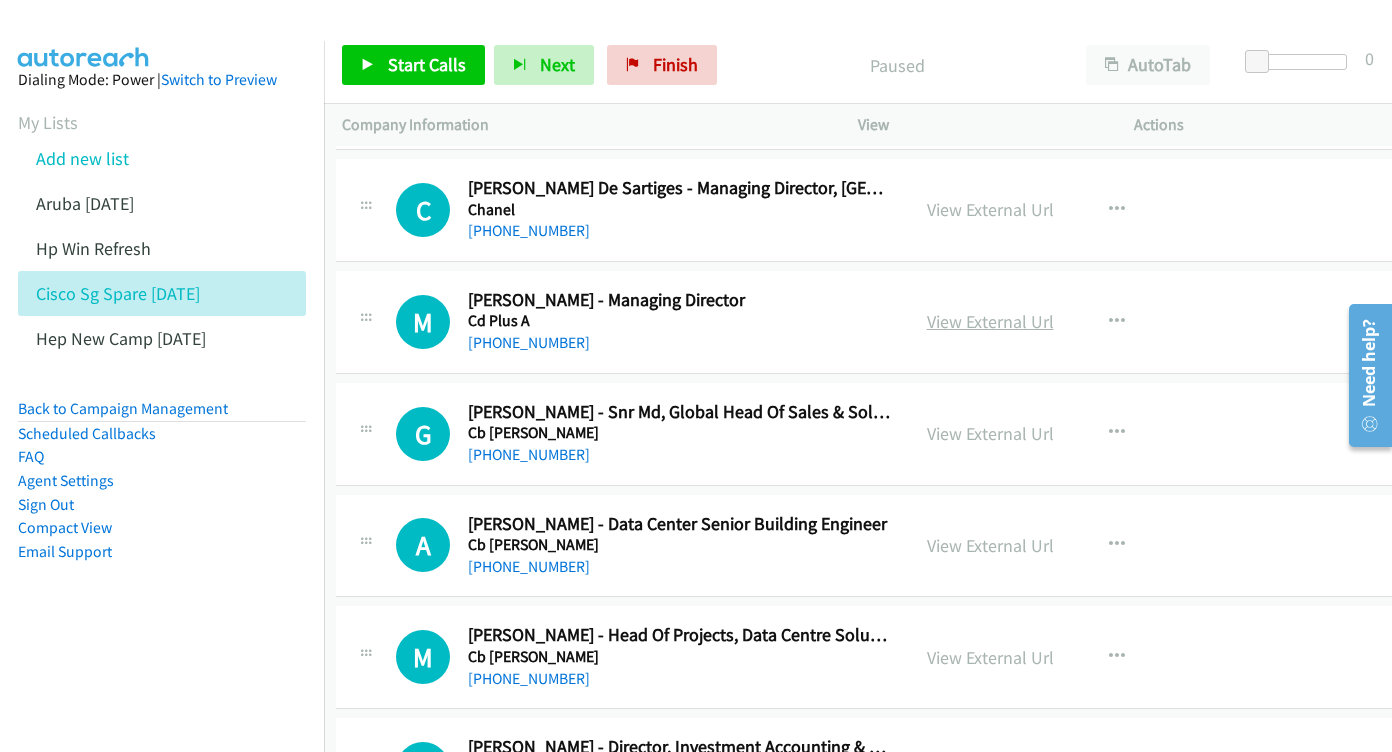 click on "View External Url" at bounding box center [990, 321] 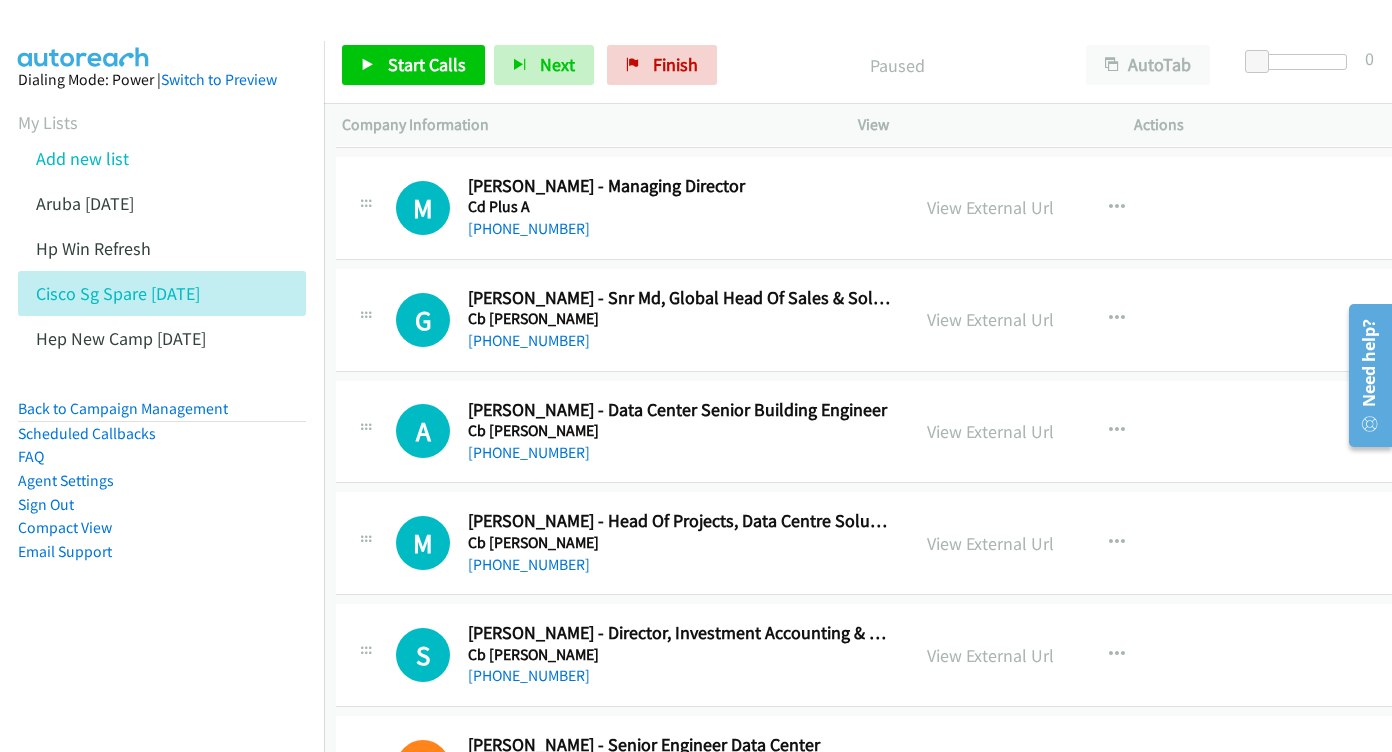 scroll, scrollTop: 5236, scrollLeft: 6, axis: both 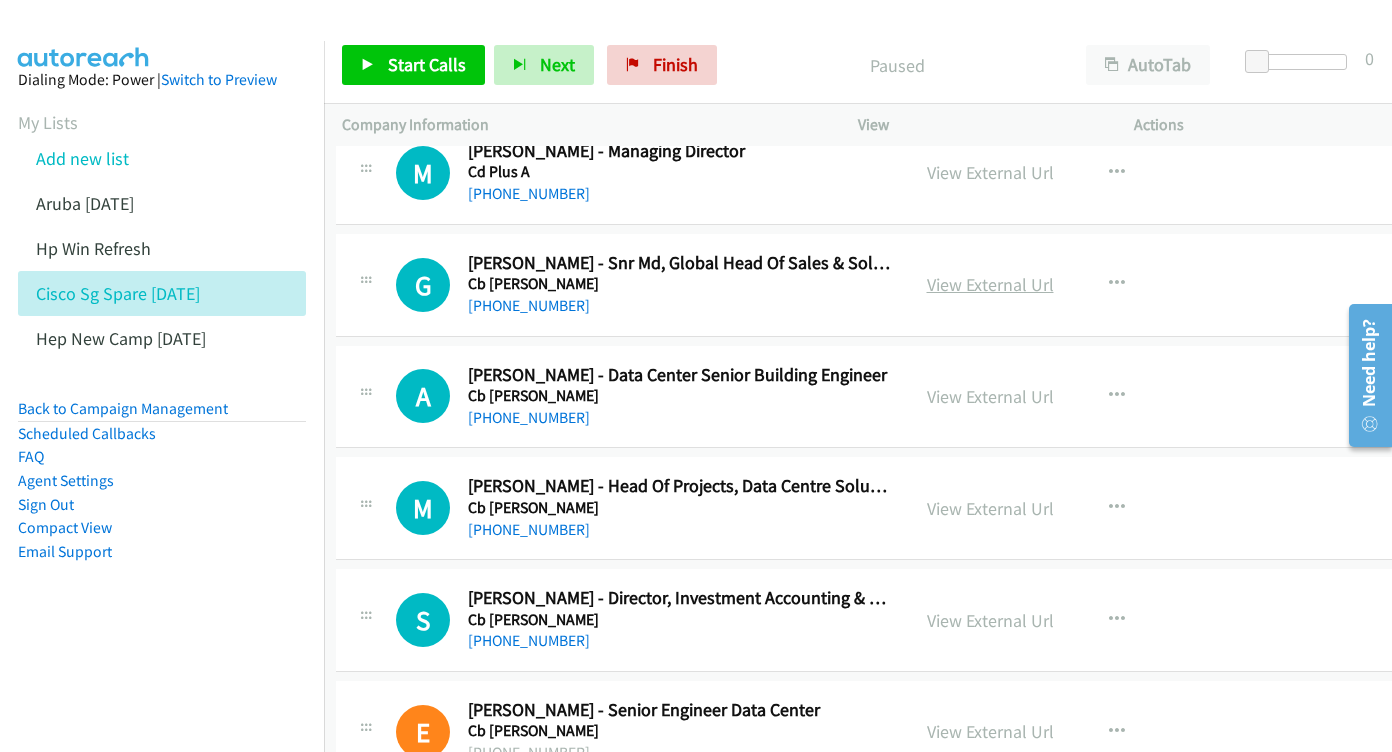 click on "View External Url" at bounding box center [990, 284] 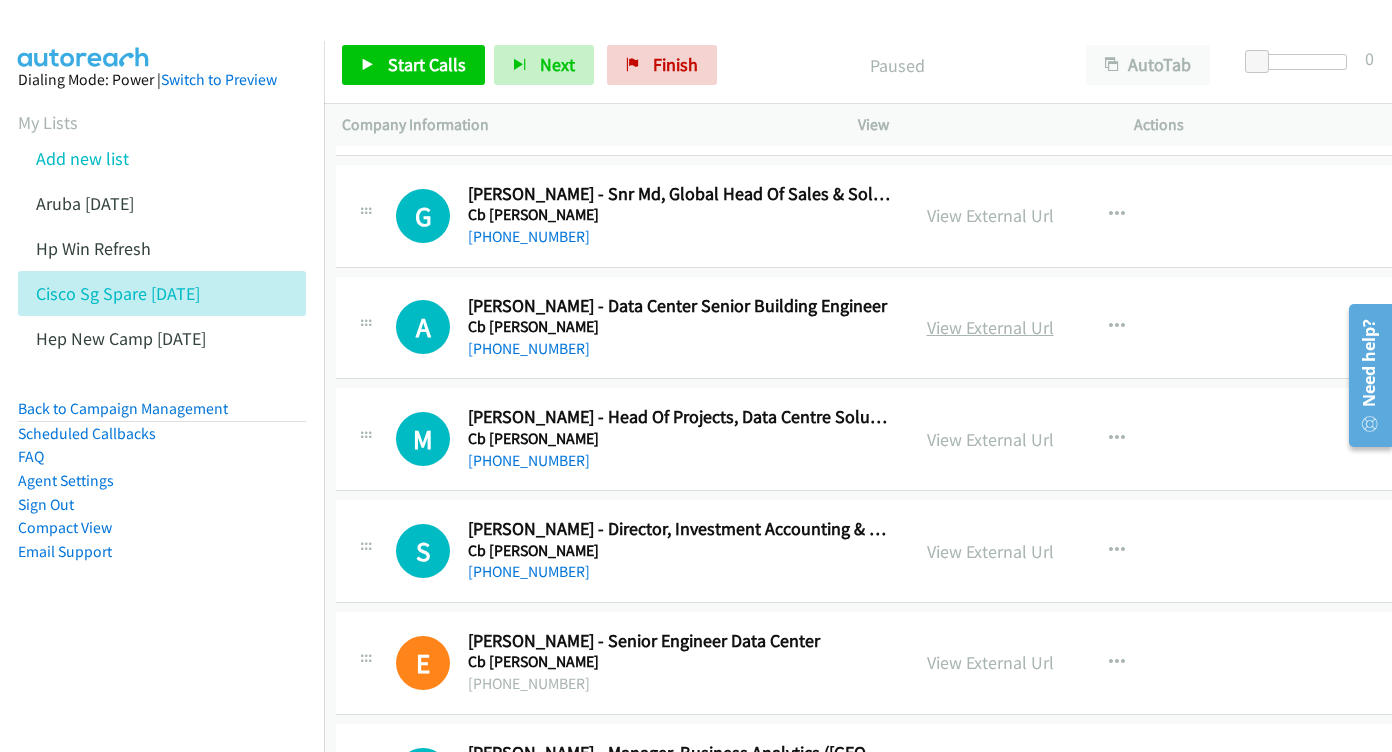 scroll, scrollTop: 5306, scrollLeft: 6, axis: both 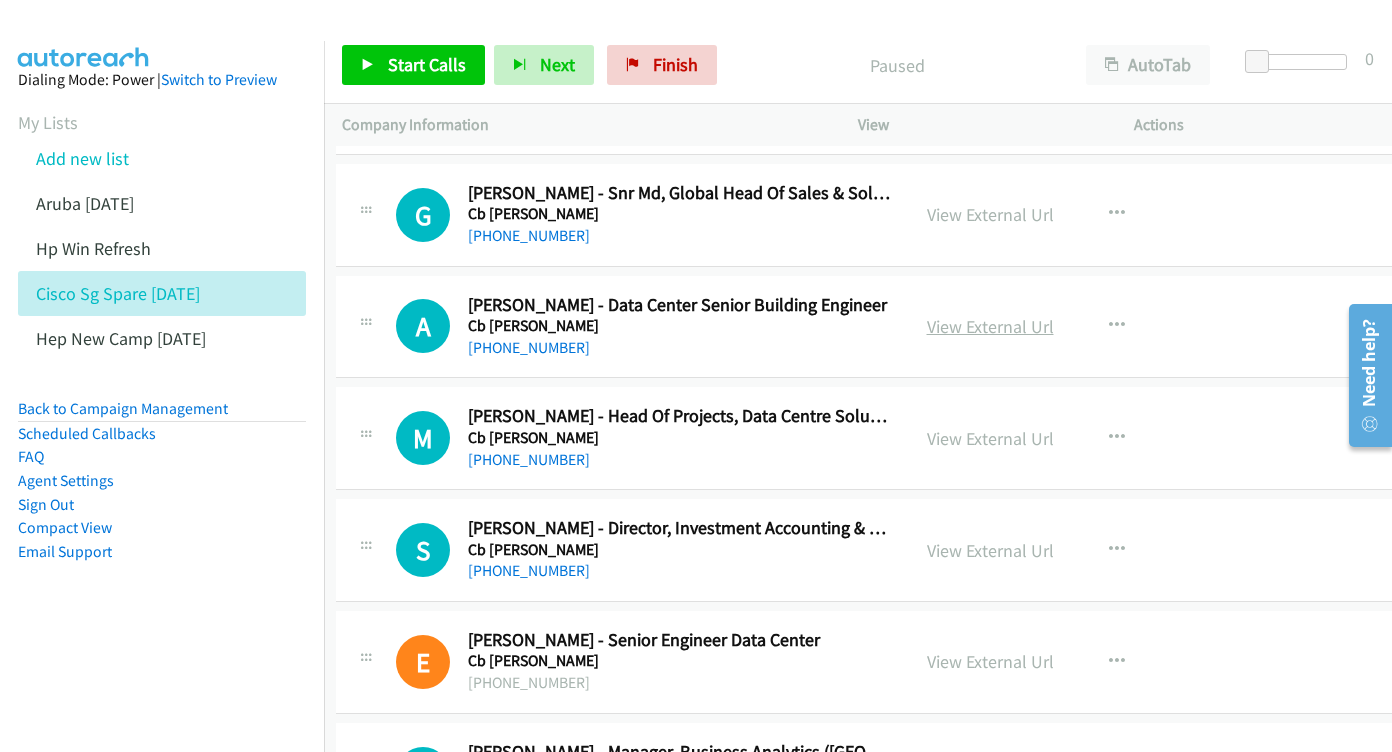 click on "View External Url" at bounding box center [990, 326] 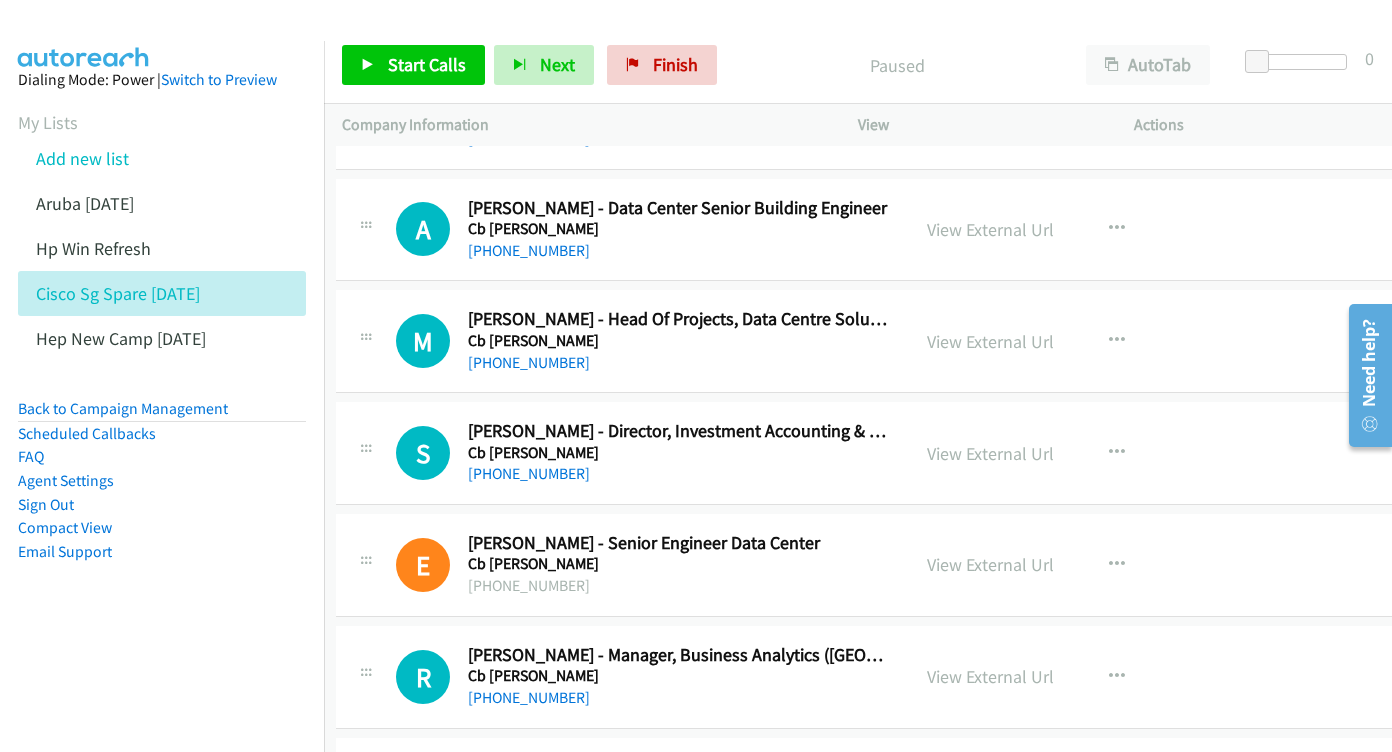 scroll, scrollTop: 5405, scrollLeft: 6, axis: both 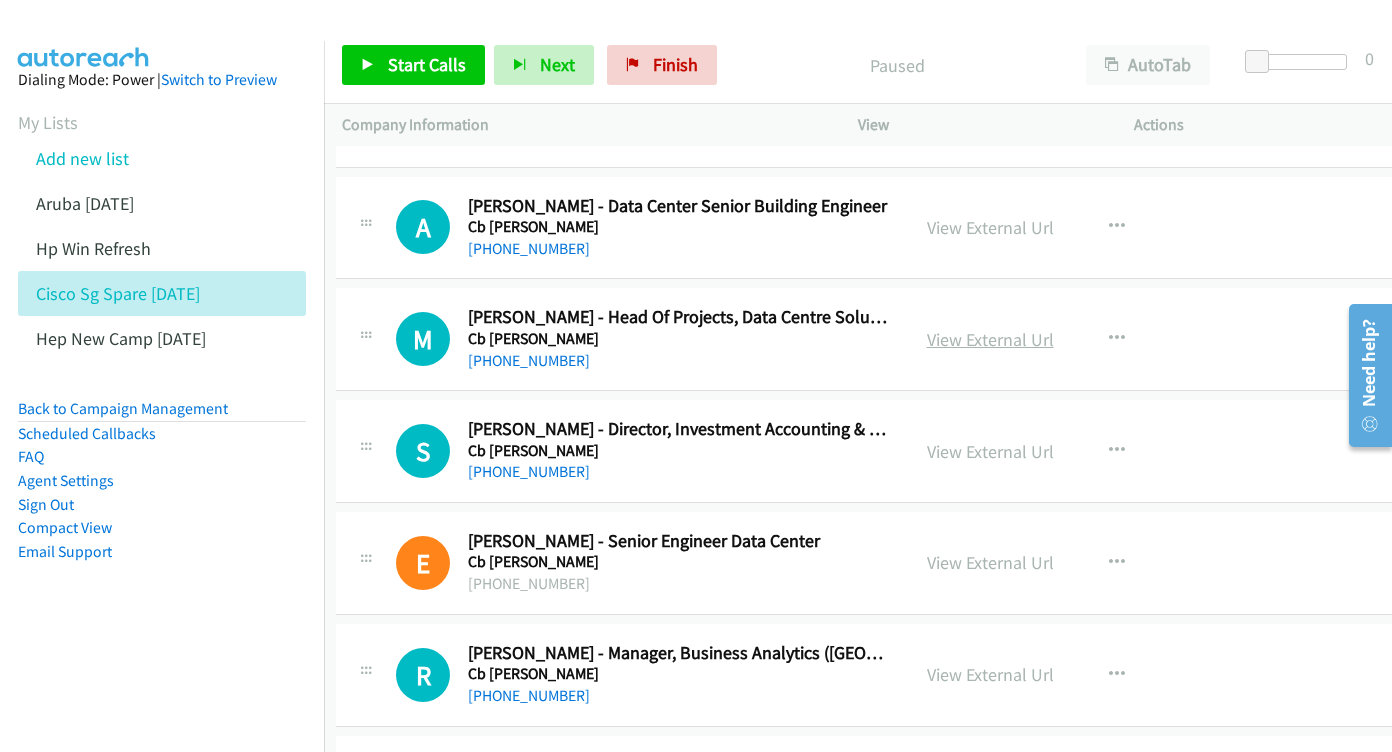 click on "View External Url" at bounding box center (990, 339) 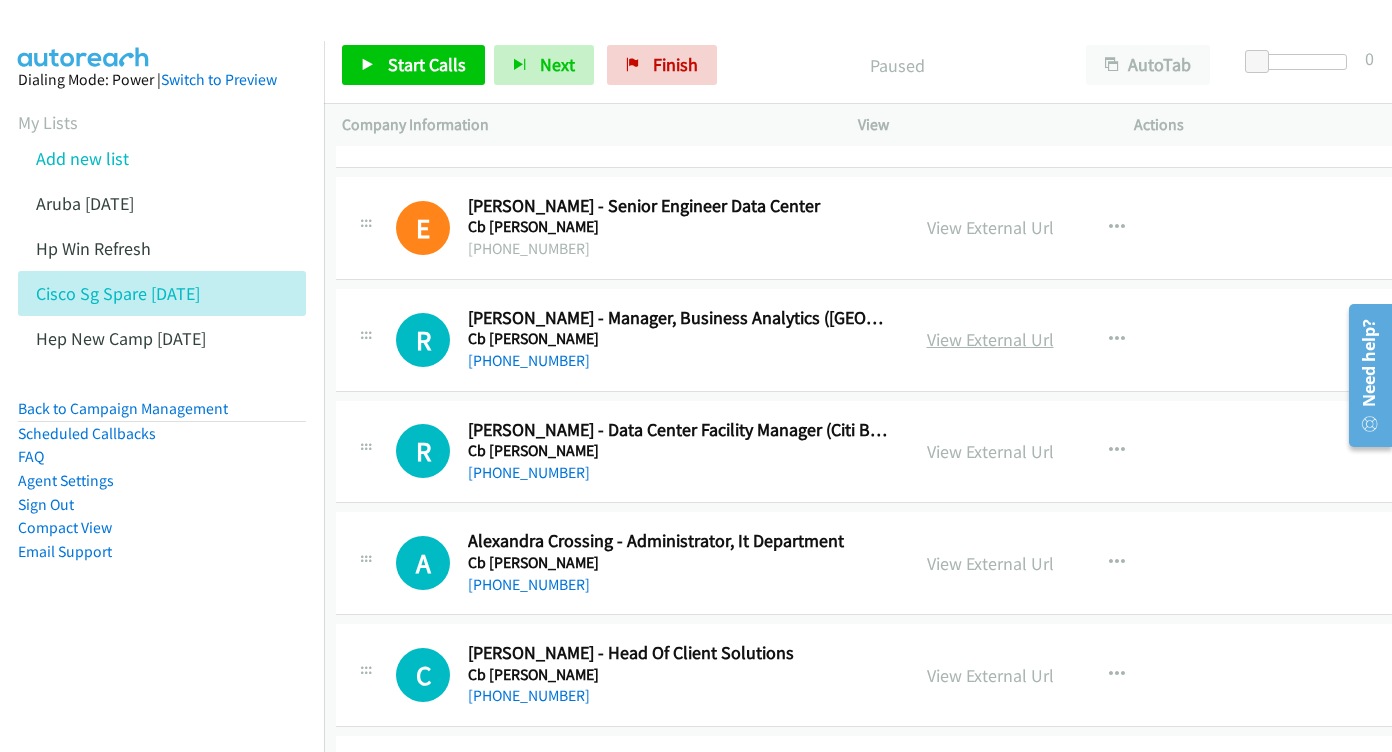 scroll, scrollTop: 5748, scrollLeft: 6, axis: both 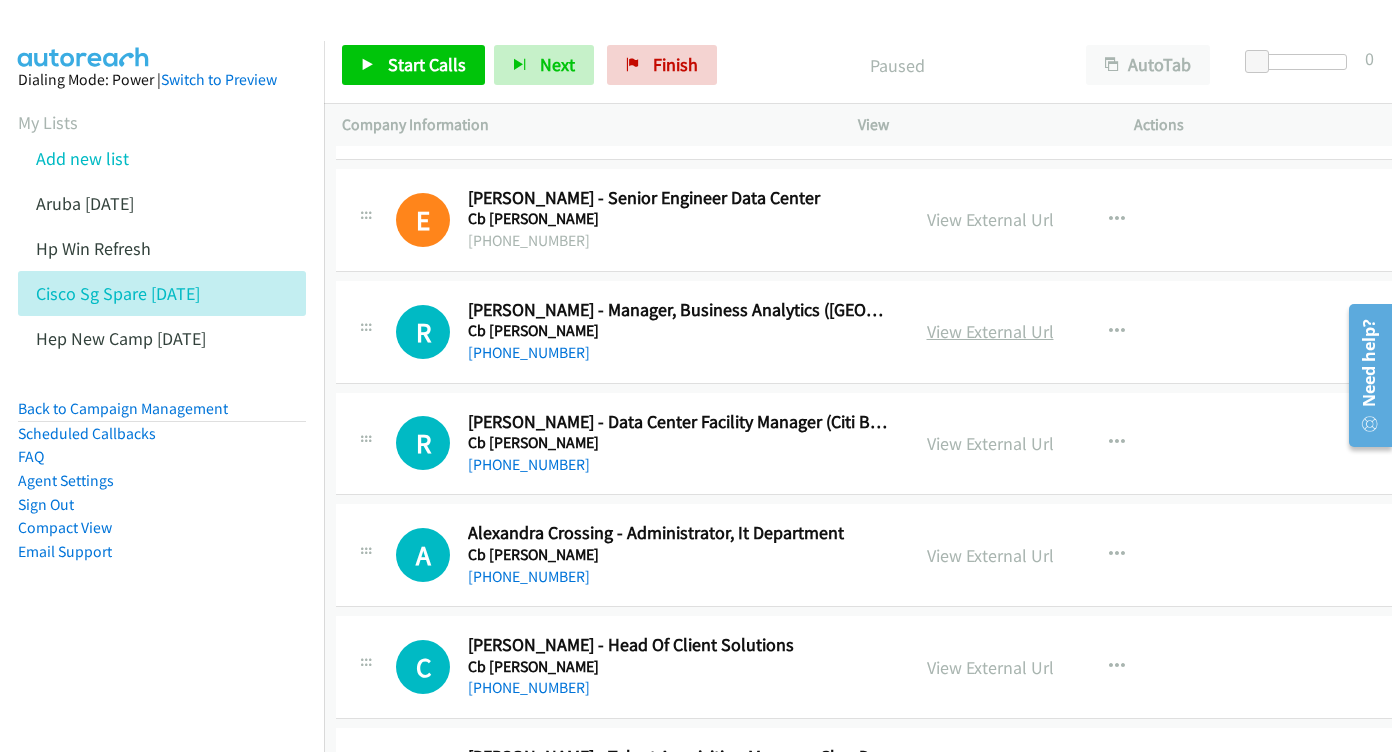 click on "View External Url" at bounding box center (990, 331) 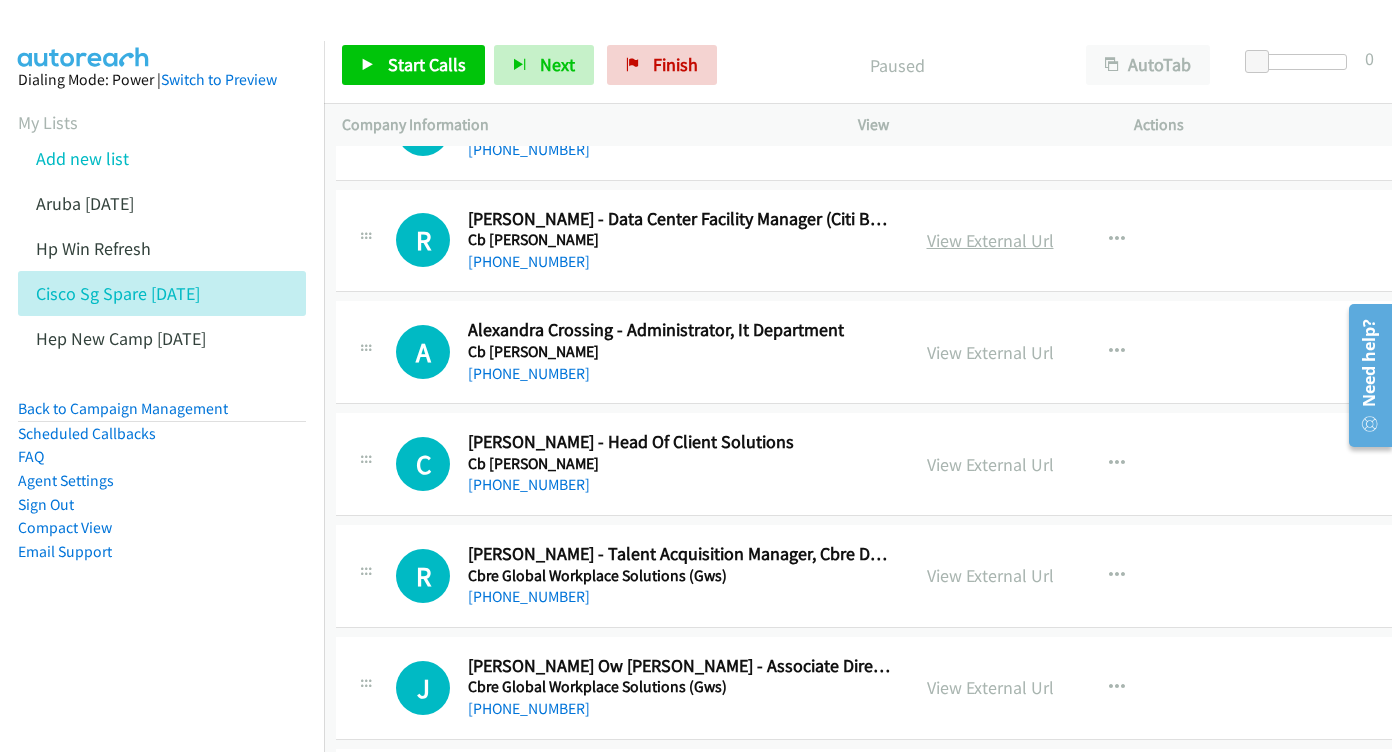 scroll, scrollTop: 5979, scrollLeft: 6, axis: both 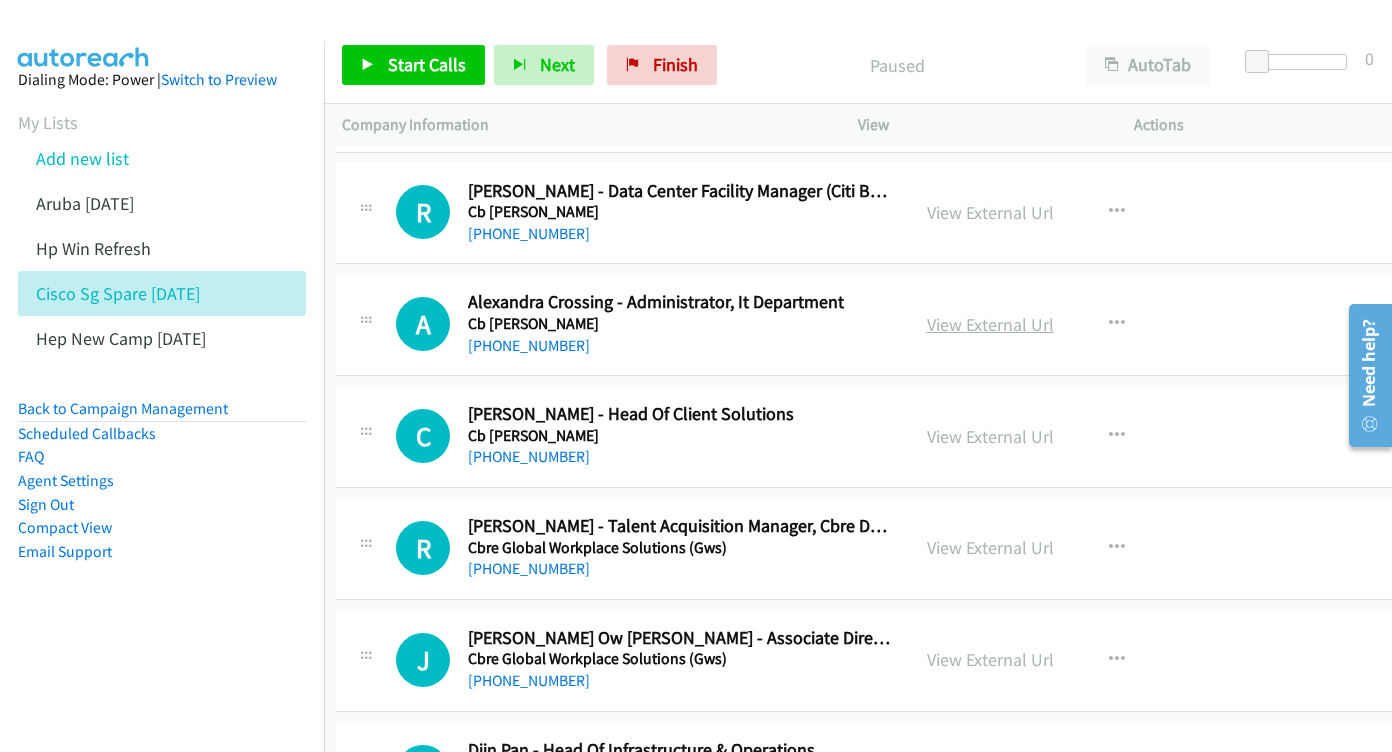 click on "View External Url" at bounding box center (990, 324) 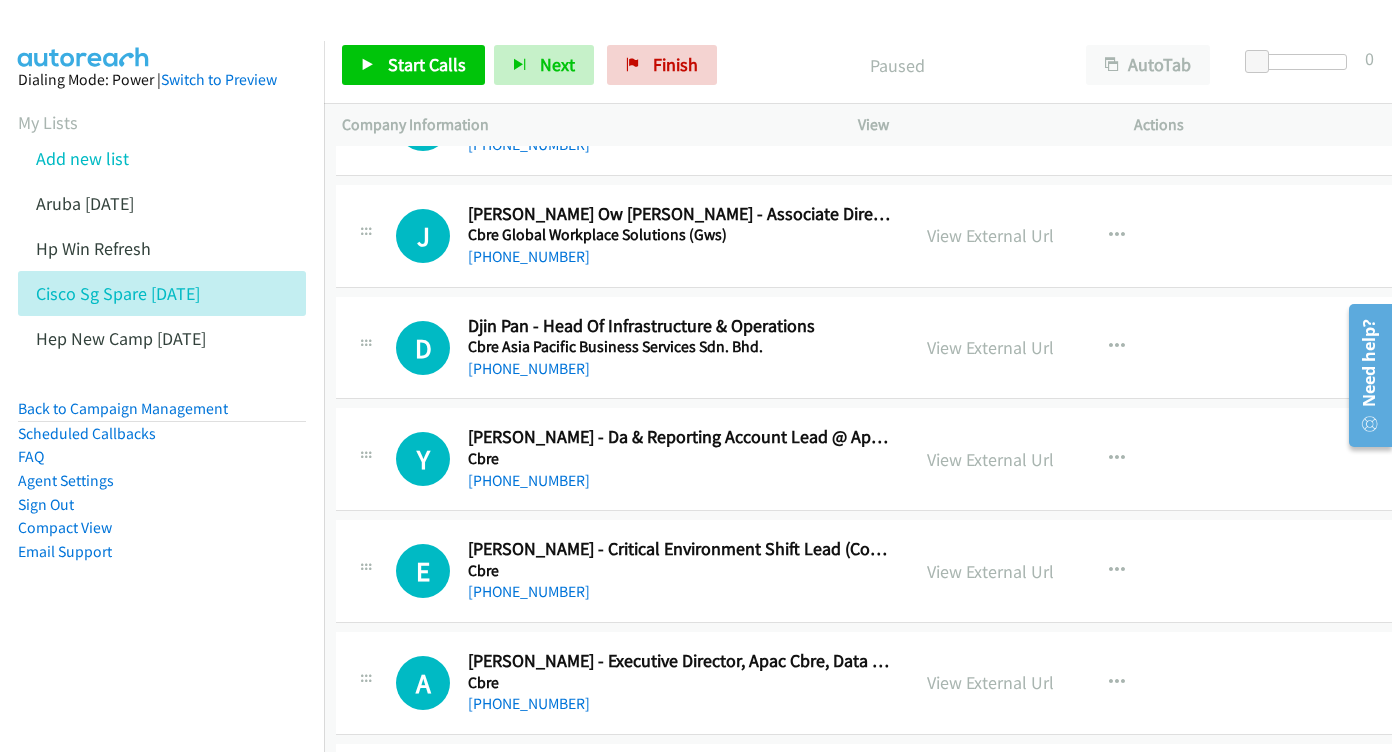 scroll, scrollTop: 6404, scrollLeft: 6, axis: both 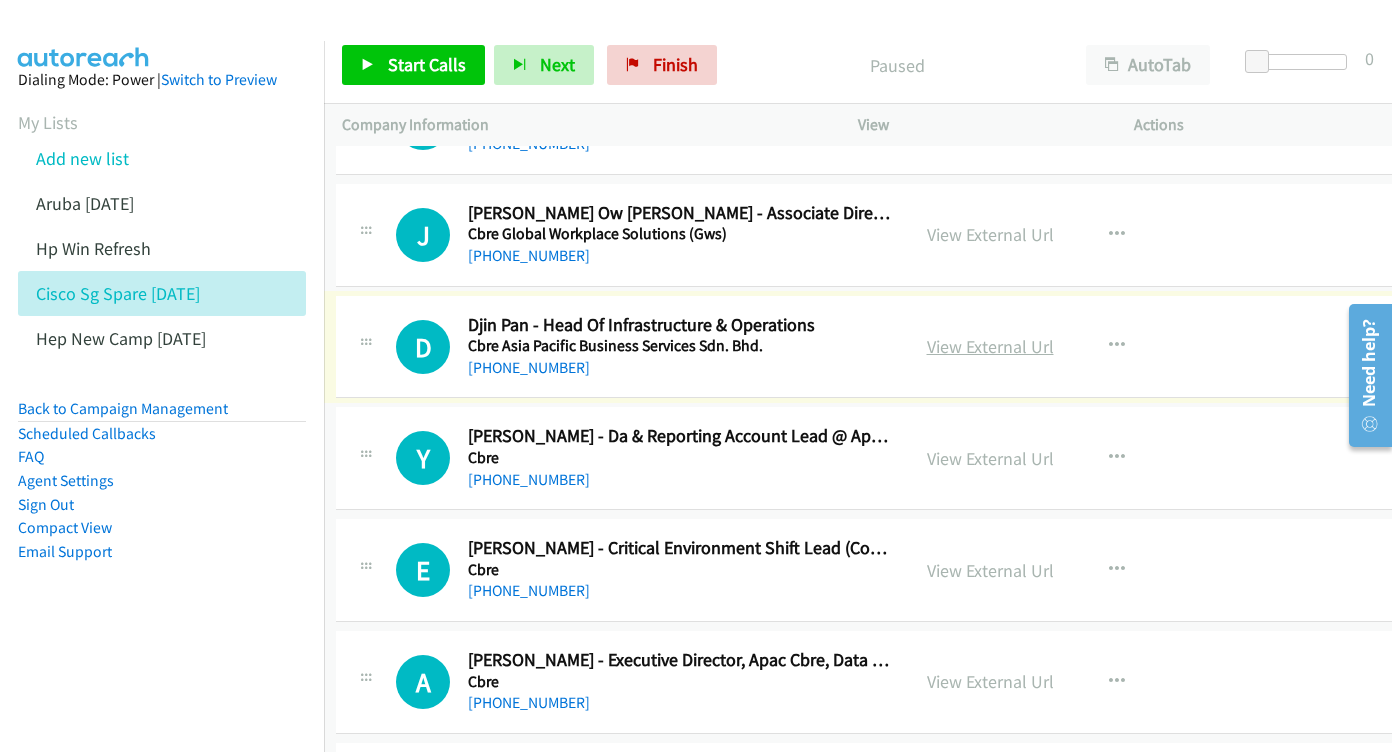 click on "View External Url" at bounding box center (990, 346) 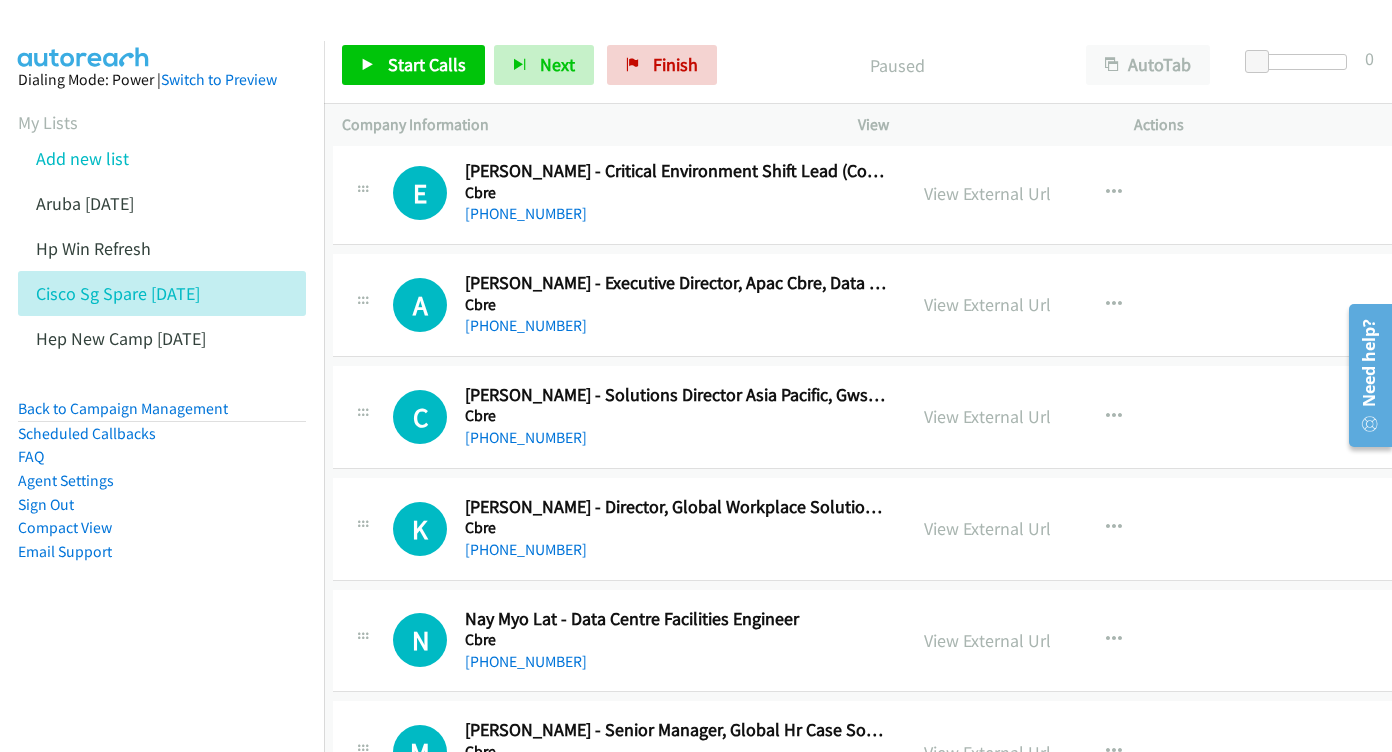 scroll, scrollTop: 6782, scrollLeft: 9, axis: both 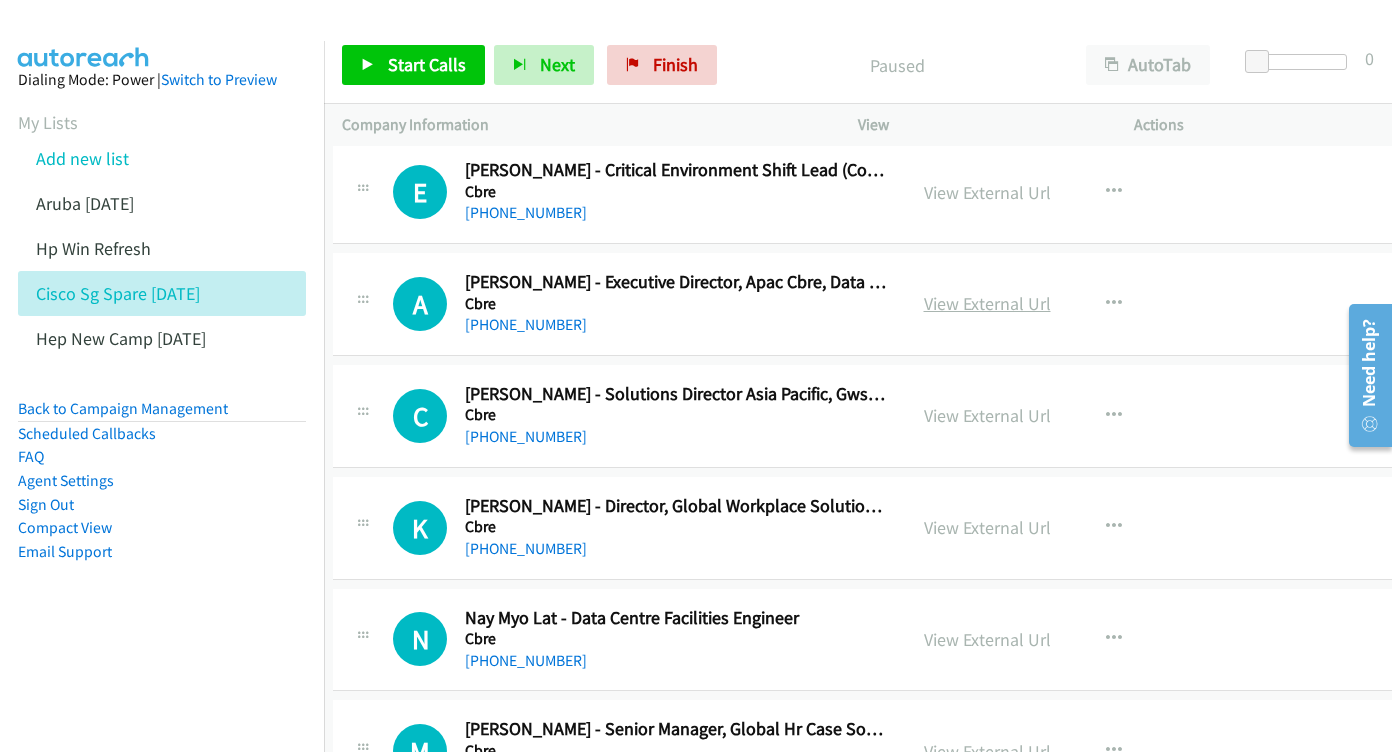 click on "View External Url" at bounding box center [987, 303] 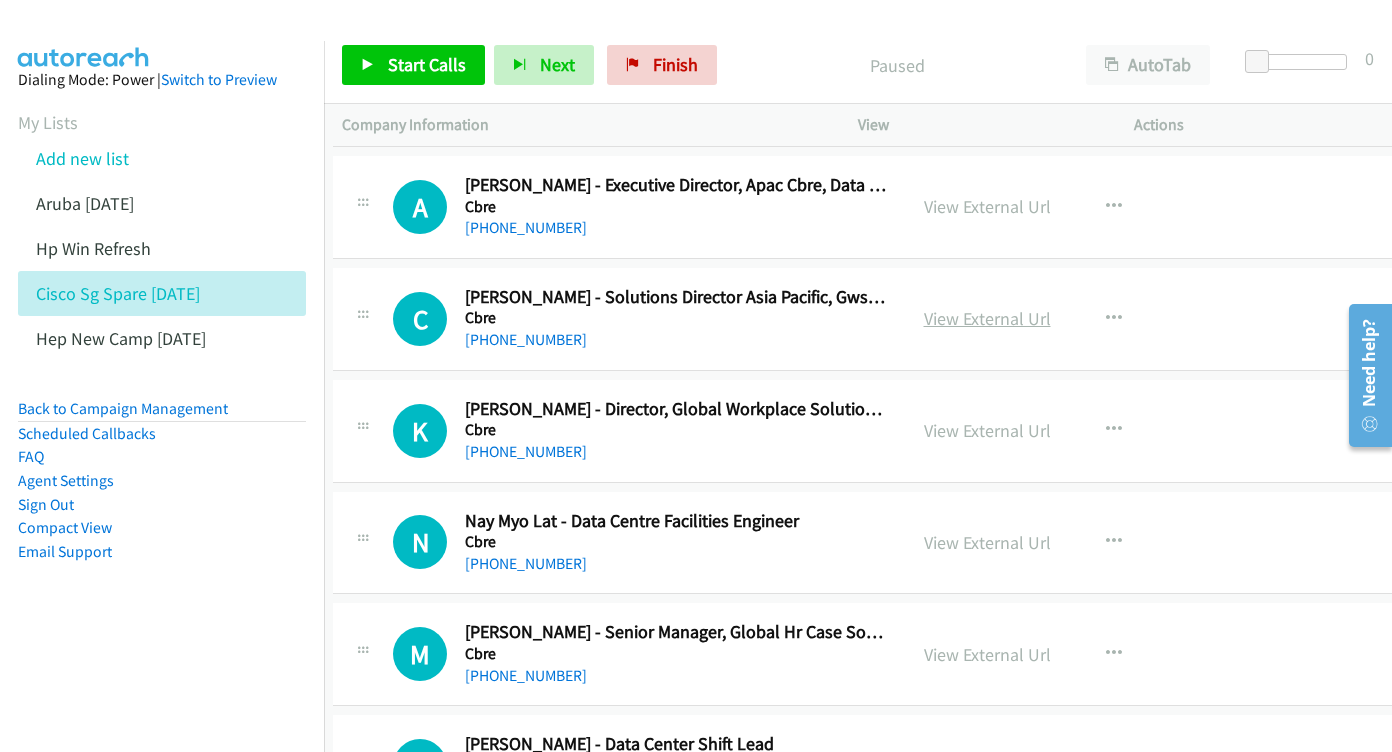 scroll, scrollTop: 6880, scrollLeft: 9, axis: both 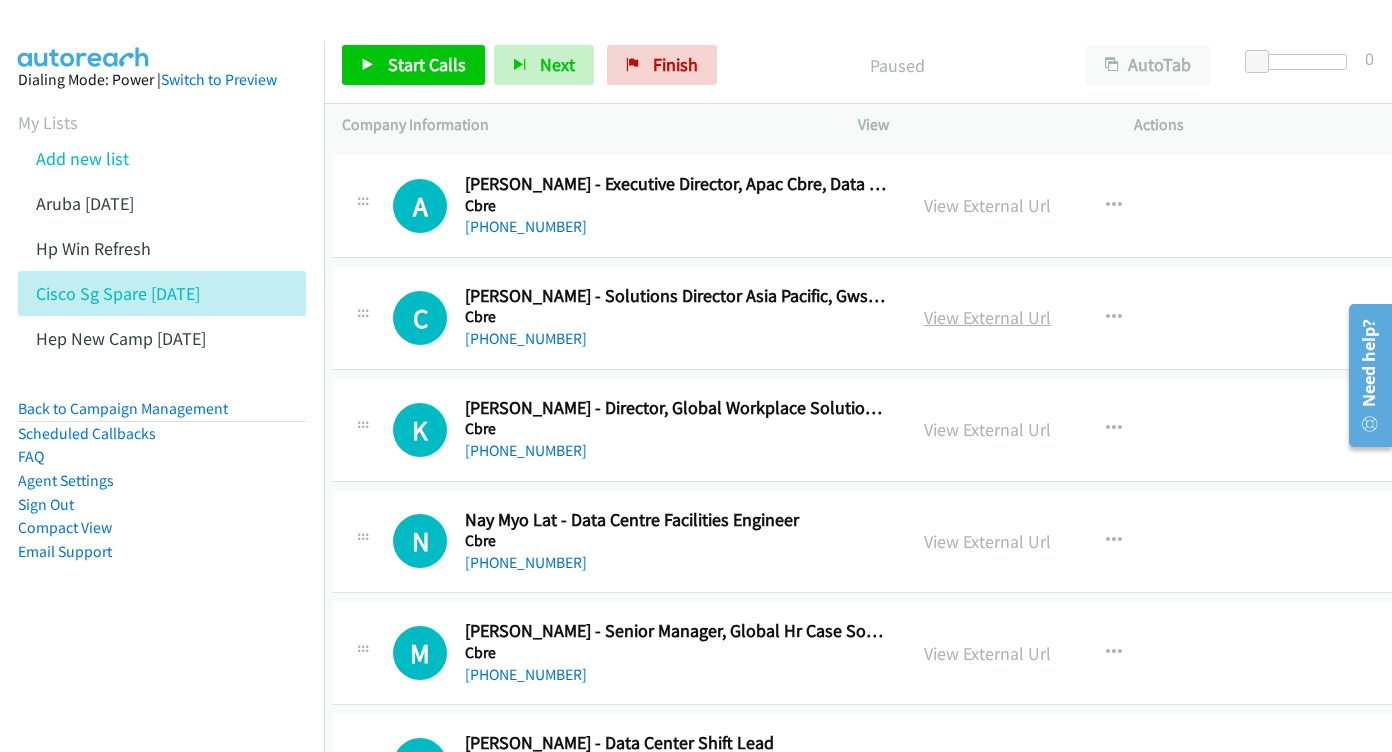 click on "View External Url" at bounding box center (987, 317) 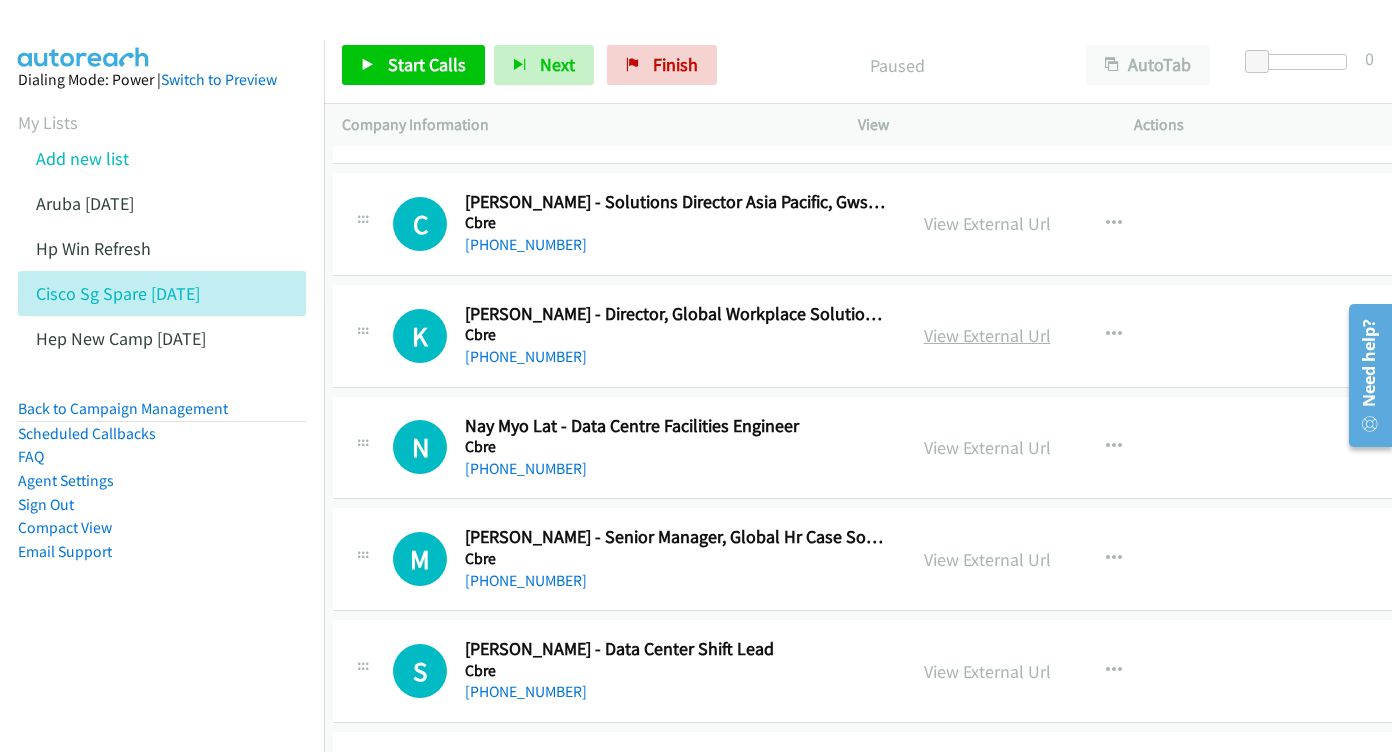 scroll, scrollTop: 6975, scrollLeft: 9, axis: both 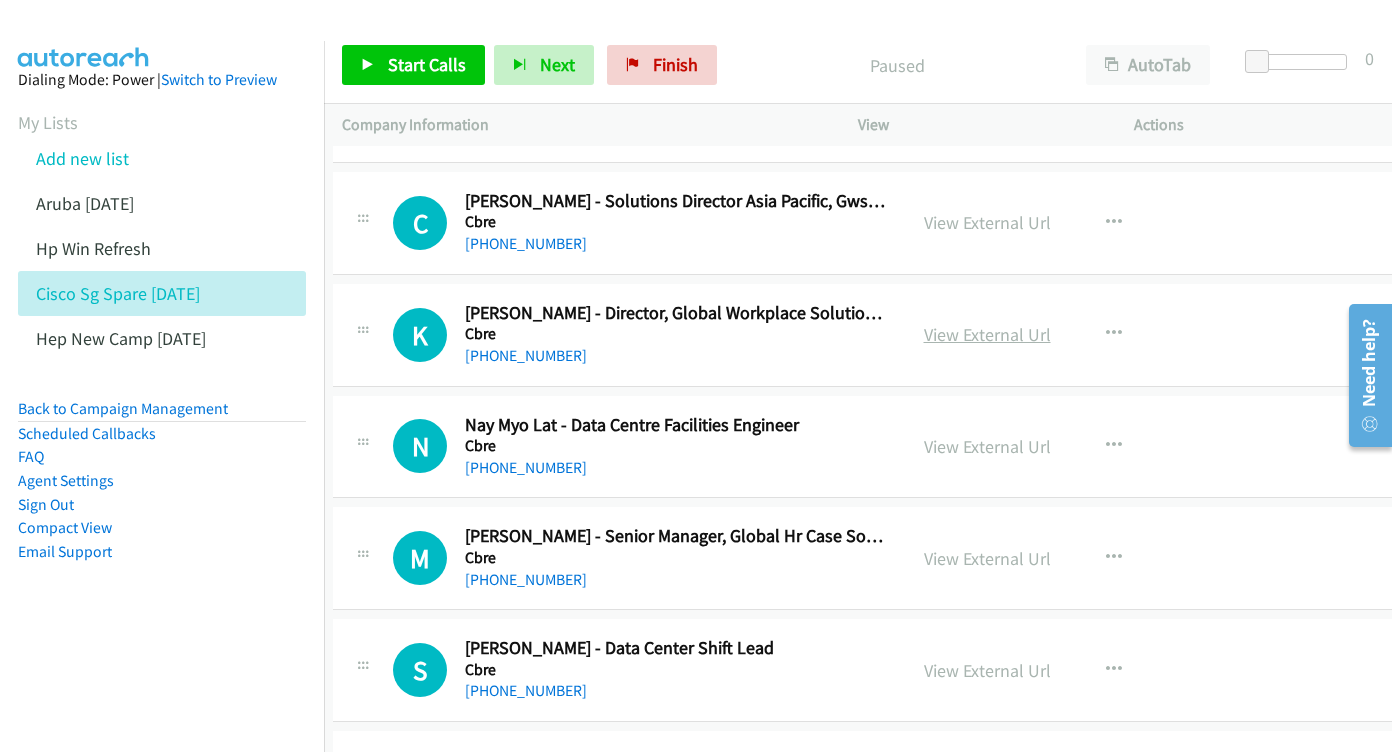 click on "View External Url" at bounding box center [987, 334] 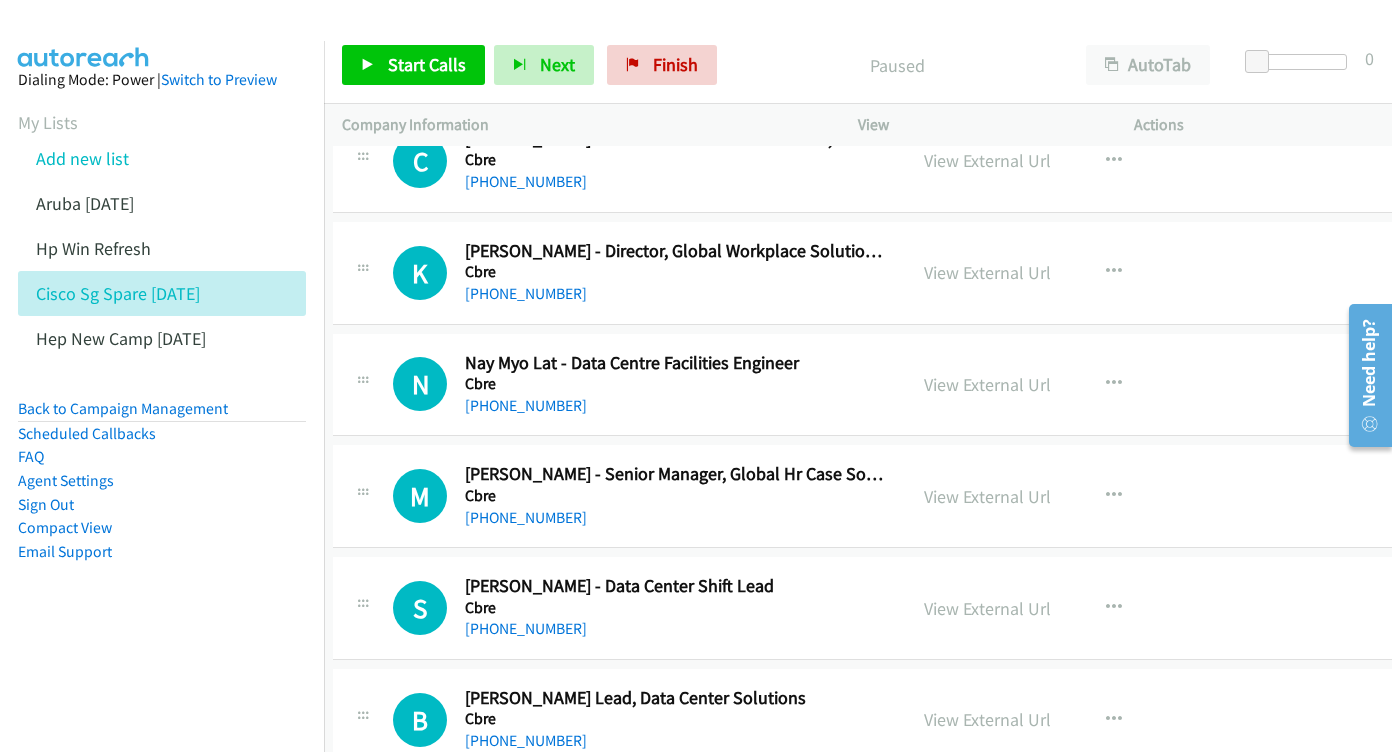 scroll, scrollTop: 7085, scrollLeft: 8, axis: both 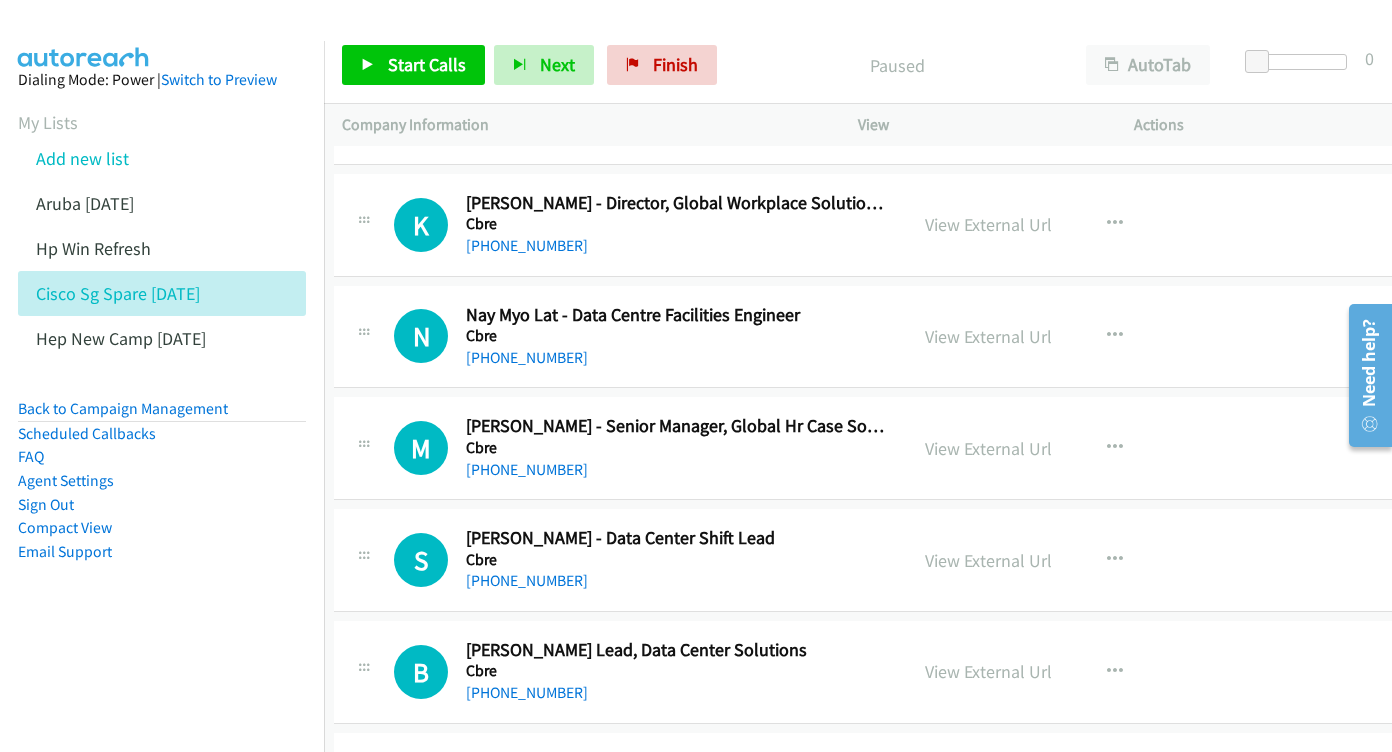 click on "View External Url
View External Url
Schedule/Manage Callback
Start Calls Here
Remove from list
Add to do not call list
Reset Call Status" at bounding box center (1059, 337) 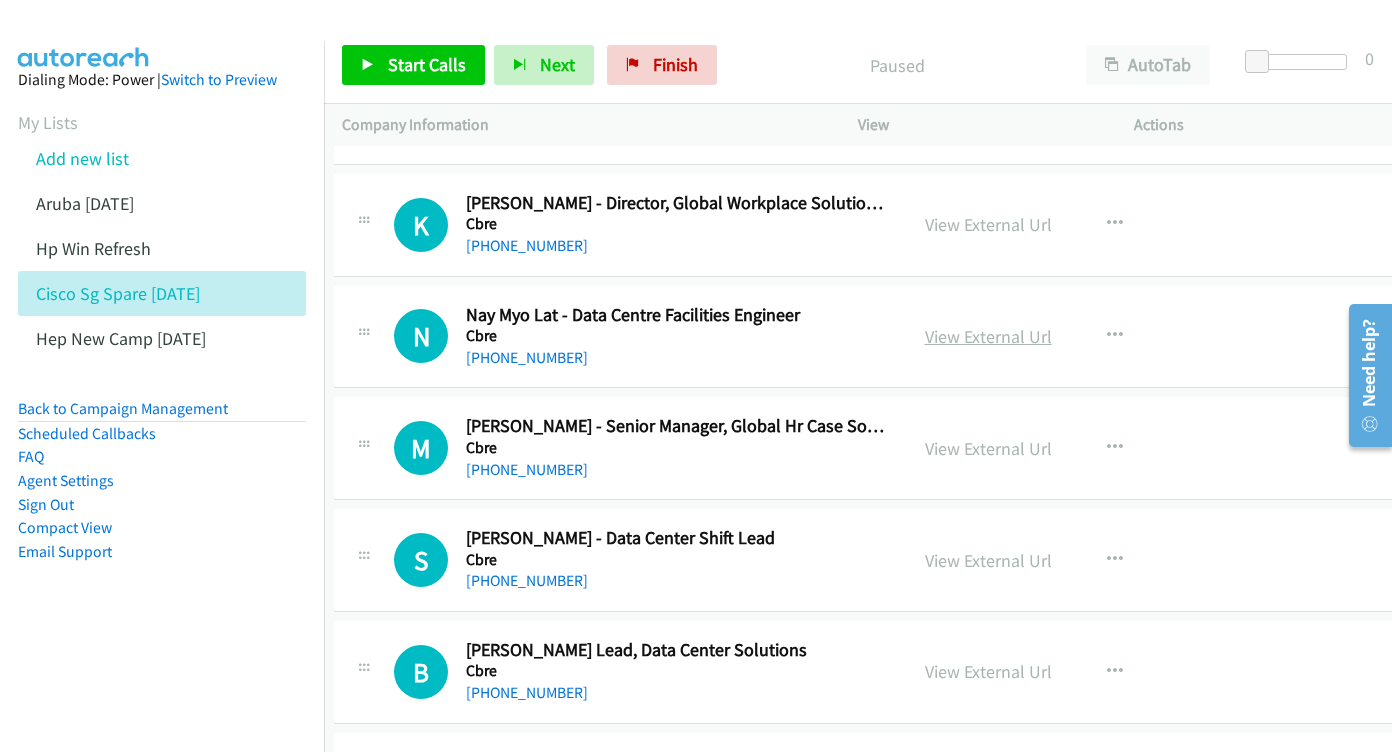 click on "View External Url" at bounding box center [988, 336] 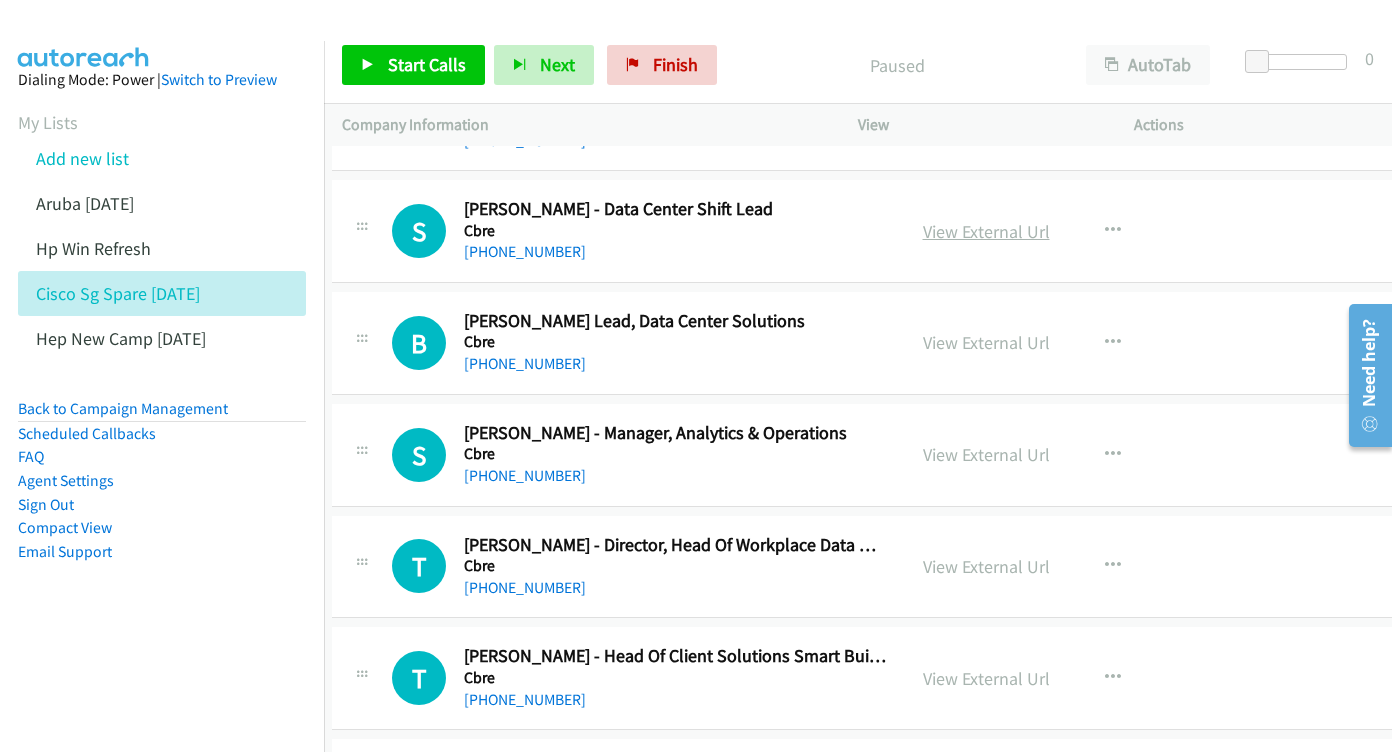 scroll, scrollTop: 7429, scrollLeft: 10, axis: both 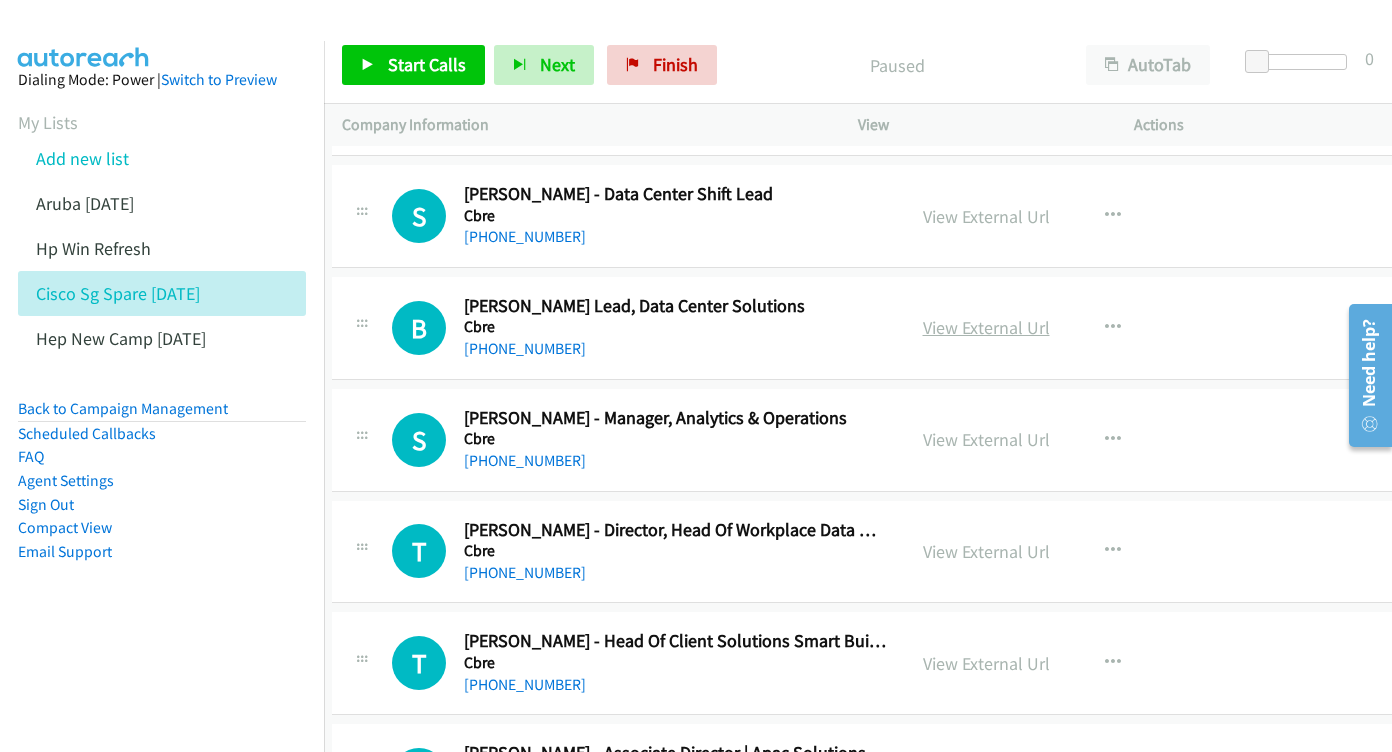 click on "View External Url" at bounding box center (986, 327) 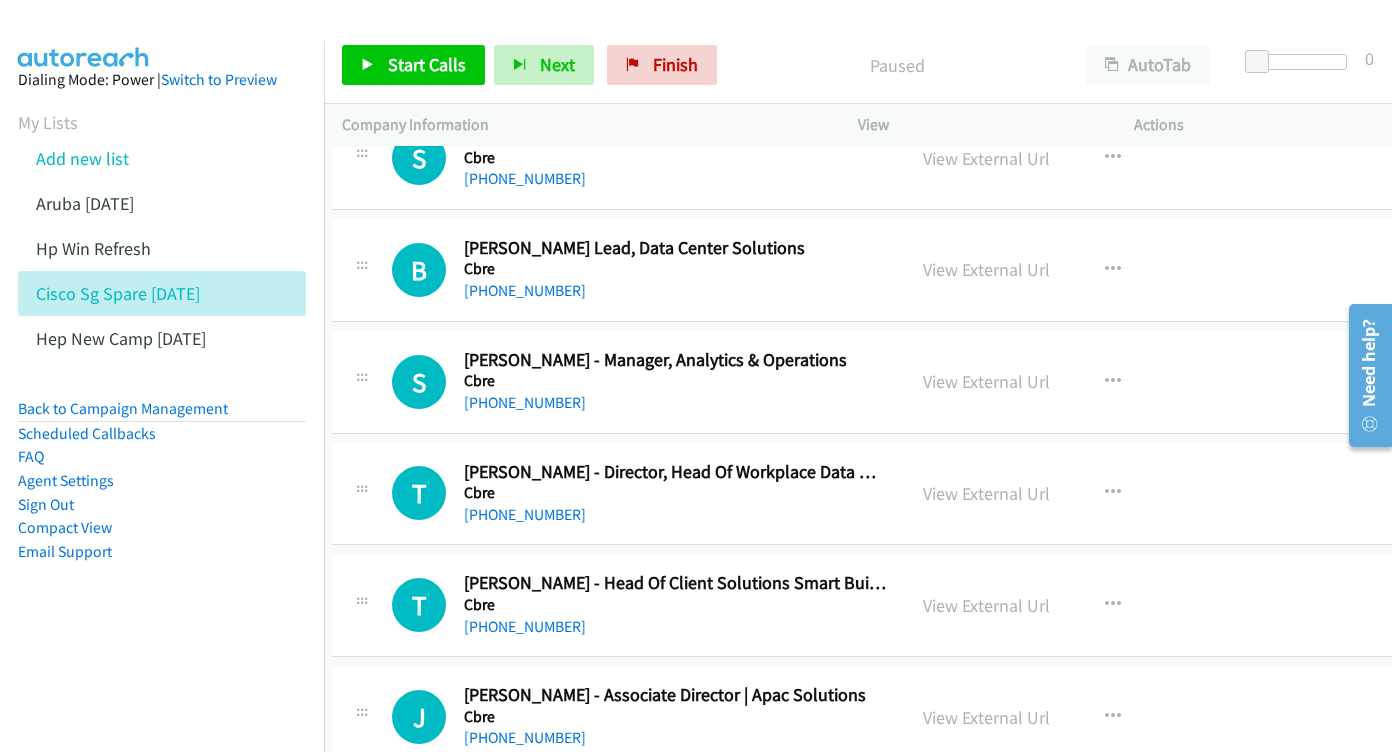 scroll, scrollTop: 7527, scrollLeft: 10, axis: both 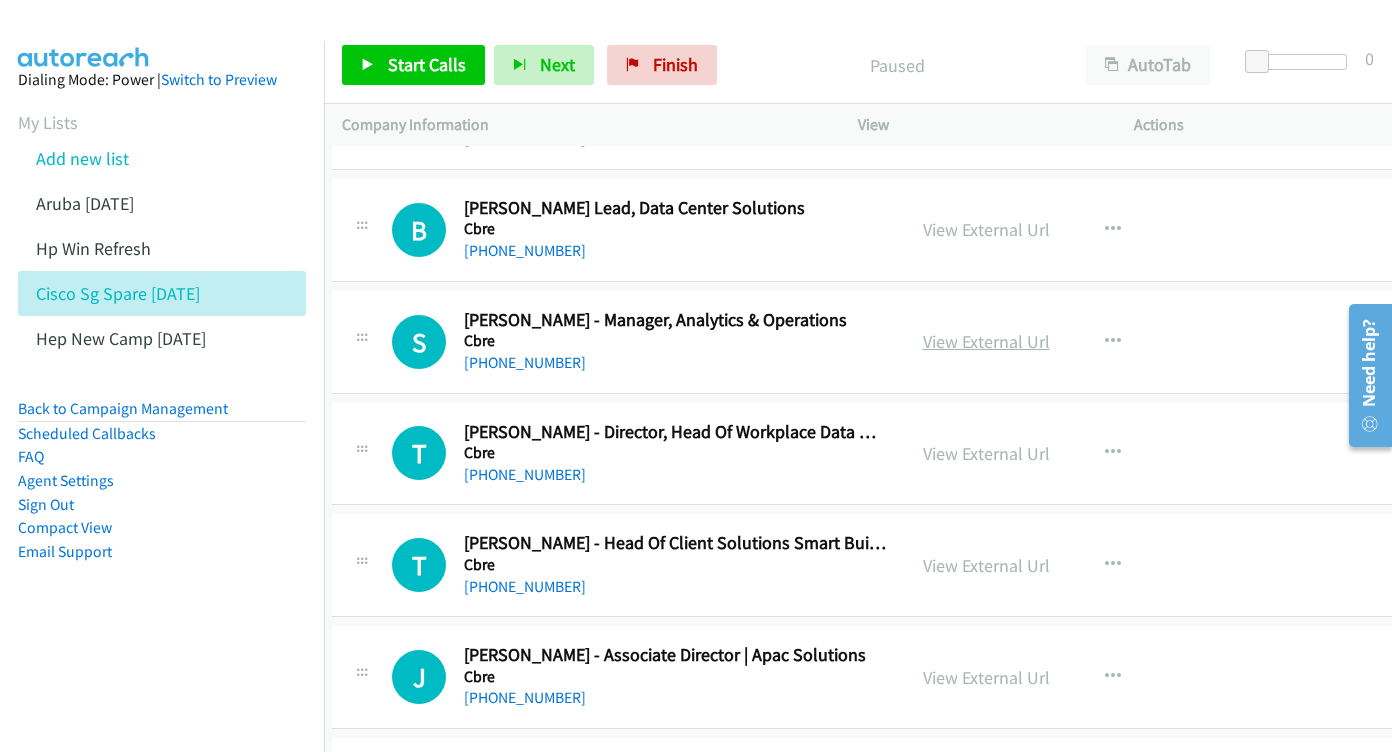 click on "View External Url" at bounding box center (986, 341) 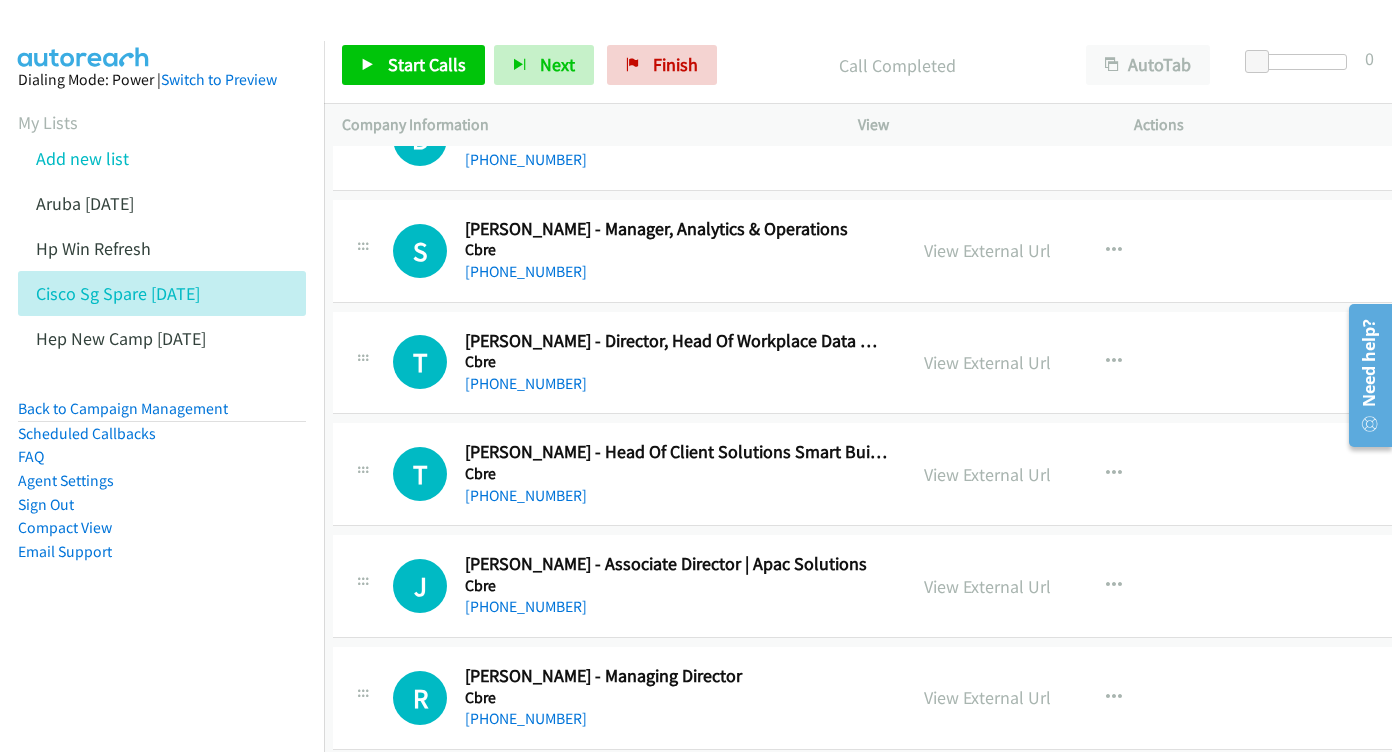 scroll, scrollTop: 7419, scrollLeft: 9, axis: both 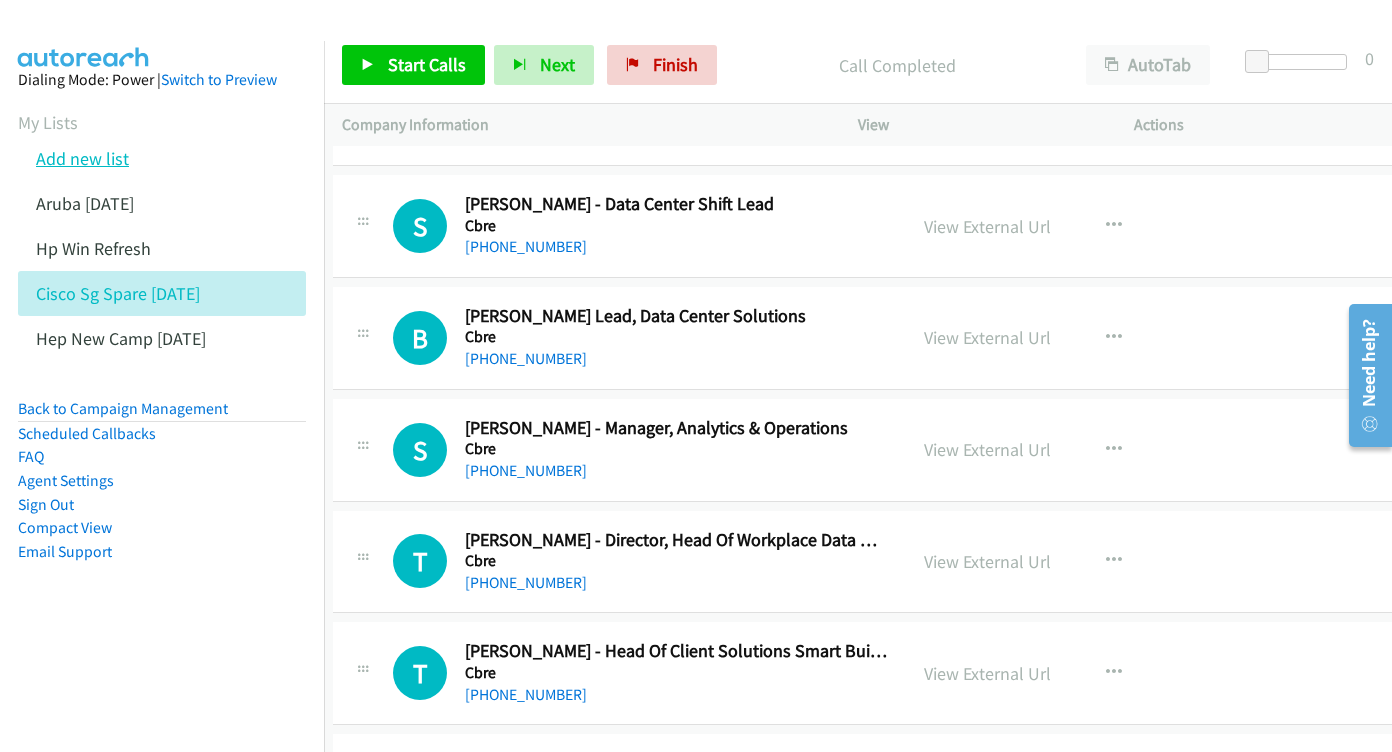 click on "Add new list" at bounding box center [82, 158] 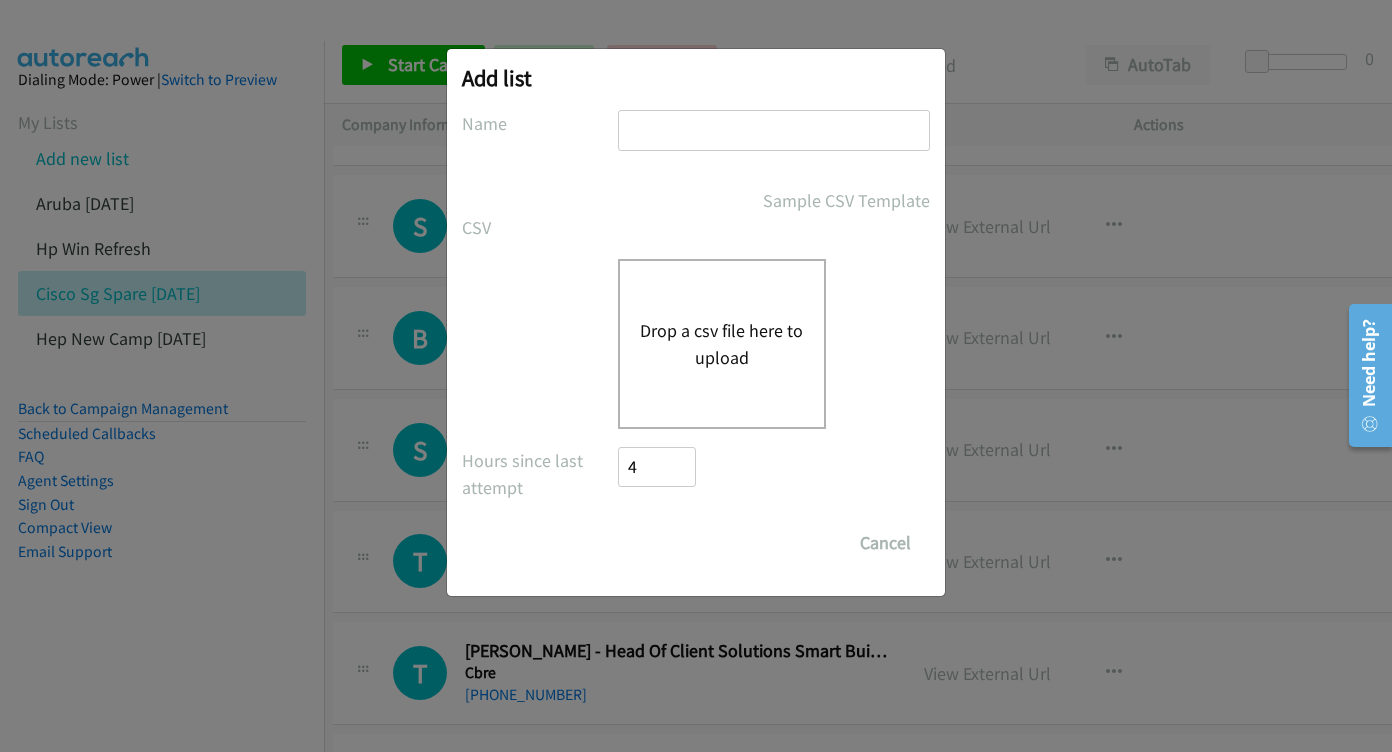 click at bounding box center (774, 130) 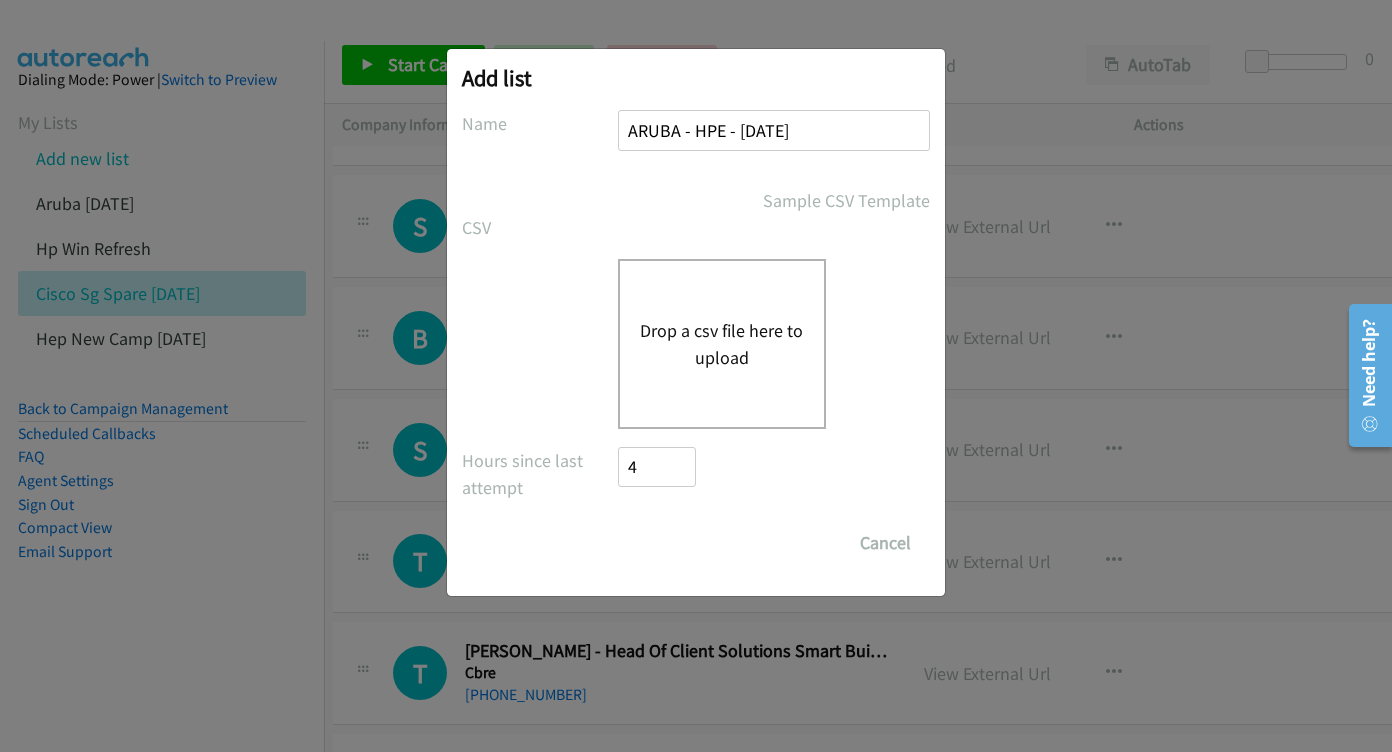 type on "ARUBA - HPE - [DATE]" 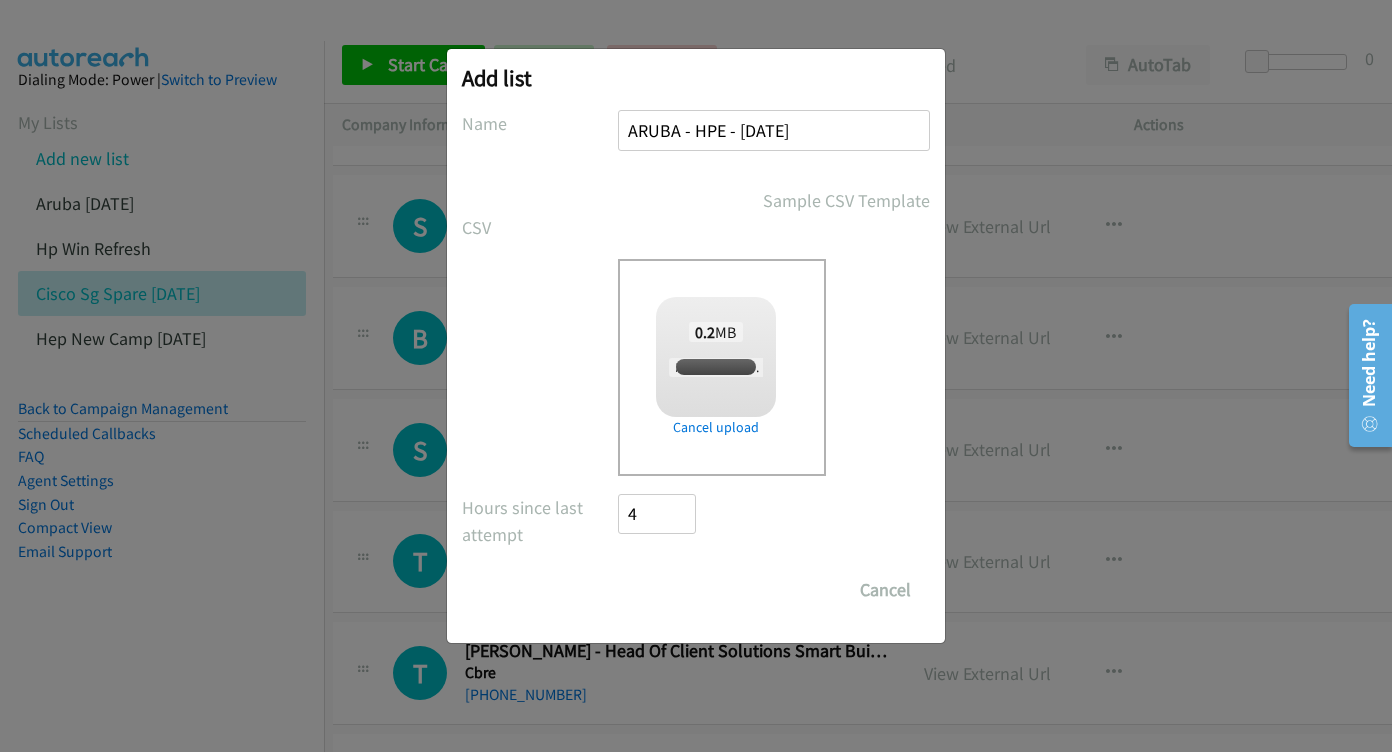checkbox on "true" 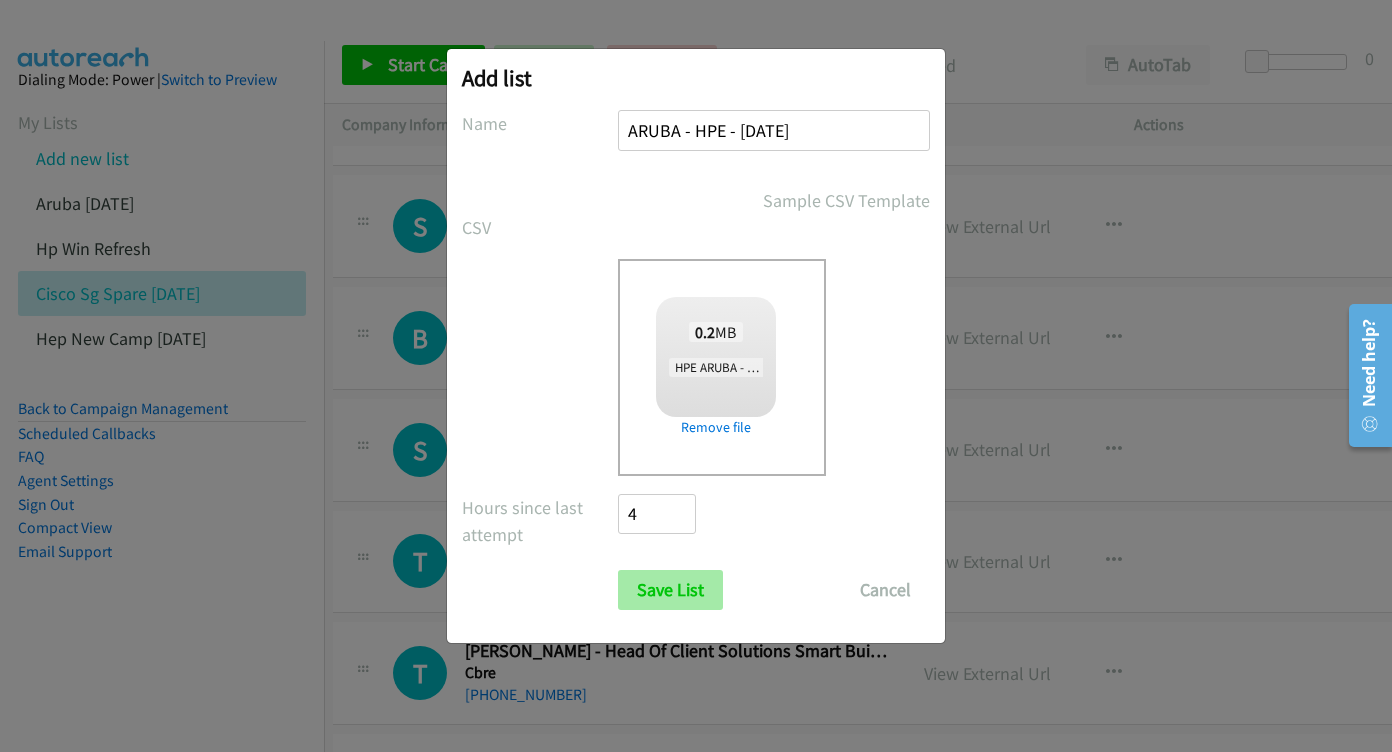 click on "Save List" at bounding box center [670, 590] 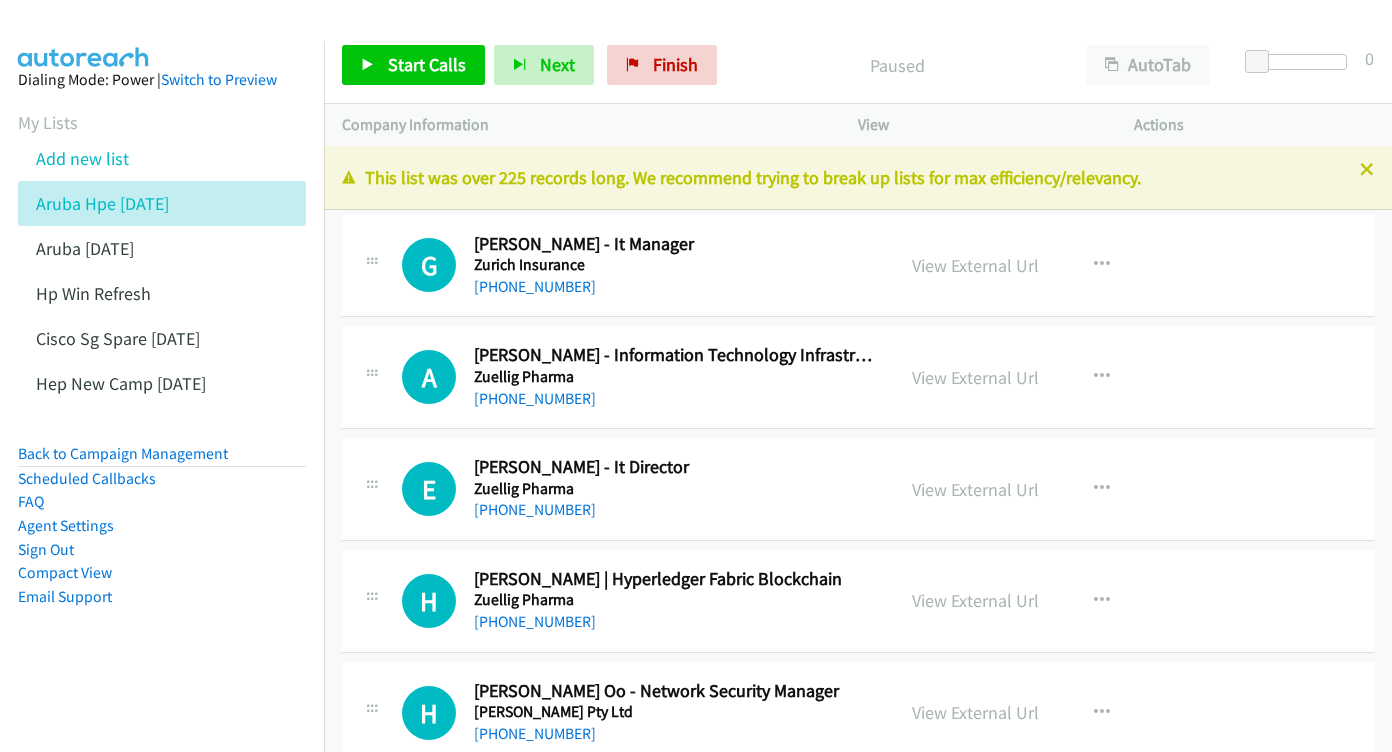 scroll, scrollTop: 0, scrollLeft: 0, axis: both 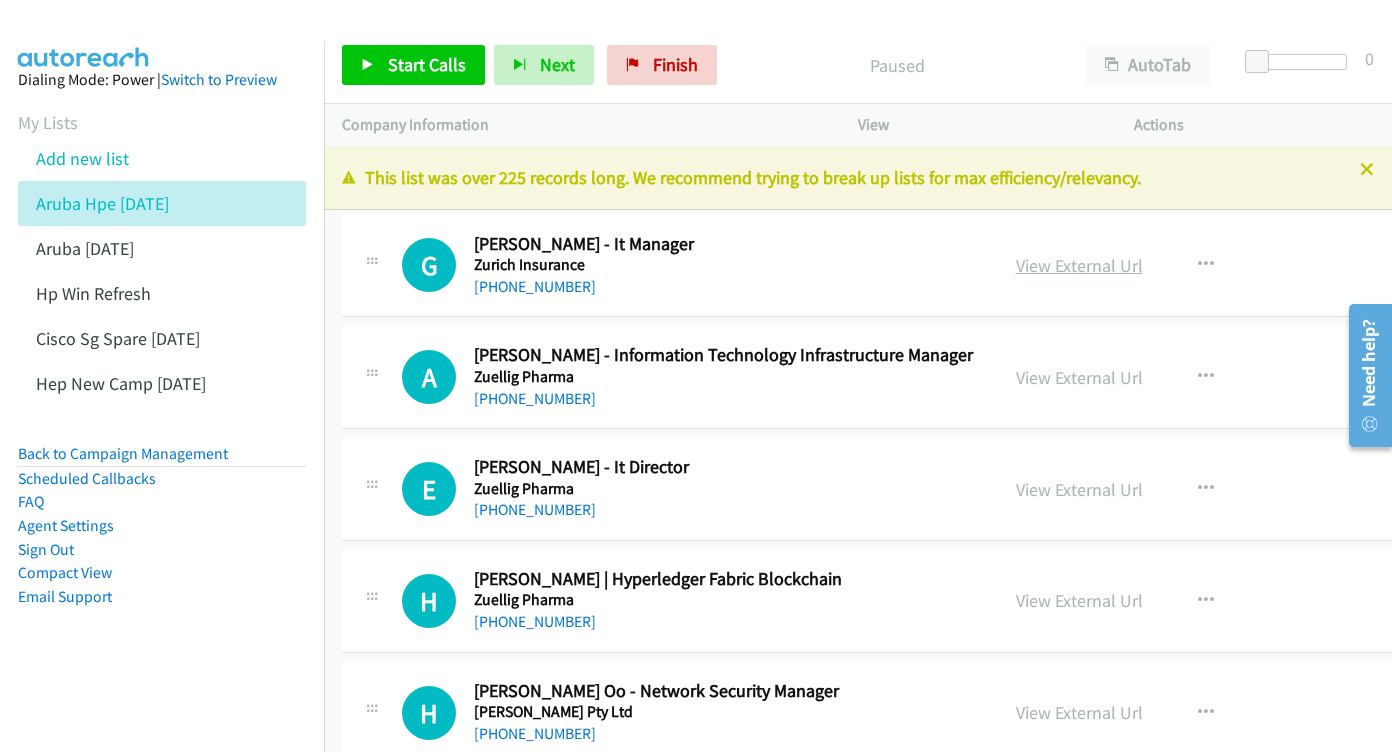 click on "View External Url" at bounding box center [1079, 265] 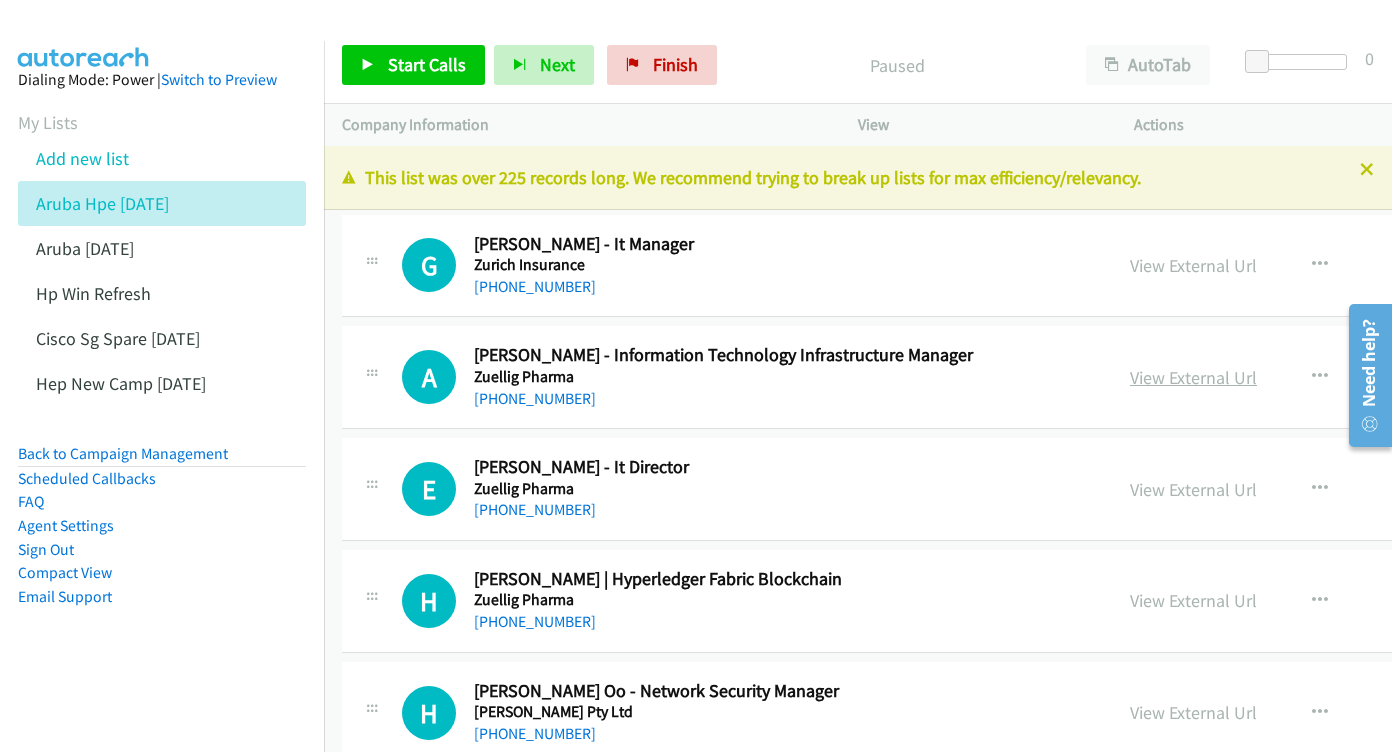 click on "View External Url" at bounding box center [1193, 377] 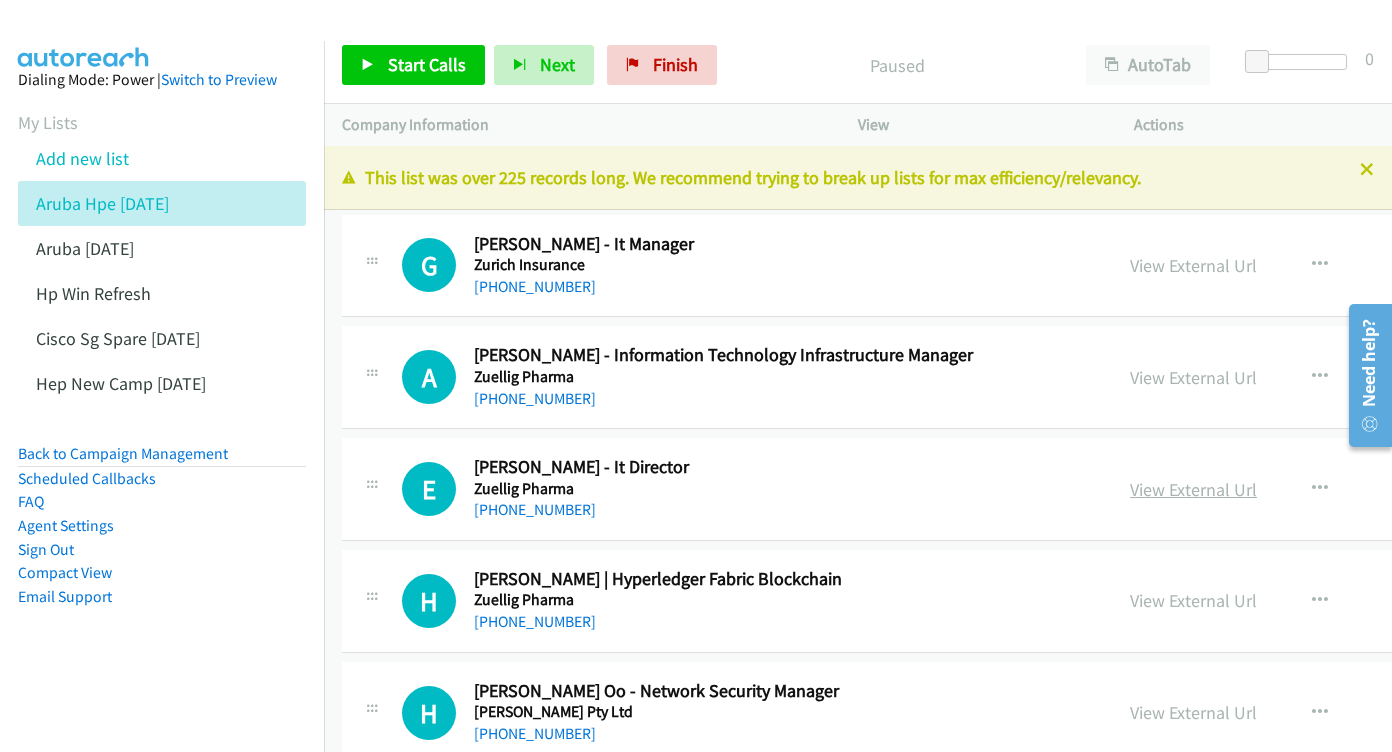 click on "View External Url" at bounding box center (1193, 489) 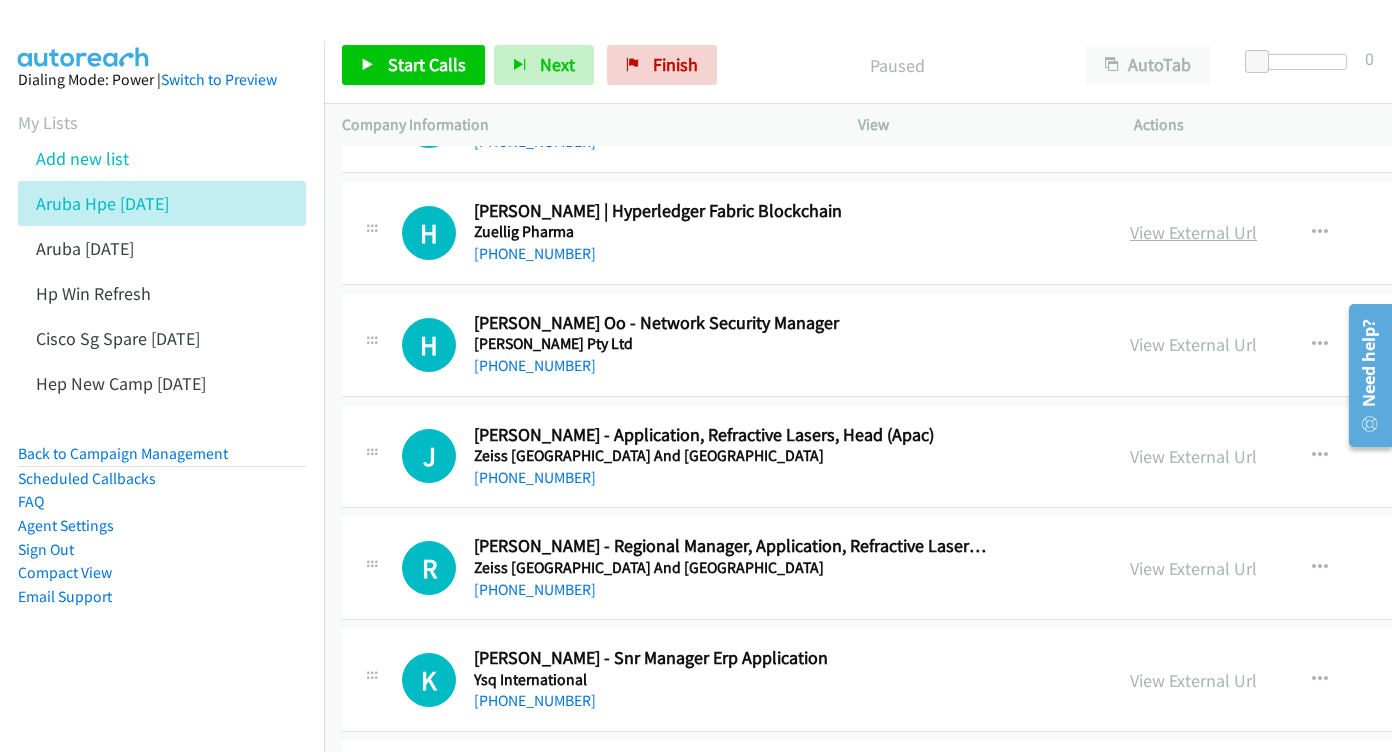 scroll, scrollTop: 387, scrollLeft: 0, axis: vertical 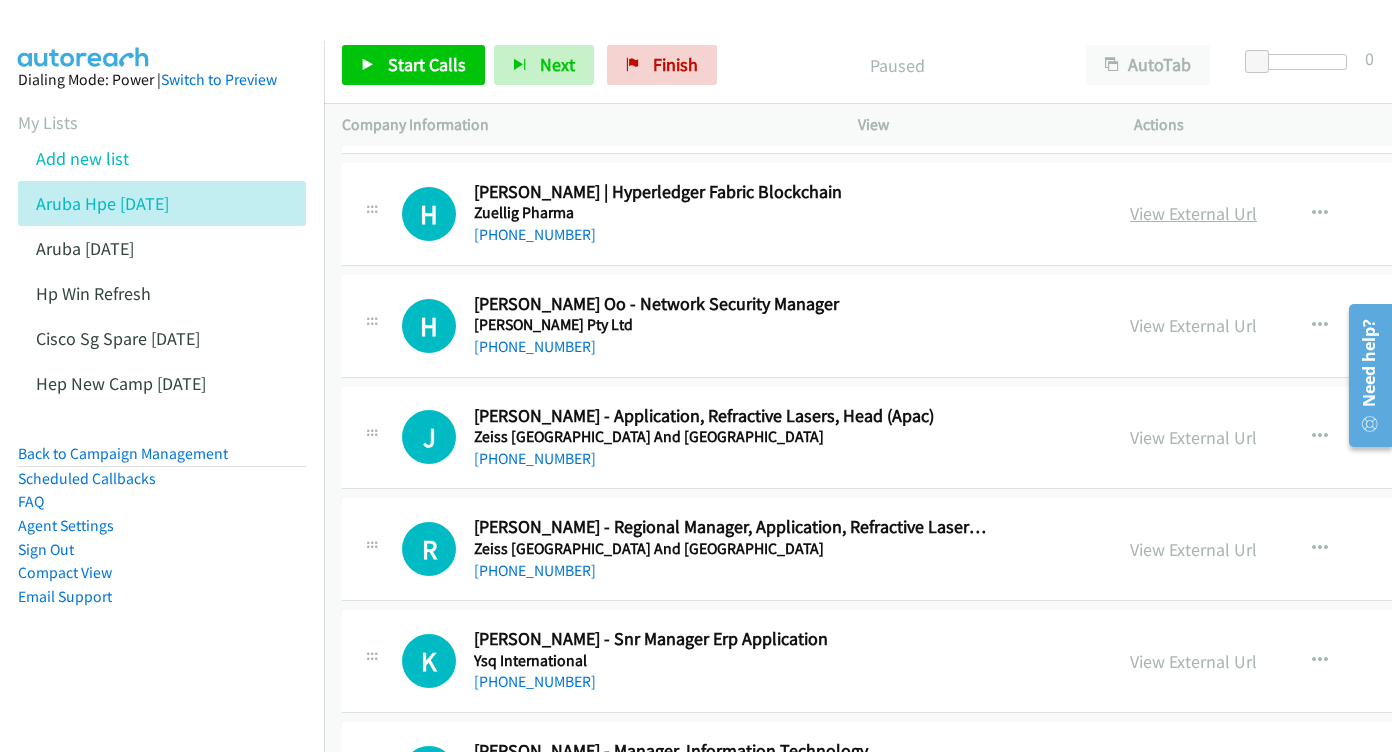 click on "View External Url" at bounding box center [1193, 213] 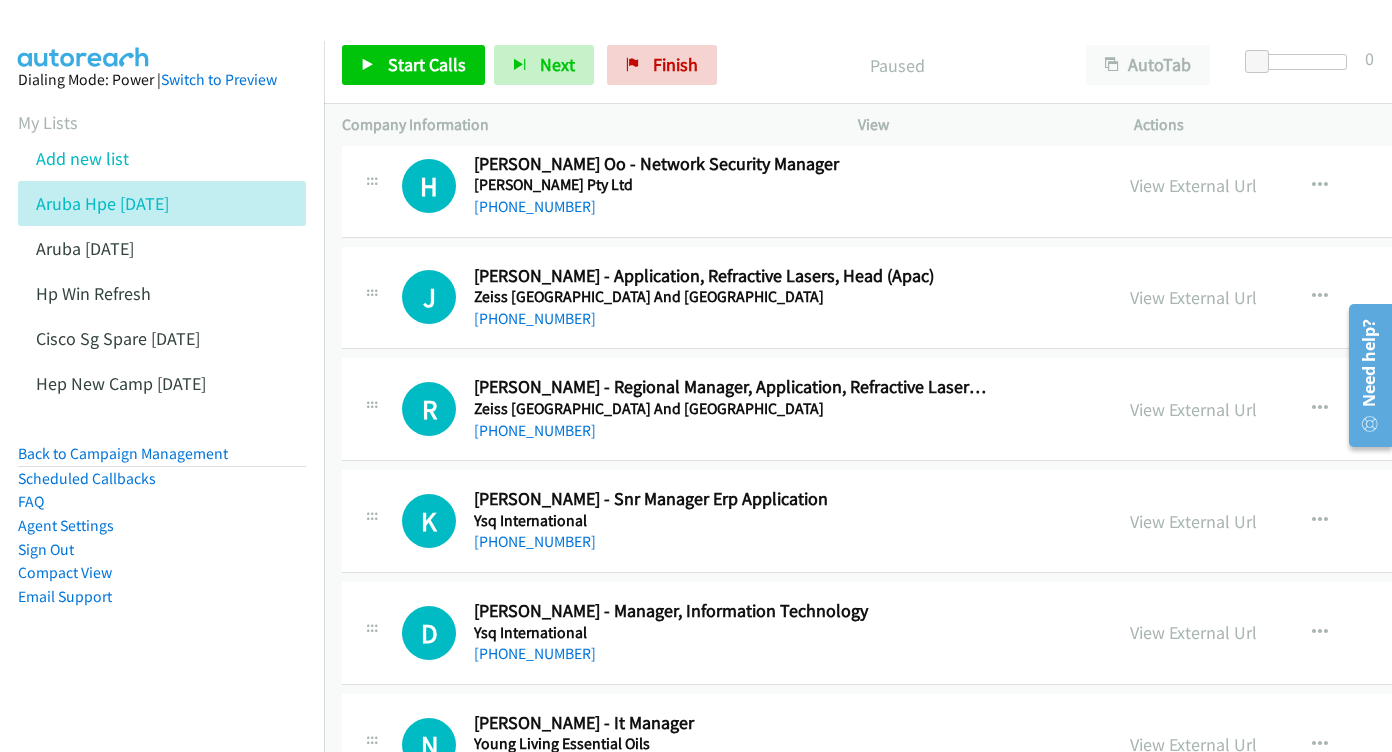 scroll, scrollTop: 514, scrollLeft: 0, axis: vertical 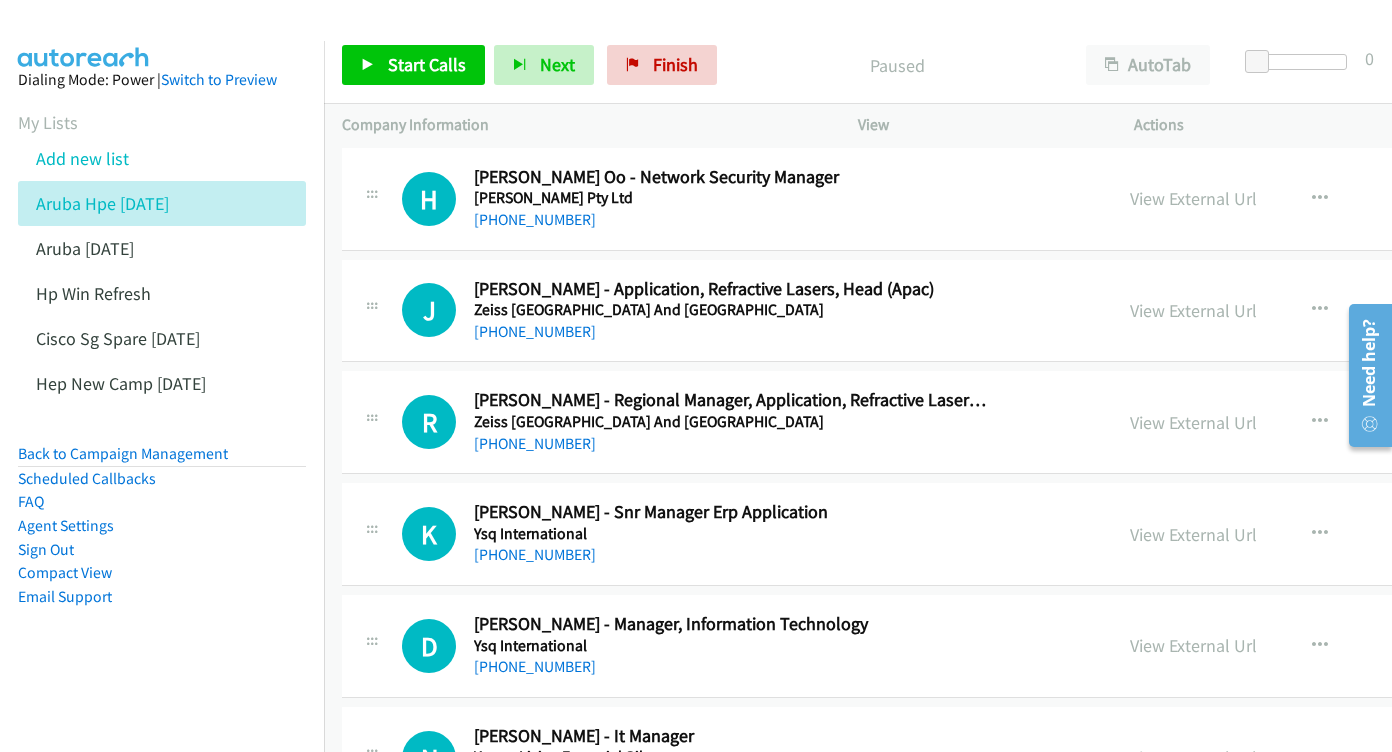 click on "View External Url
View External Url
Schedule/Manage Callback
Start Calls Here
Remove from list
Add to do not call list
Reset Call Status" at bounding box center (1313, 199) 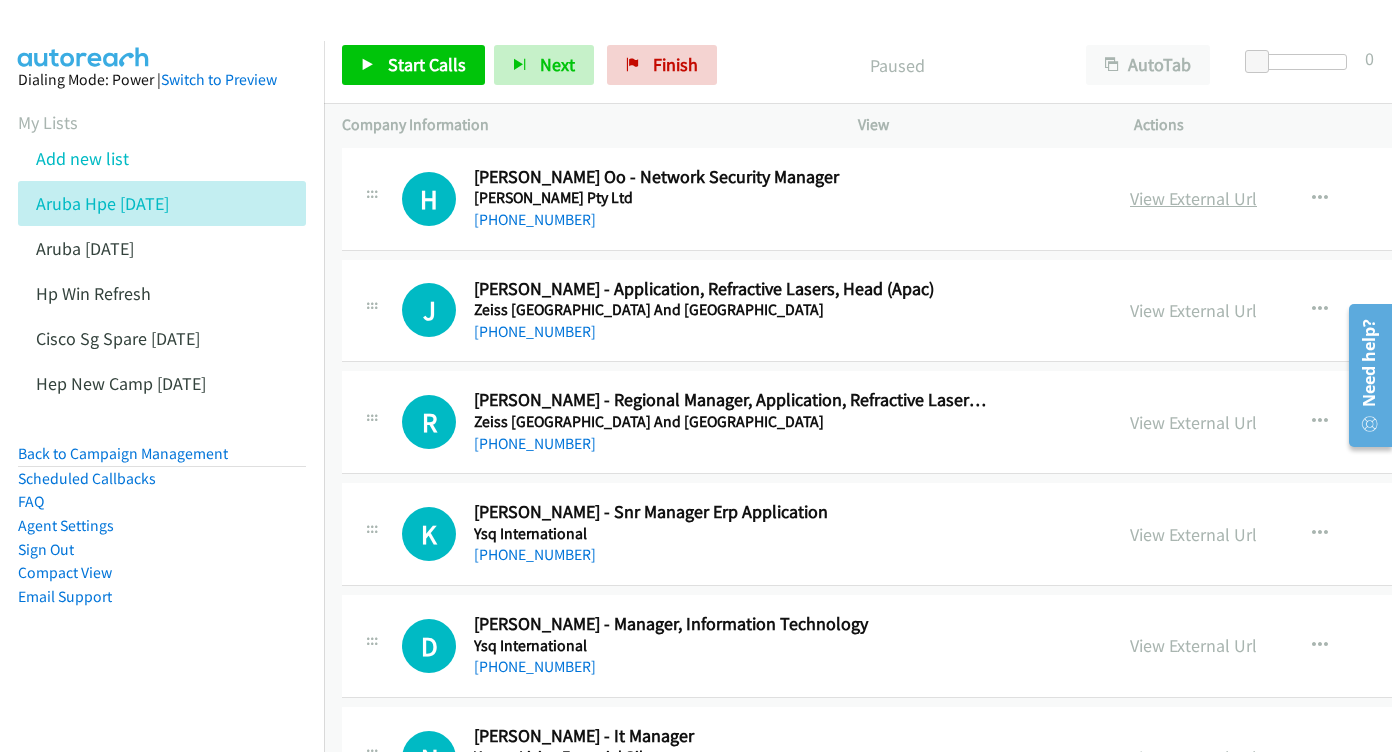 click on "View External Url" at bounding box center (1193, 198) 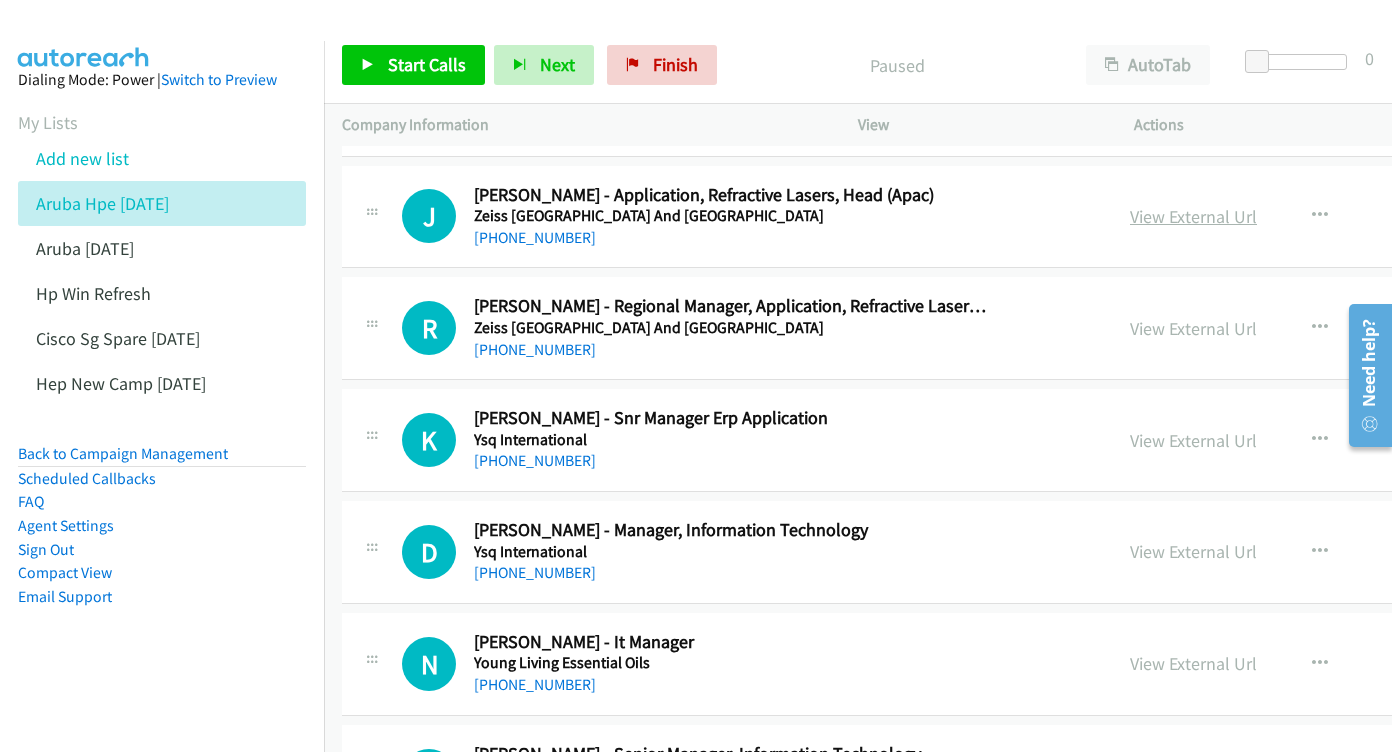 scroll, scrollTop: 604, scrollLeft: 1, axis: both 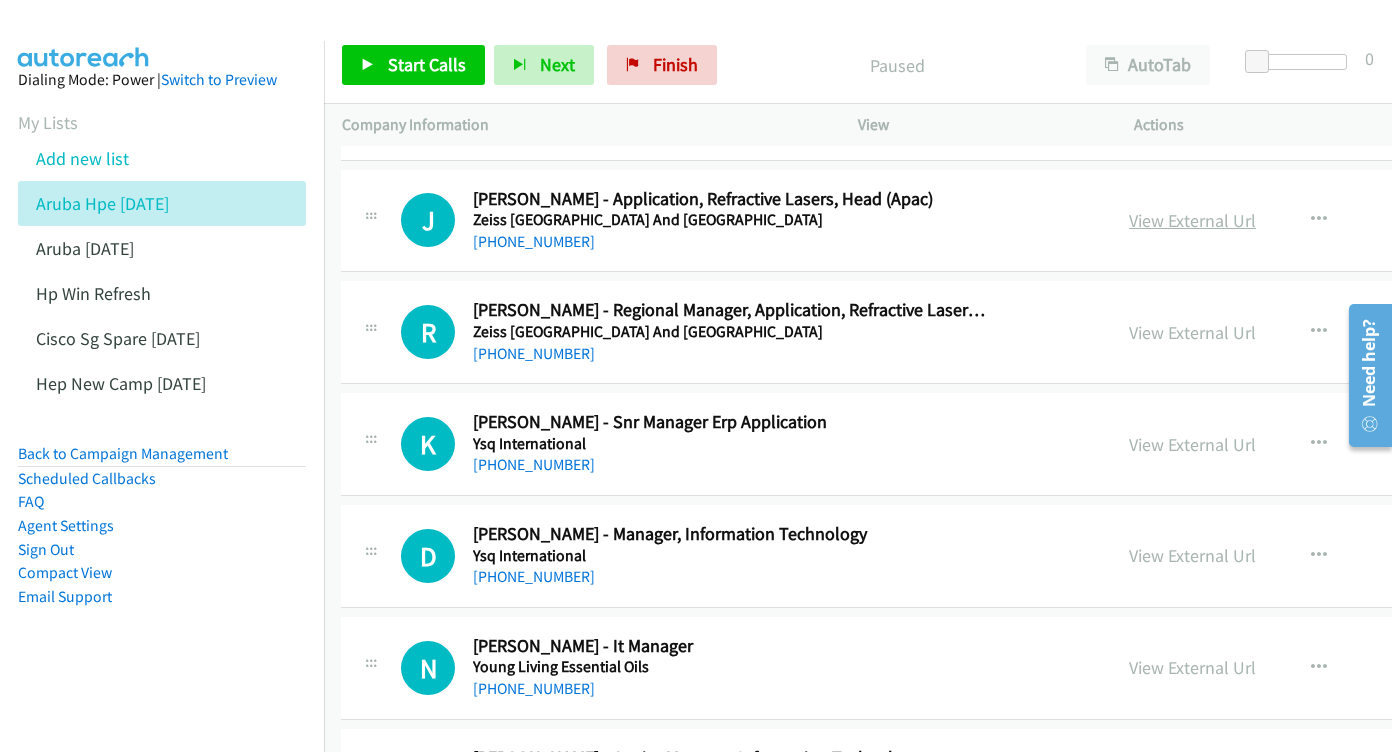click on "View External Url" at bounding box center (1192, 220) 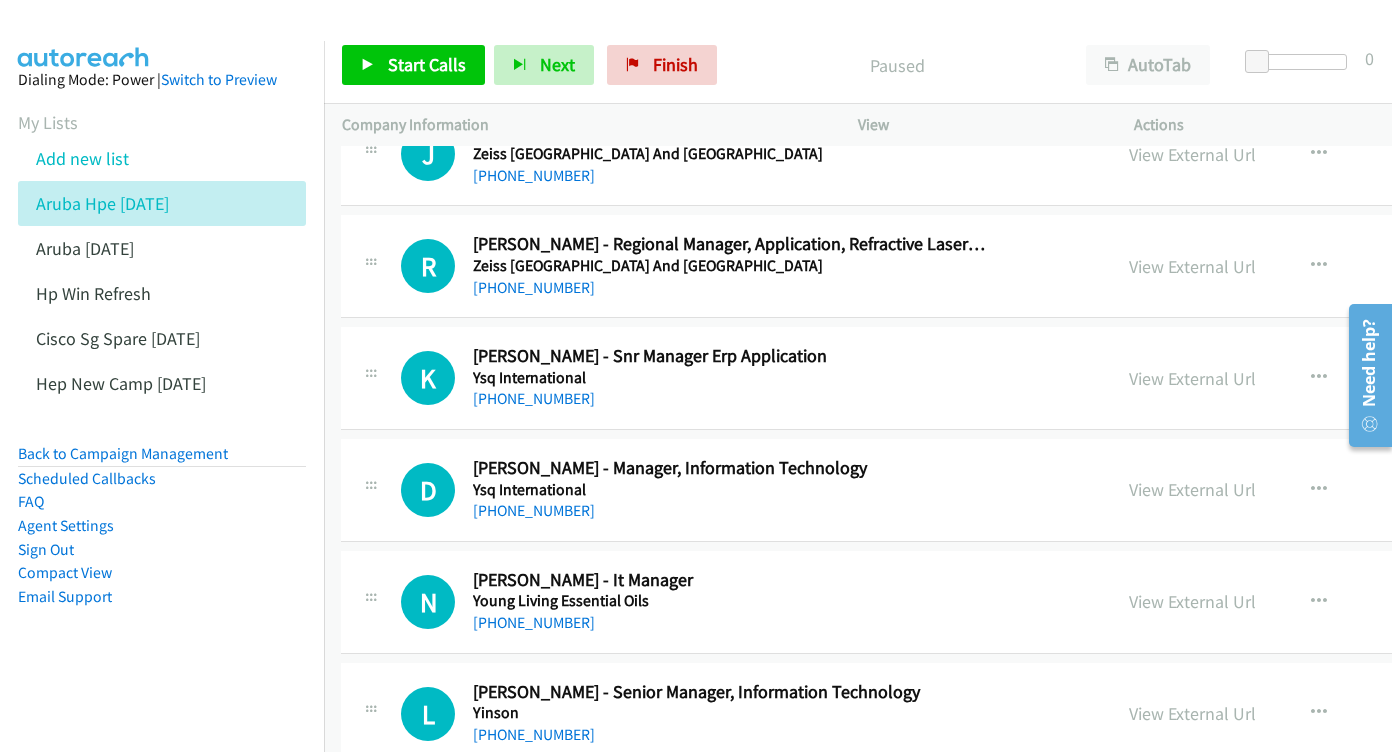 scroll, scrollTop: 704, scrollLeft: 1, axis: both 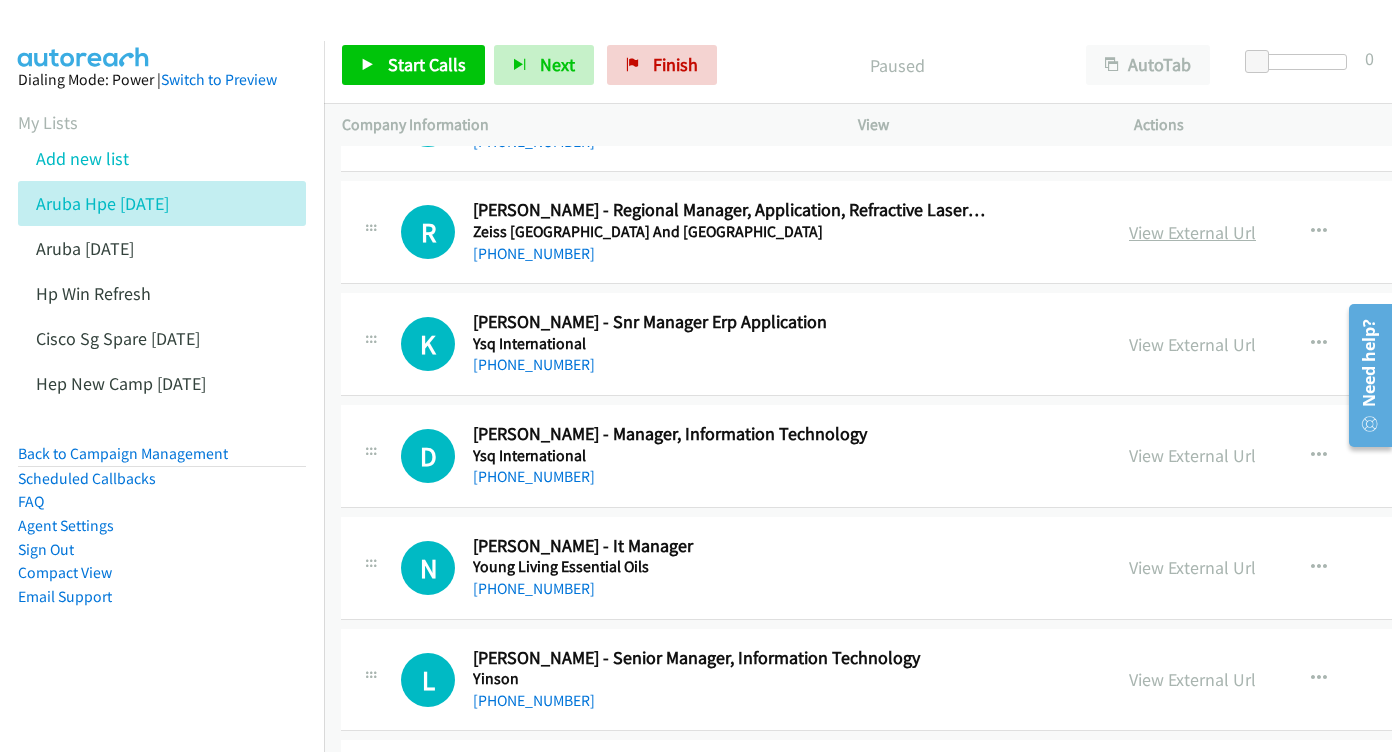 click on "View External Url" at bounding box center (1192, 232) 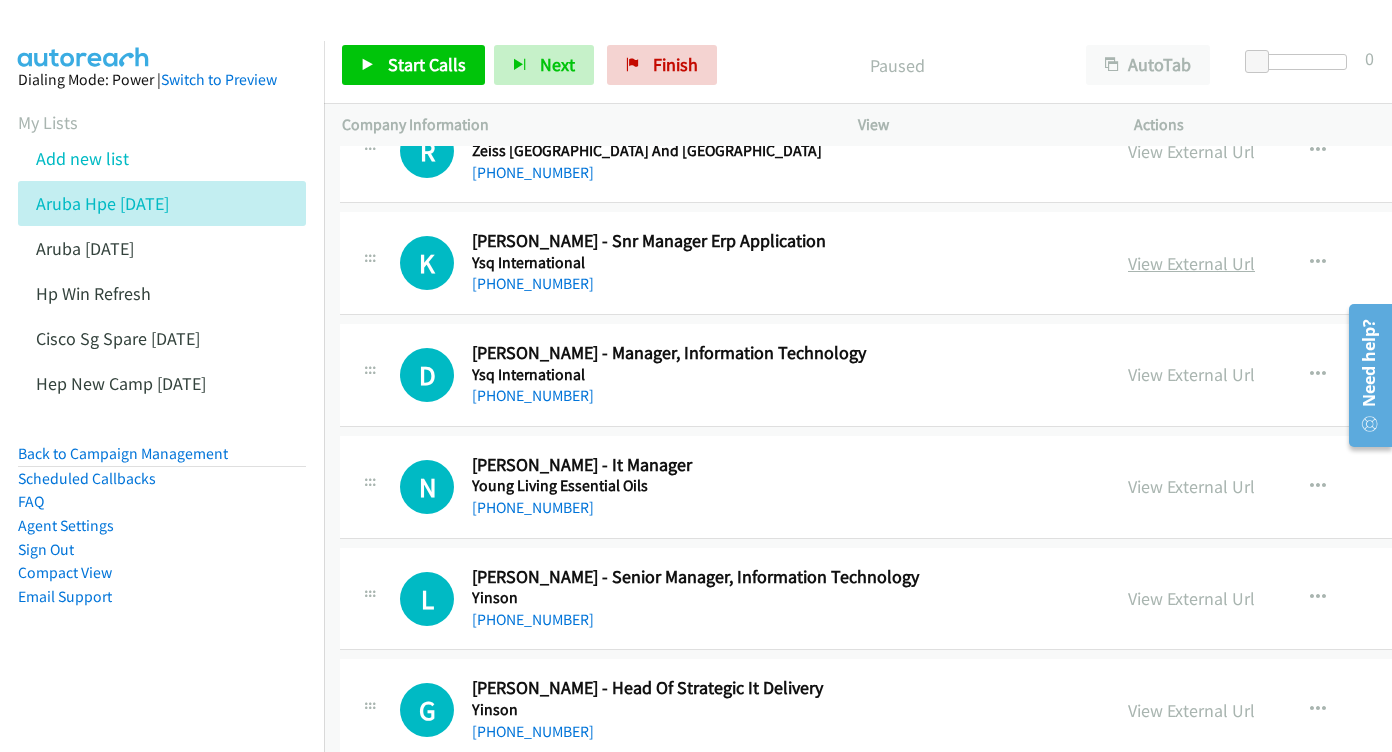 scroll, scrollTop: 785, scrollLeft: 3, axis: both 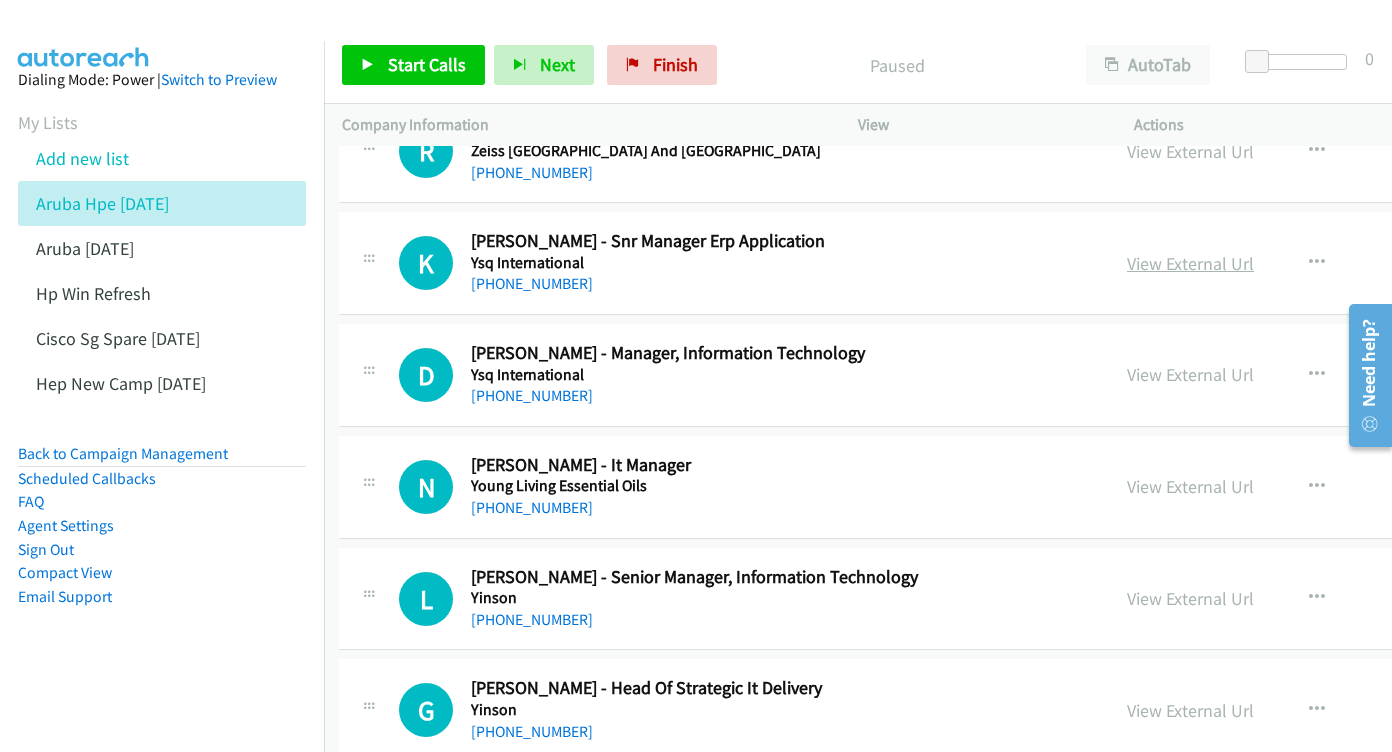 click on "View External Url" at bounding box center (1190, 263) 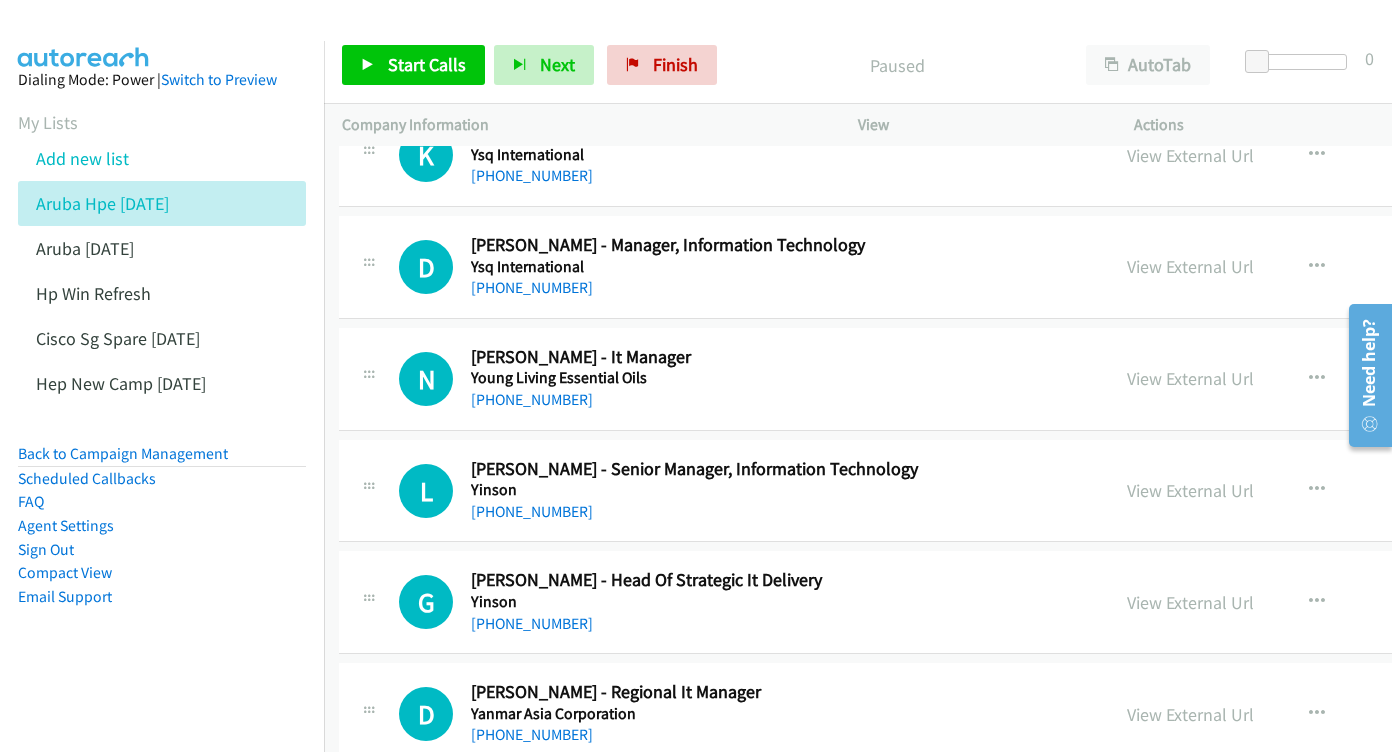 scroll, scrollTop: 893, scrollLeft: 4, axis: both 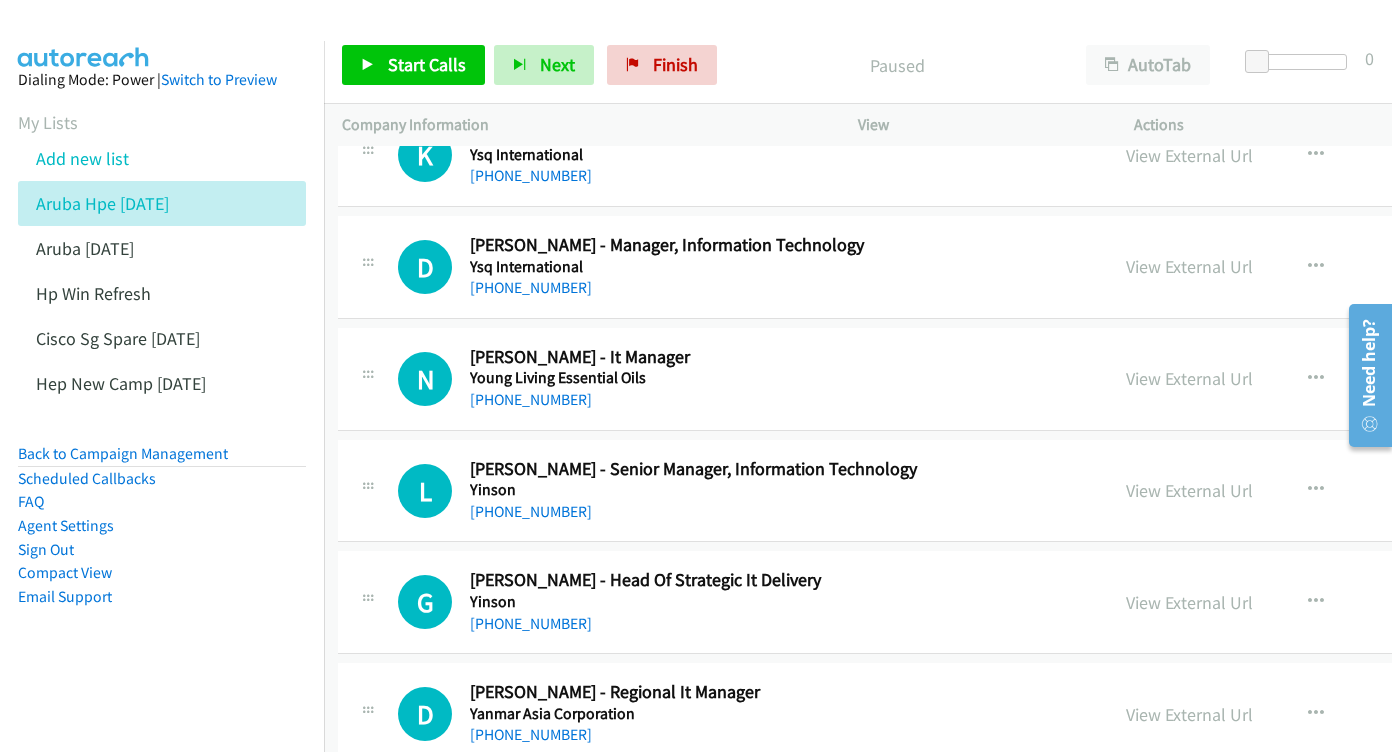 click on "View External Url
View External Url
Schedule/Manage Callback
Start Calls Here
Remove from list
Add to do not call list
Reset Call Status" at bounding box center [1309, 267] 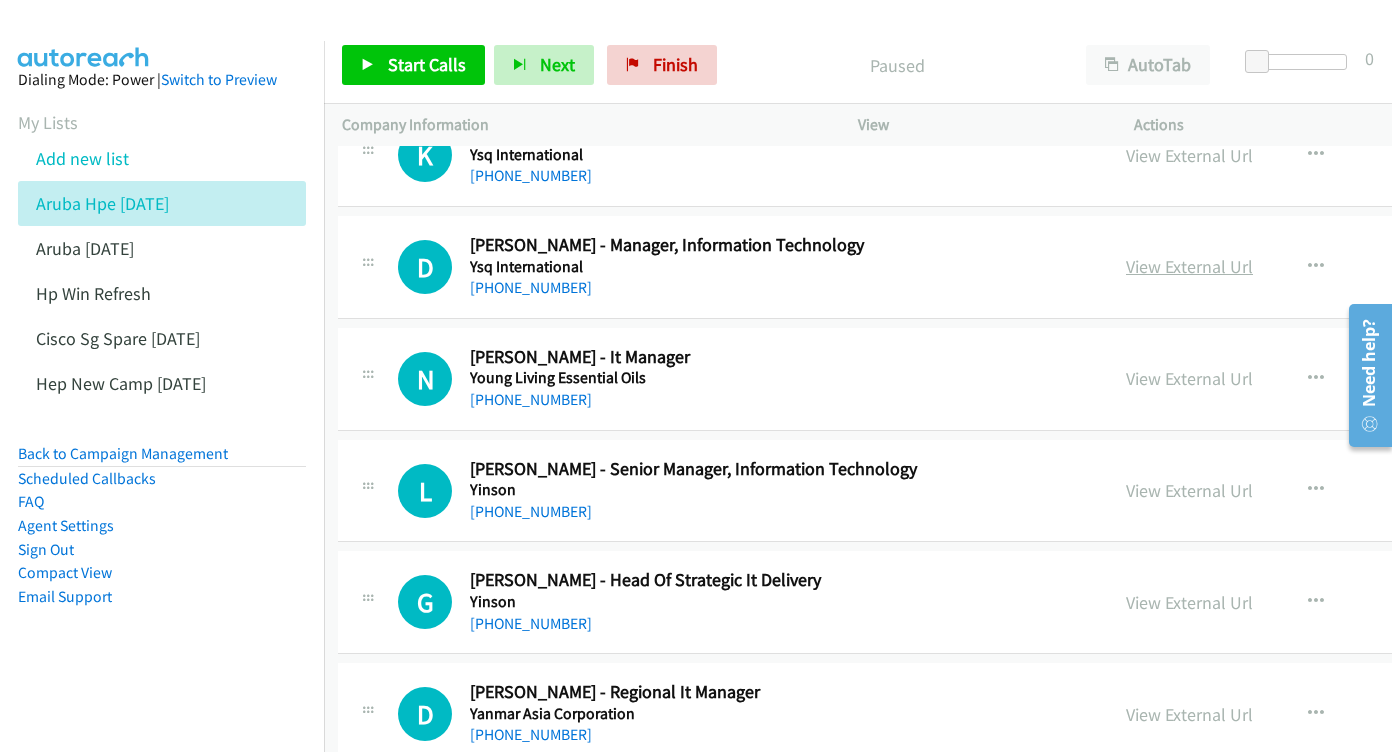 click on "View External Url" at bounding box center (1189, 266) 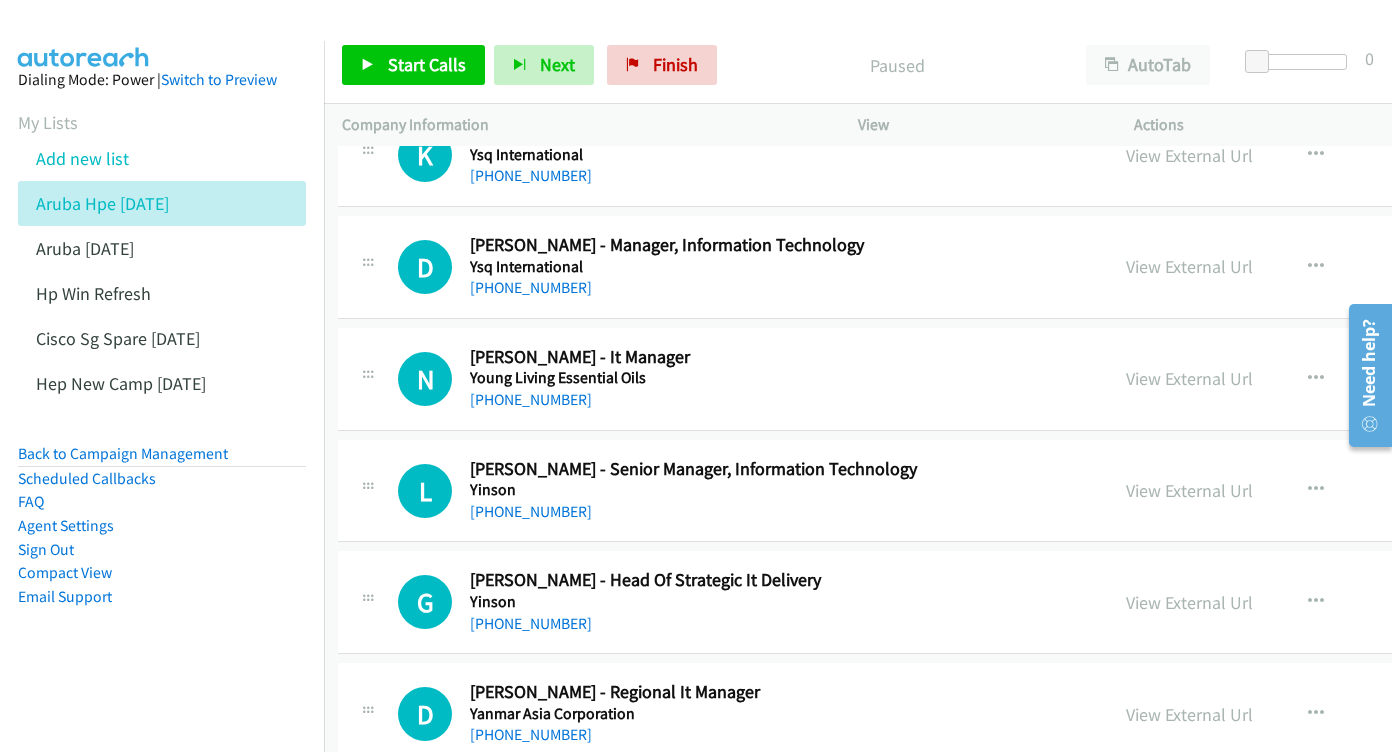 scroll, scrollTop: 990, scrollLeft: 4, axis: both 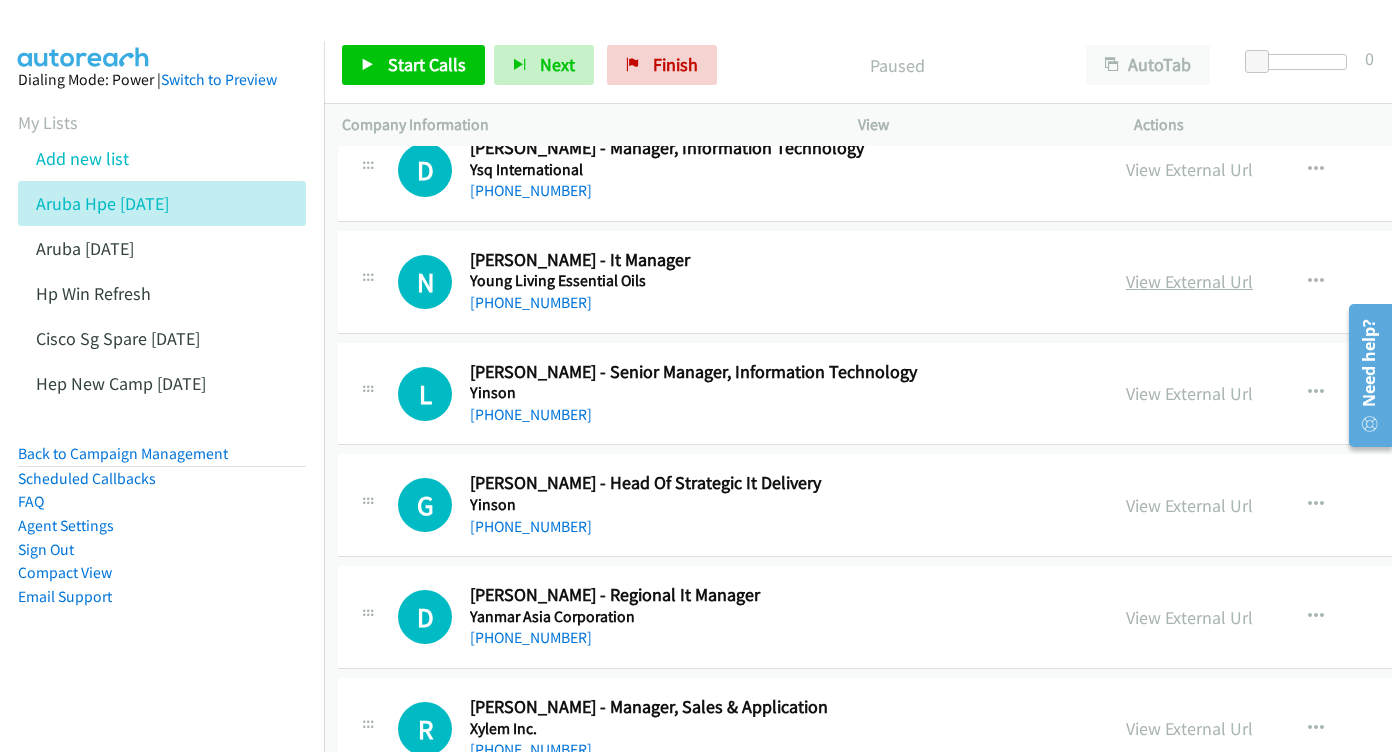 click on "View External Url" at bounding box center (1189, 281) 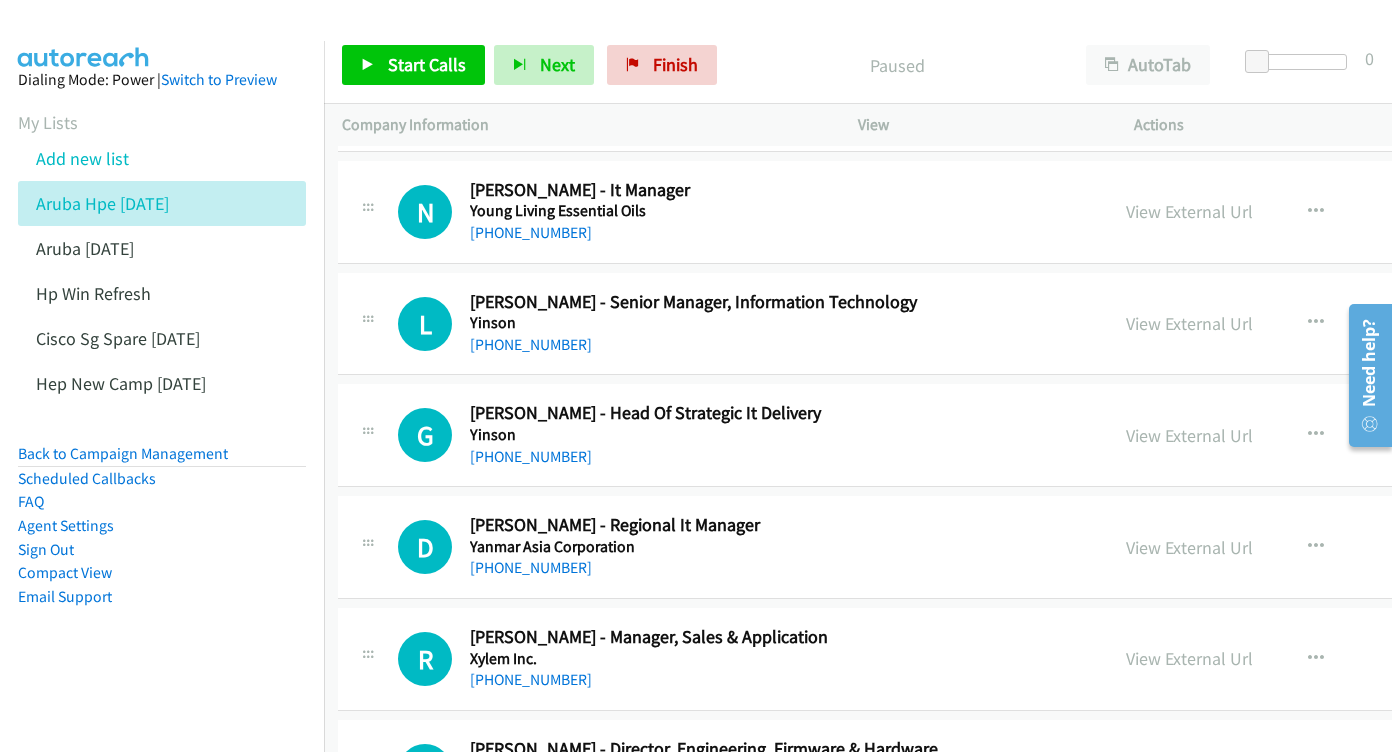 scroll, scrollTop: 1092, scrollLeft: 4, axis: both 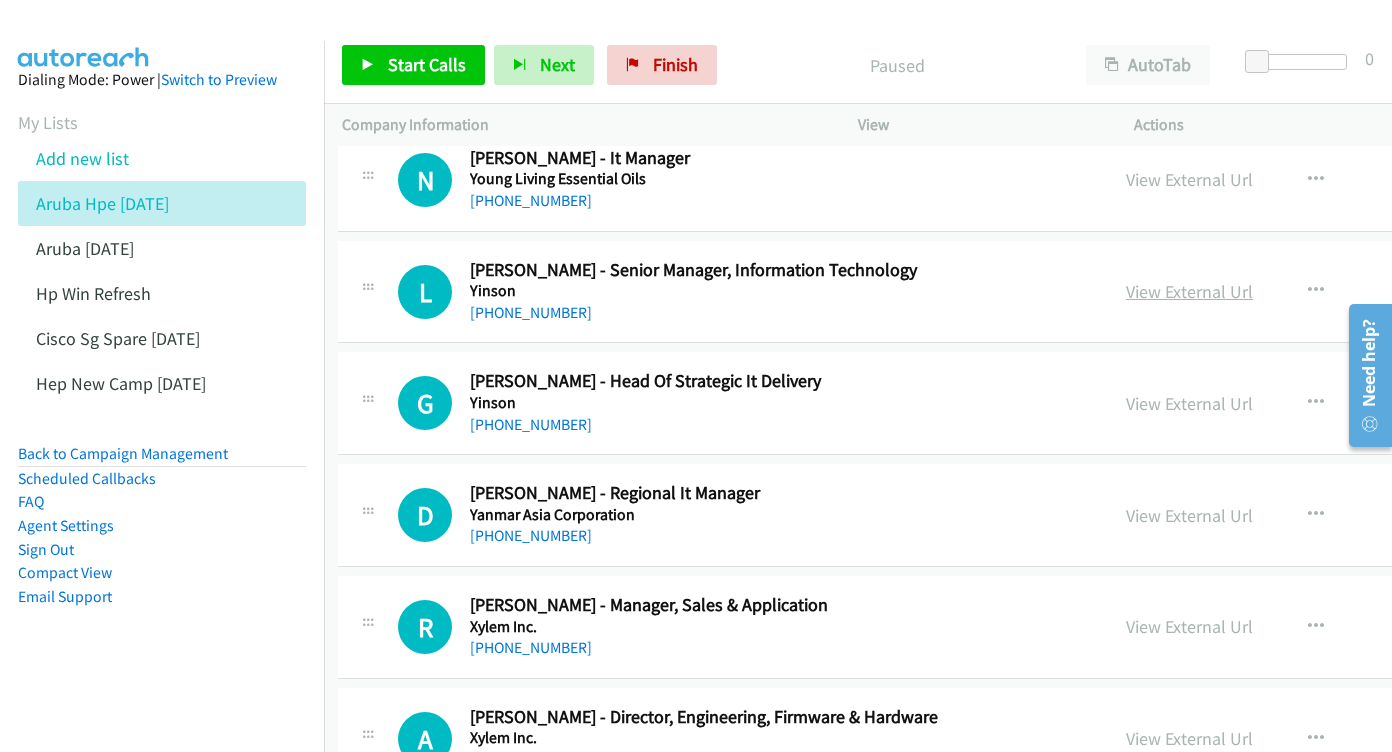 click on "View External Url" at bounding box center [1189, 291] 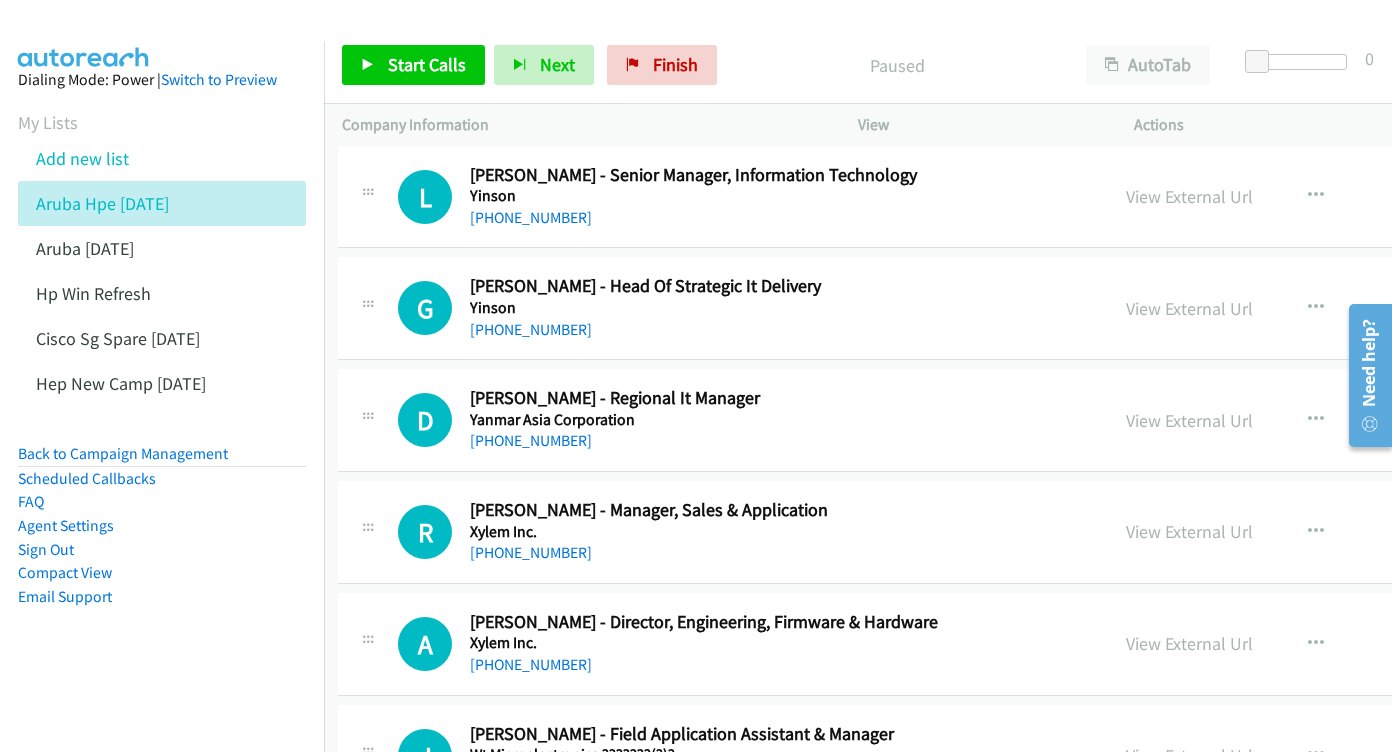 scroll, scrollTop: 1235, scrollLeft: 4, axis: both 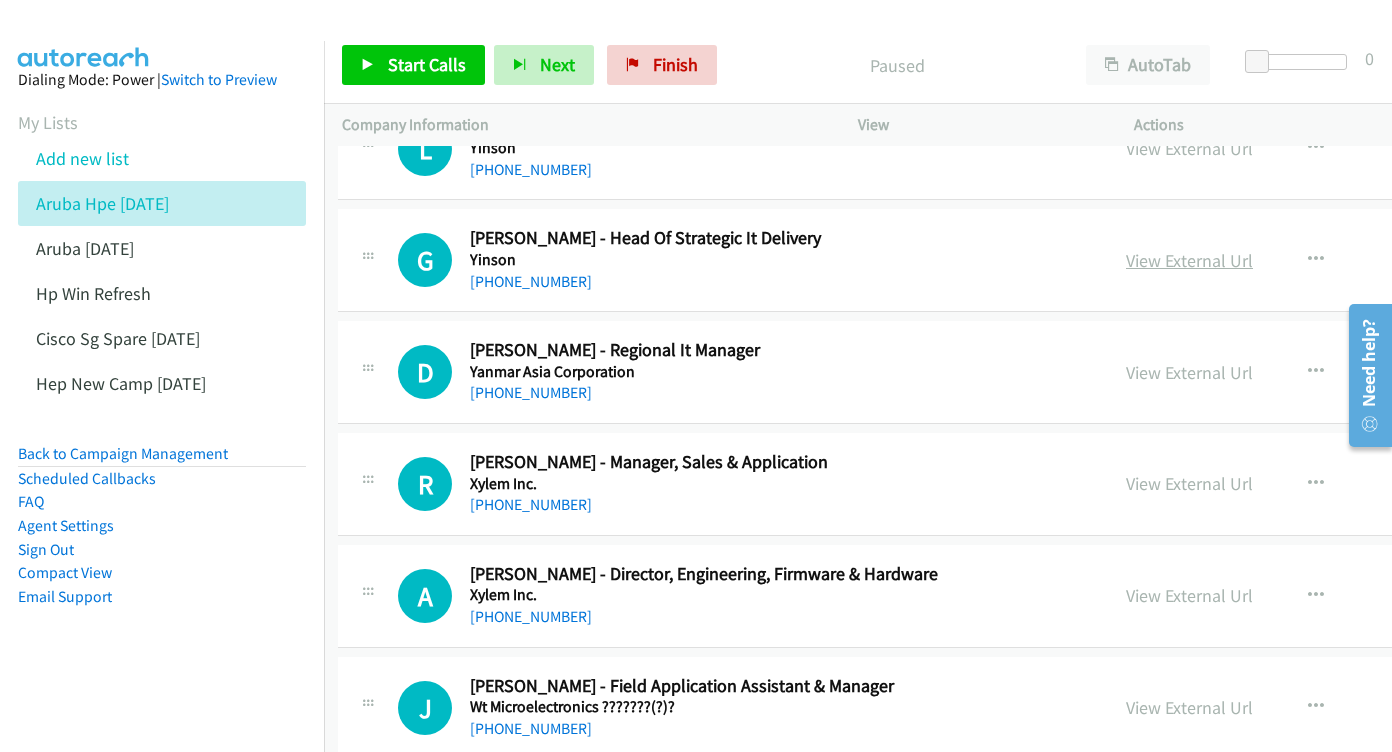 click on "View External Url" at bounding box center [1189, 260] 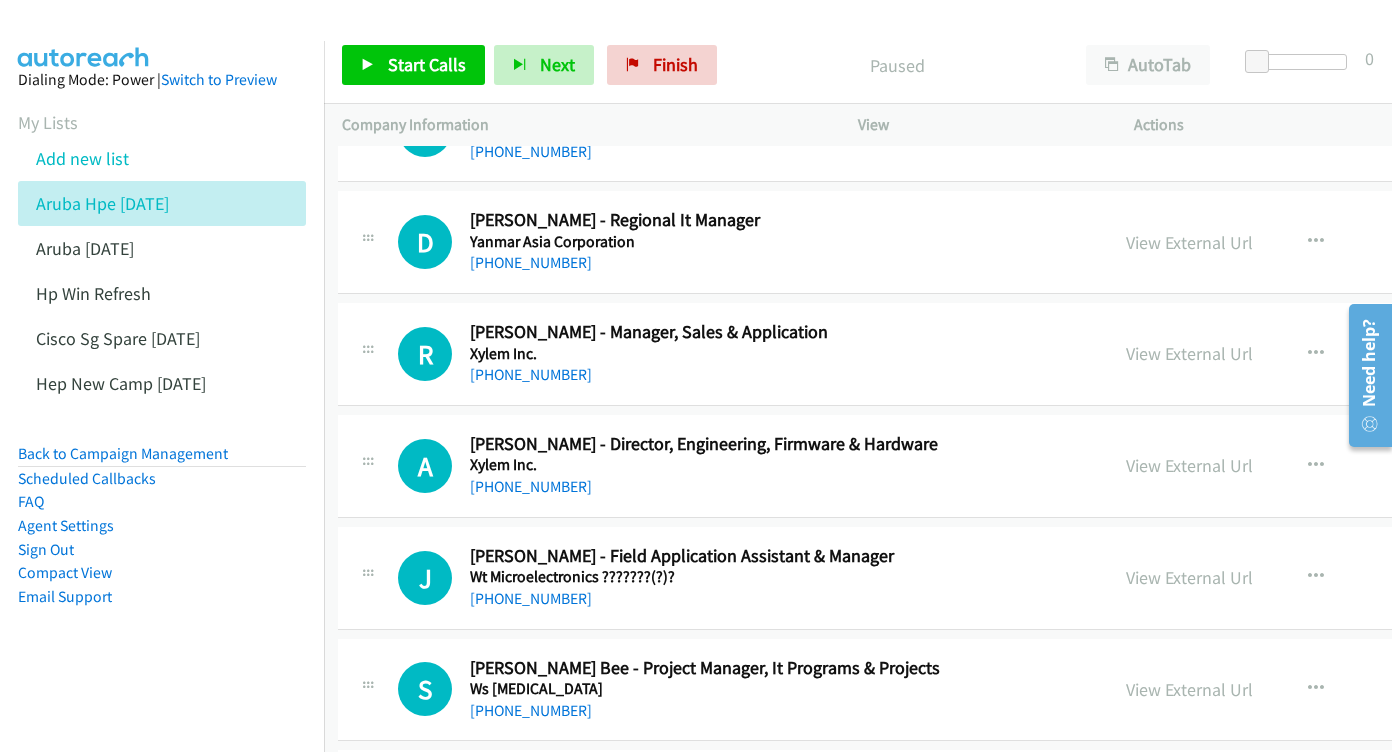 scroll, scrollTop: 1375, scrollLeft: 4, axis: both 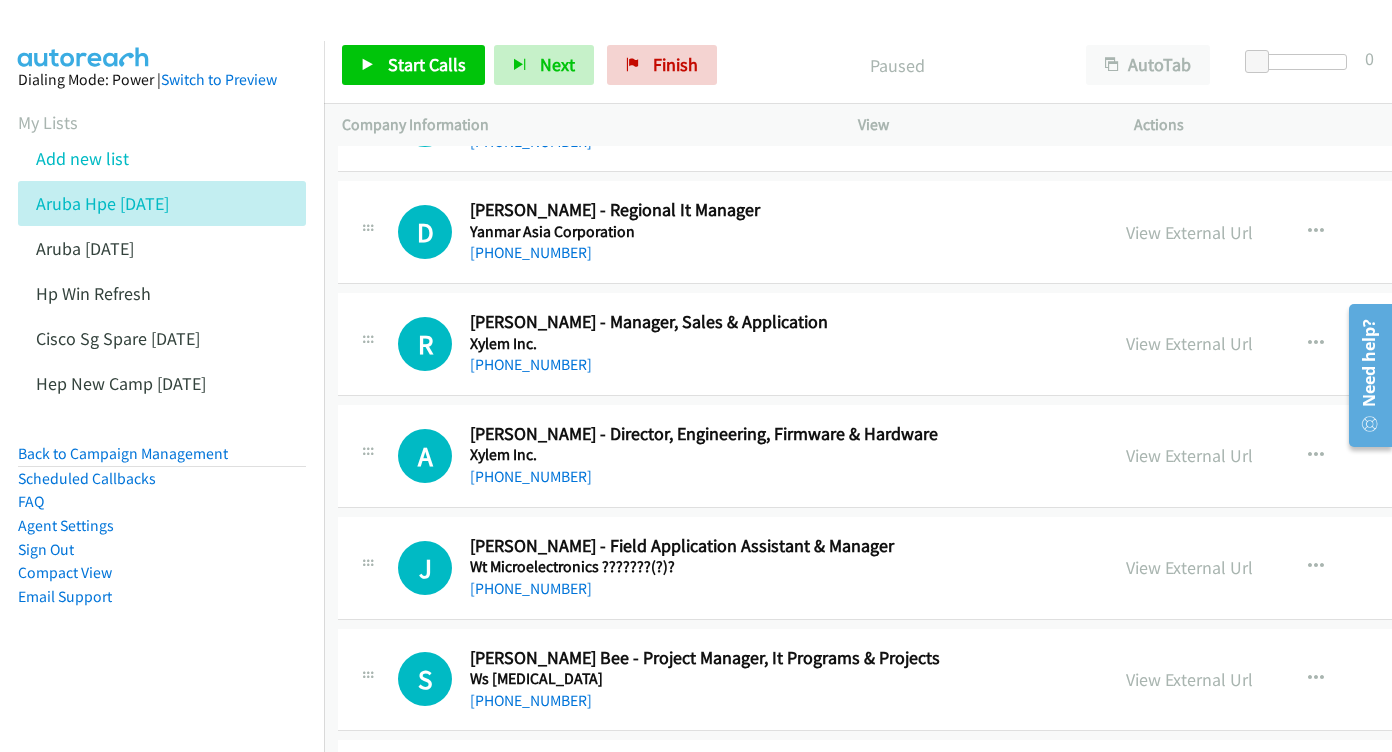 click on "View External Url
View External Url
Schedule/Manage Callback
Start Calls Here
Remove from list
Add to do not call list
Reset Call Status" at bounding box center [1309, 232] 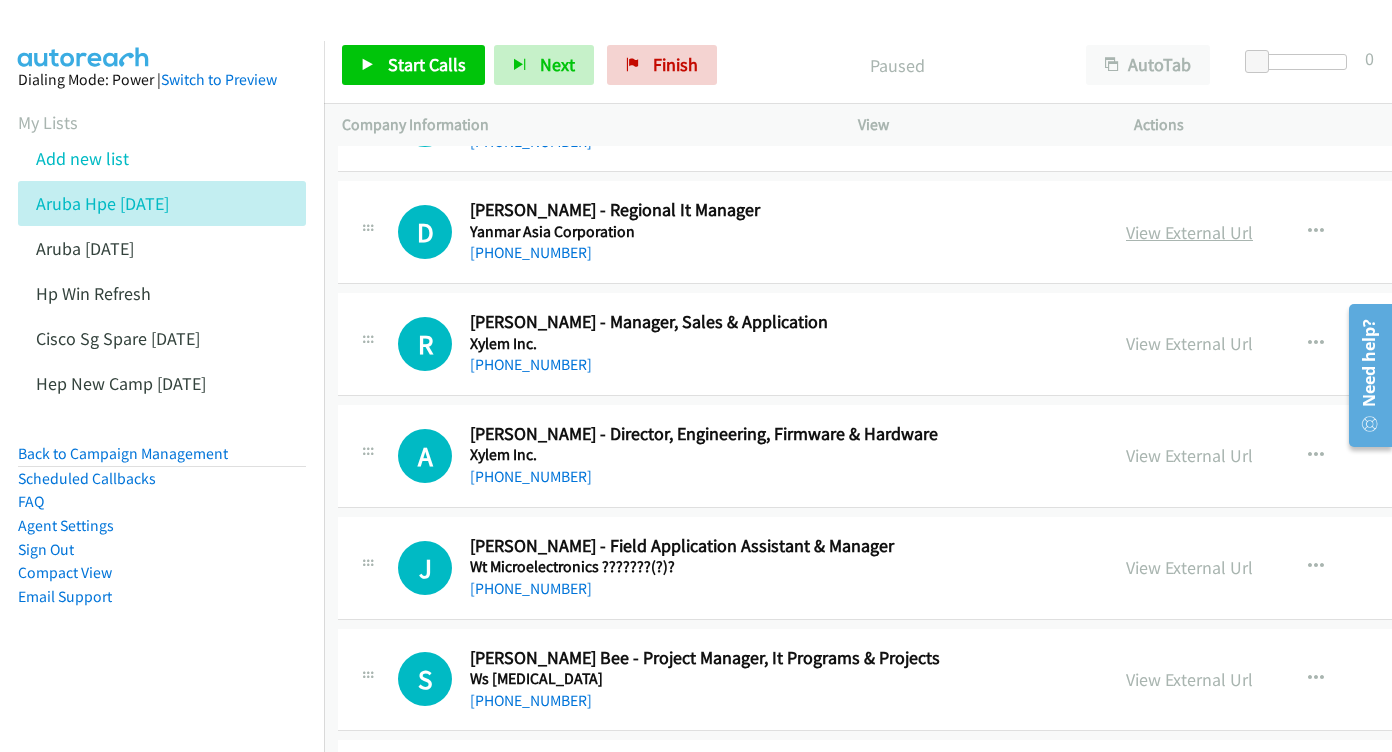 click on "View External Url" at bounding box center [1189, 232] 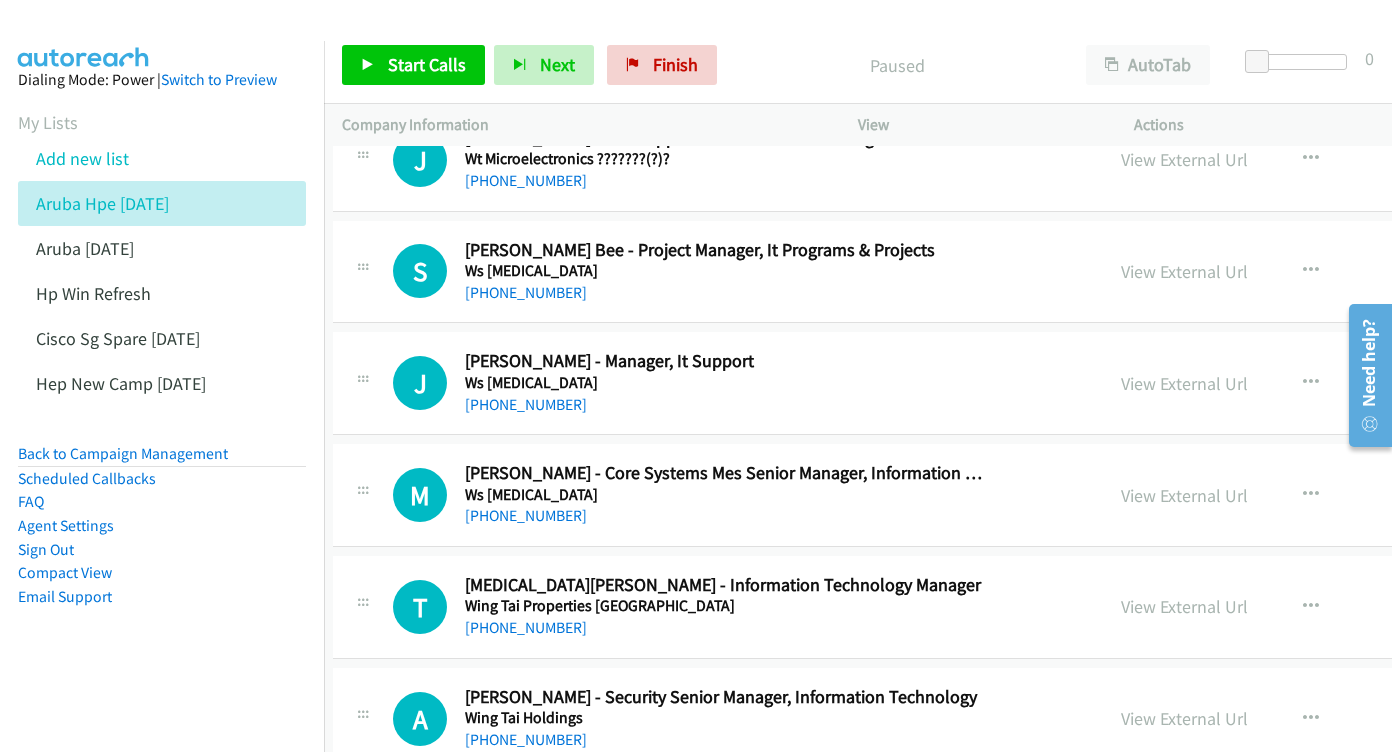 scroll, scrollTop: 1829, scrollLeft: 9, axis: both 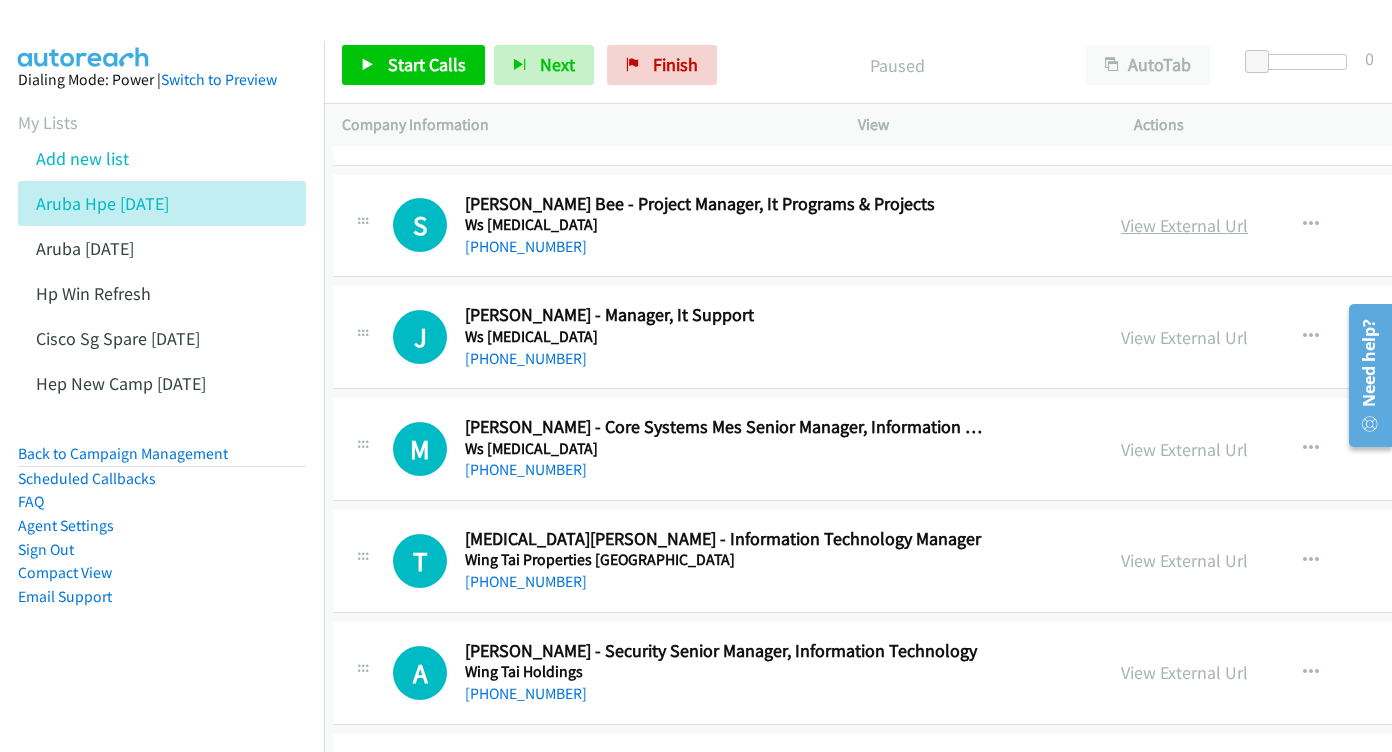 click on "View External Url" at bounding box center (1184, 225) 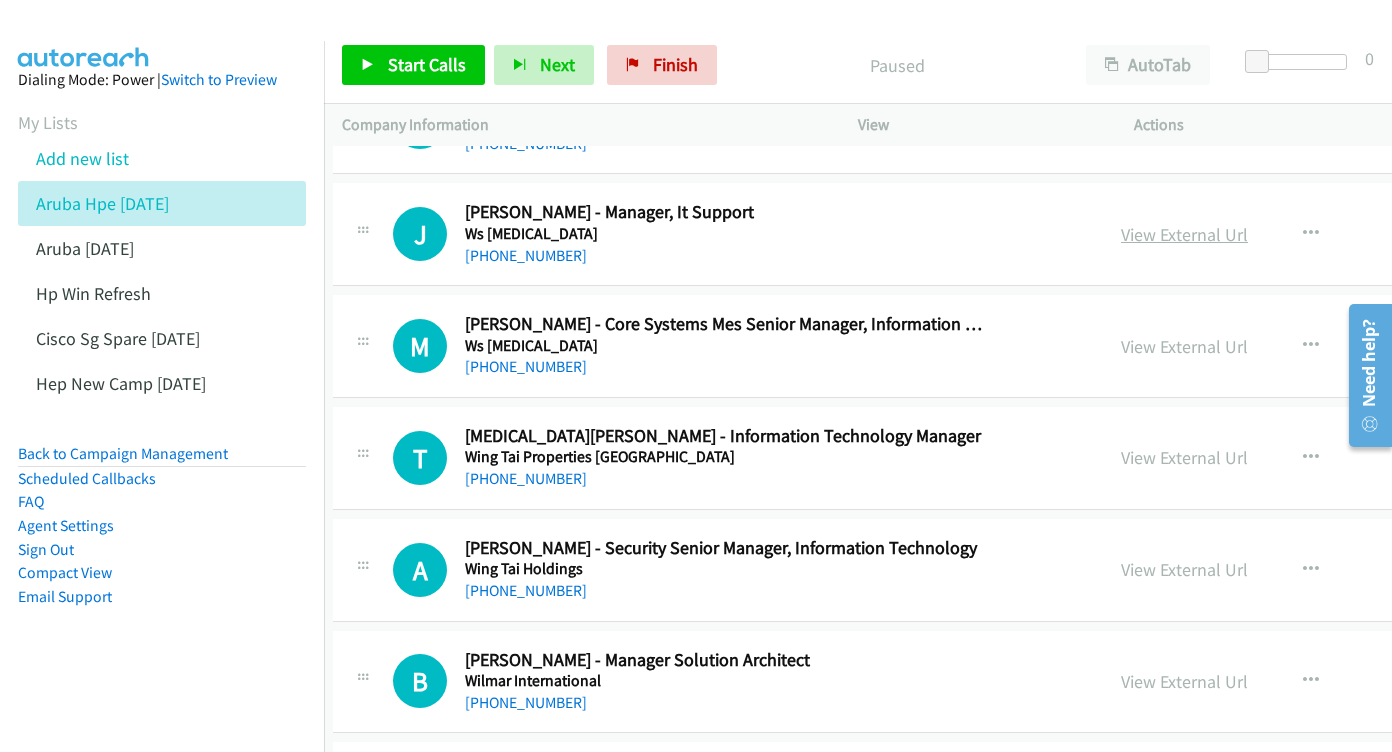 scroll, scrollTop: 1928, scrollLeft: 9, axis: both 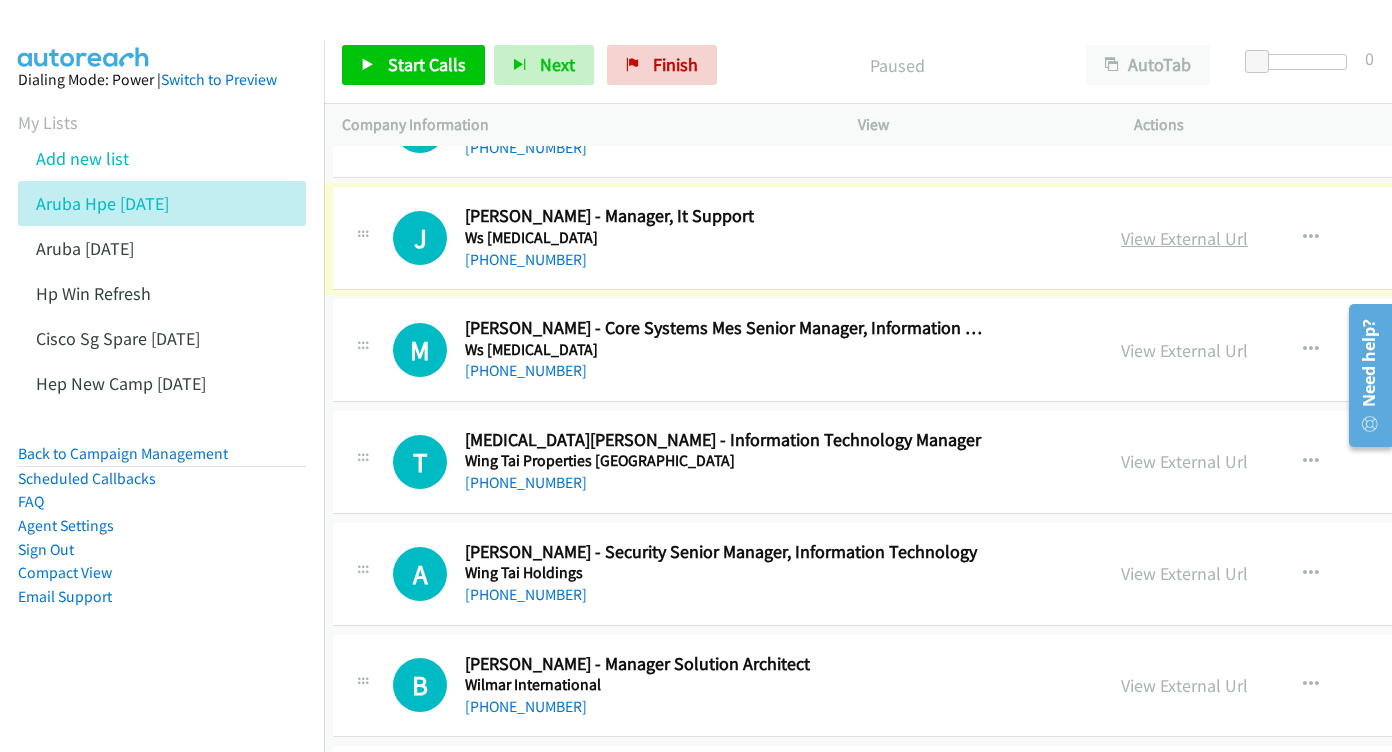 click on "View External Url" at bounding box center (1184, 238) 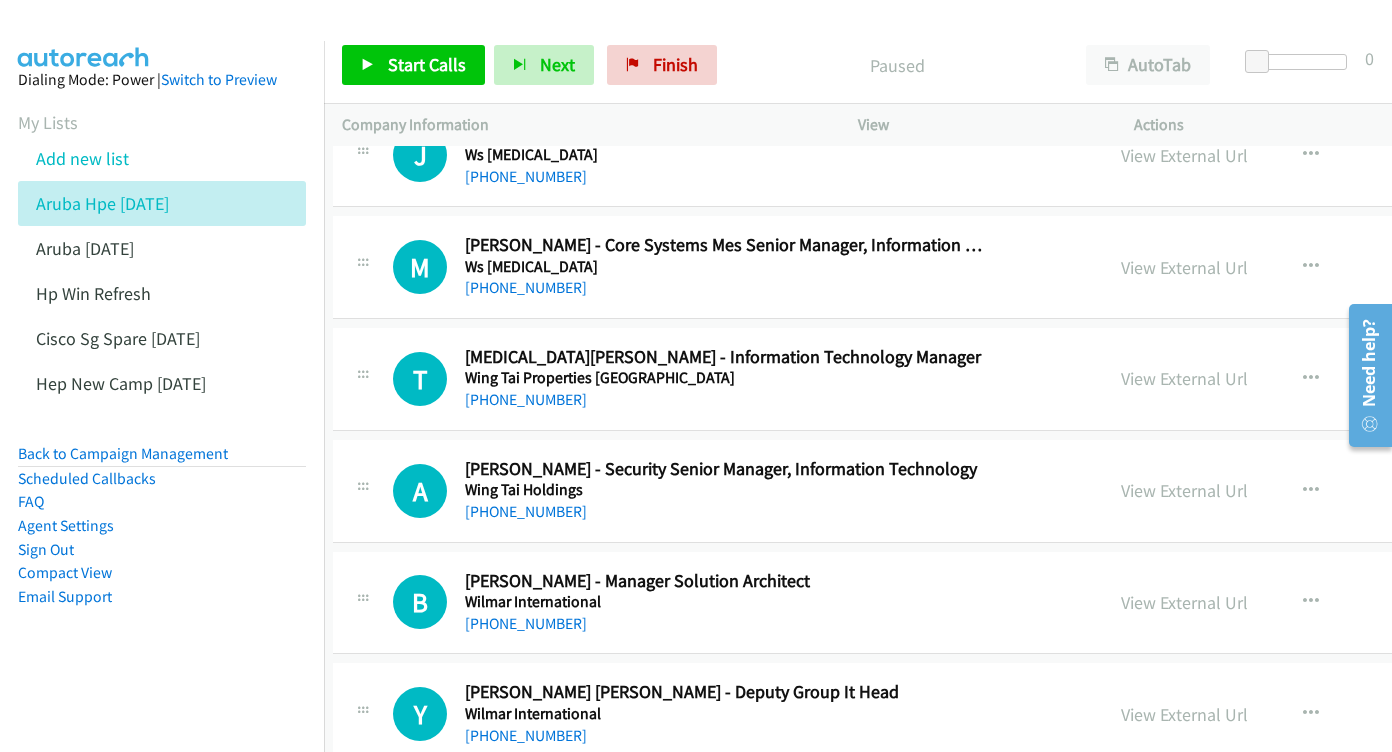 scroll, scrollTop: 2012, scrollLeft: 9, axis: both 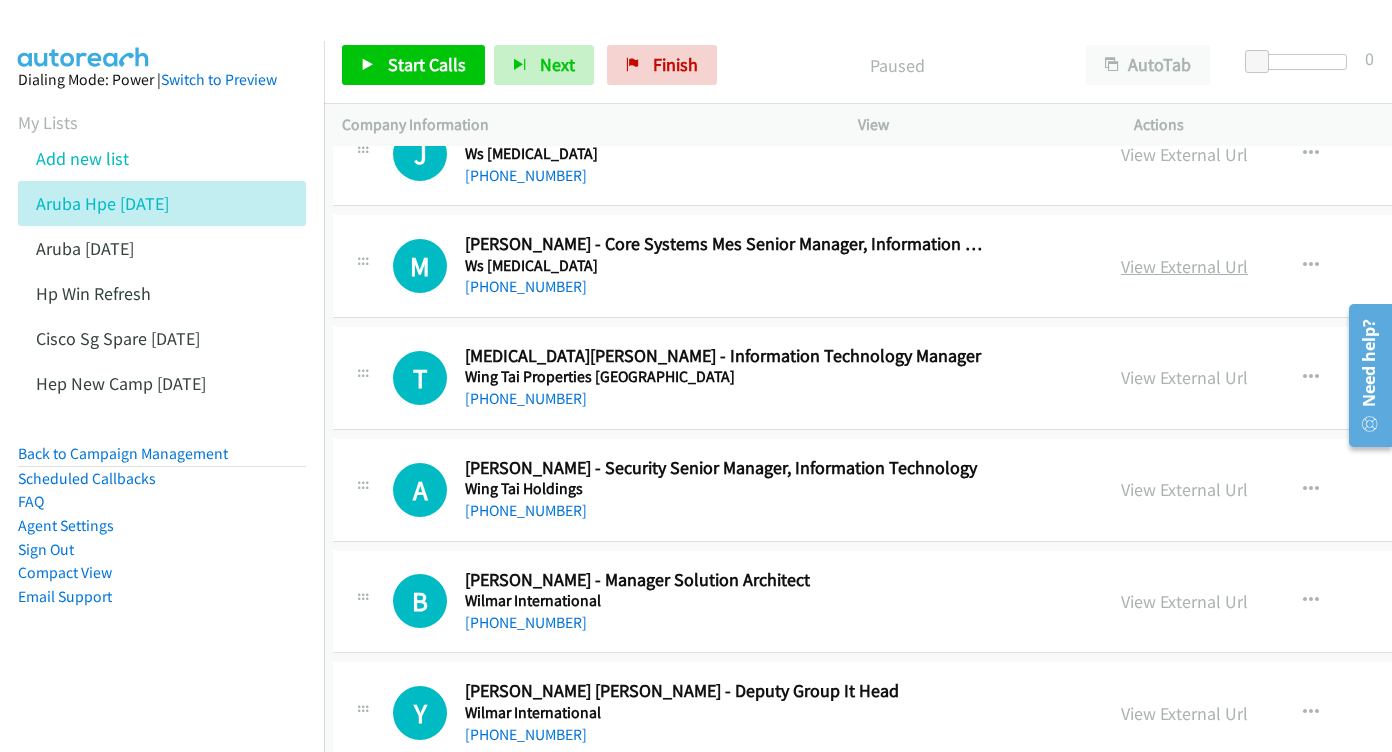 click on "View External Url" at bounding box center (1184, 266) 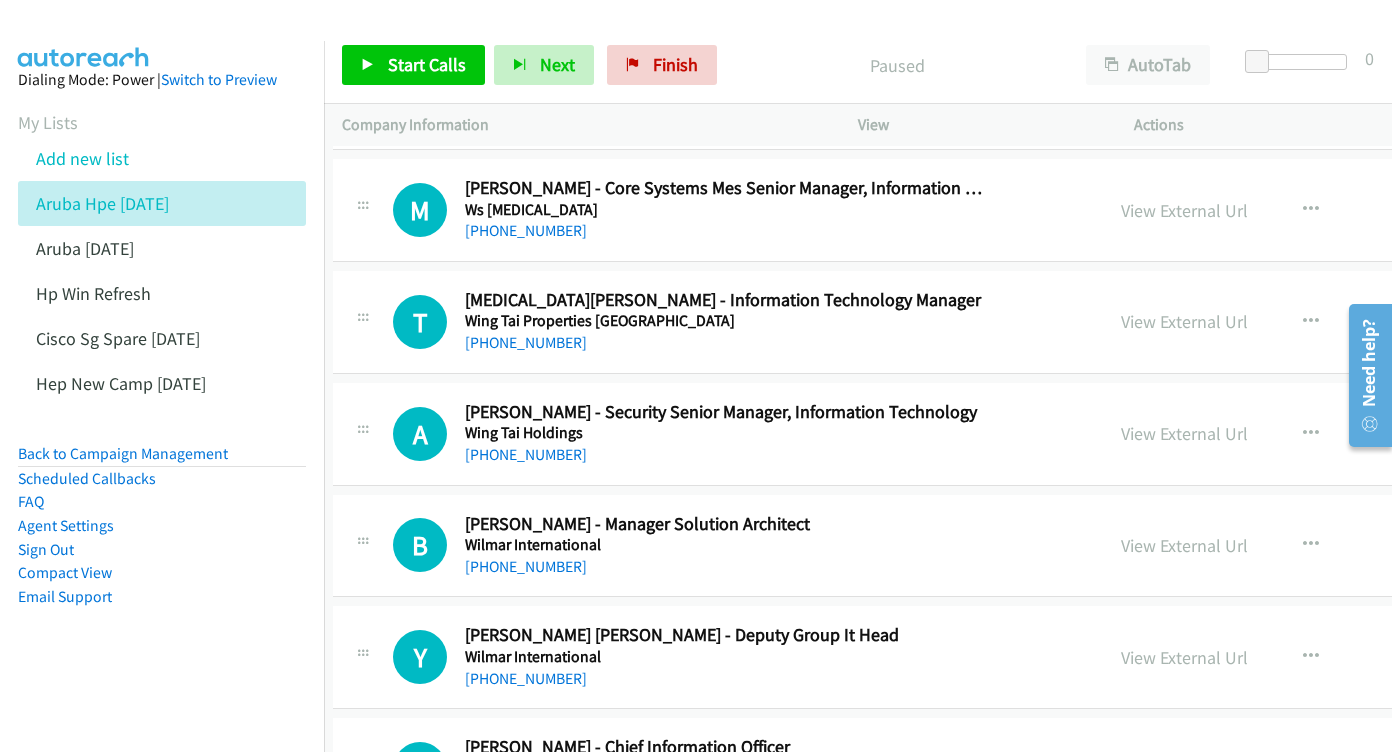 scroll, scrollTop: 2116, scrollLeft: 9, axis: both 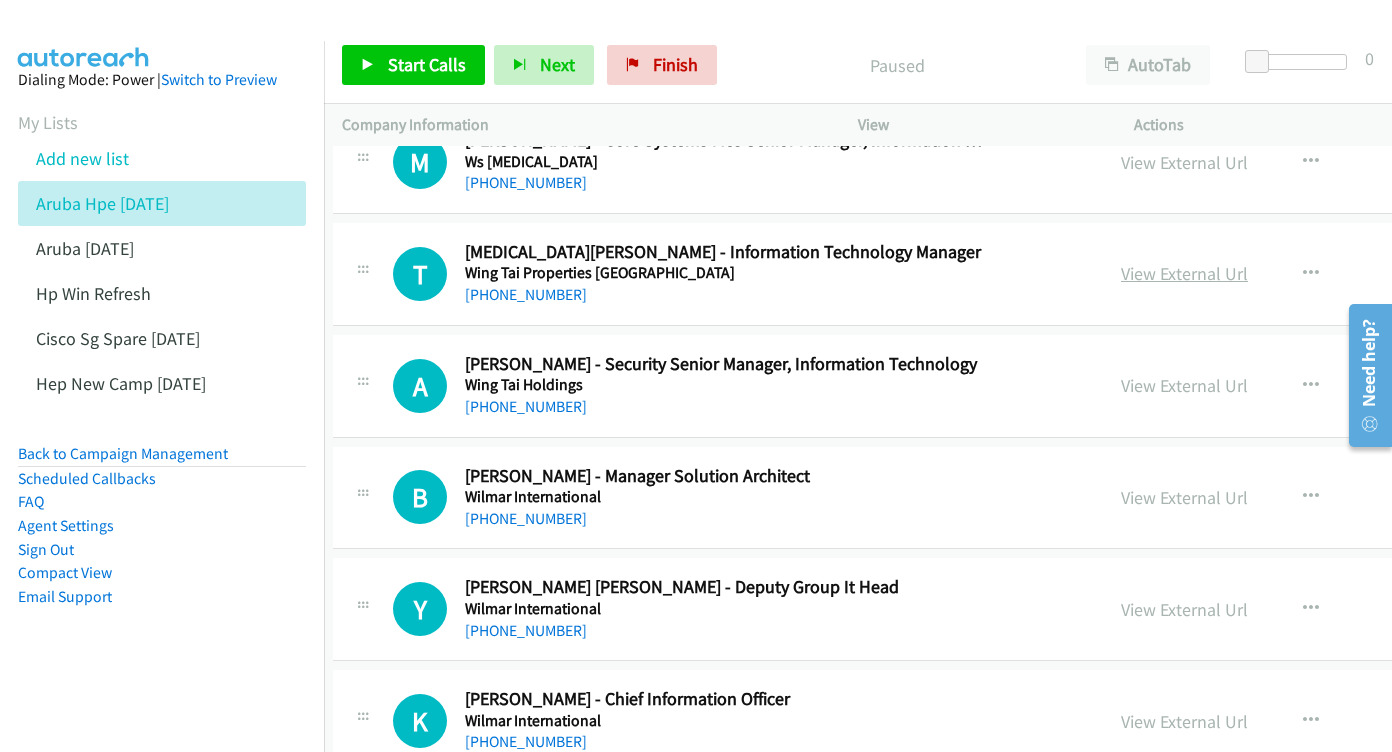 click on "View External Url" at bounding box center [1184, 273] 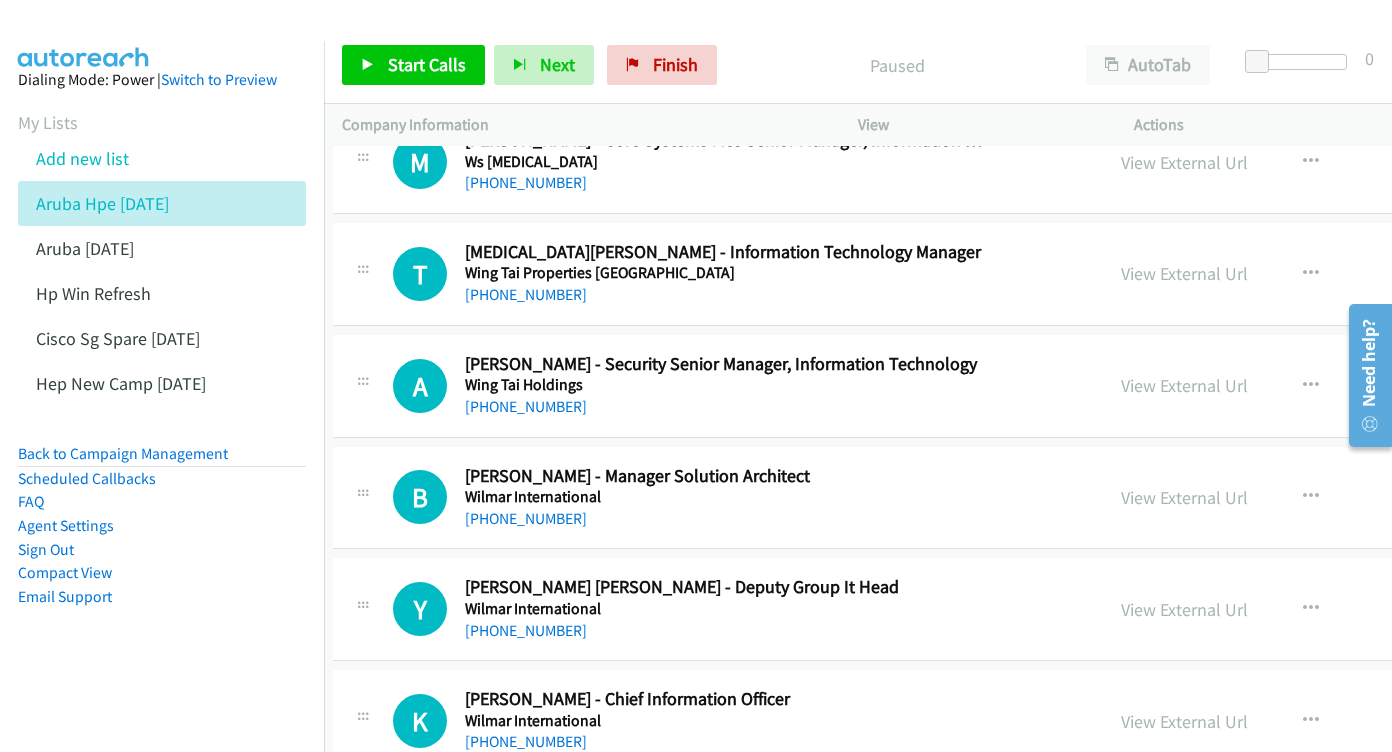 scroll, scrollTop: 2216, scrollLeft: 9, axis: both 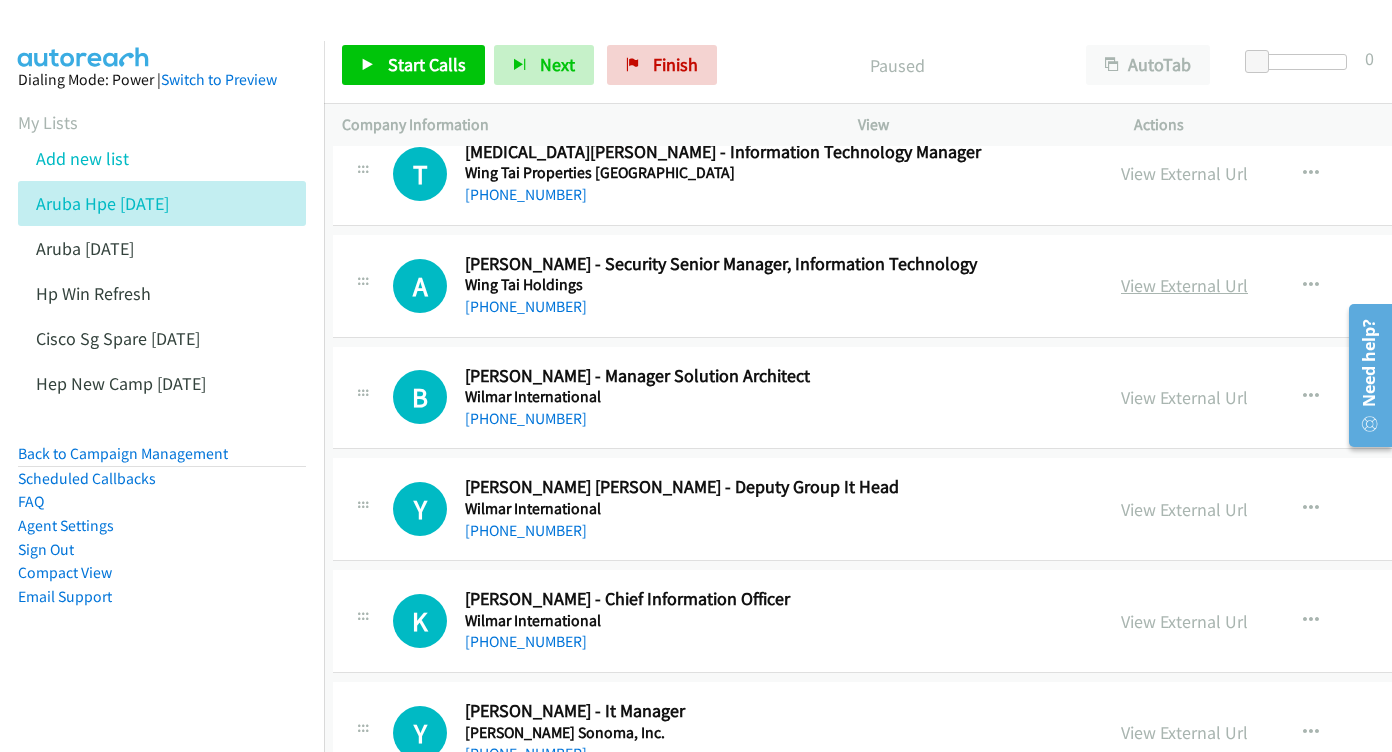 click on "View External Url" at bounding box center (1184, 285) 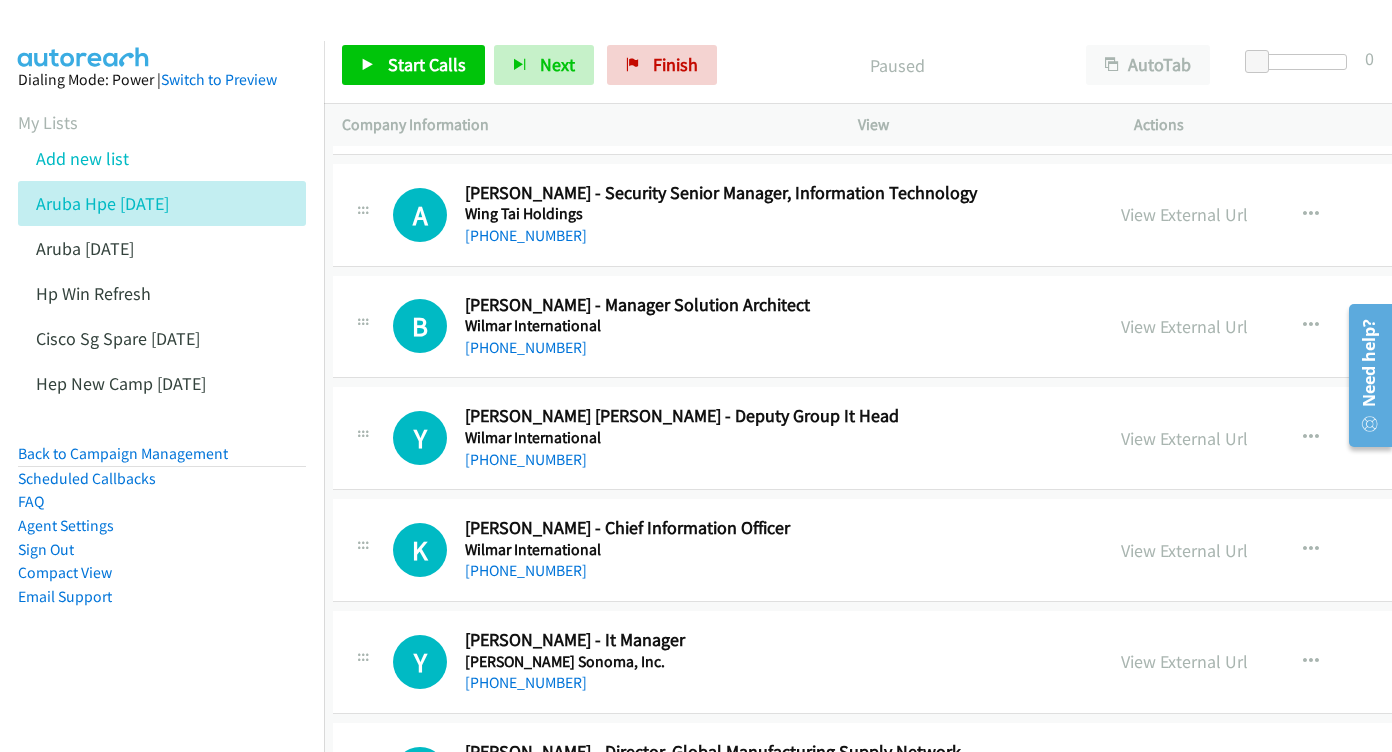 scroll, scrollTop: 2334, scrollLeft: 9, axis: both 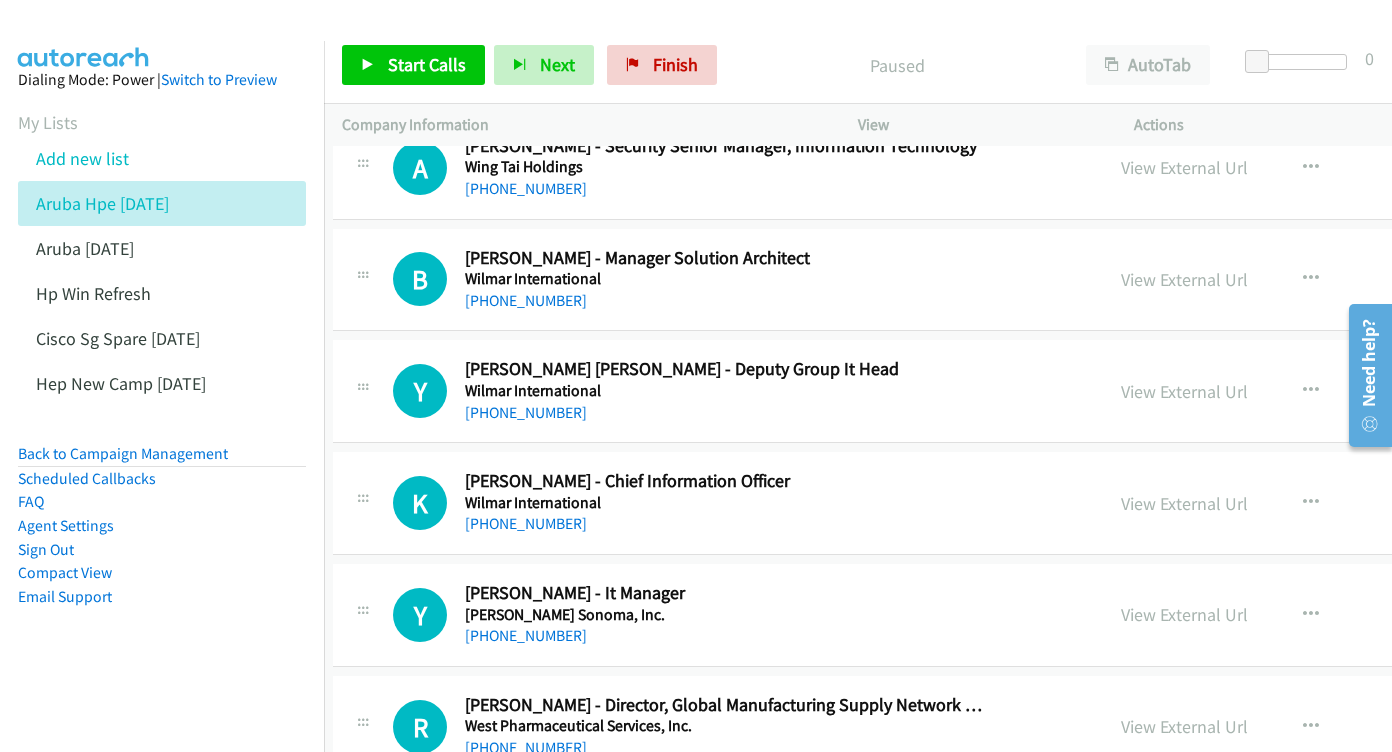click on "View External Url
View External Url
Schedule/Manage Callback
Start Calls Here
Remove from list
Add to do not call list
Reset Call Status" at bounding box center [1304, 280] 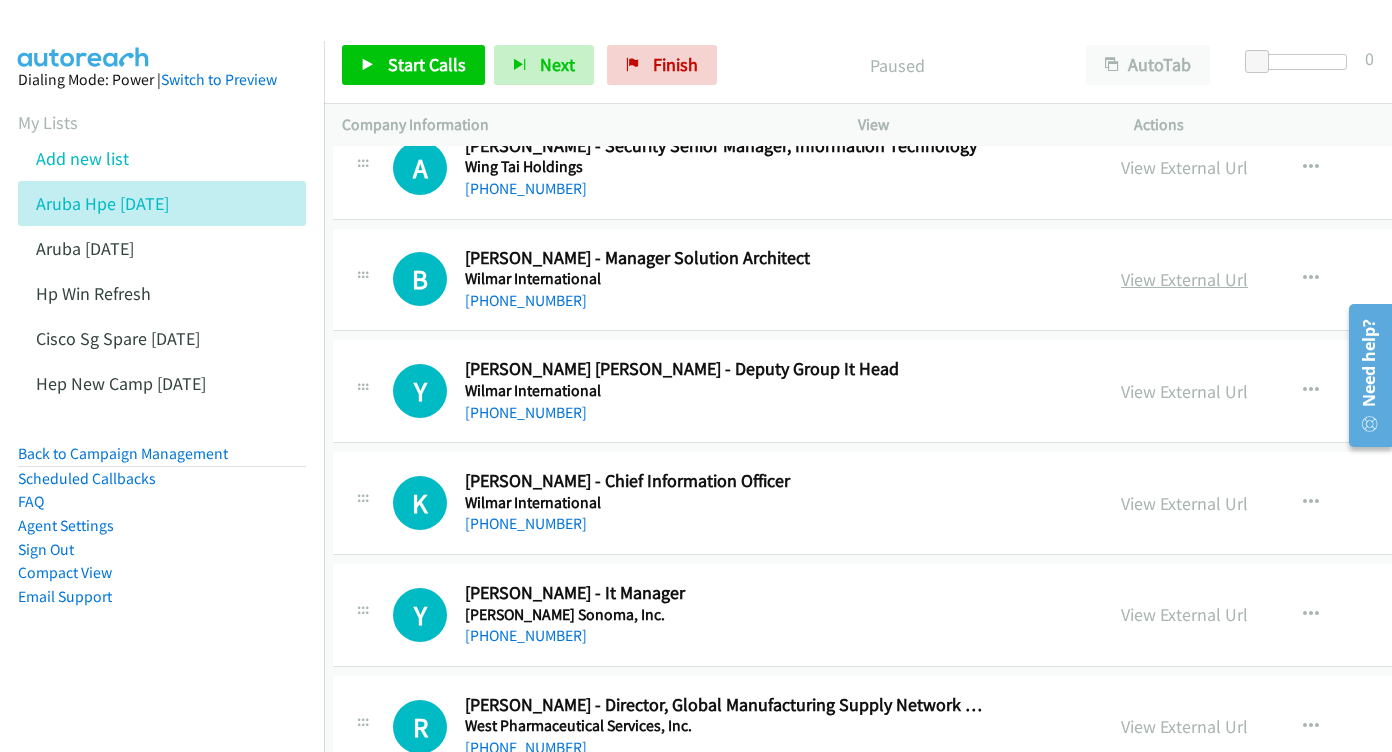 click on "View External Url" at bounding box center [1184, 279] 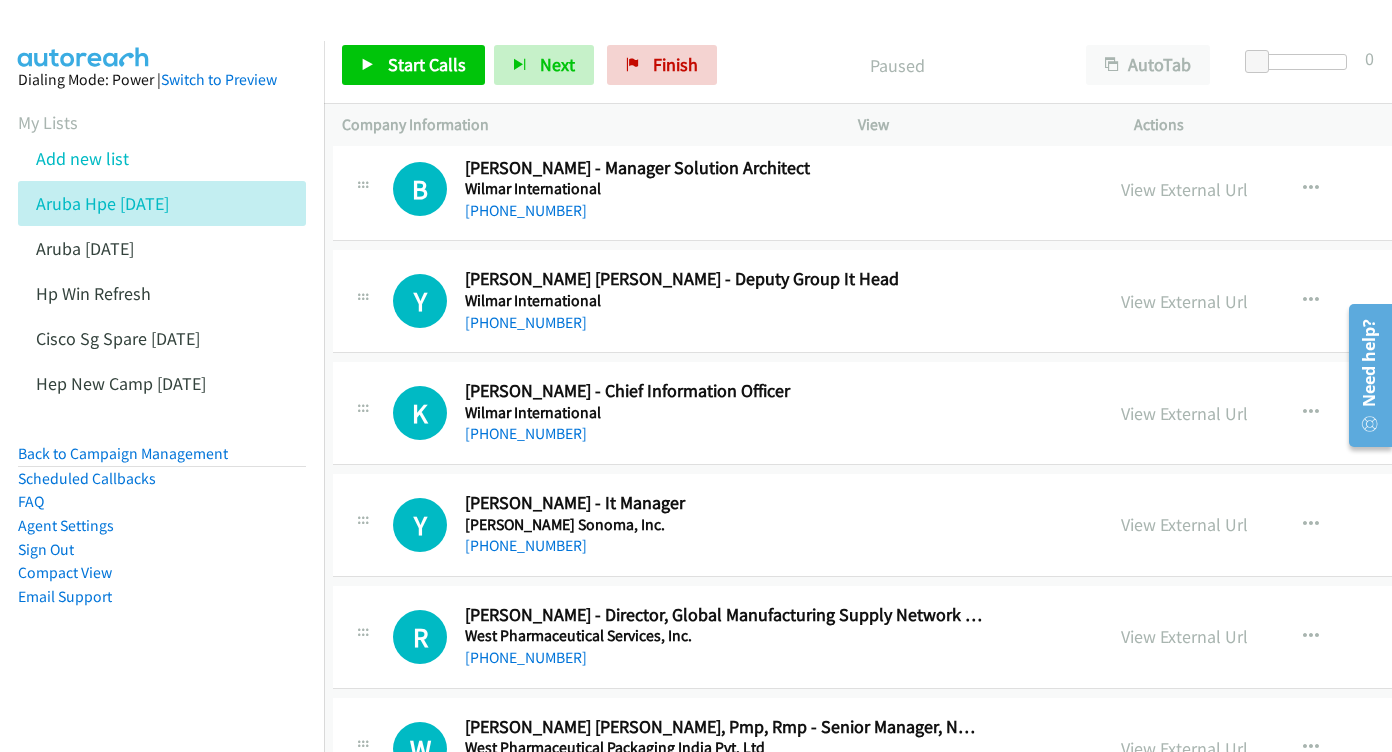 scroll, scrollTop: 2436, scrollLeft: 9, axis: both 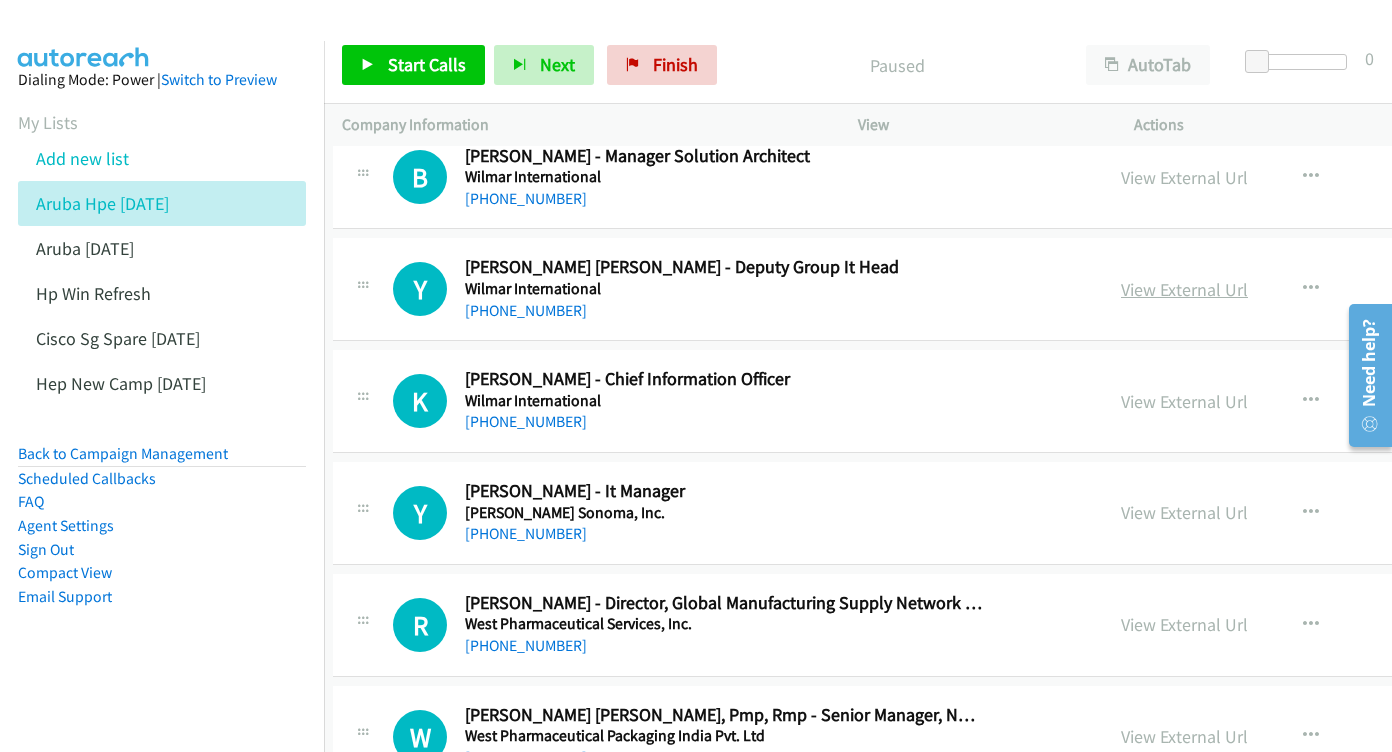 click on "View External Url" at bounding box center (1184, 289) 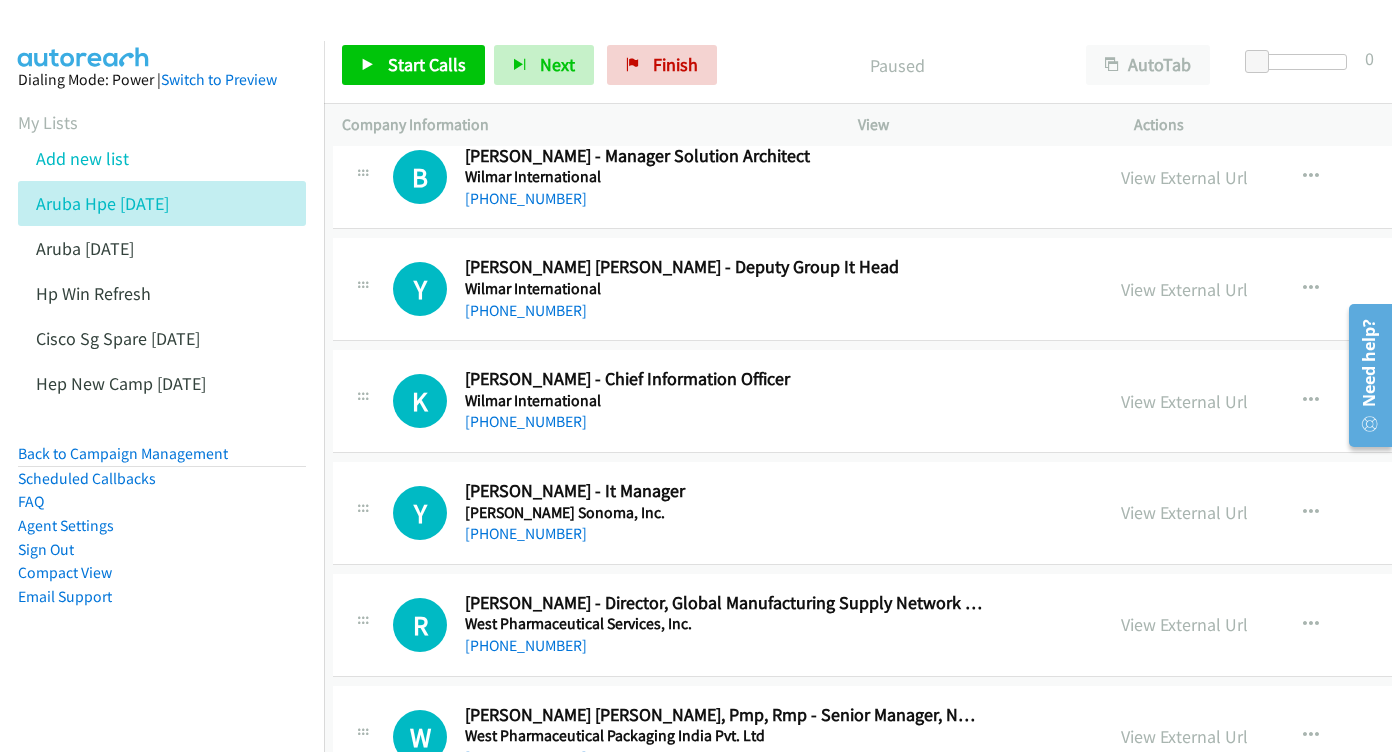scroll, scrollTop: 2553, scrollLeft: 9, axis: both 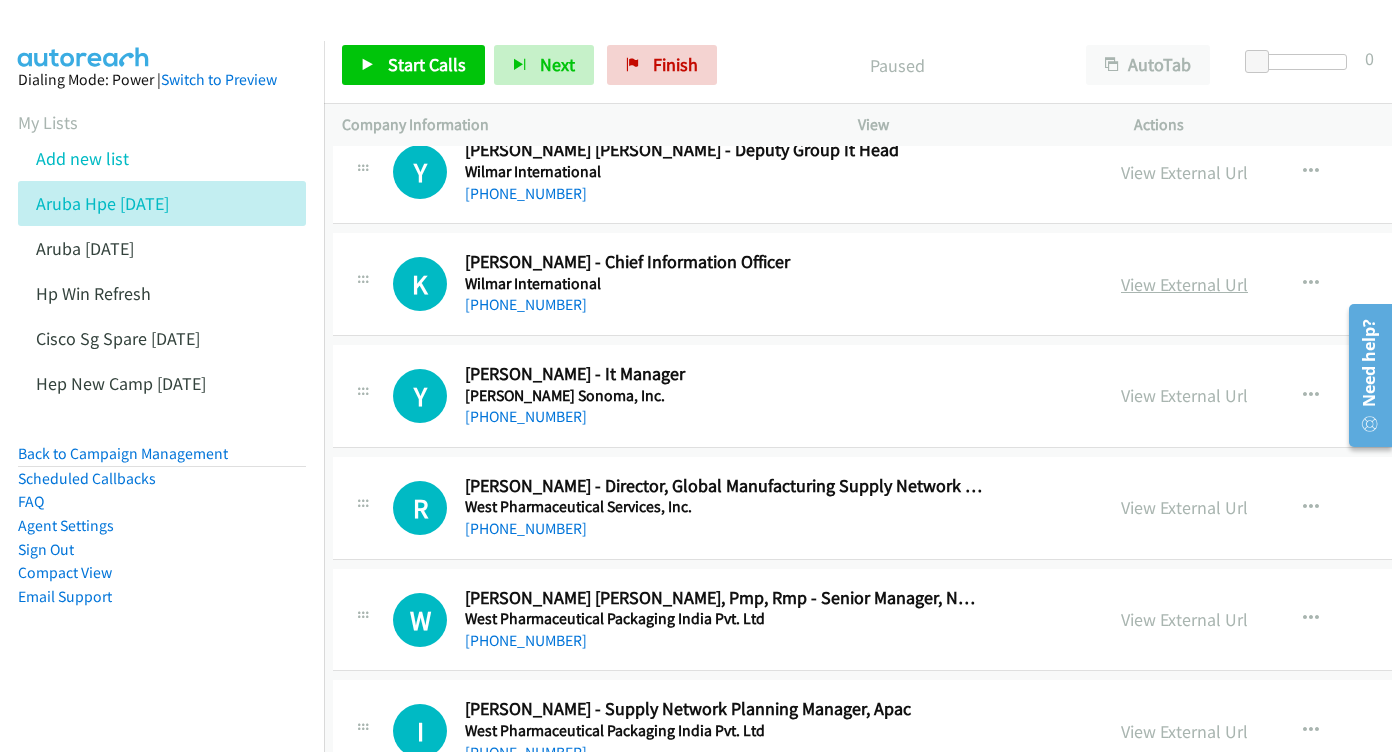 click on "View External Url" at bounding box center (1184, 284) 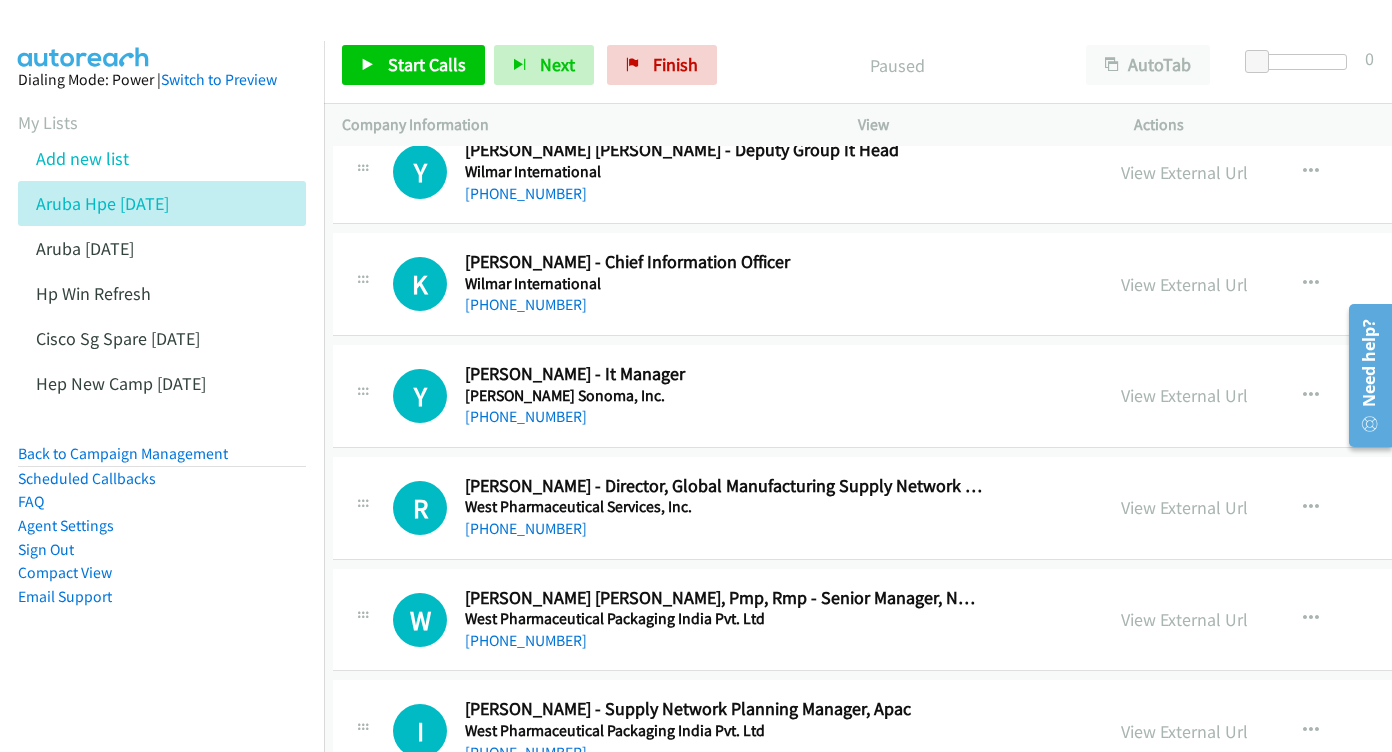 scroll, scrollTop: 2631, scrollLeft: 9, axis: both 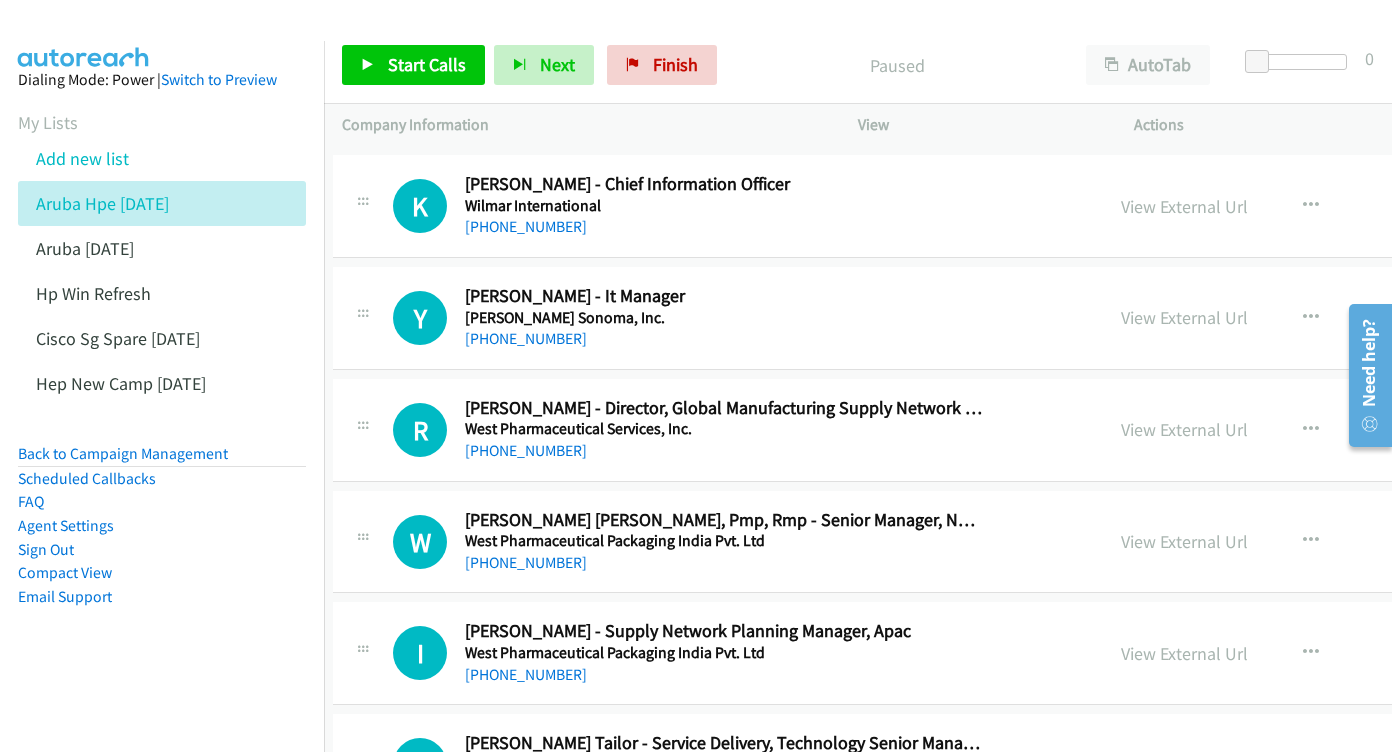 click on "View External Url
View External Url
Schedule/Manage Callback
Start Calls Here
Remove from list
Add to do not call list
Reset Call Status" at bounding box center (1304, 318) 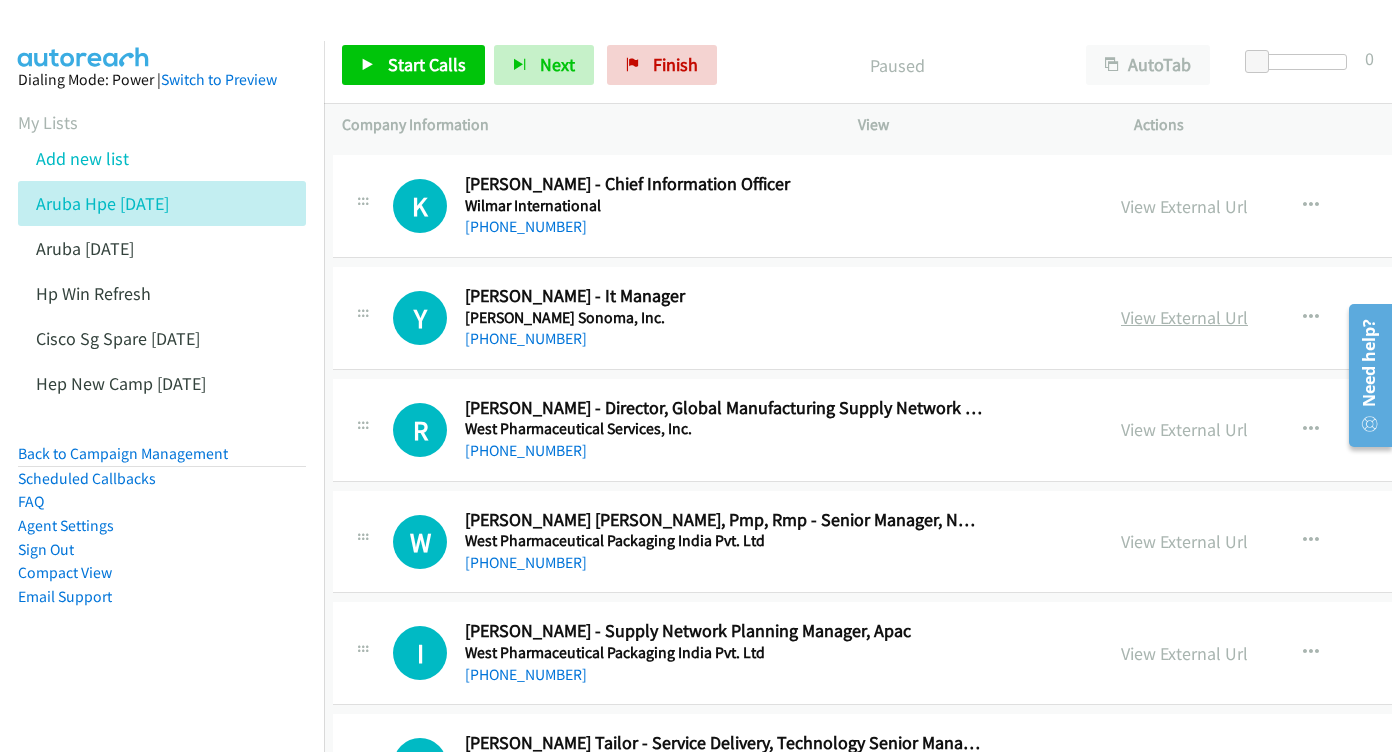 click on "View External Url" at bounding box center (1184, 317) 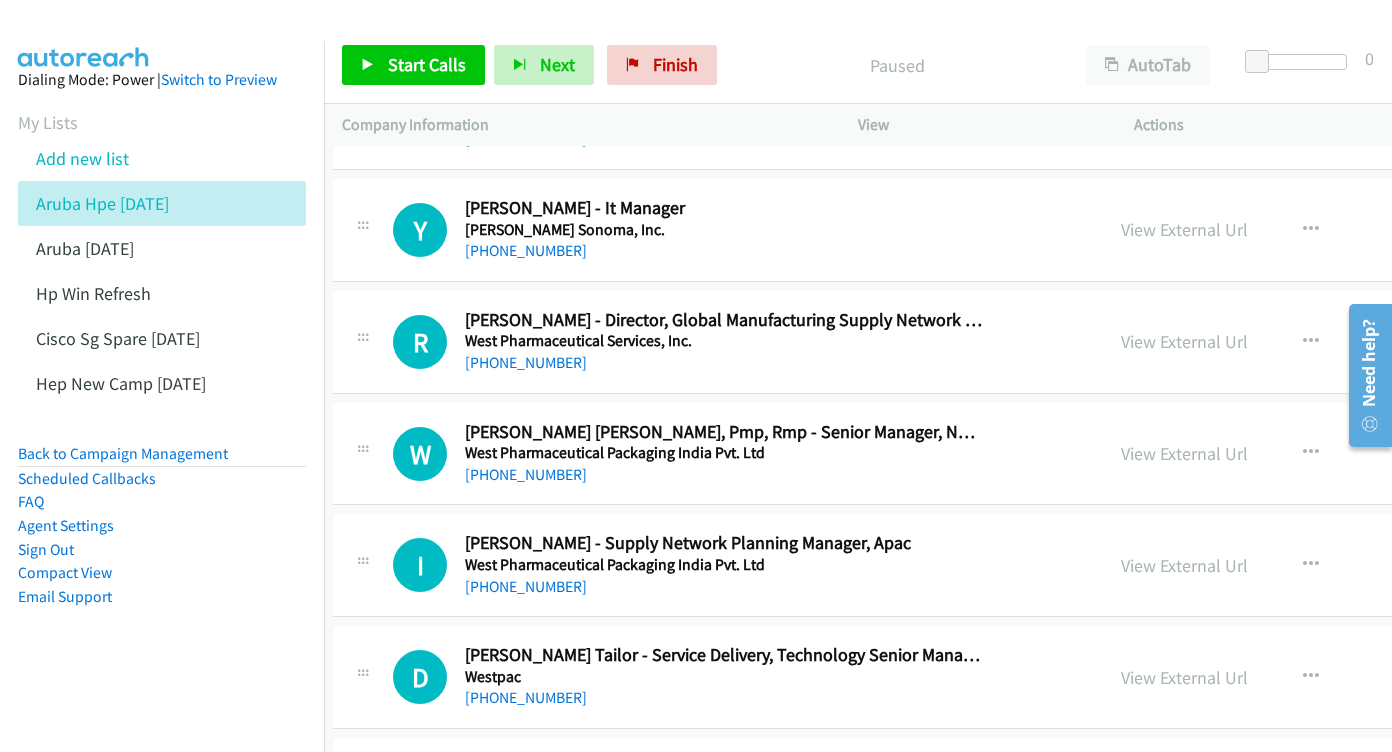 scroll, scrollTop: 2747, scrollLeft: 9, axis: both 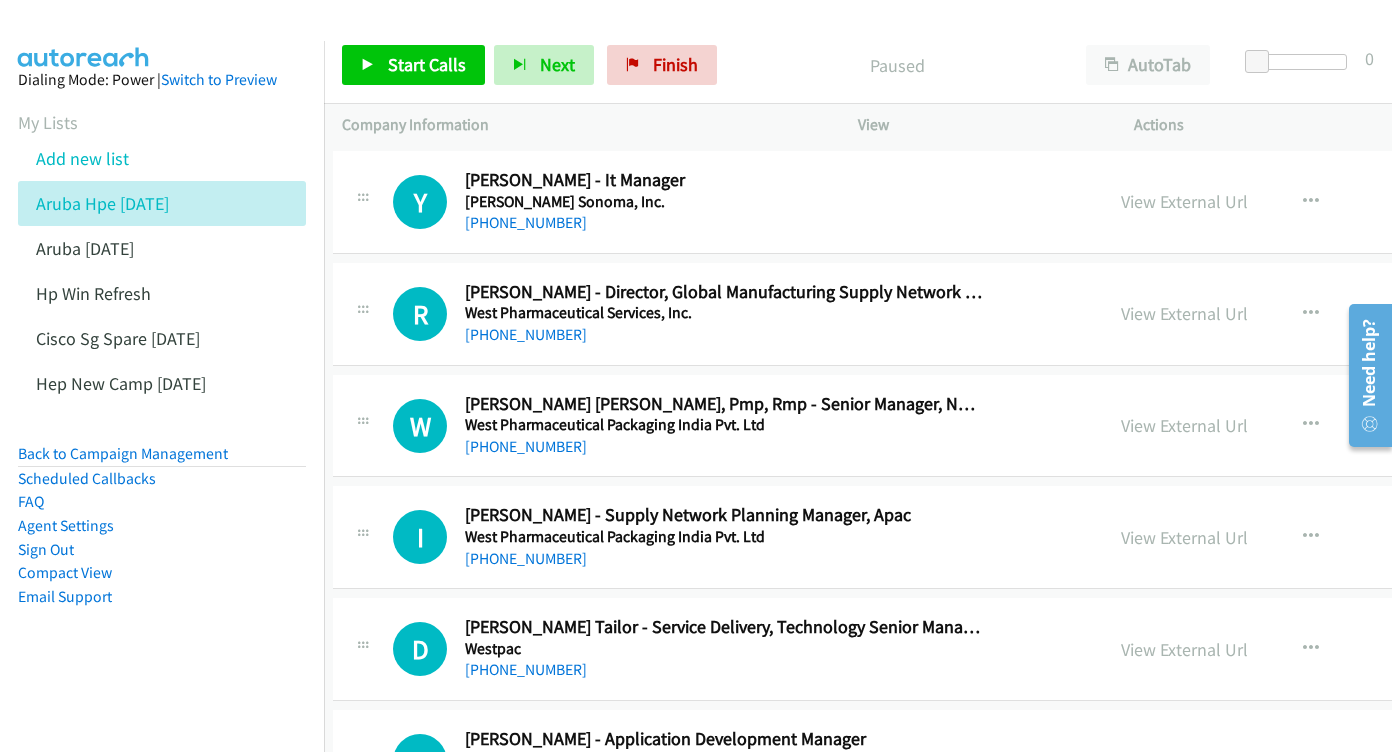 click on "View External Url
View External Url
Schedule/Manage Callback
Start Calls Here
Remove from list
Add to do not call list
Reset Call Status" at bounding box center [1304, 314] 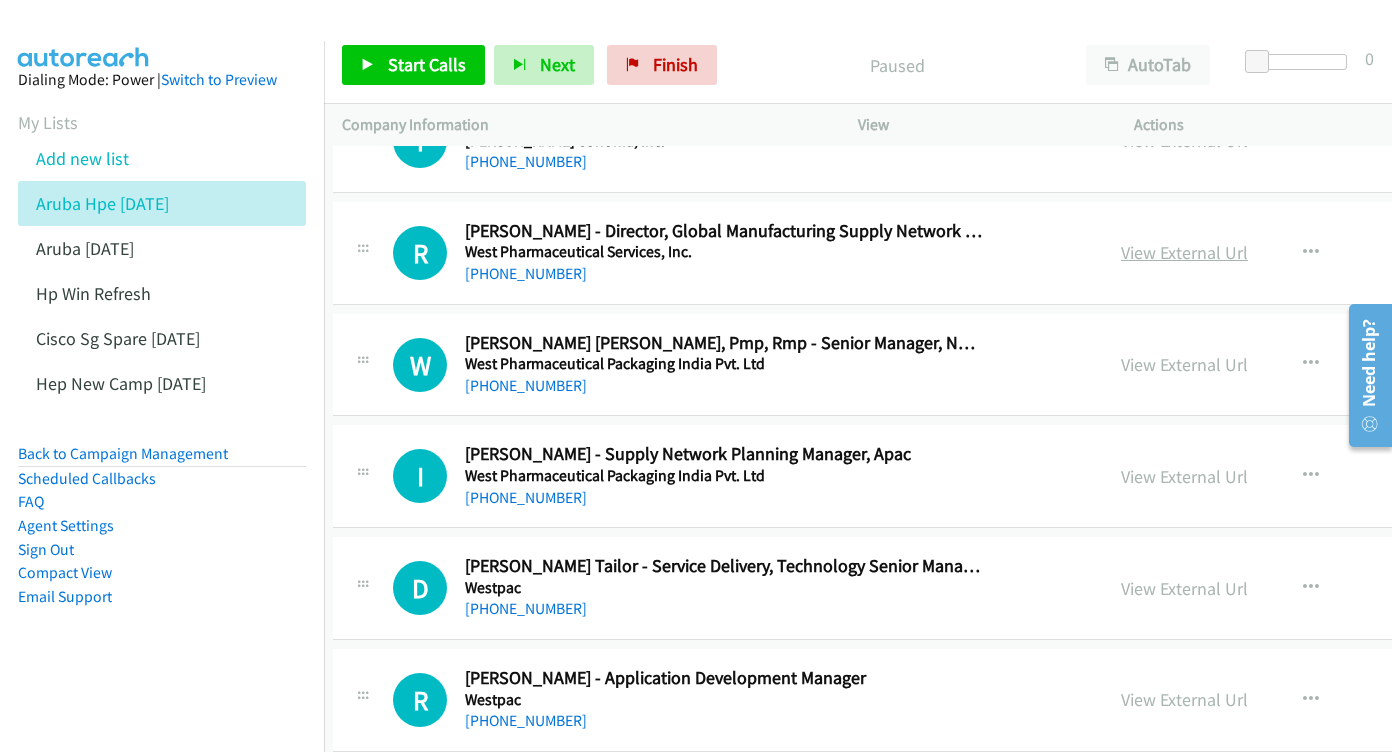 click on "View External Url" at bounding box center [1184, 252] 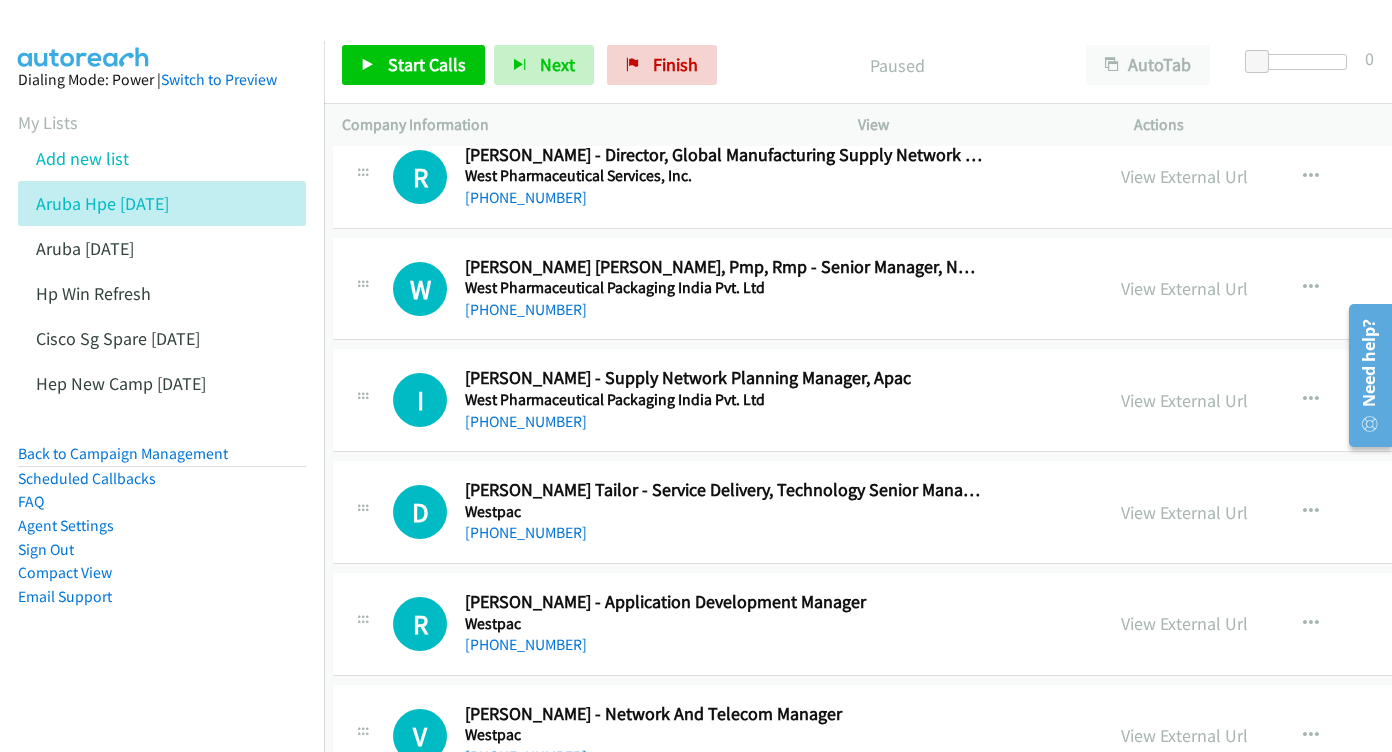 scroll, scrollTop: 2899, scrollLeft: 9, axis: both 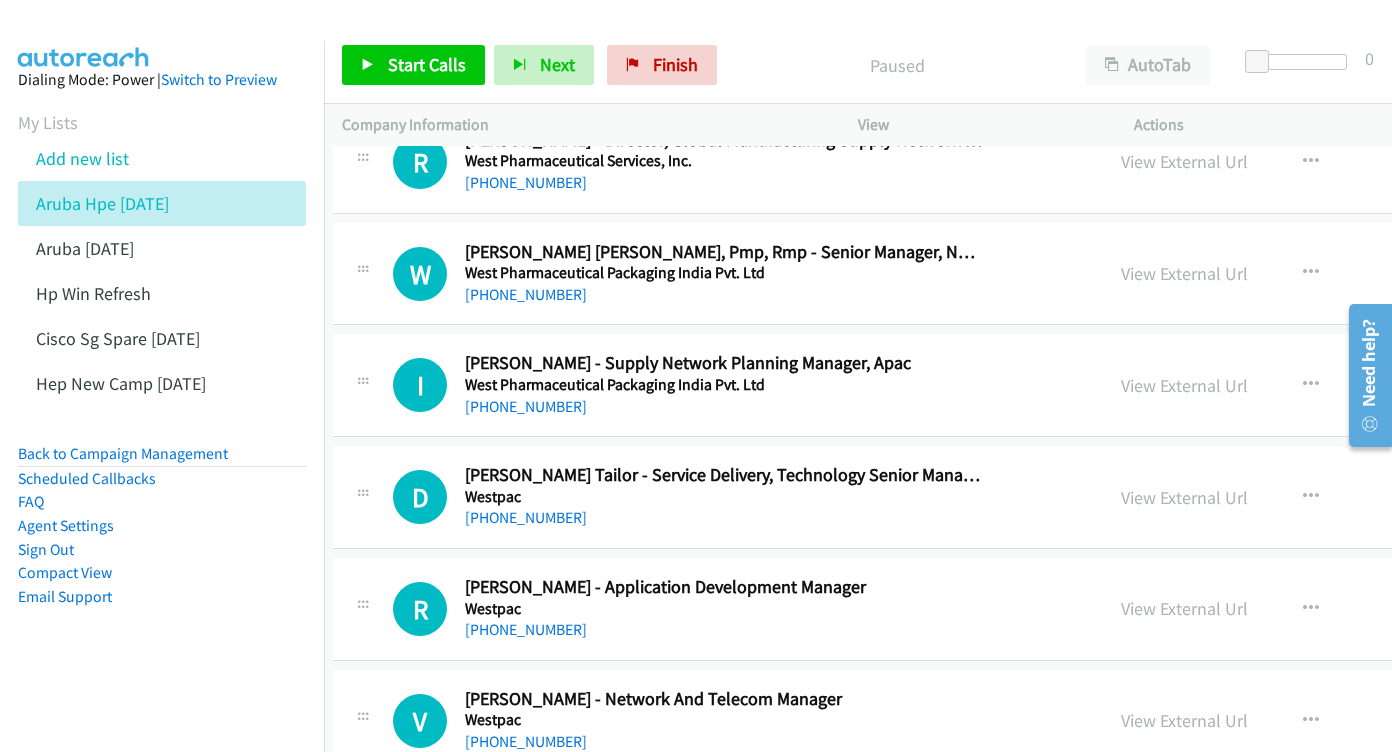click on "View External Url" at bounding box center (1184, 273) 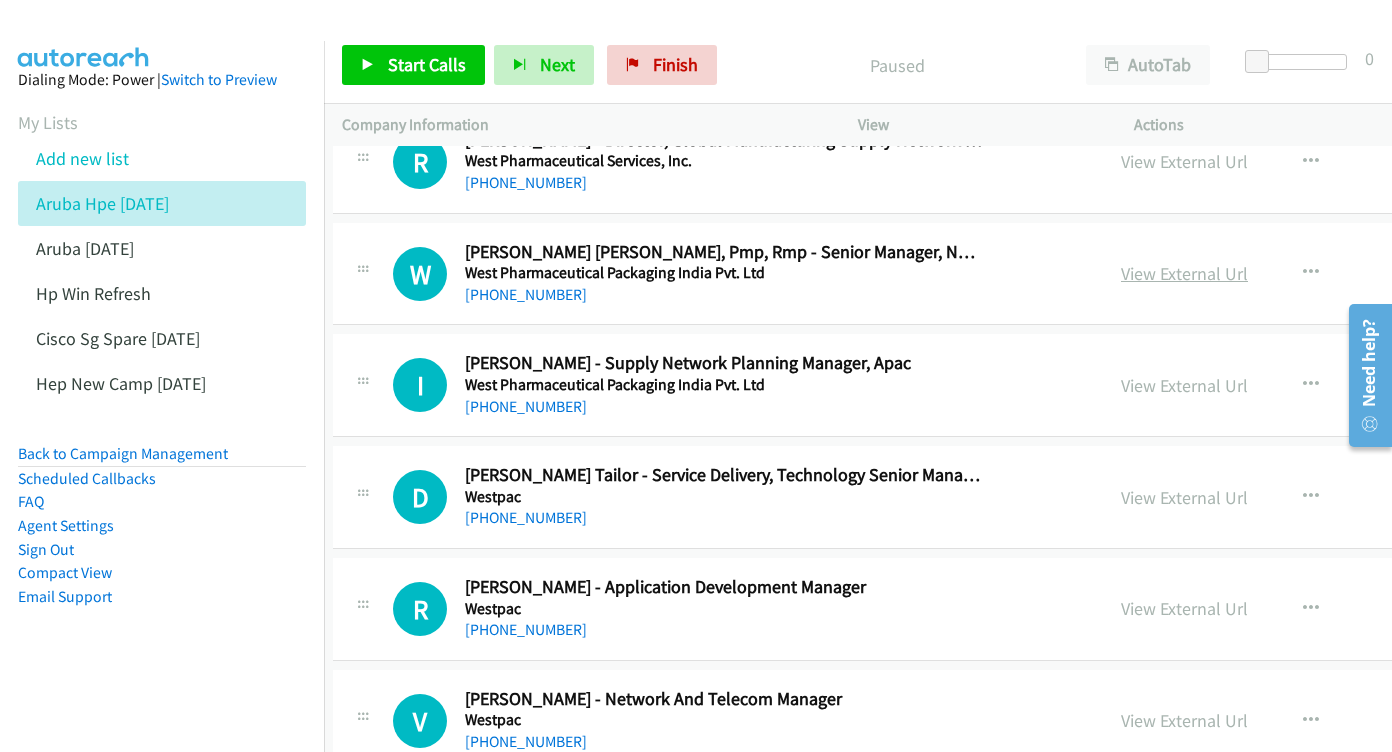 click on "View External Url" at bounding box center (1184, 273) 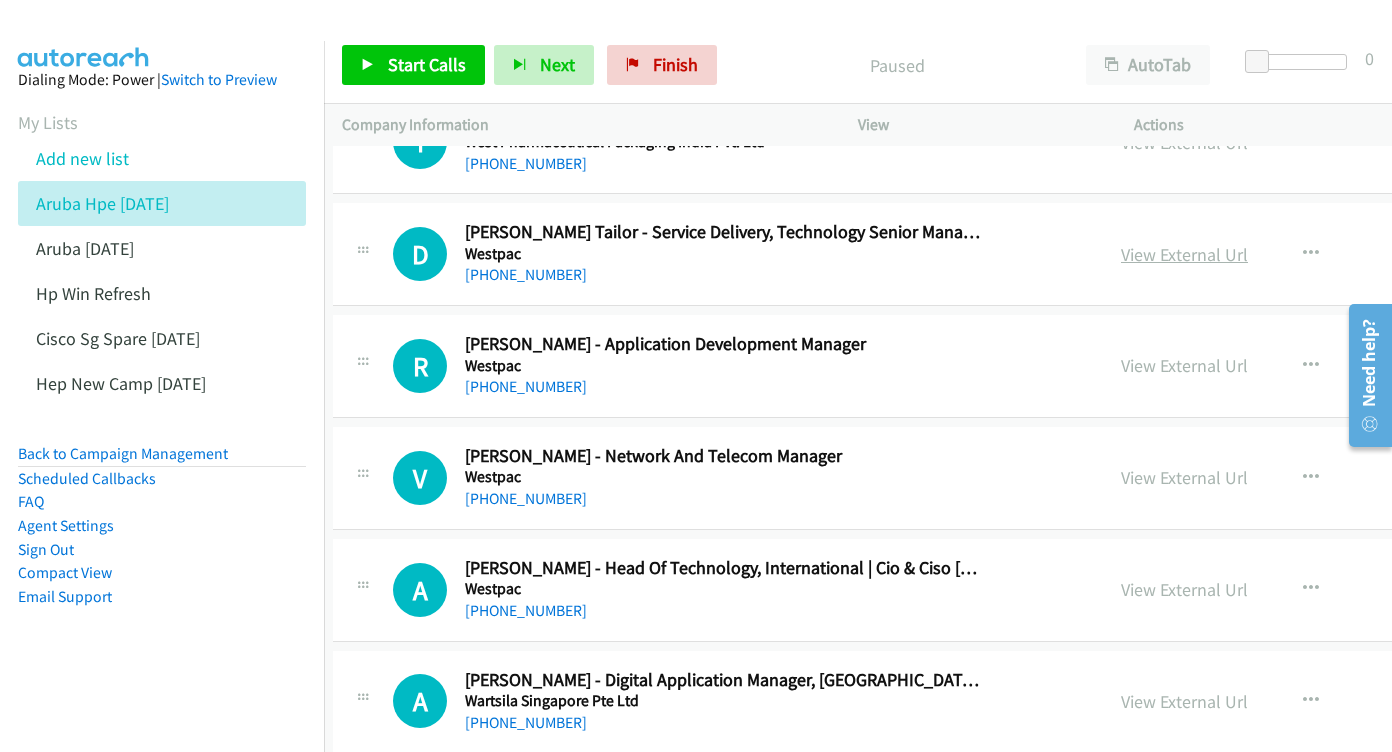 scroll, scrollTop: 3140, scrollLeft: 9, axis: both 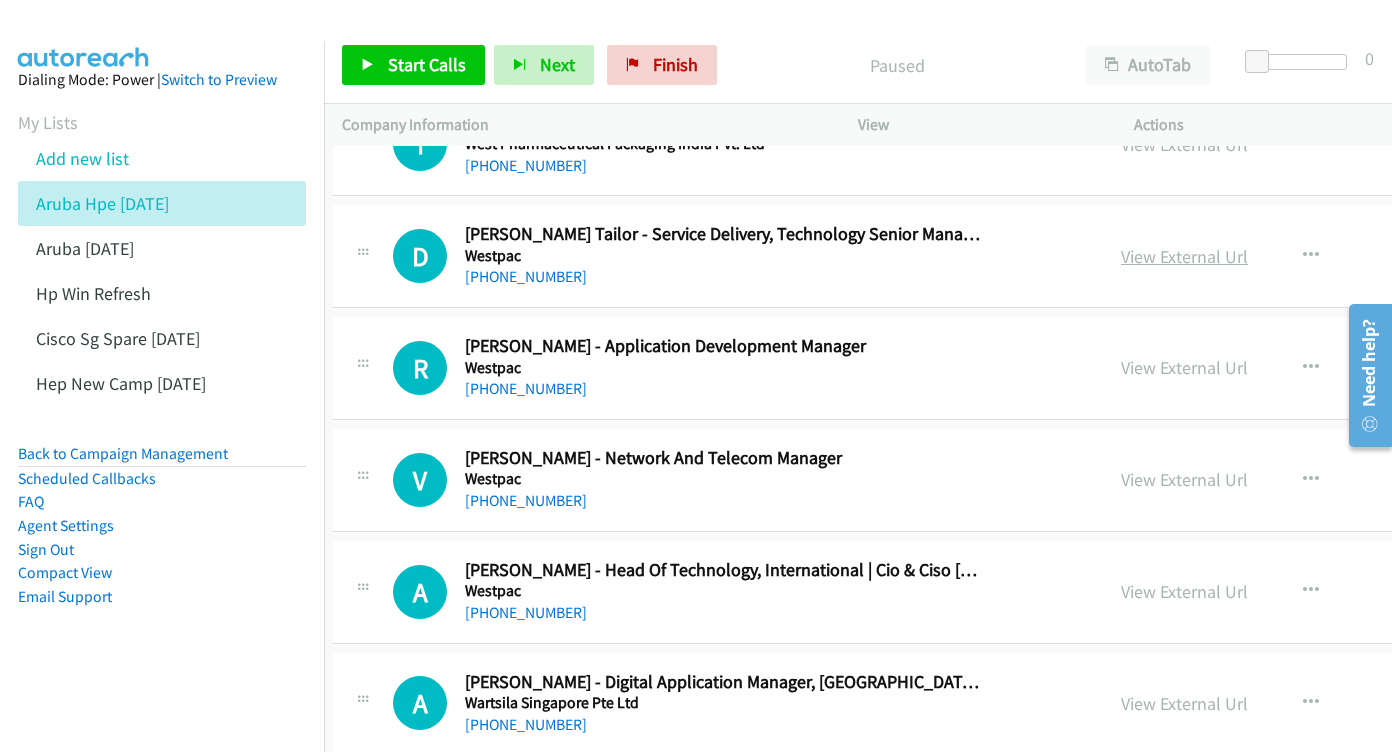 click on "View External Url" at bounding box center (1184, 256) 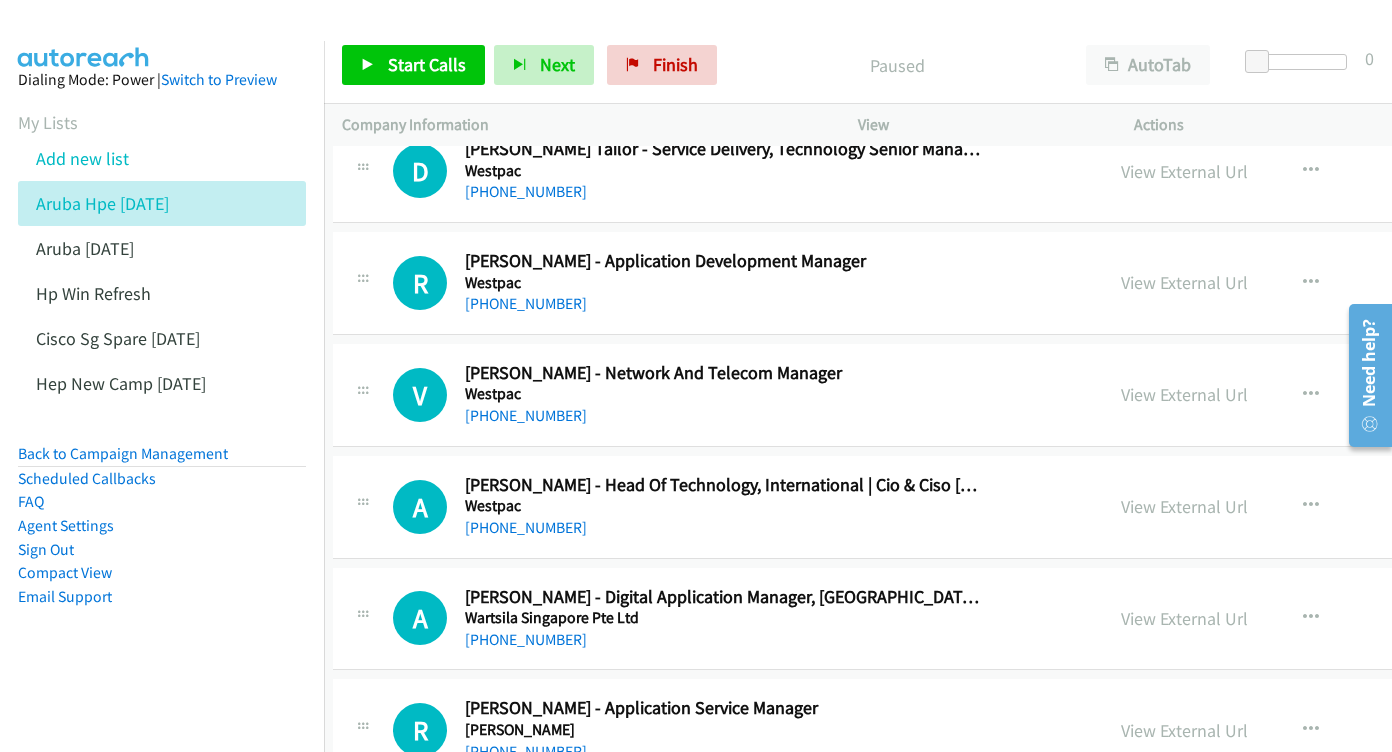 scroll, scrollTop: 3245, scrollLeft: 9, axis: both 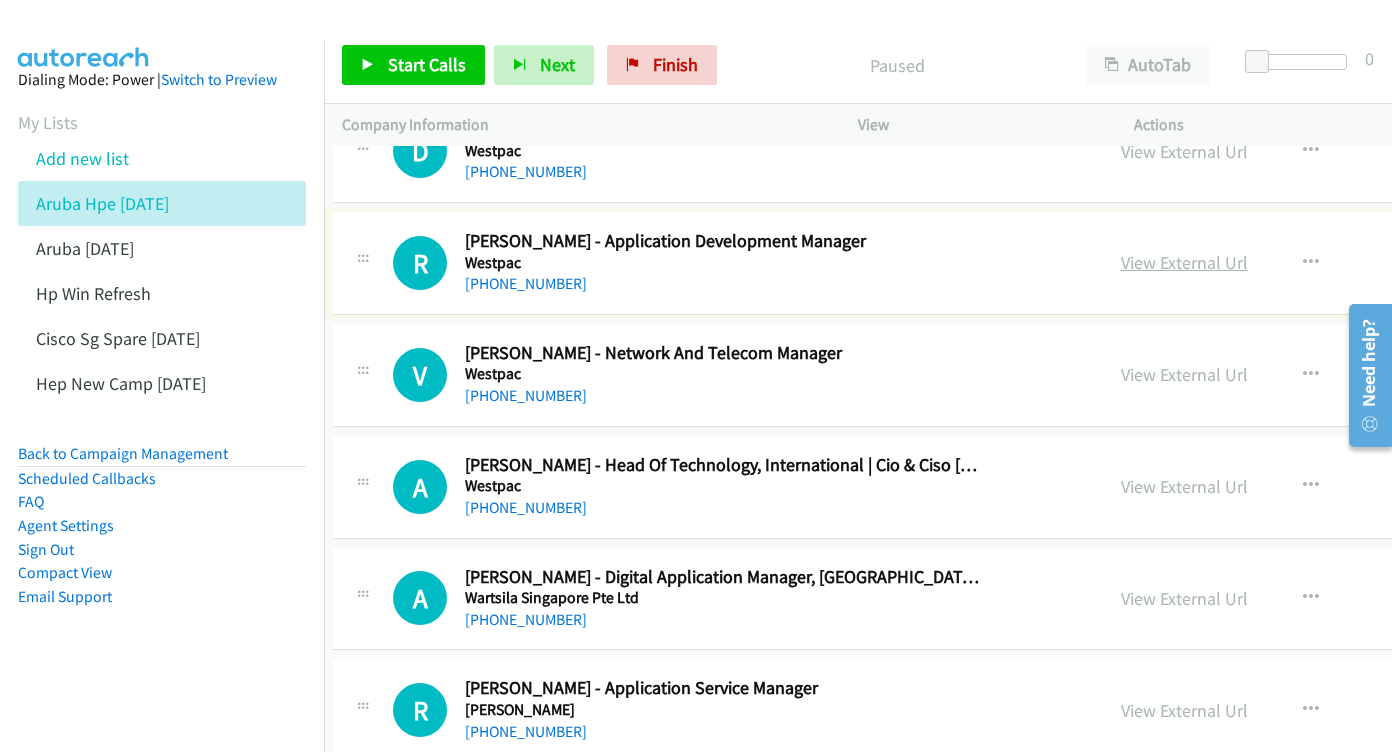 click on "View External Url" at bounding box center [1184, 262] 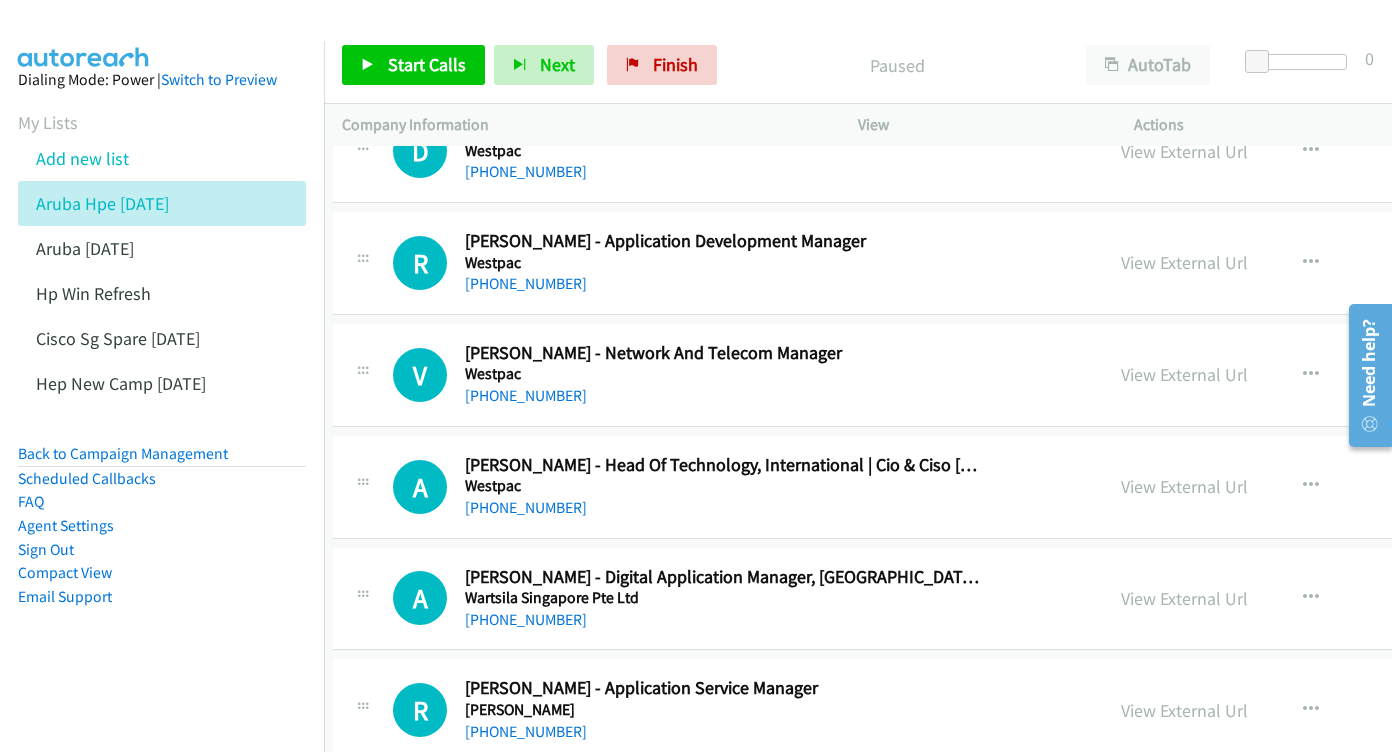 scroll, scrollTop: 3331, scrollLeft: 9, axis: both 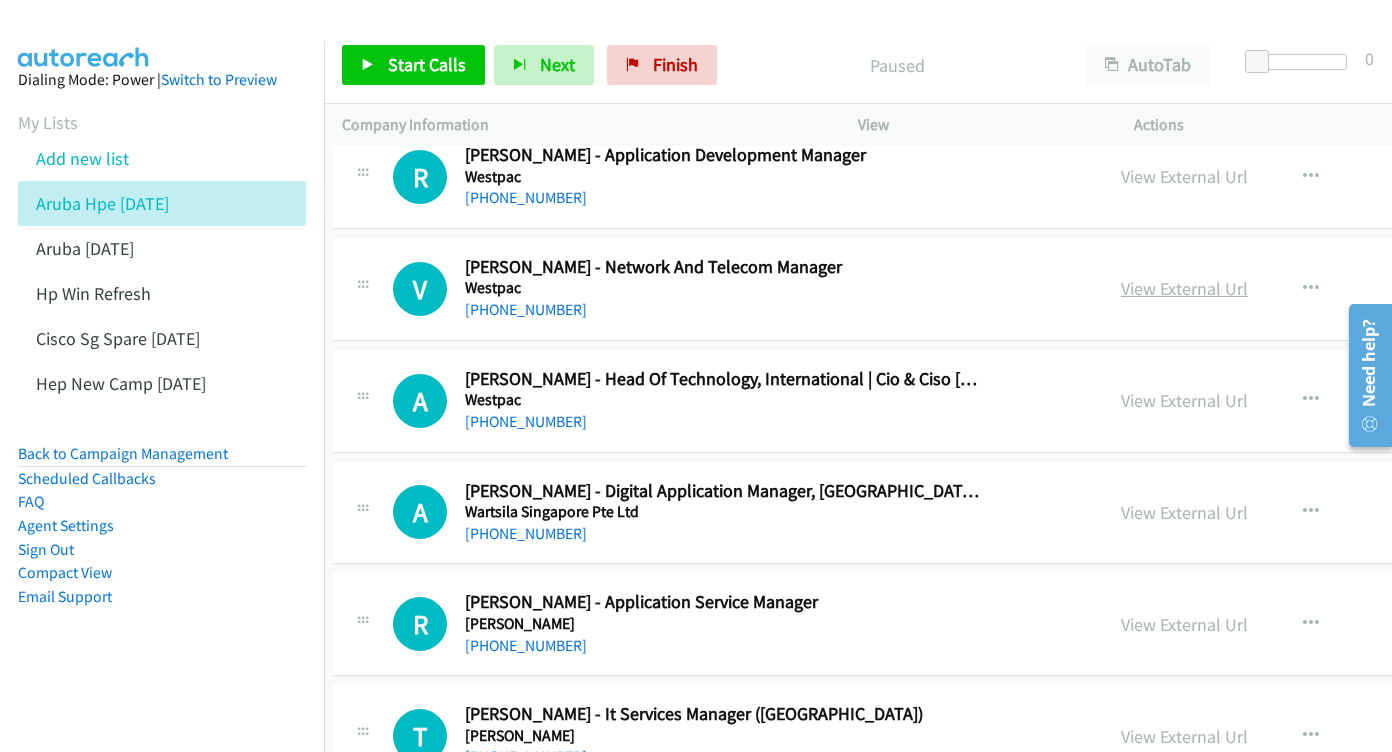 click on "View External Url" at bounding box center (1184, 288) 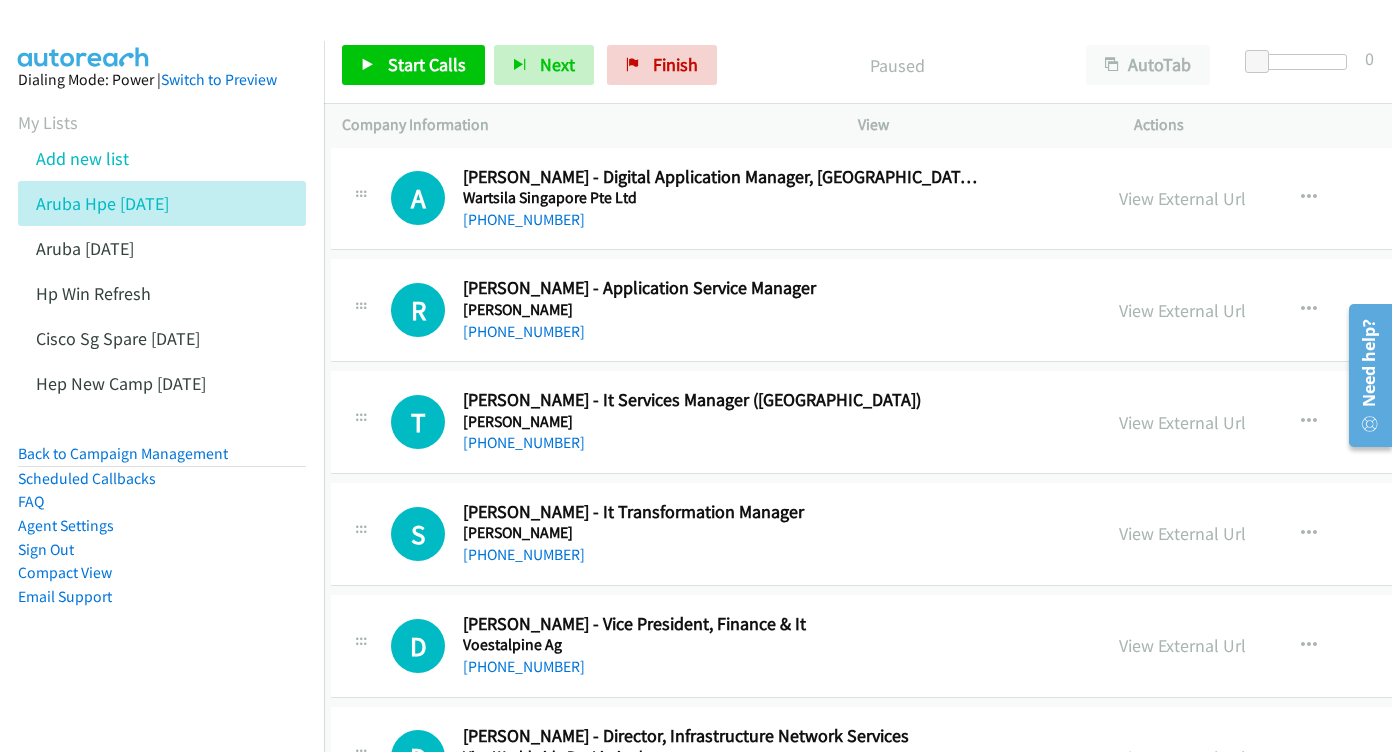 scroll, scrollTop: 3650, scrollLeft: 11, axis: both 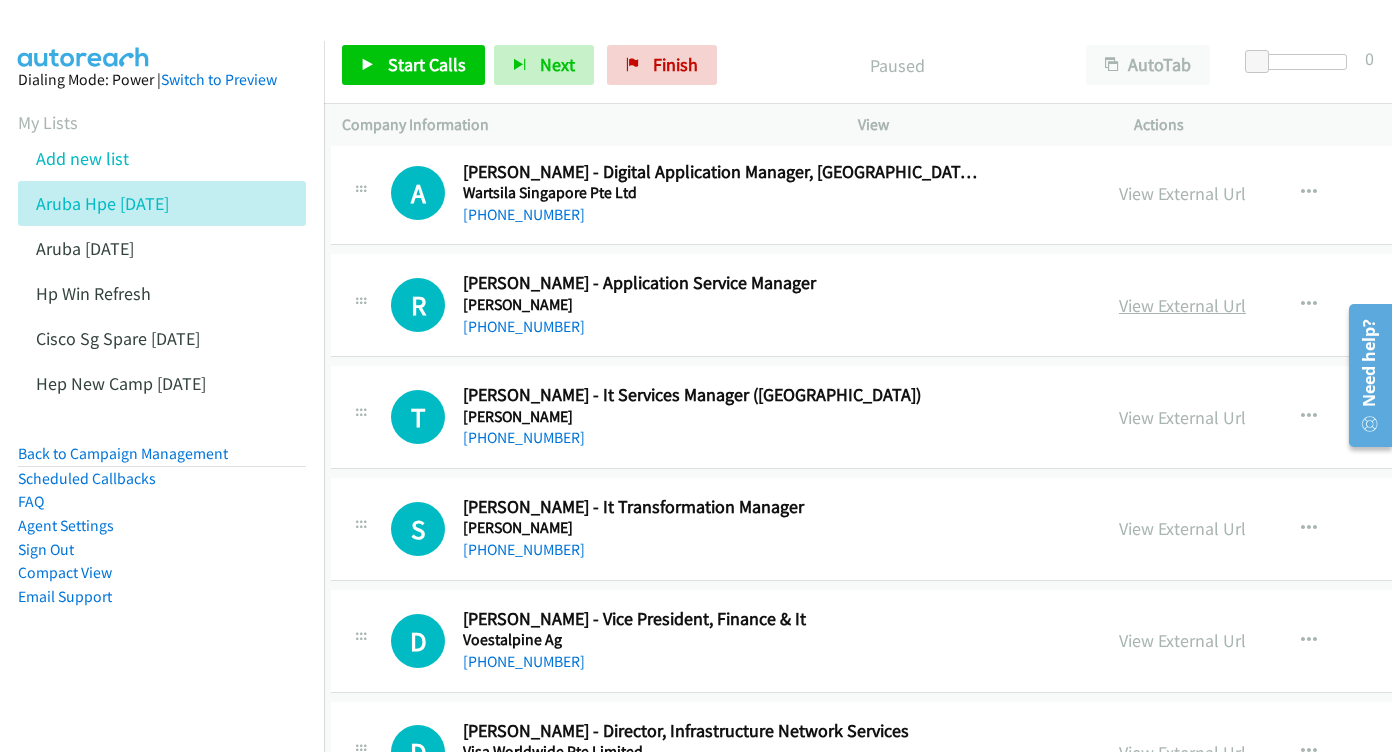 click on "View External Url" at bounding box center [1182, 305] 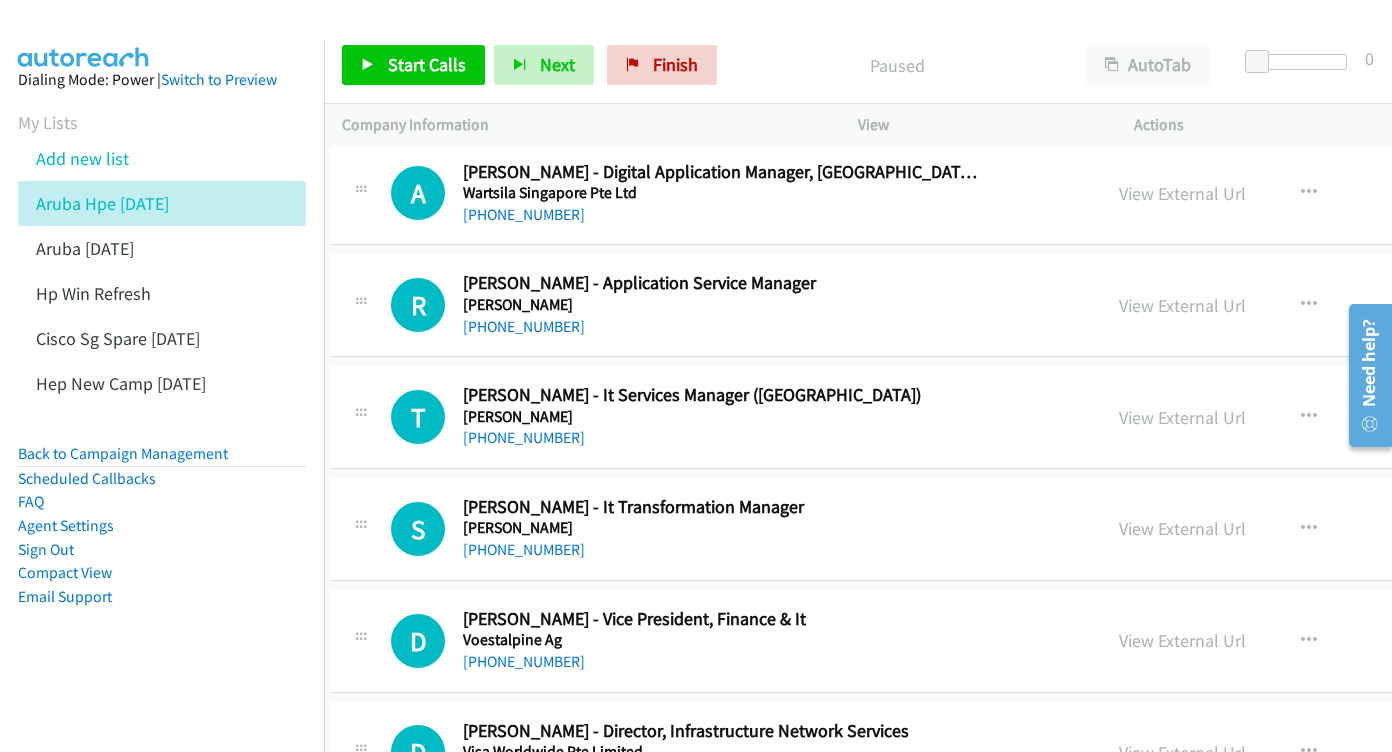 scroll, scrollTop: 3768, scrollLeft: 11, axis: both 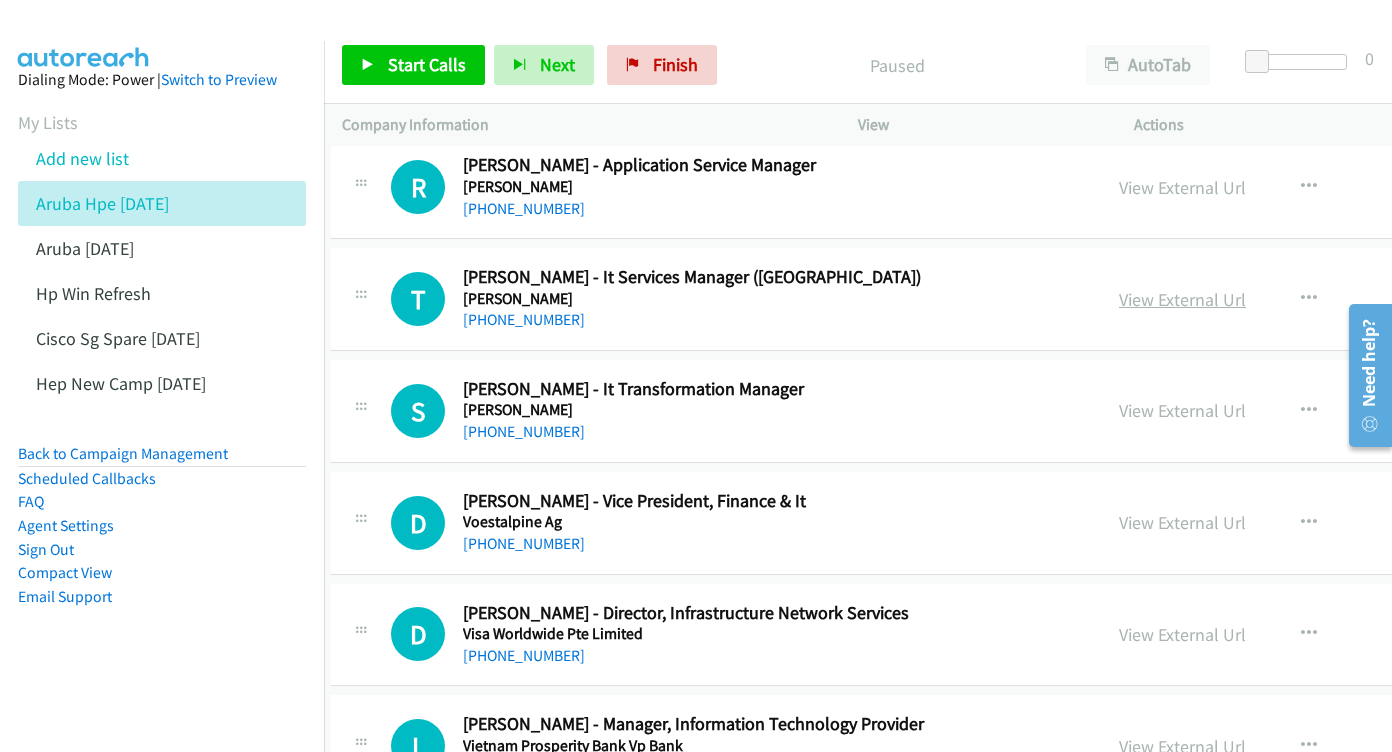 click on "View External Url" at bounding box center (1182, 299) 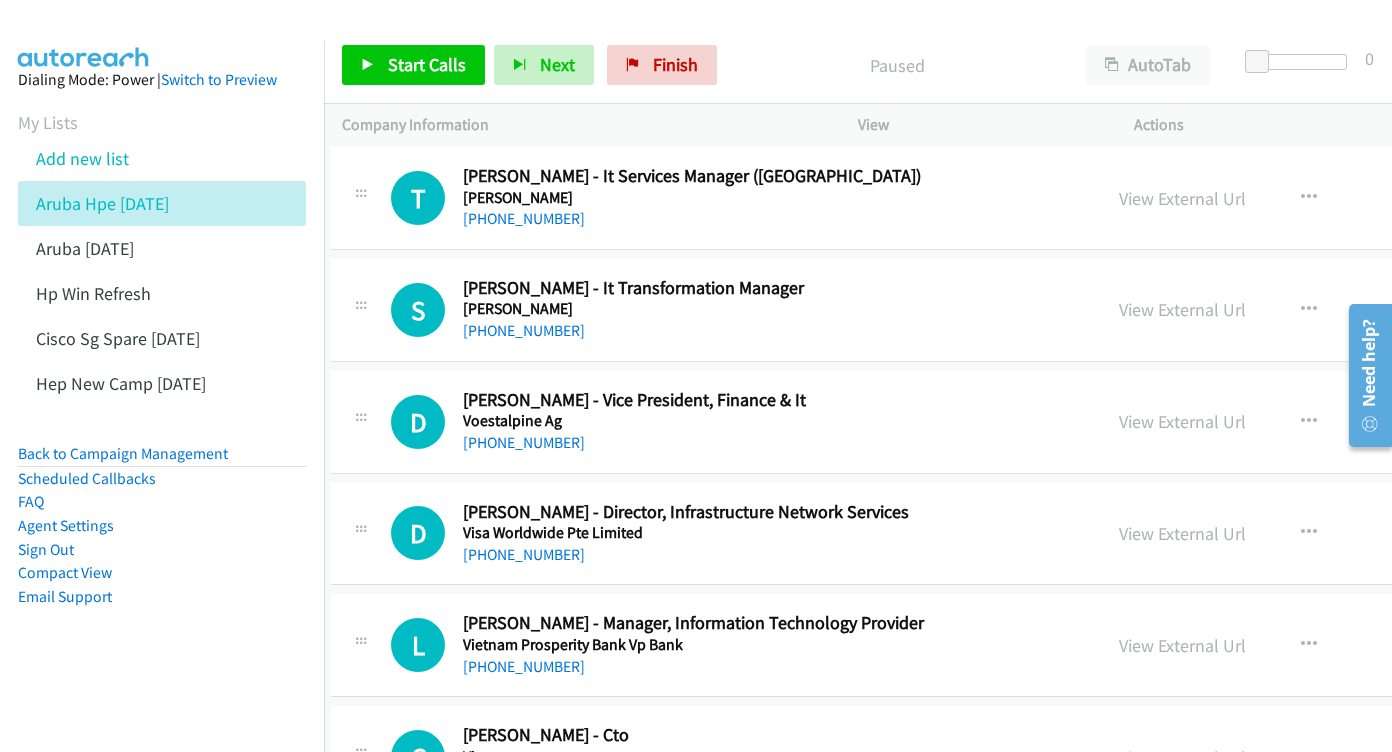 scroll, scrollTop: 3894, scrollLeft: 11, axis: both 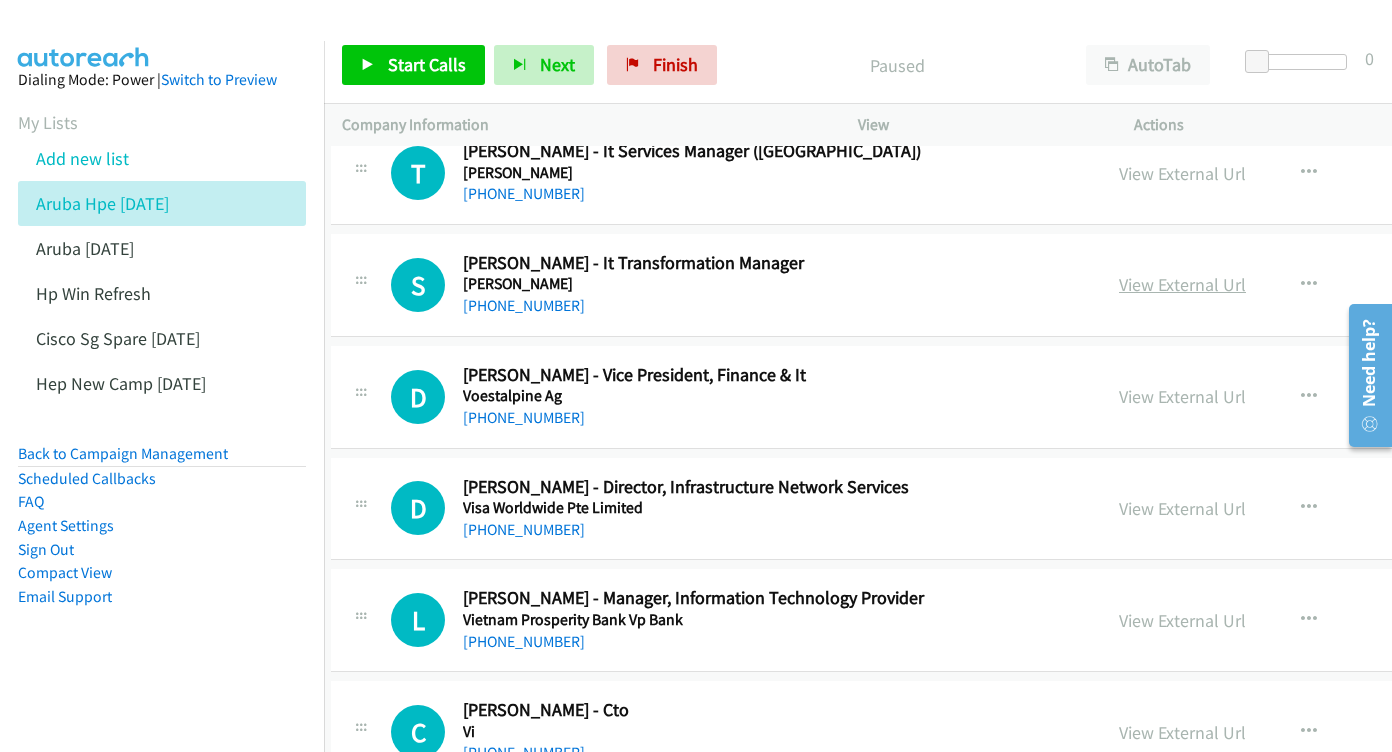 click on "View External Url" at bounding box center (1182, 284) 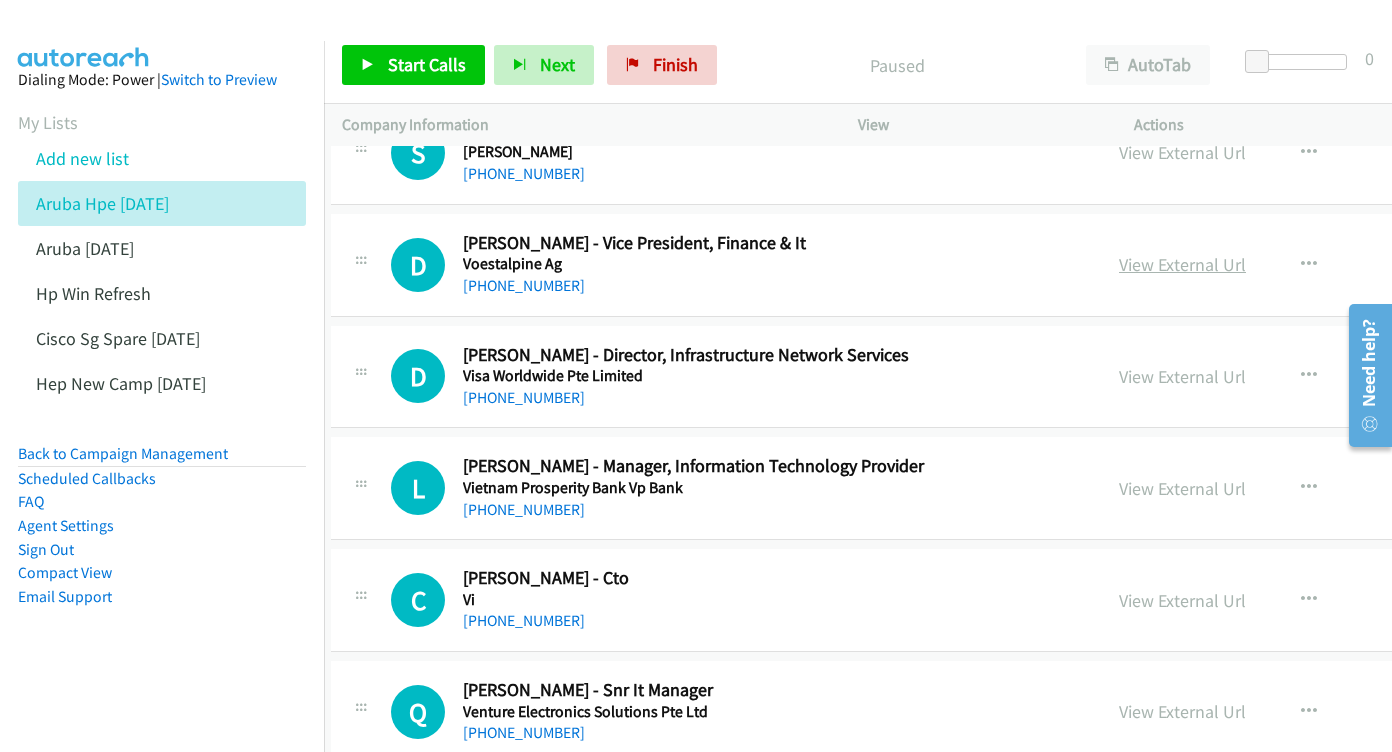 scroll, scrollTop: 4026, scrollLeft: 11, axis: both 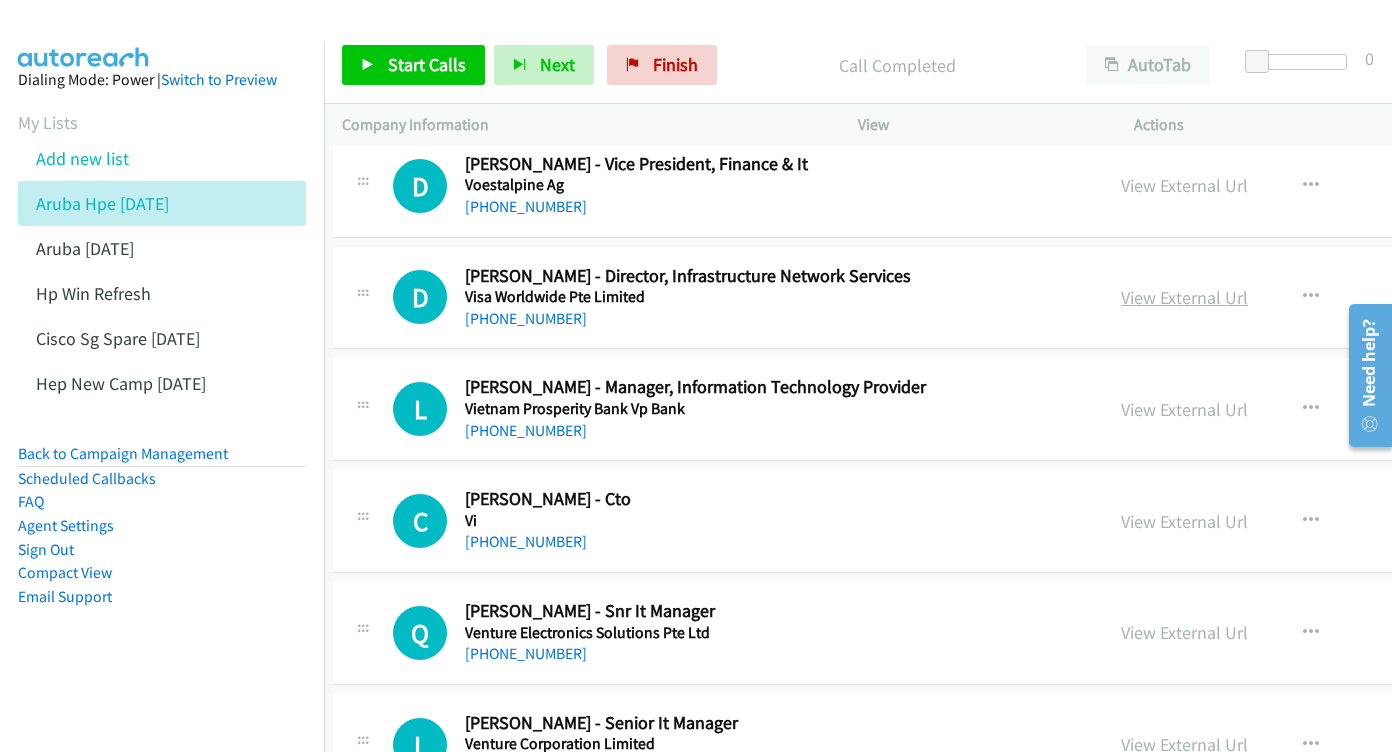 click on "View External Url" at bounding box center [1184, 297] 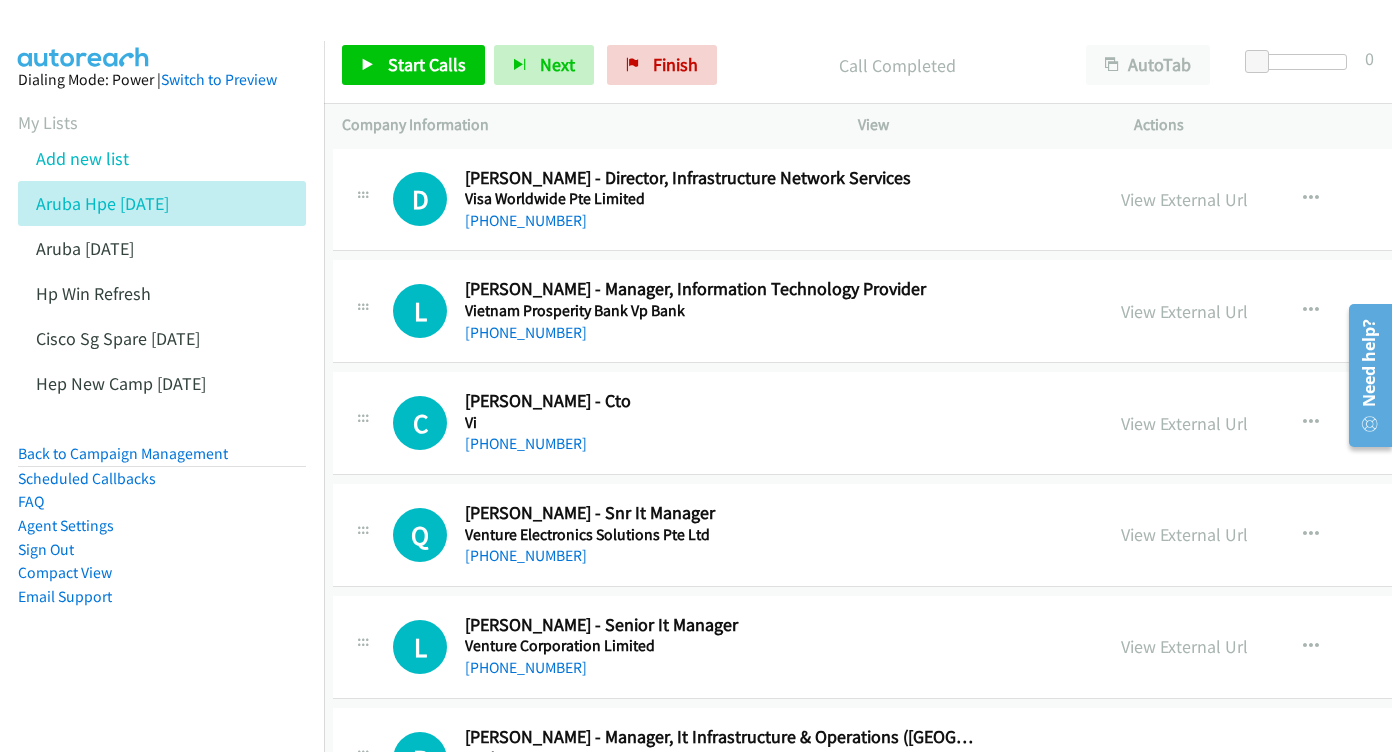 scroll, scrollTop: 4242, scrollLeft: 9, axis: both 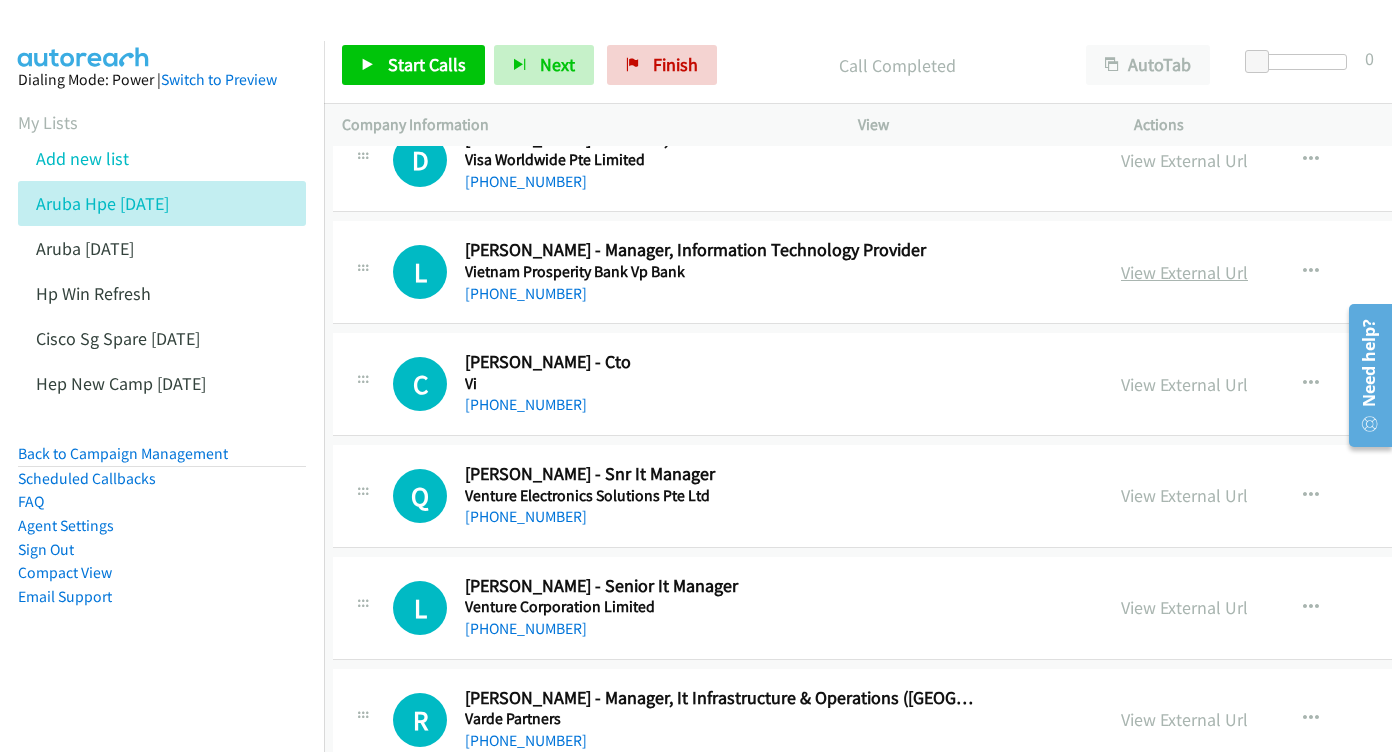 click on "View External Url" at bounding box center [1184, 272] 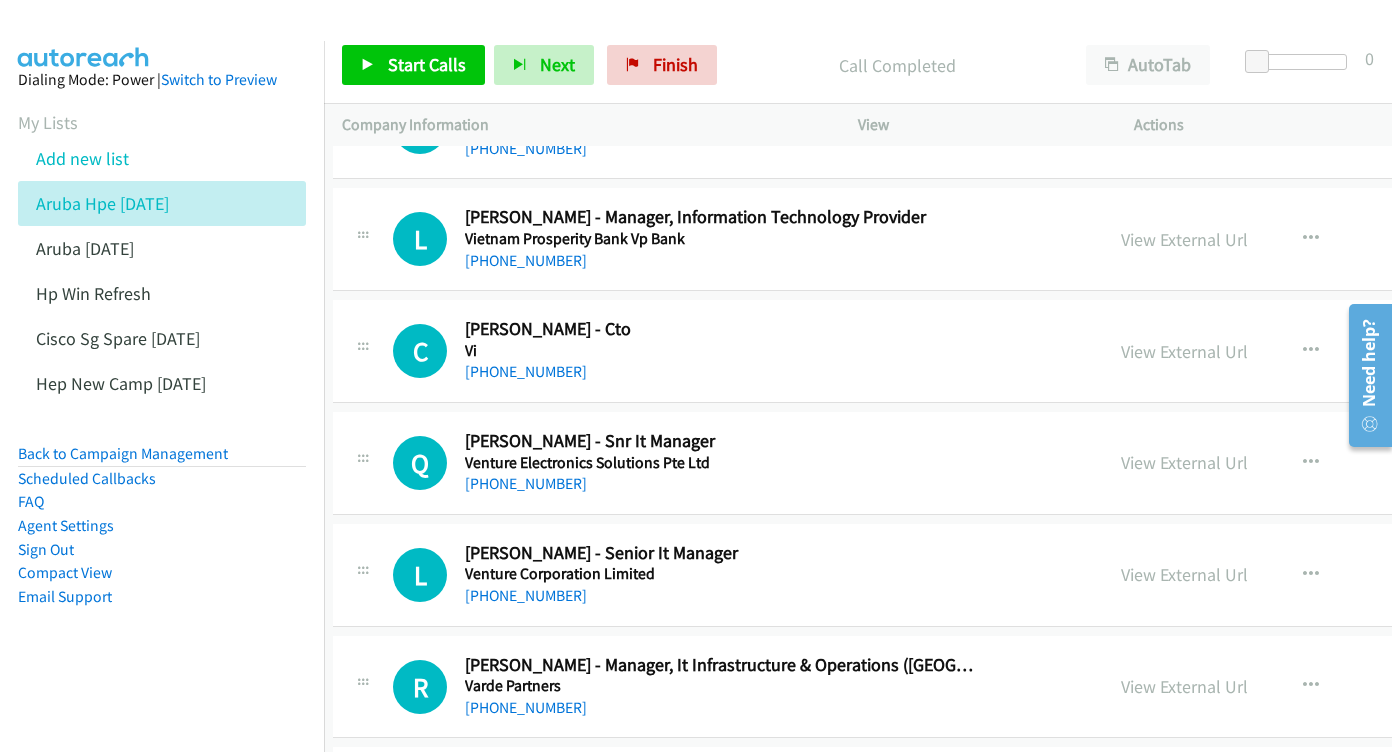 scroll, scrollTop: 4314, scrollLeft: 9, axis: both 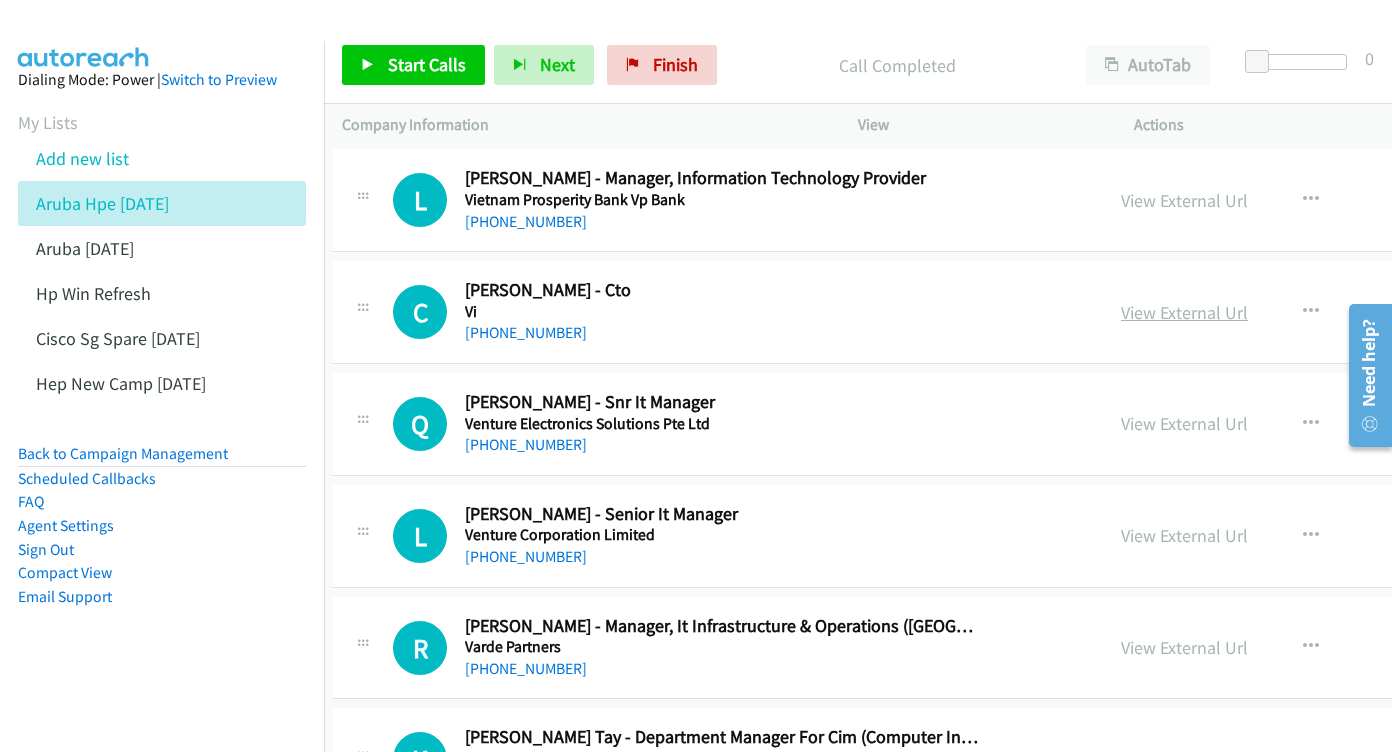 click on "View External Url" at bounding box center [1184, 312] 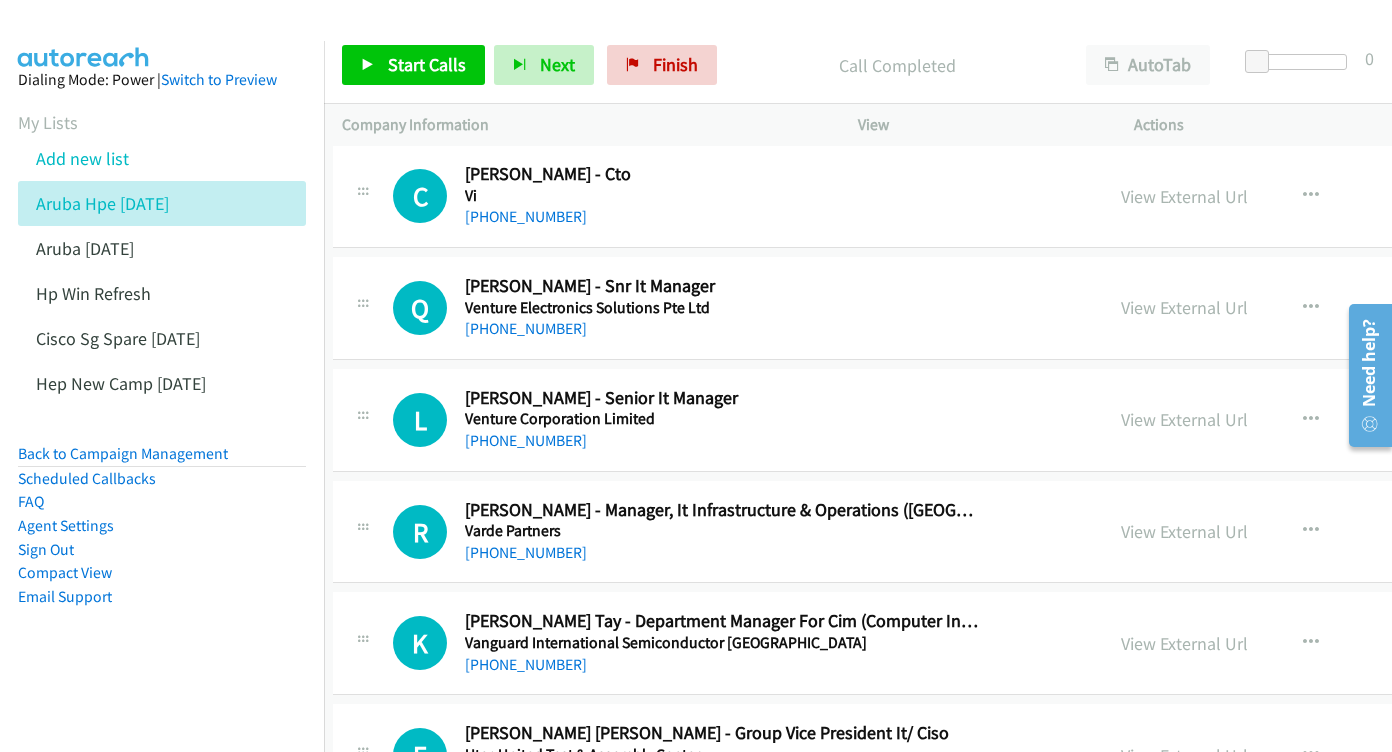scroll, scrollTop: 4434, scrollLeft: 9, axis: both 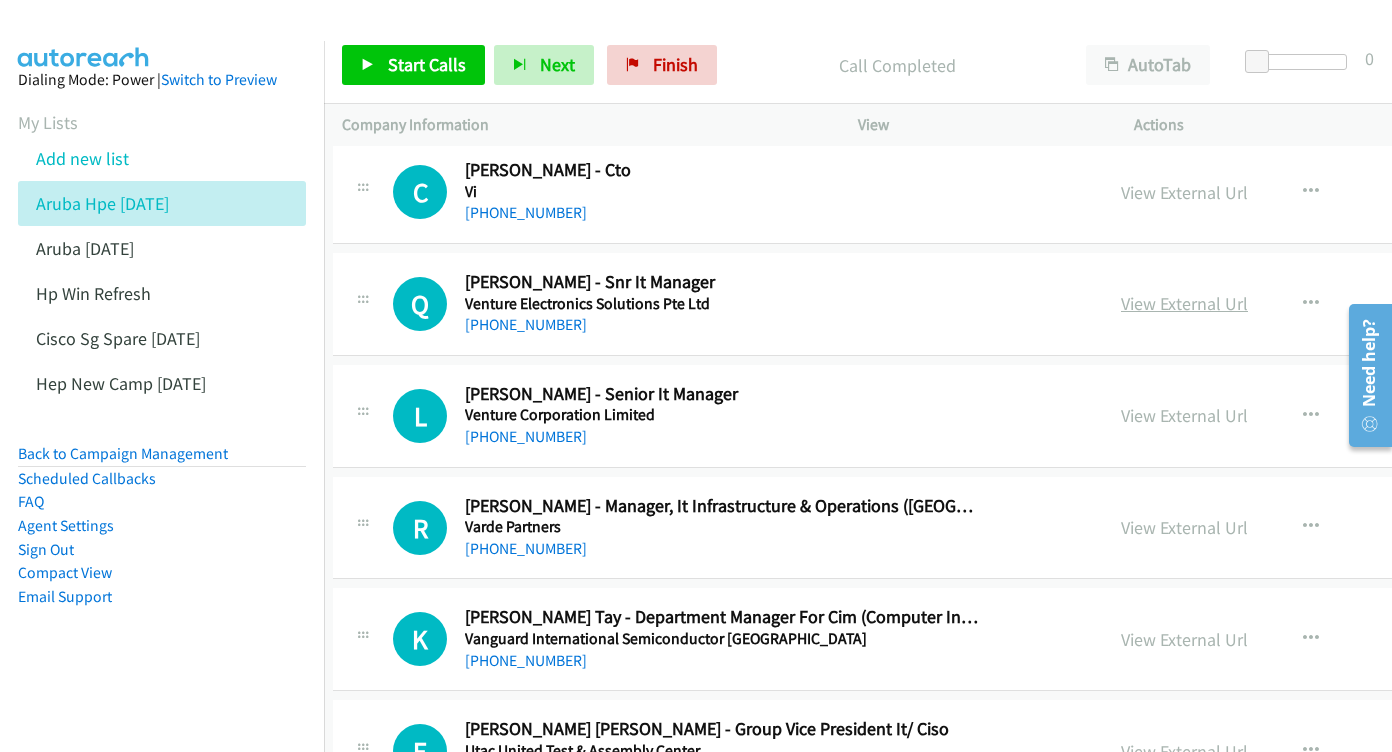 click on "View External Url" at bounding box center (1184, 303) 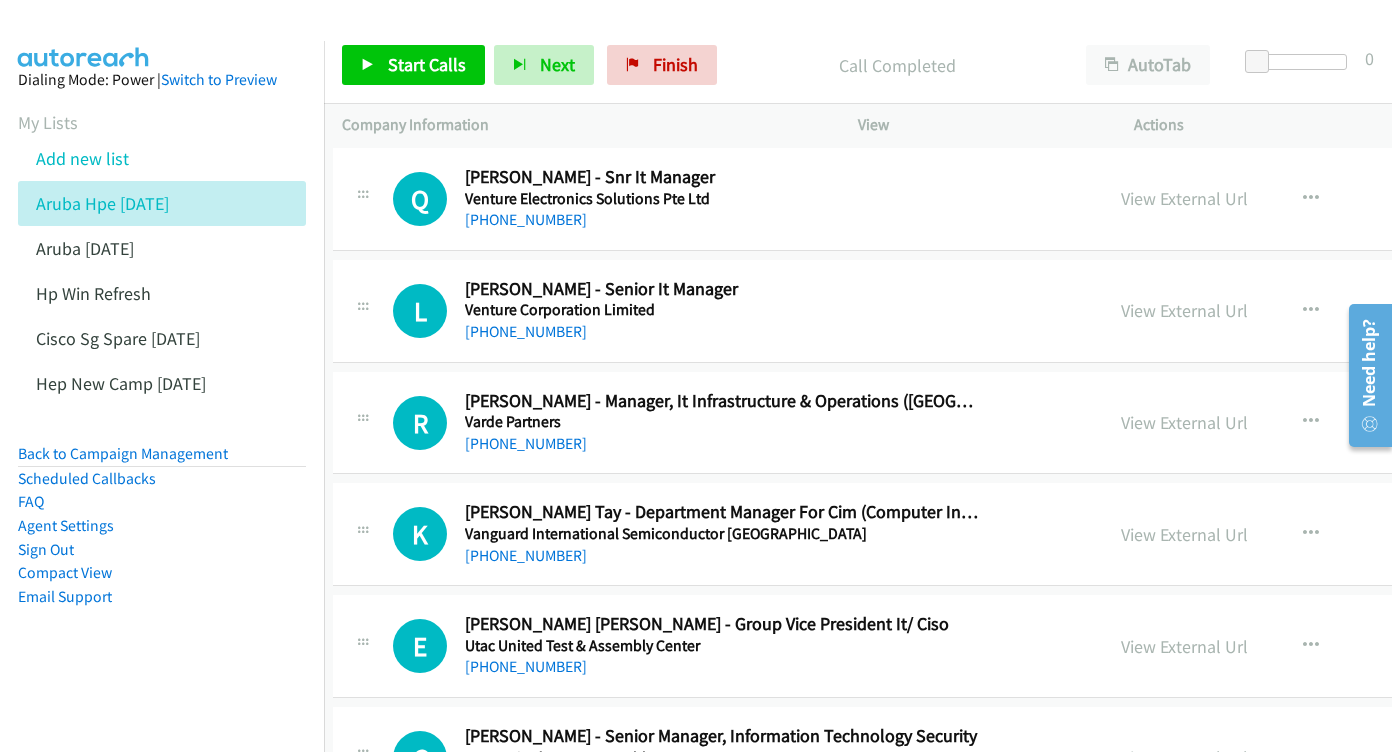 scroll, scrollTop: 4569, scrollLeft: 9, axis: both 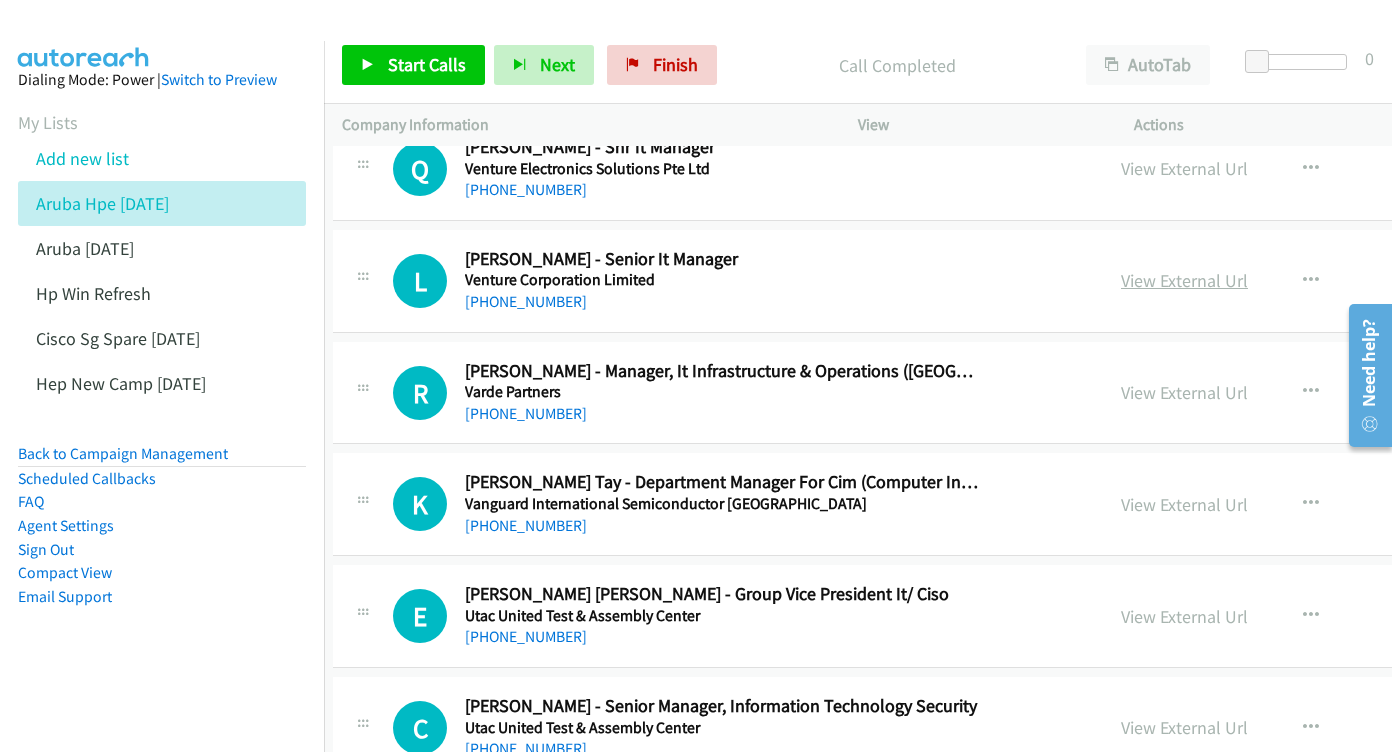 click on "View External Url" at bounding box center [1184, 280] 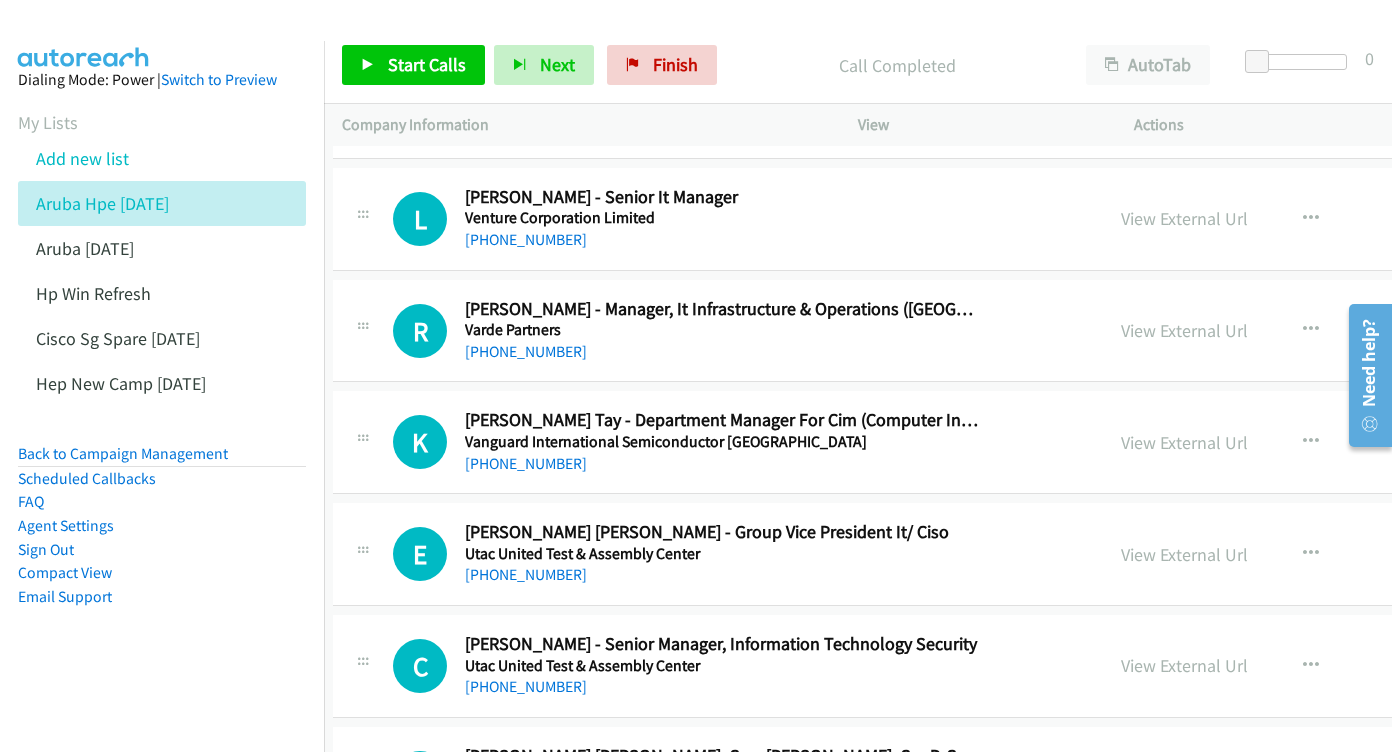 scroll, scrollTop: 4659, scrollLeft: 9, axis: both 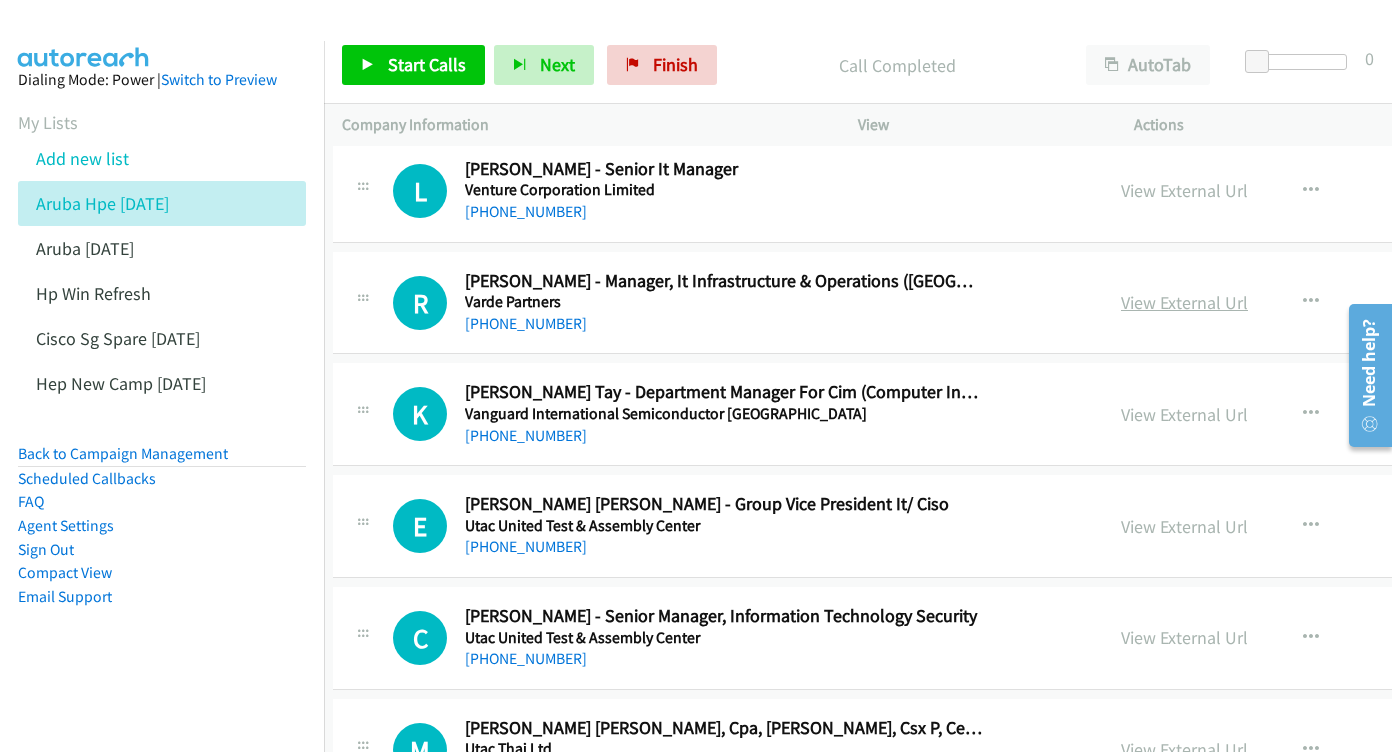 click on "View External Url" at bounding box center (1184, 302) 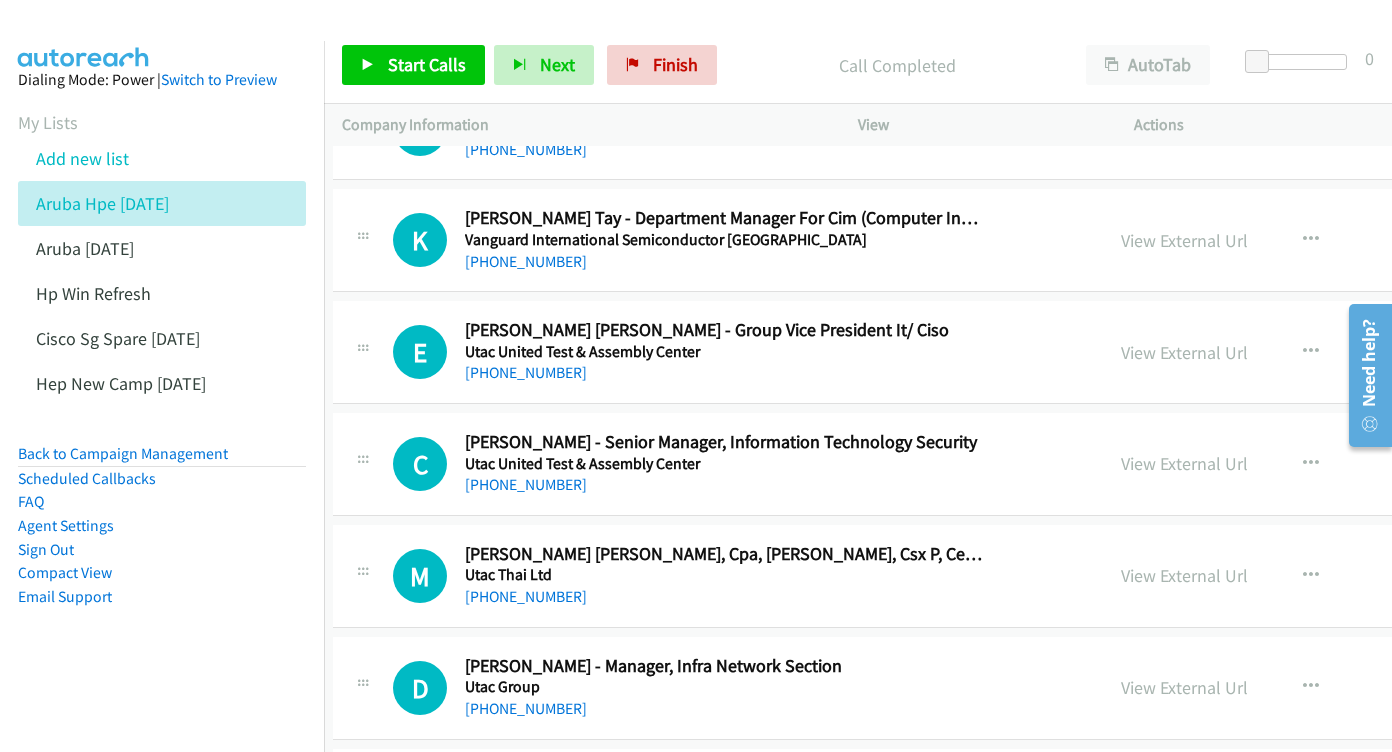 scroll, scrollTop: 4868, scrollLeft: 9, axis: both 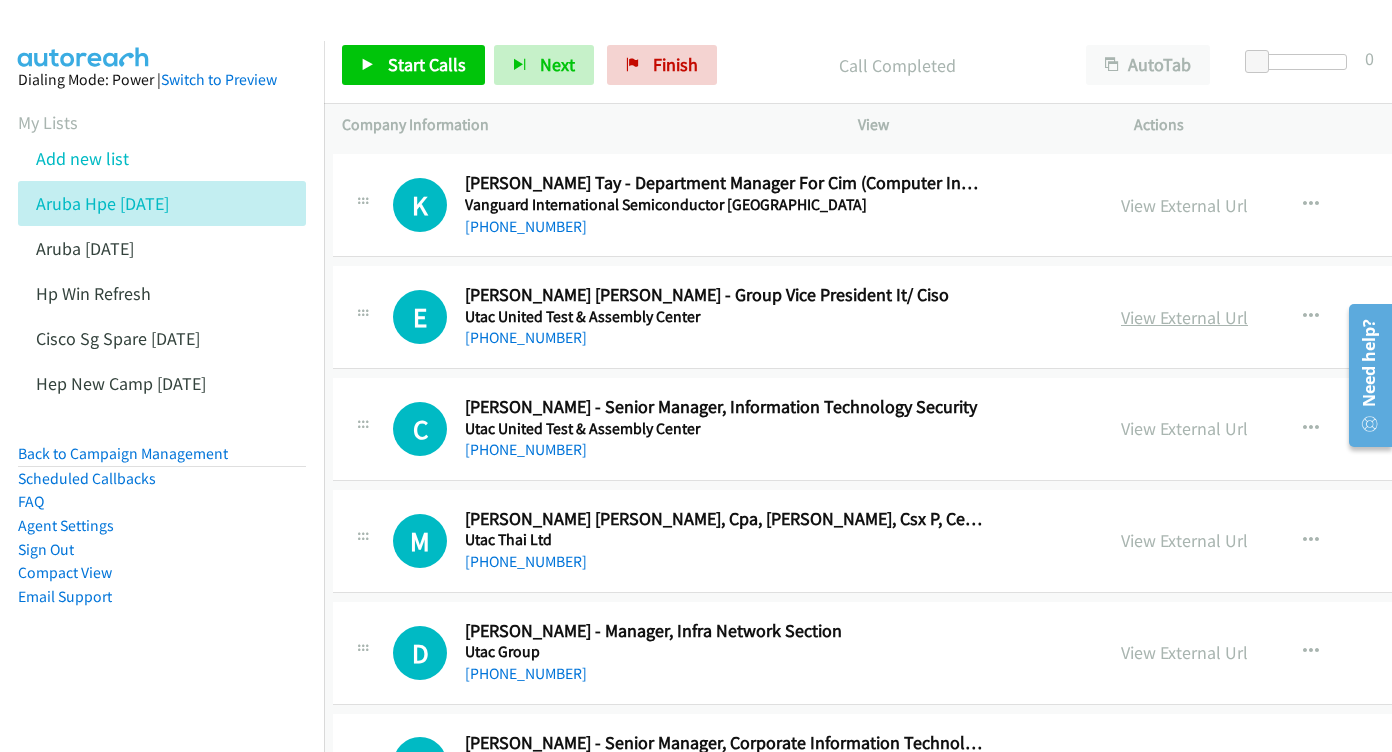 click on "View External Url" at bounding box center (1184, 317) 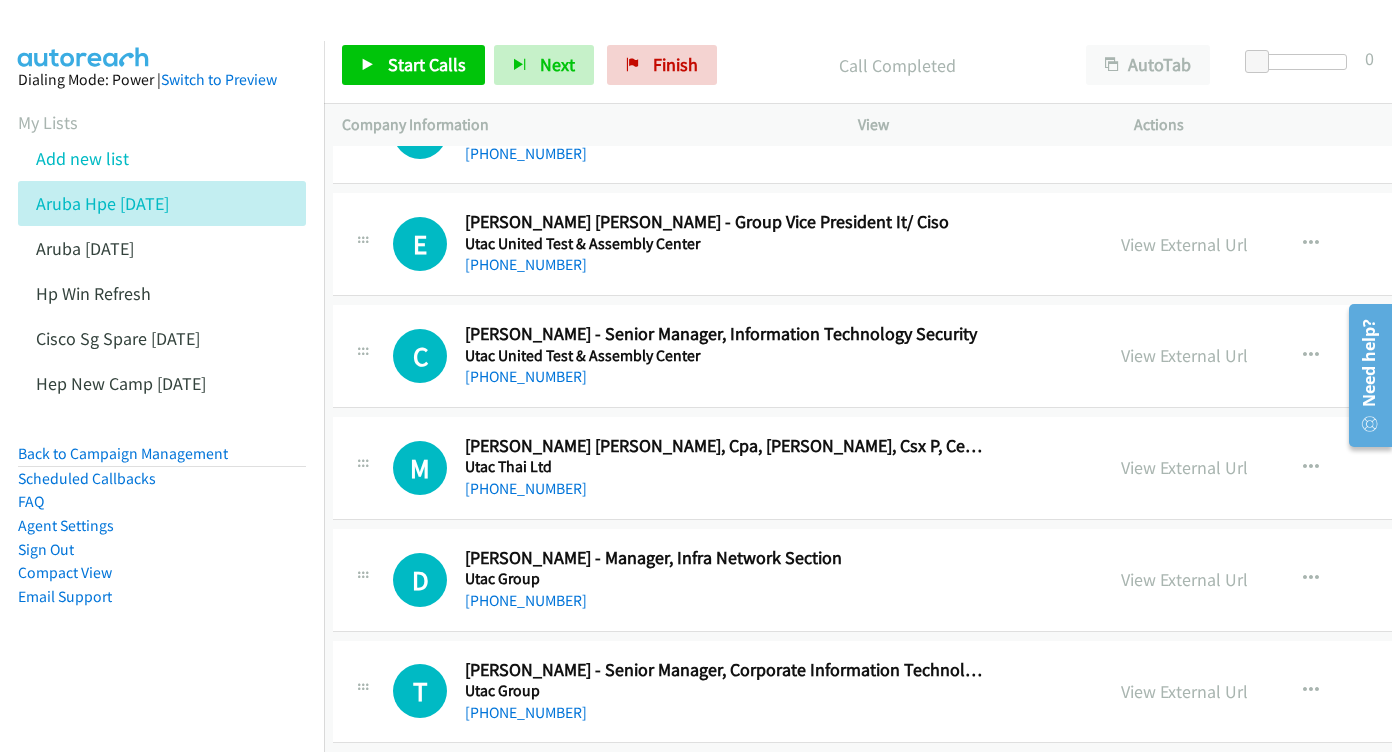 scroll, scrollTop: 4975, scrollLeft: 9, axis: both 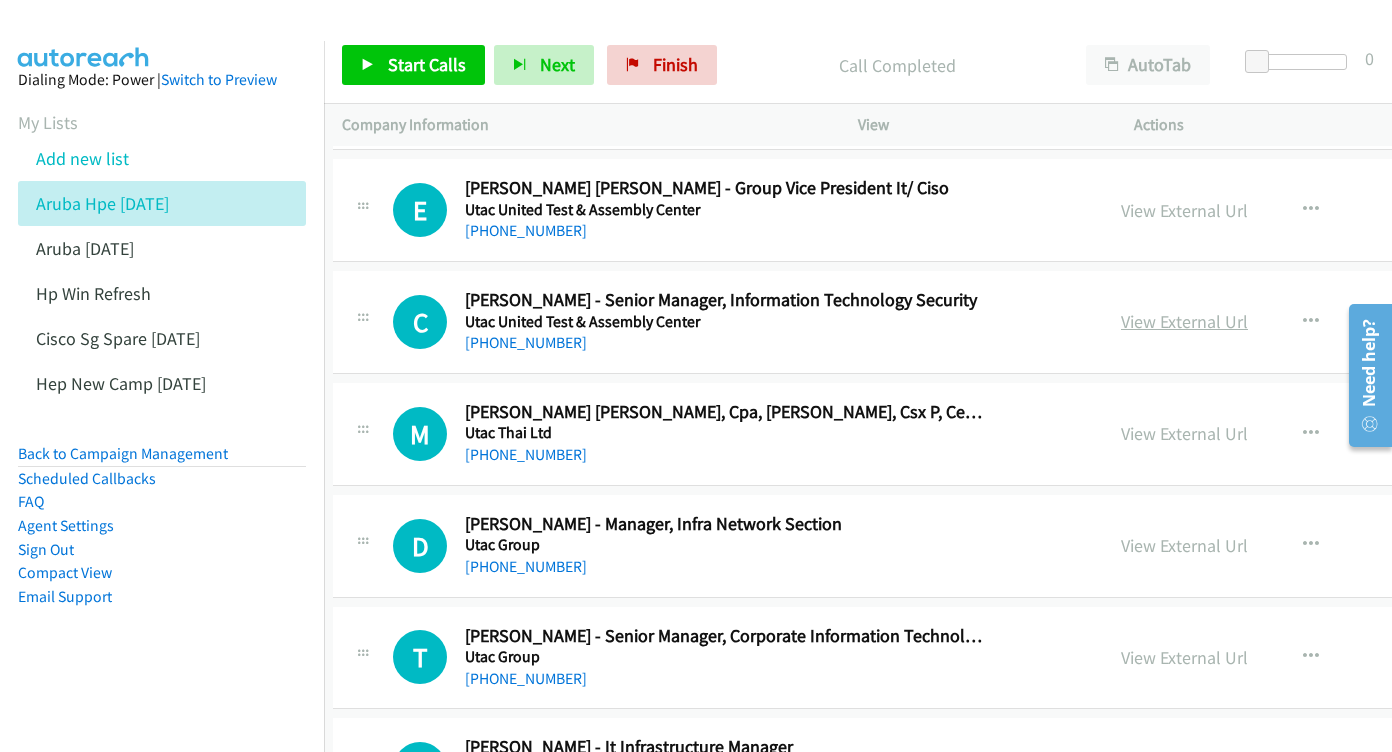 click on "View External Url" at bounding box center [1184, 321] 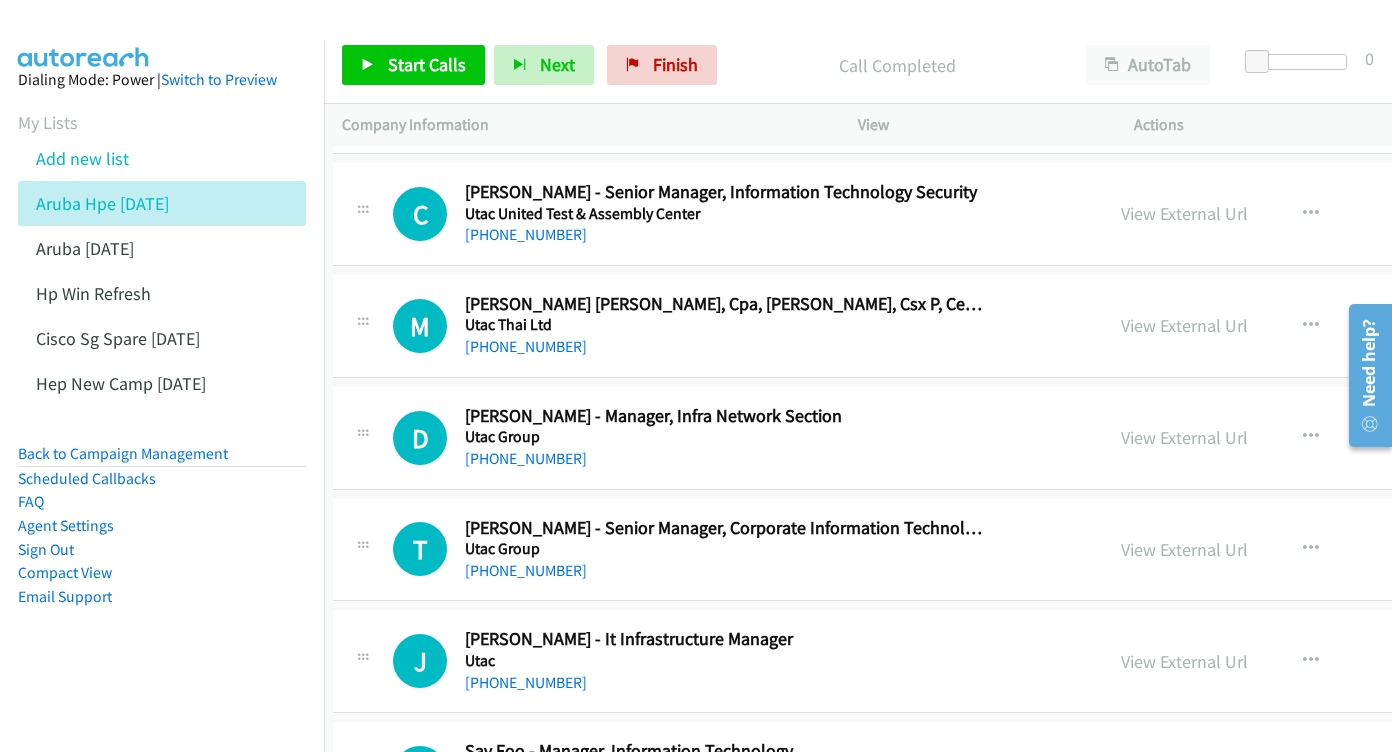 scroll, scrollTop: 5114, scrollLeft: 9, axis: both 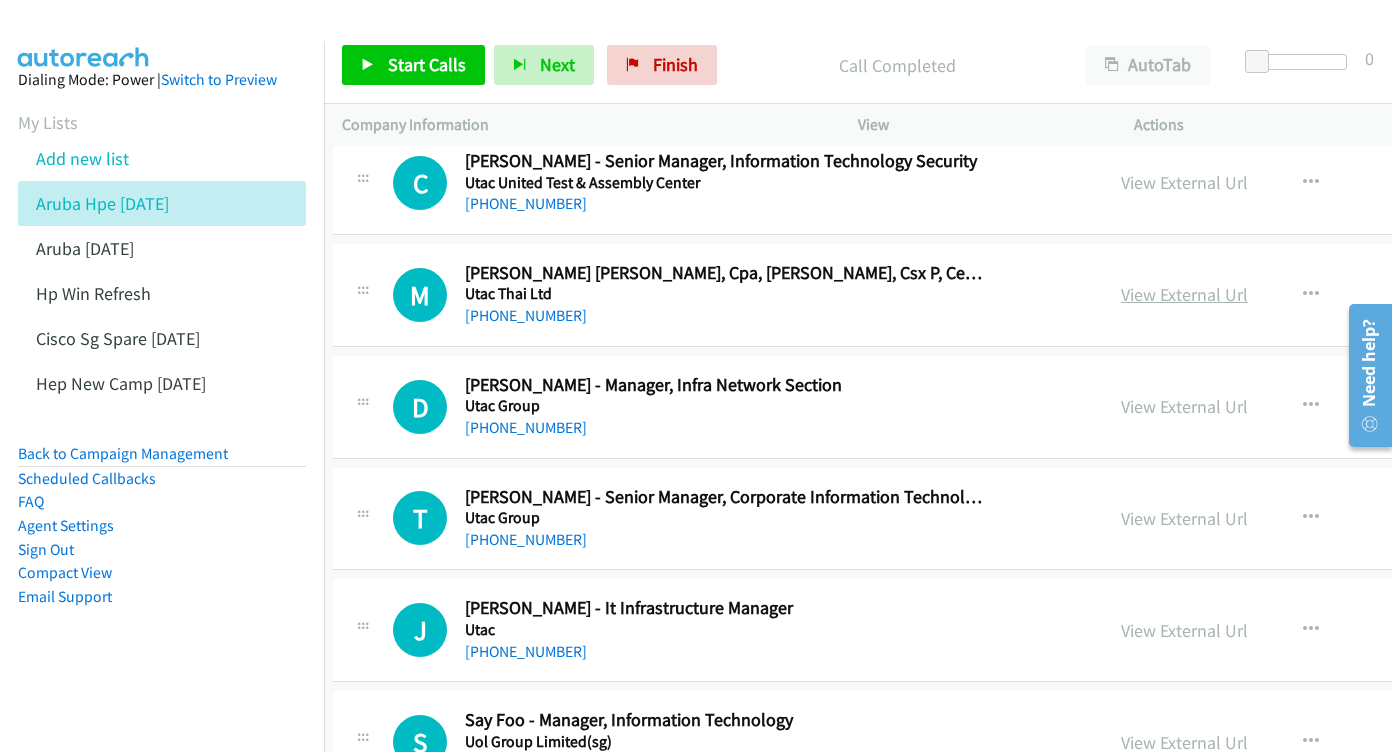 click on "View External Url" at bounding box center [1184, 294] 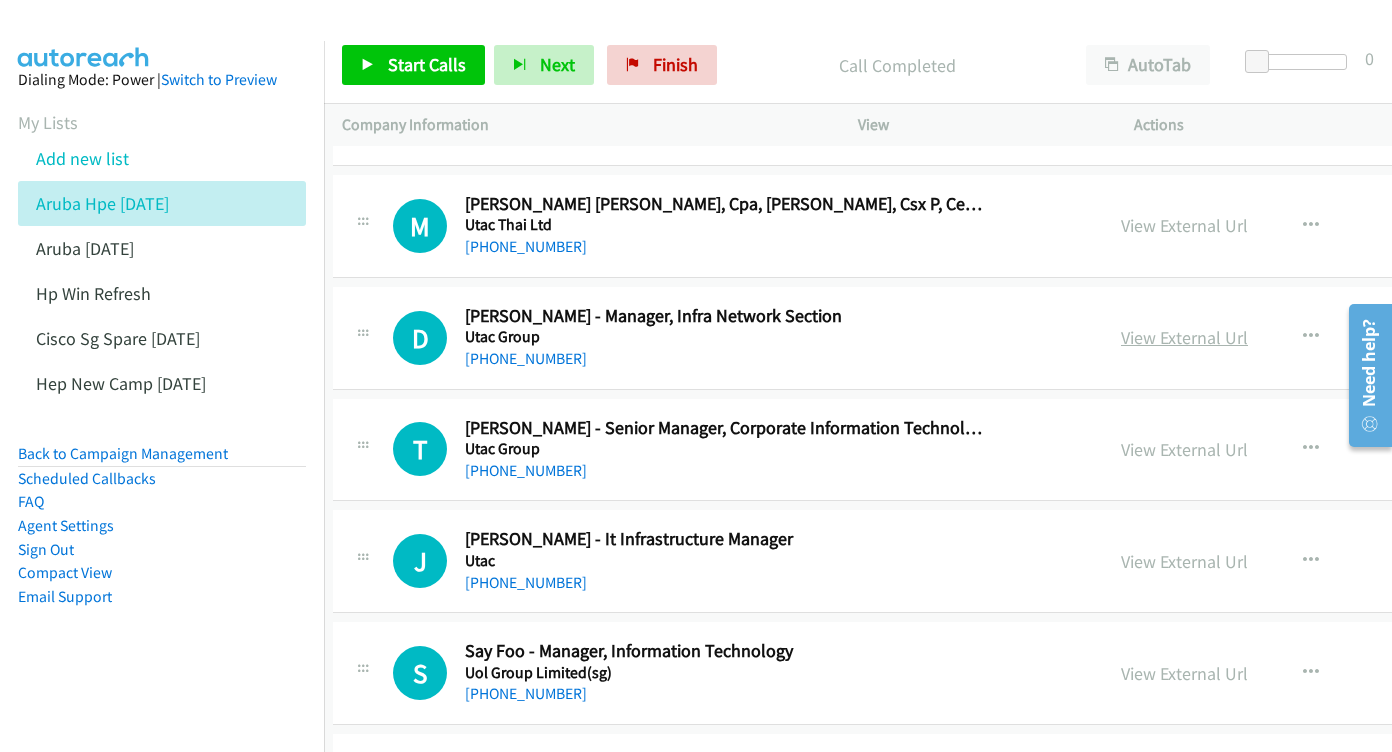 scroll, scrollTop: 5187, scrollLeft: 9, axis: both 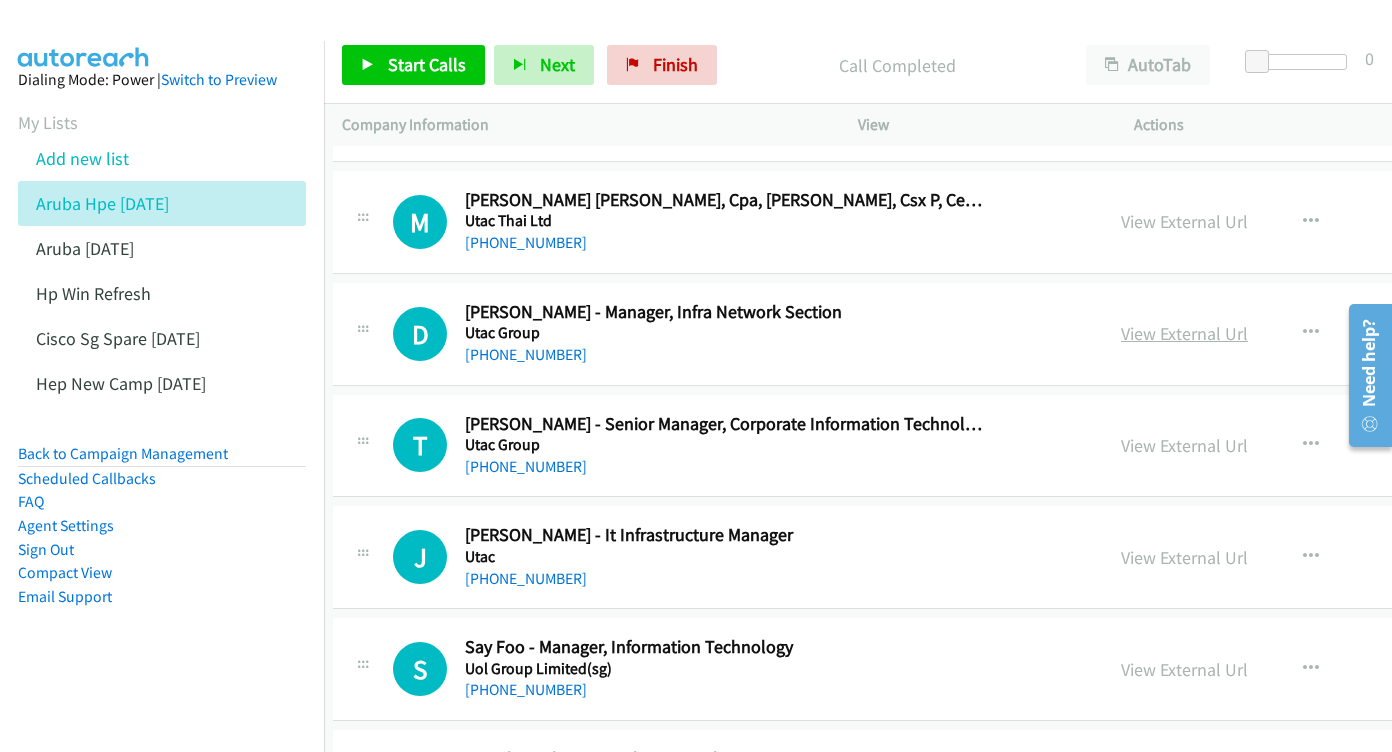 click on "View External Url" at bounding box center (1184, 333) 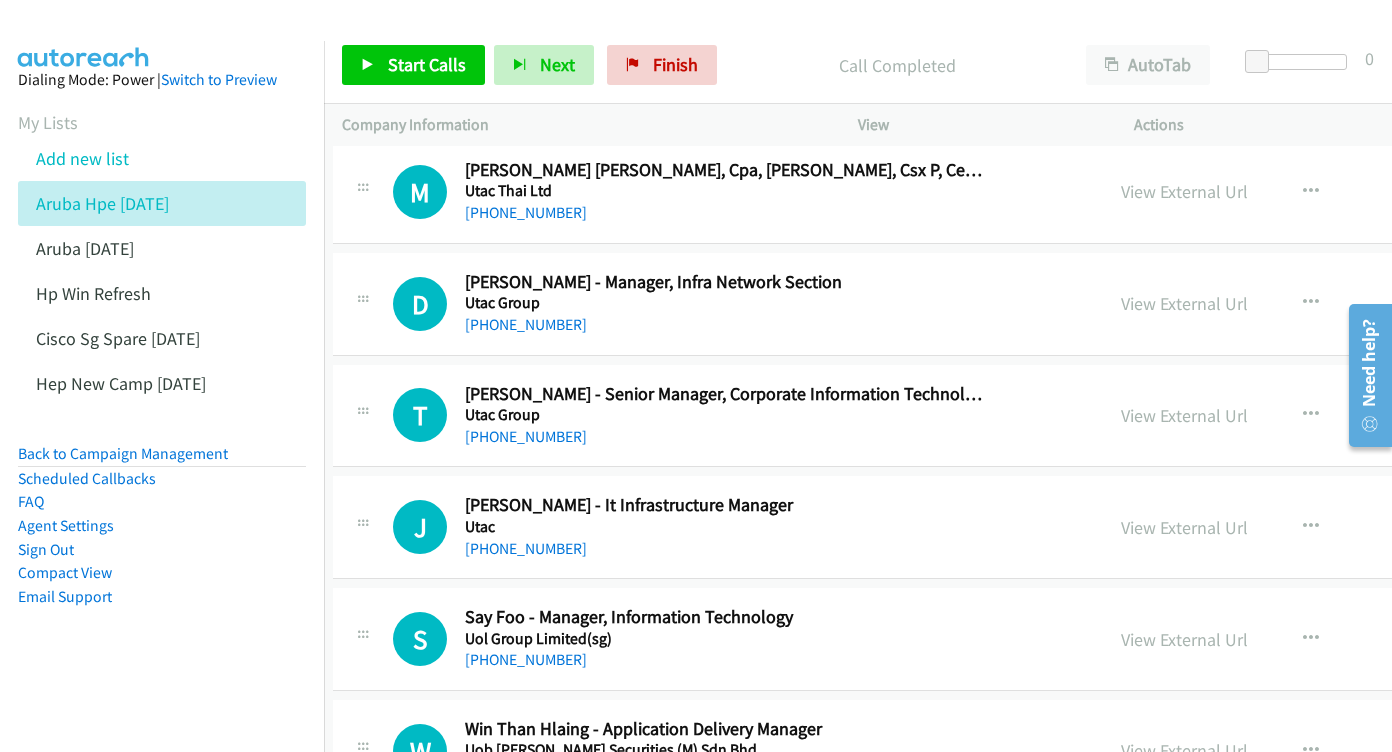 scroll, scrollTop: 5284, scrollLeft: 9, axis: both 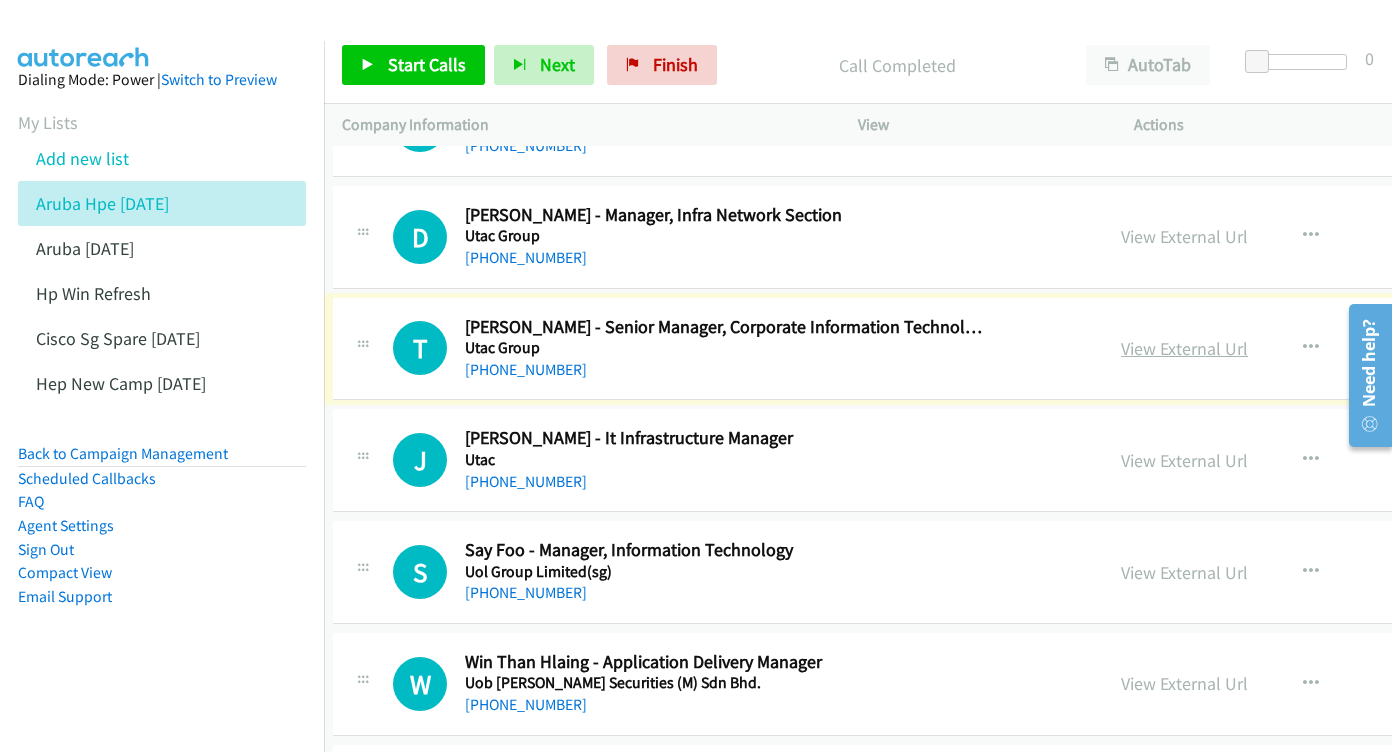 click on "View External Url" at bounding box center [1184, 348] 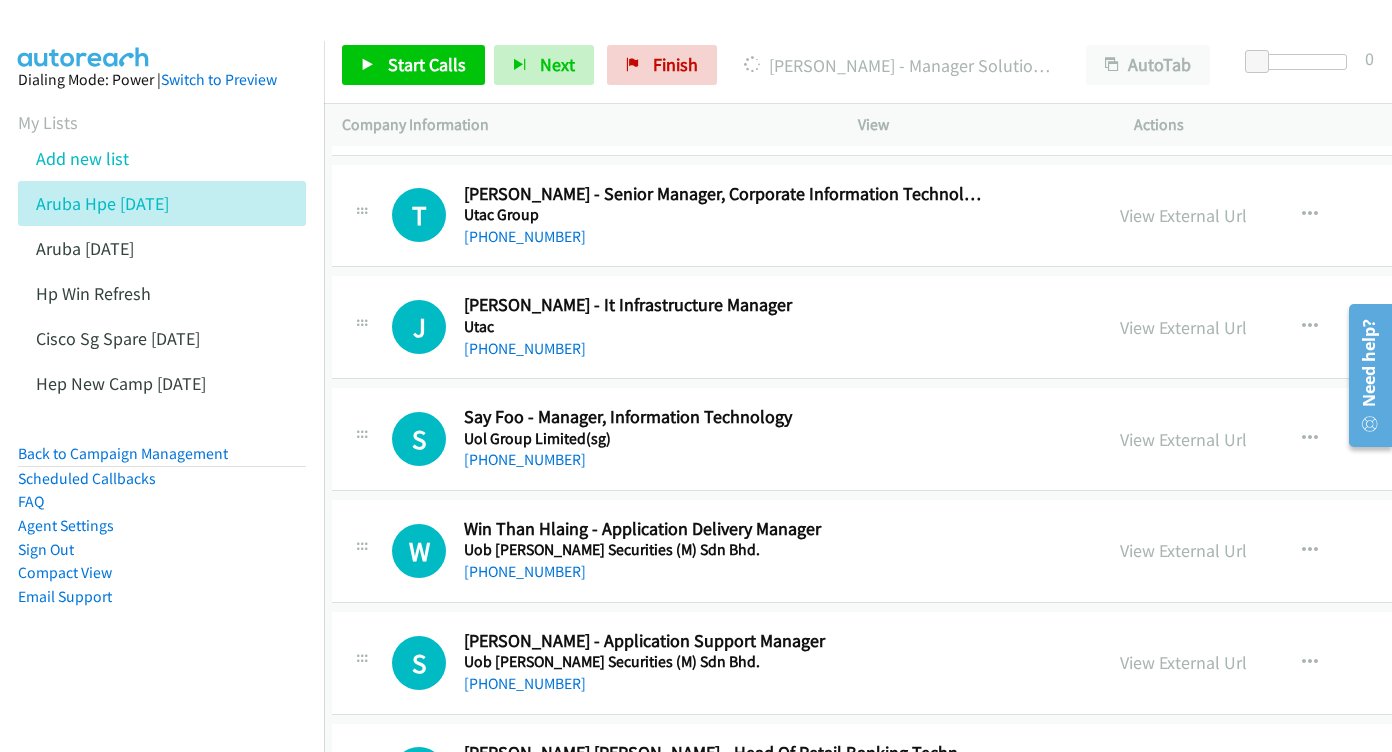 scroll, scrollTop: 5439, scrollLeft: 9, axis: both 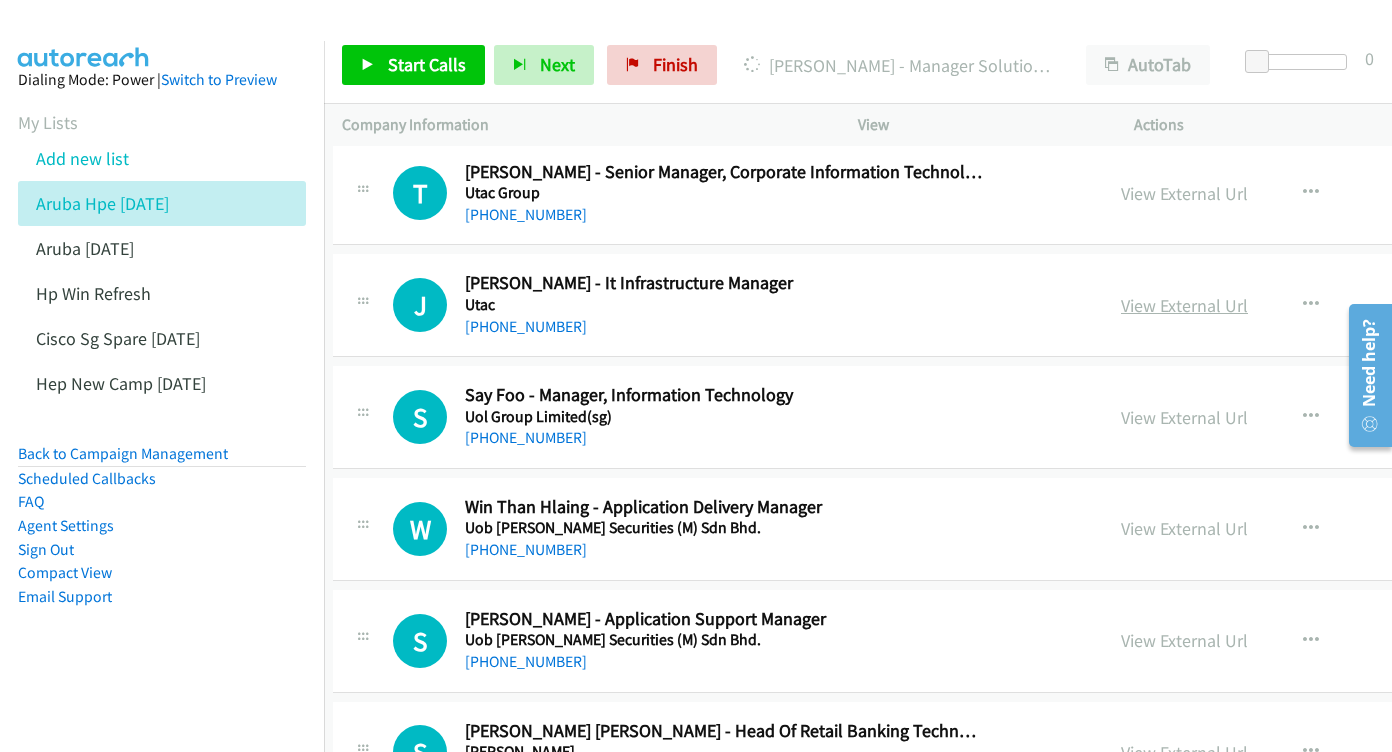 click on "View External Url" at bounding box center (1184, 305) 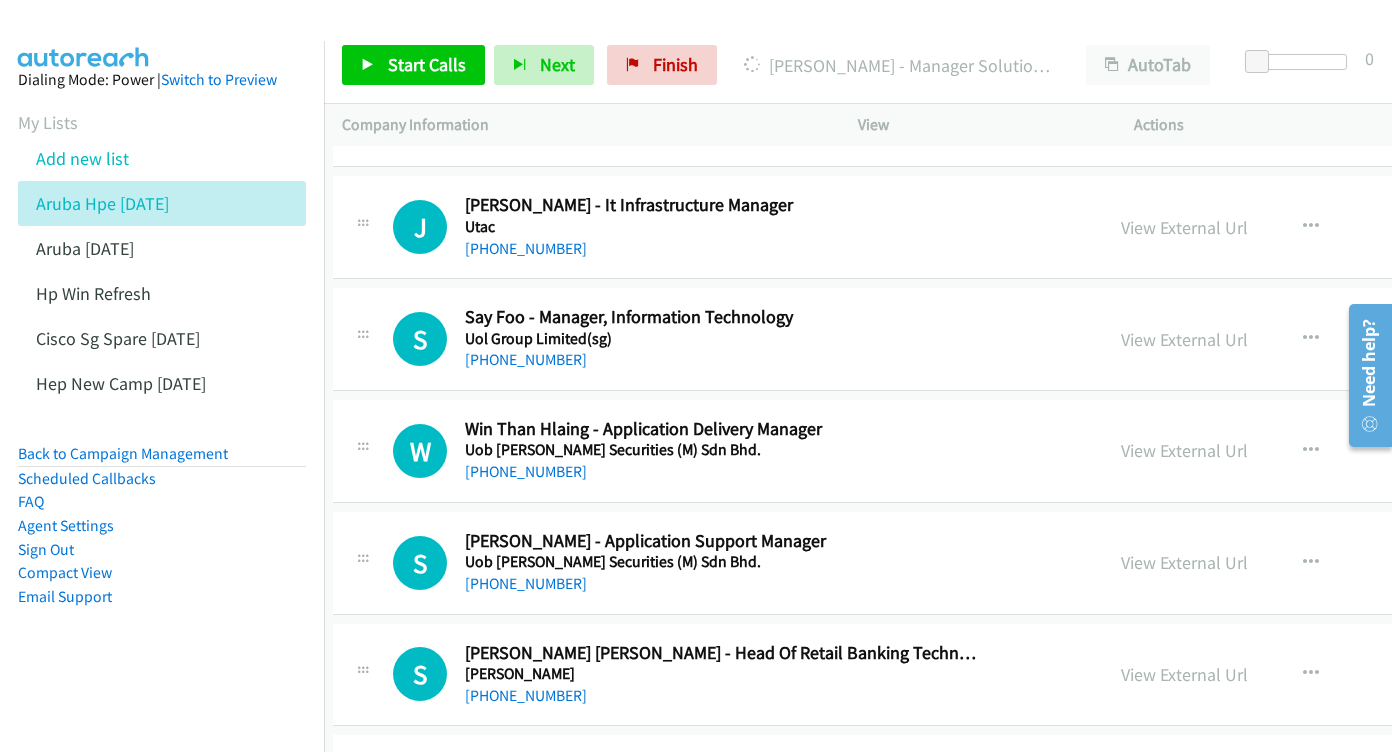 scroll, scrollTop: 5552, scrollLeft: 9, axis: both 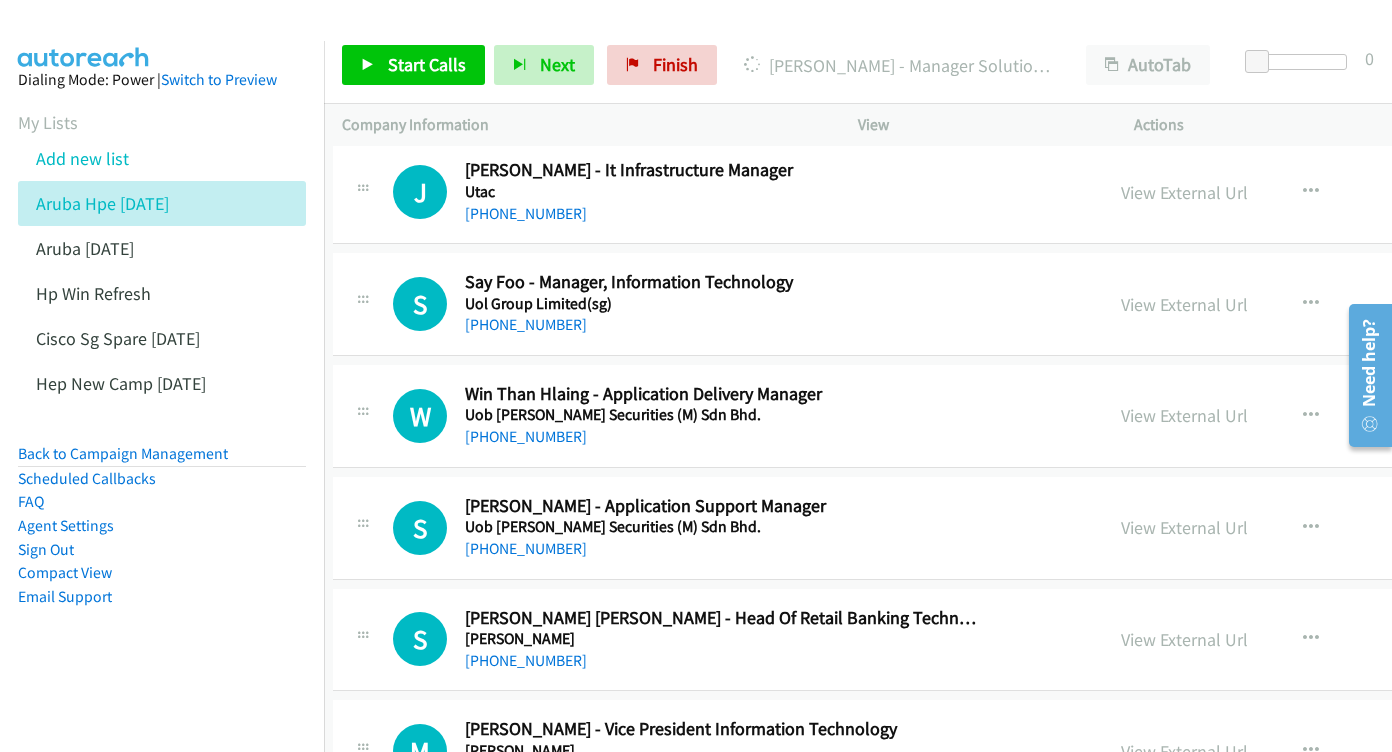 click on "View External Url" at bounding box center (1184, 304) 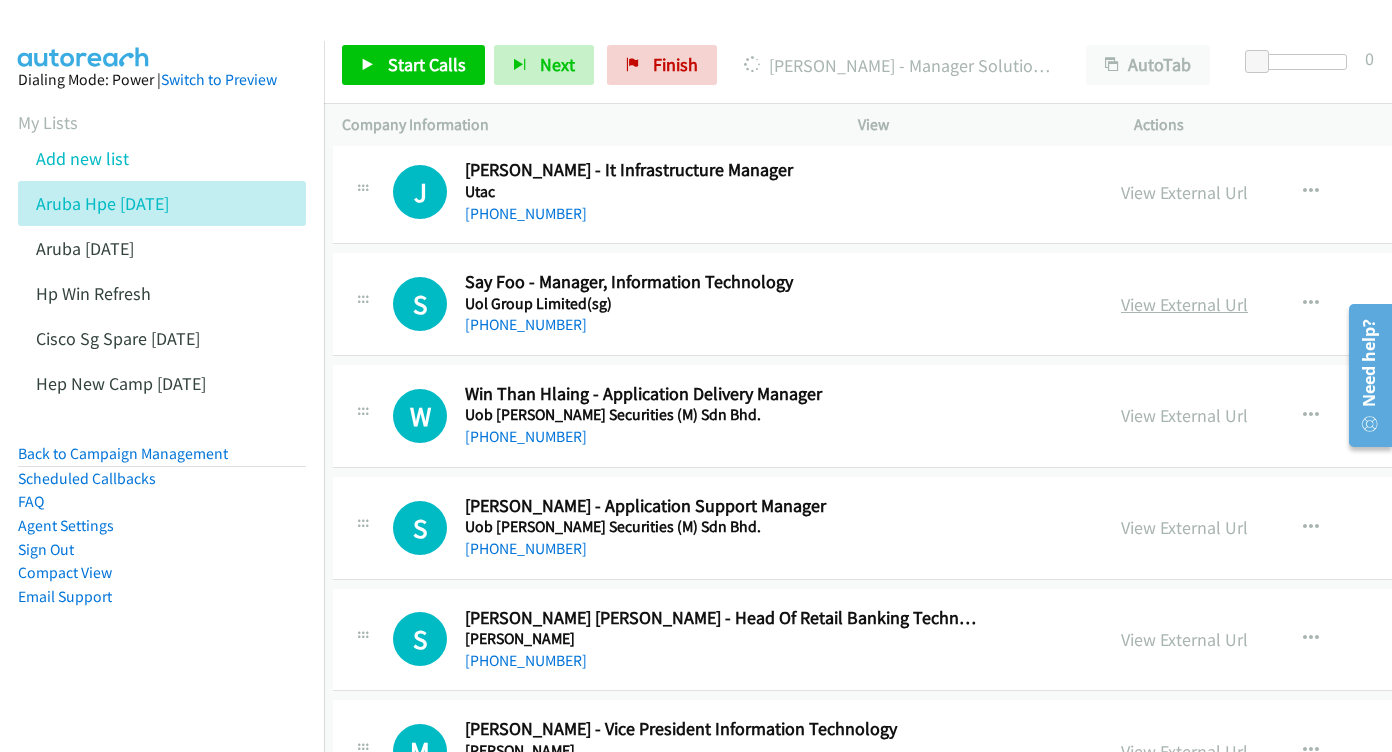 click on "View External Url" at bounding box center [1184, 304] 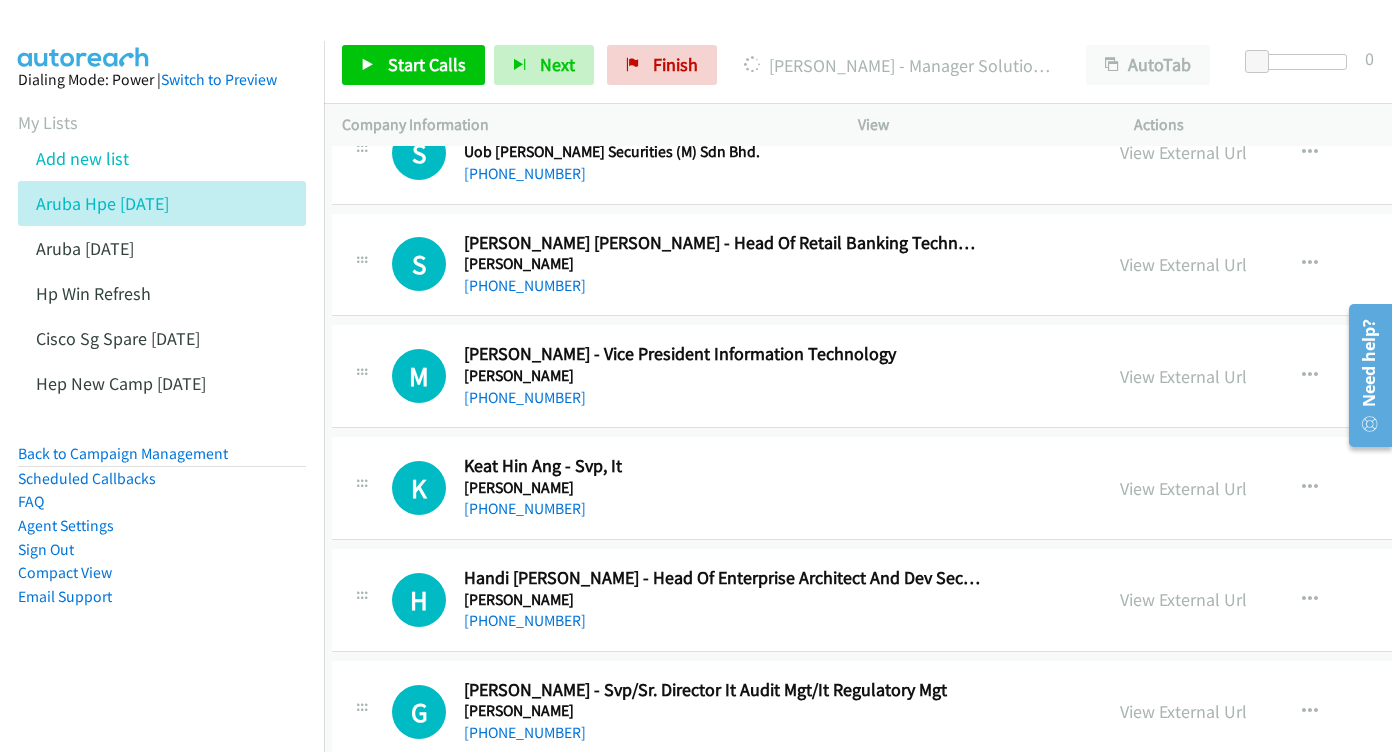 scroll, scrollTop: 5977, scrollLeft: 10, axis: both 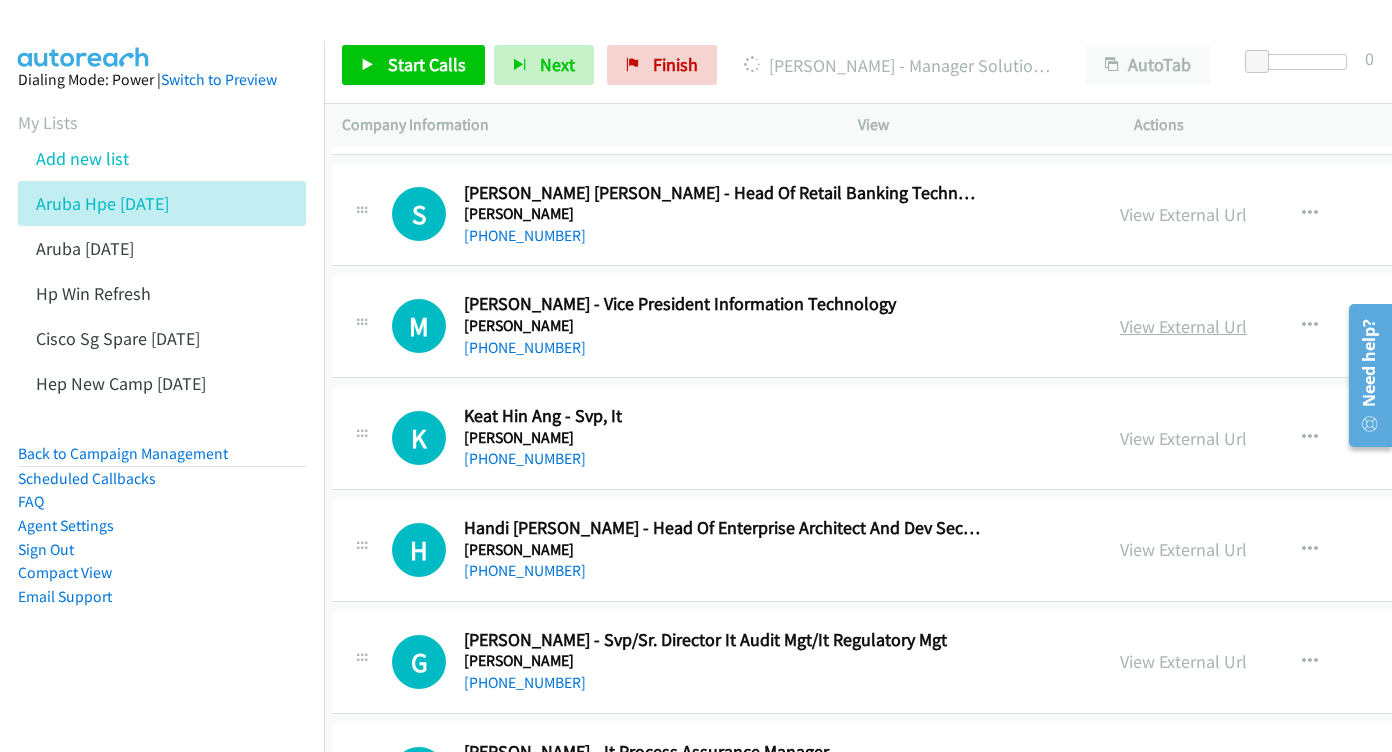click on "View External Url" at bounding box center (1183, 326) 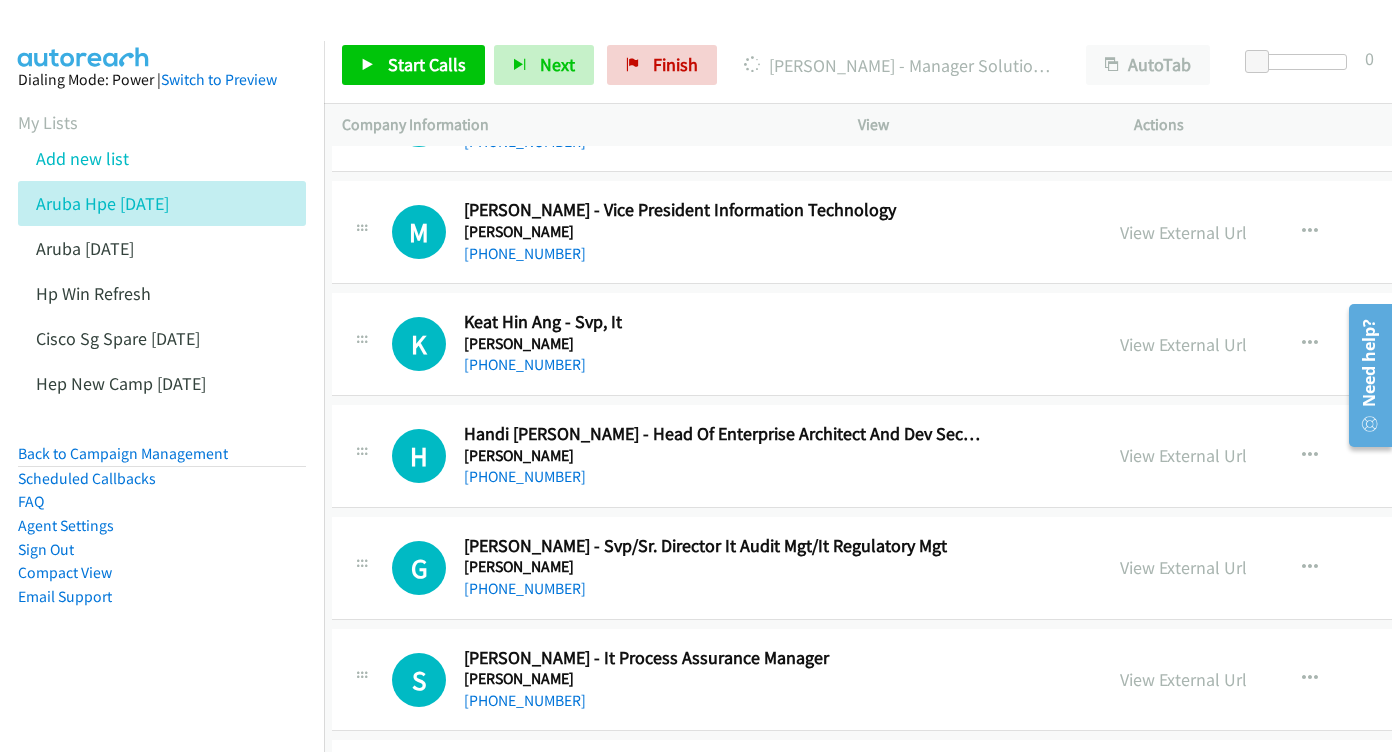 scroll, scrollTop: 6088, scrollLeft: 10, axis: both 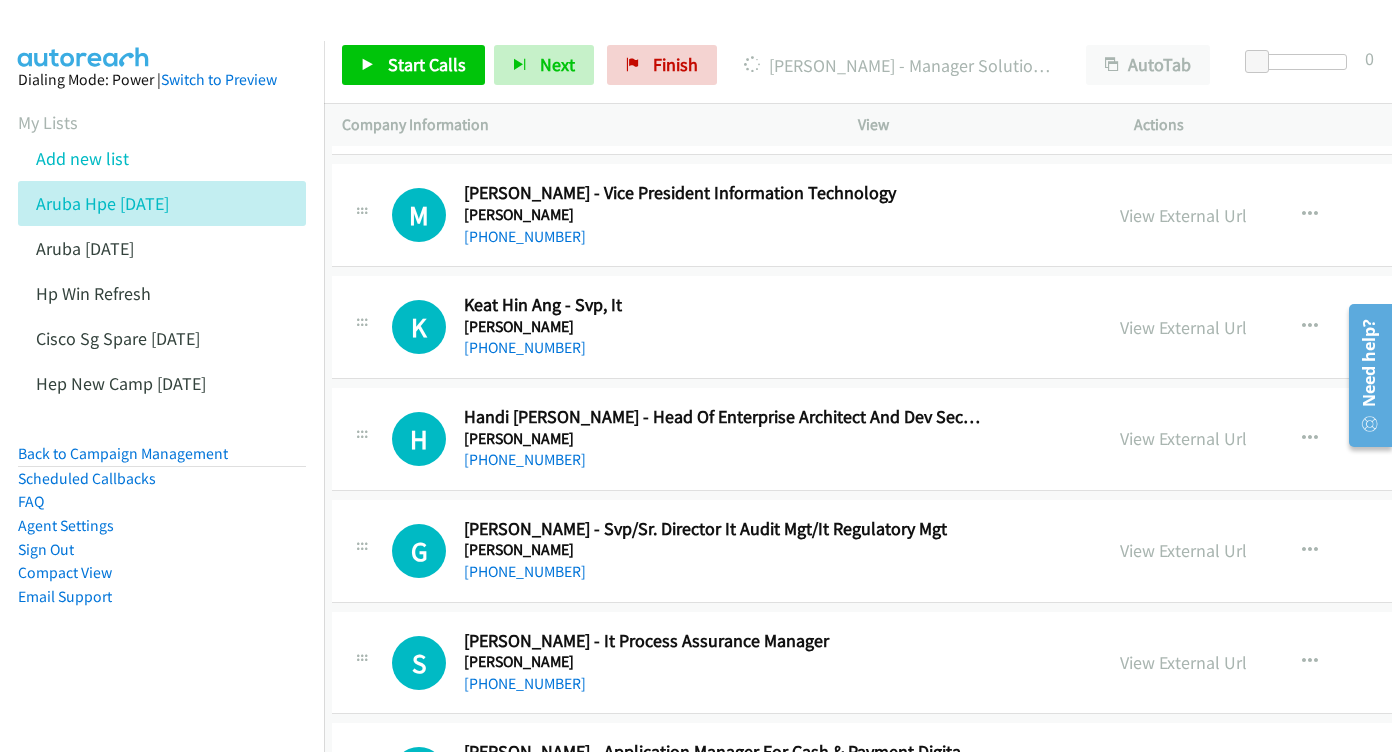 click on "View External Url
View External Url
Schedule/Manage Callback
Start Calls Here
Remove from list
Add to do not call list
Reset Call Status" at bounding box center (1303, 327) 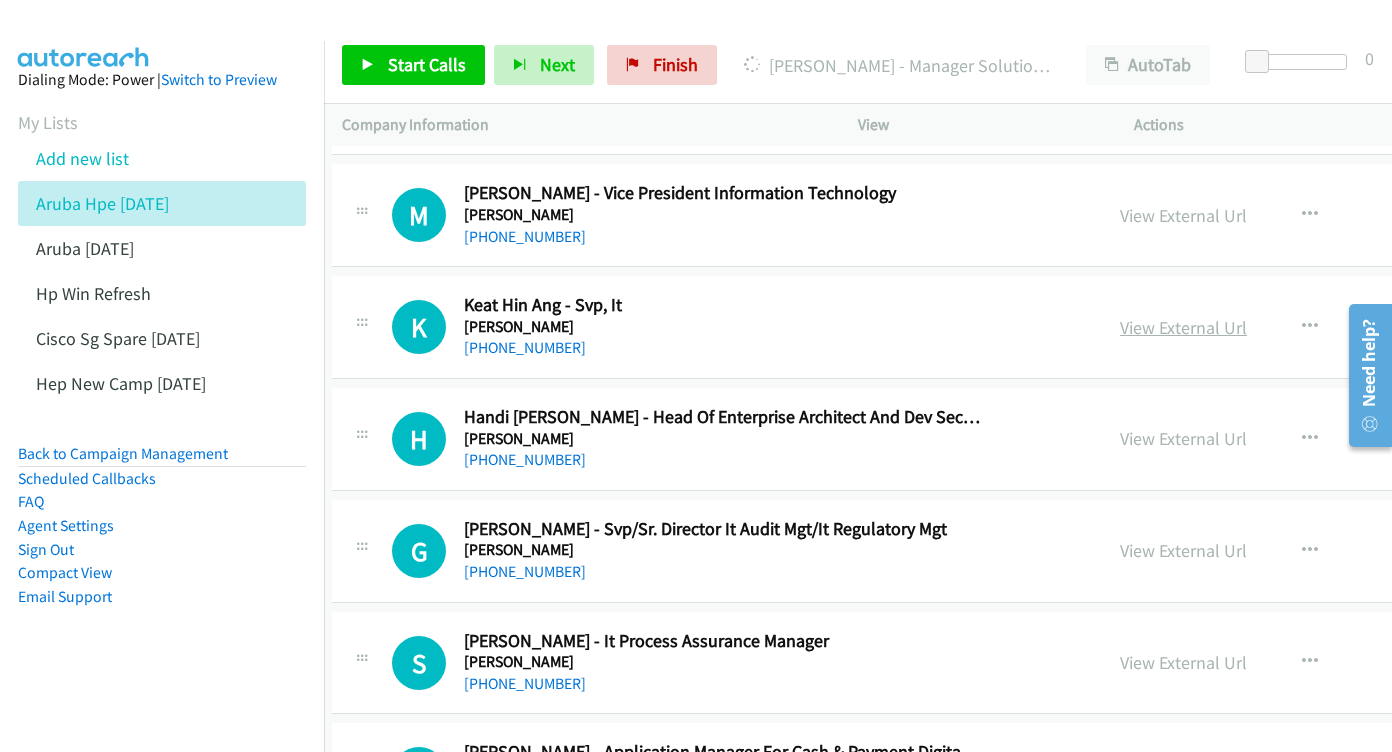 click on "View External Url" at bounding box center [1183, 327] 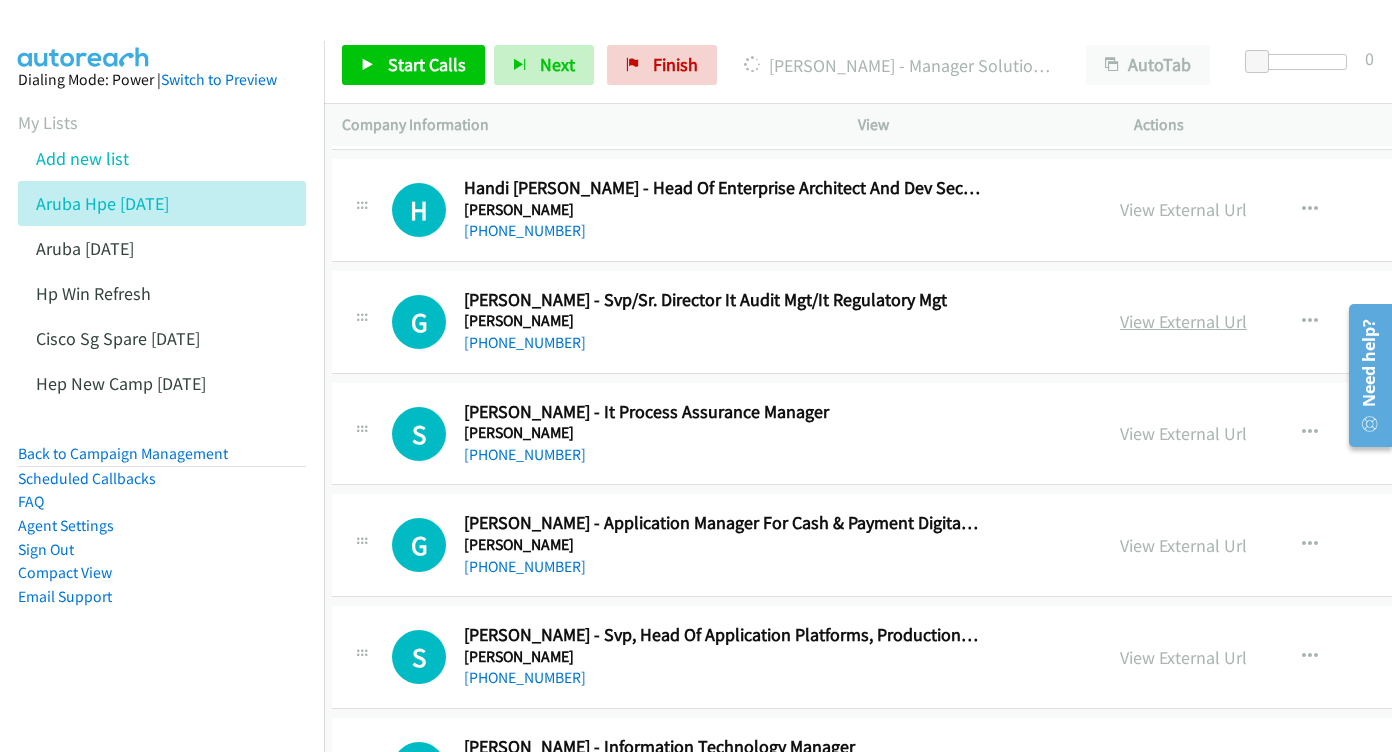 scroll, scrollTop: 6332, scrollLeft: 10, axis: both 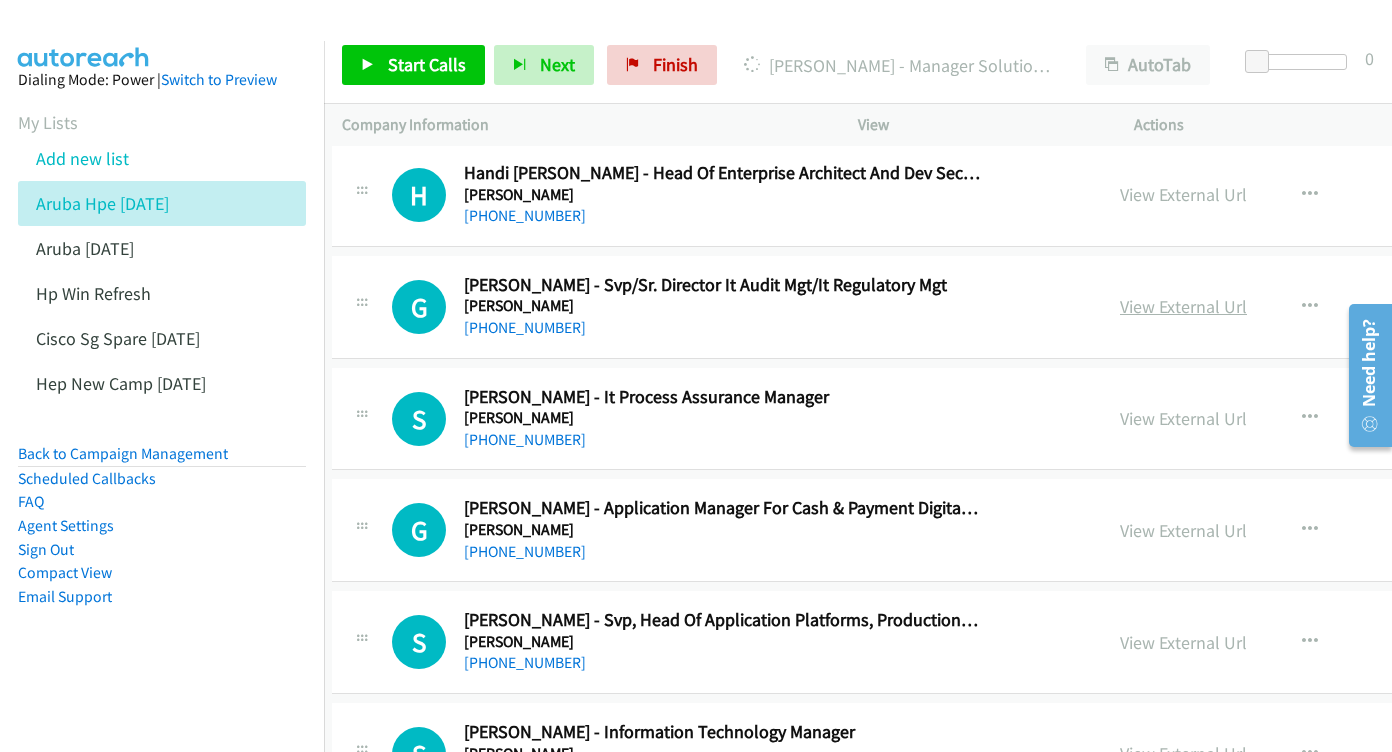 click on "View External Url" at bounding box center (1183, 306) 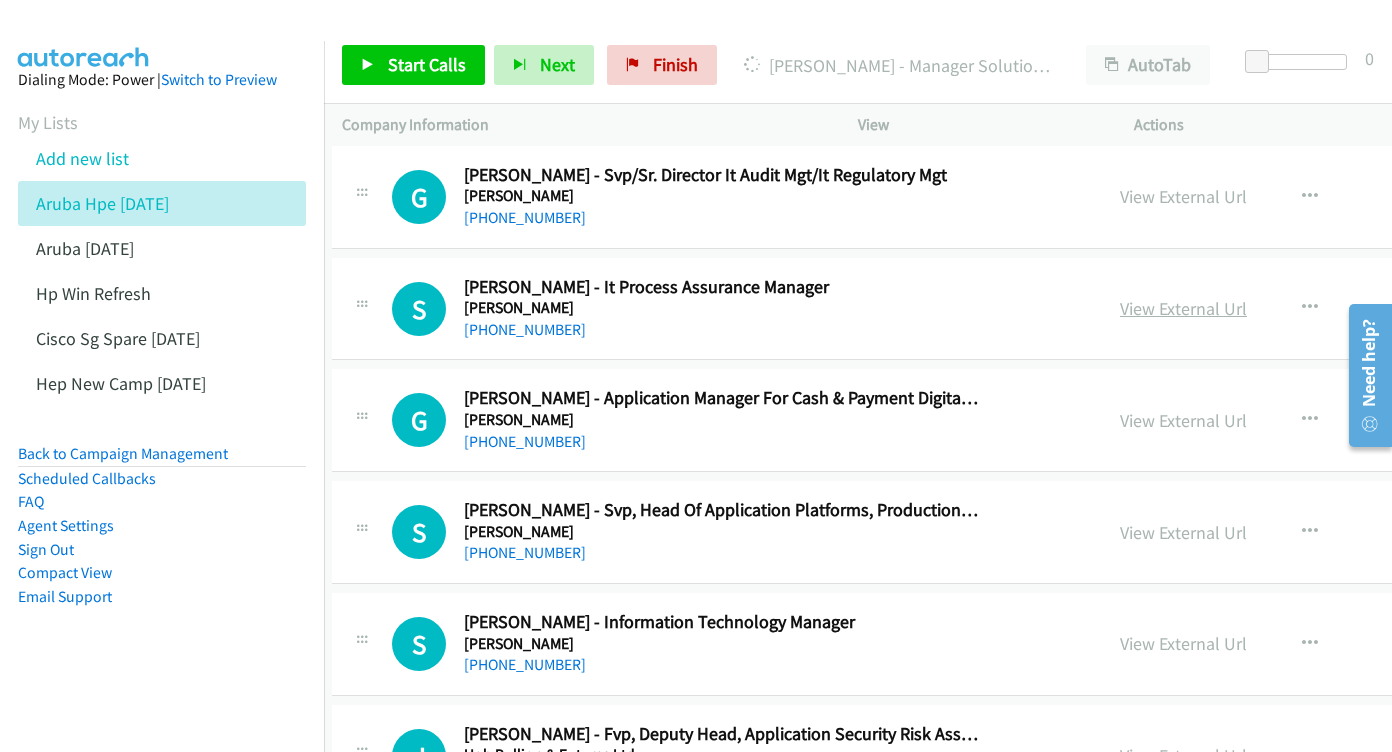 scroll, scrollTop: 6443, scrollLeft: 10, axis: both 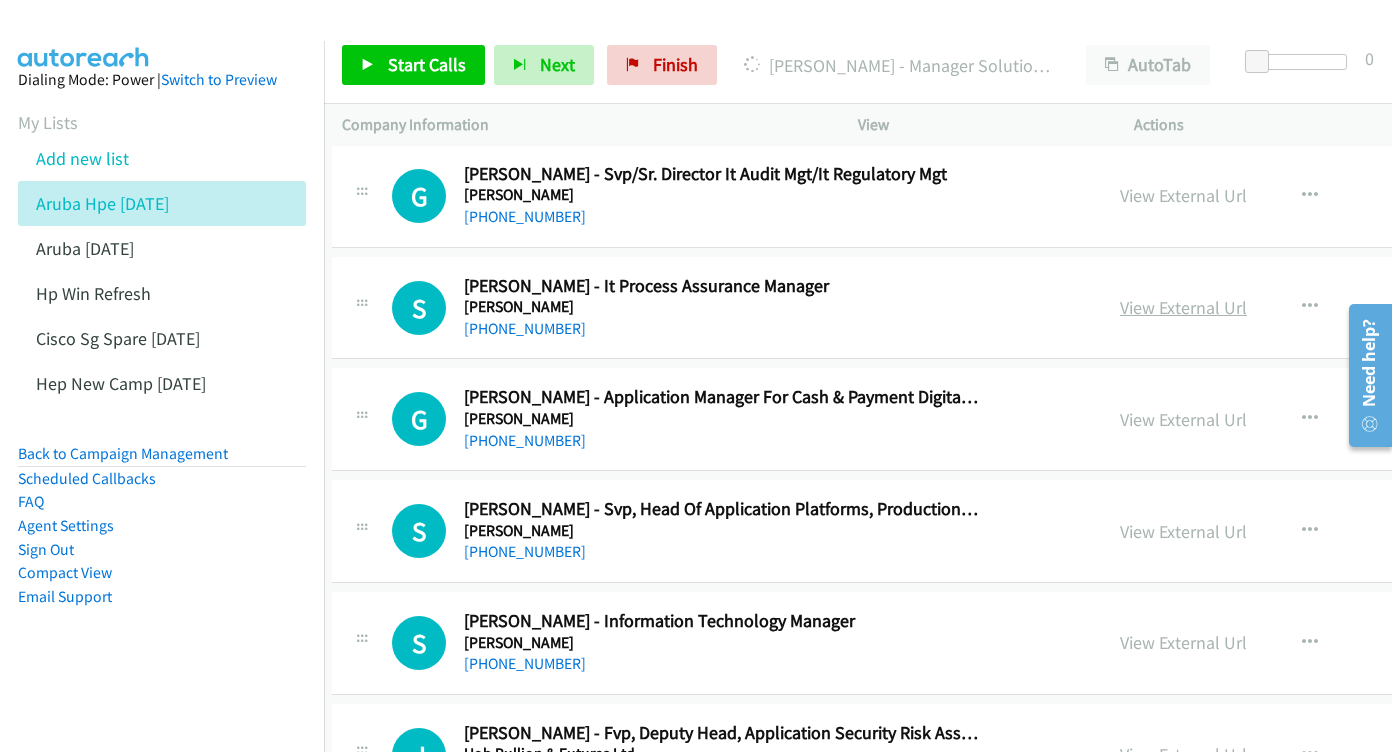 click on "View External Url" at bounding box center [1183, 307] 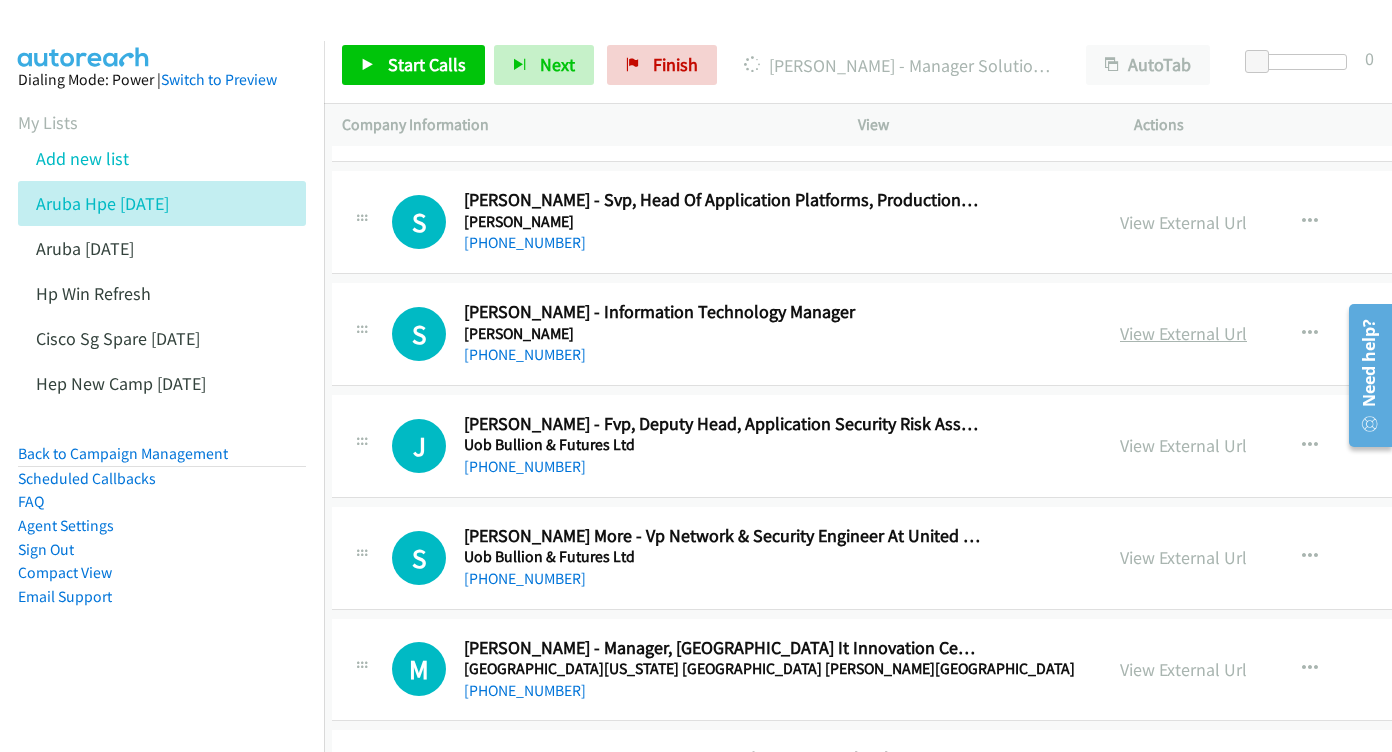 scroll, scrollTop: 6757, scrollLeft: 12, axis: both 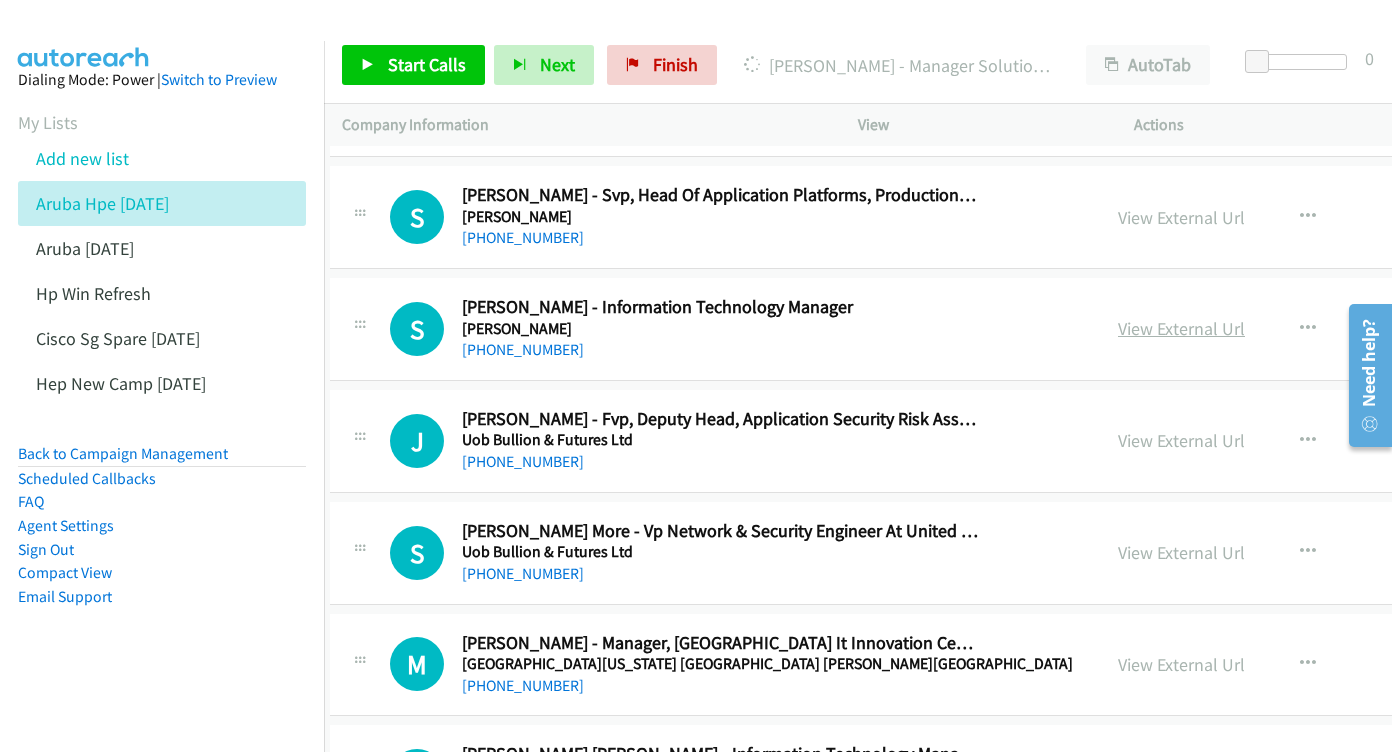 click on "View External Url" at bounding box center [1181, 328] 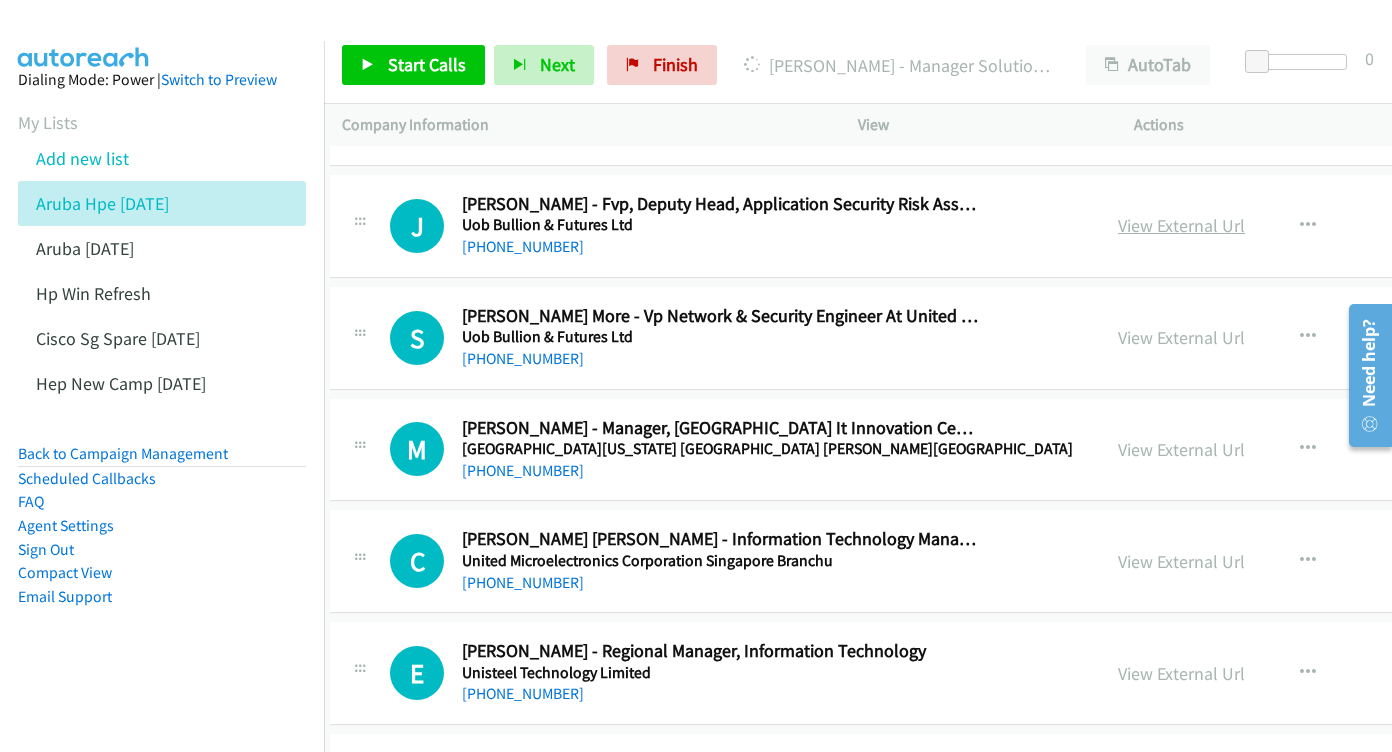 scroll, scrollTop: 6976, scrollLeft: 12, axis: both 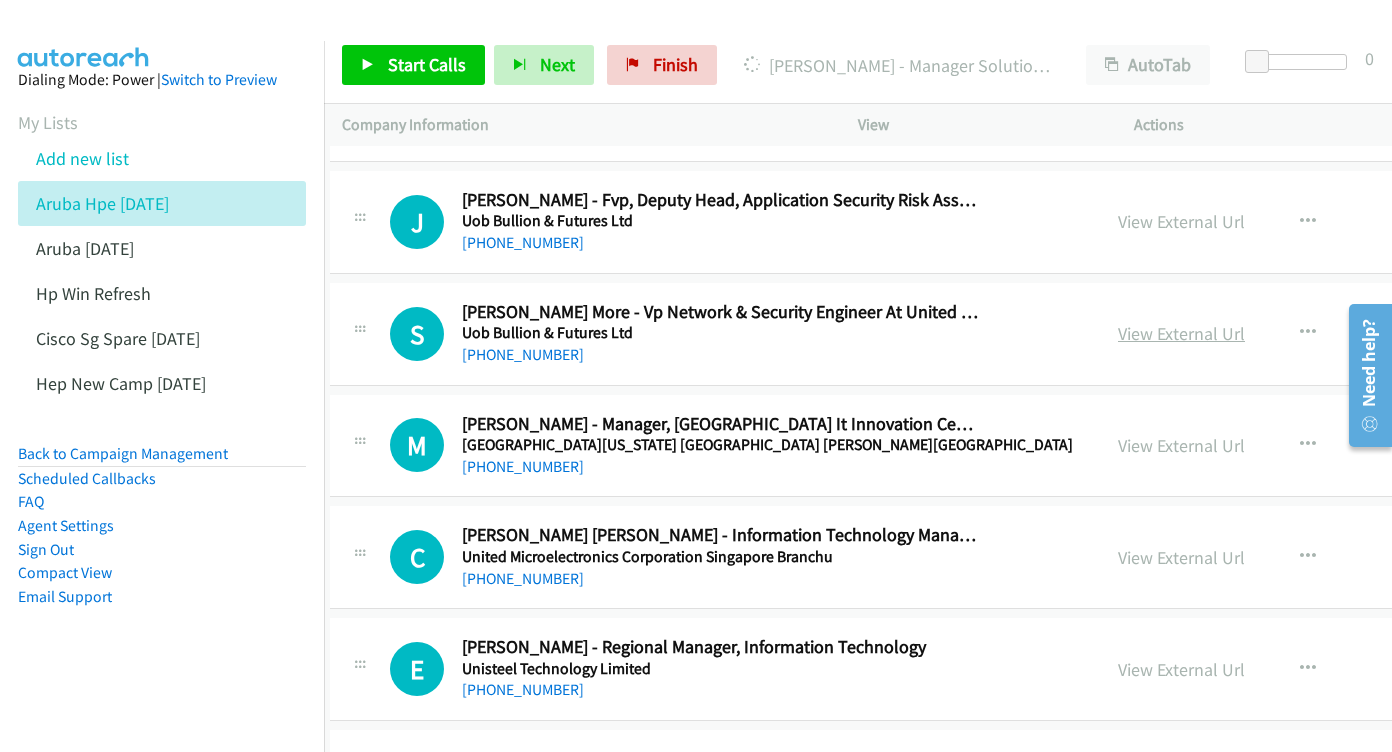 click on "View External Url" at bounding box center (1181, 333) 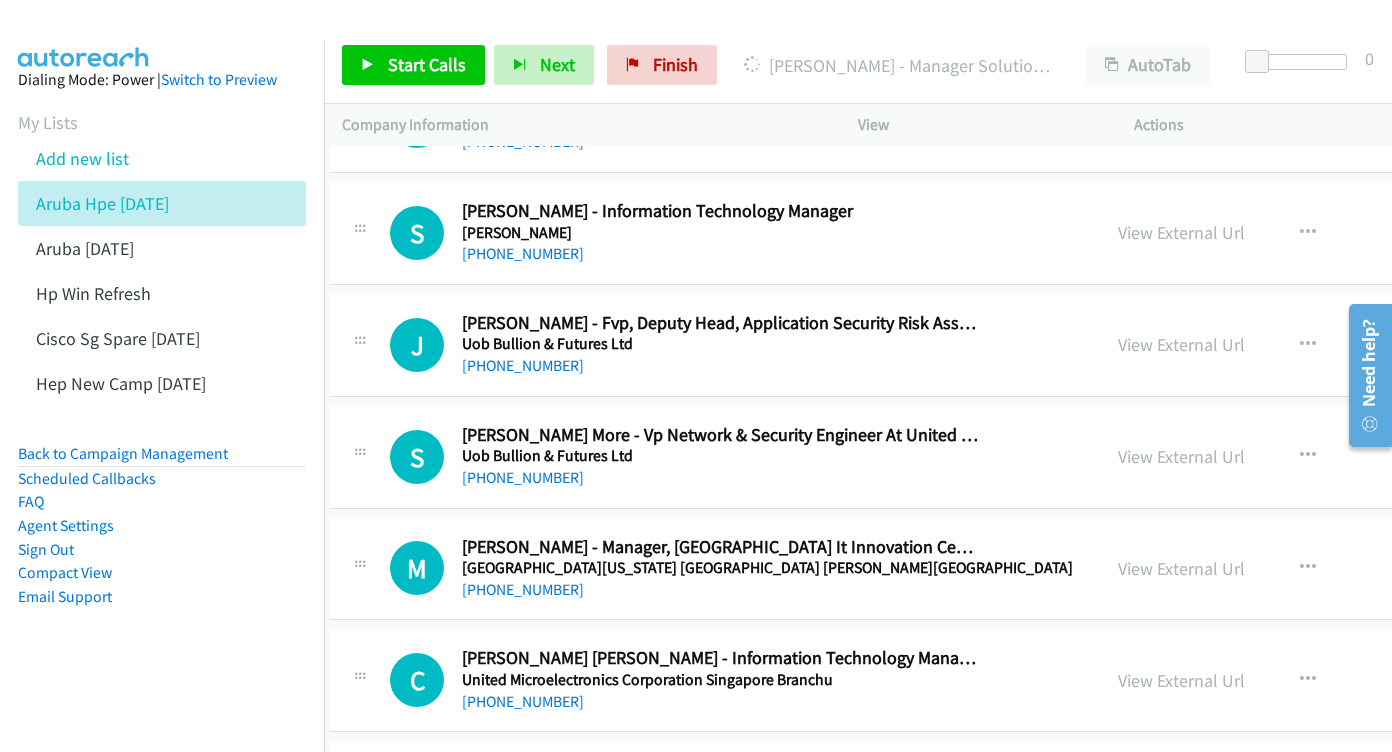 scroll, scrollTop: 6854, scrollLeft: 12, axis: both 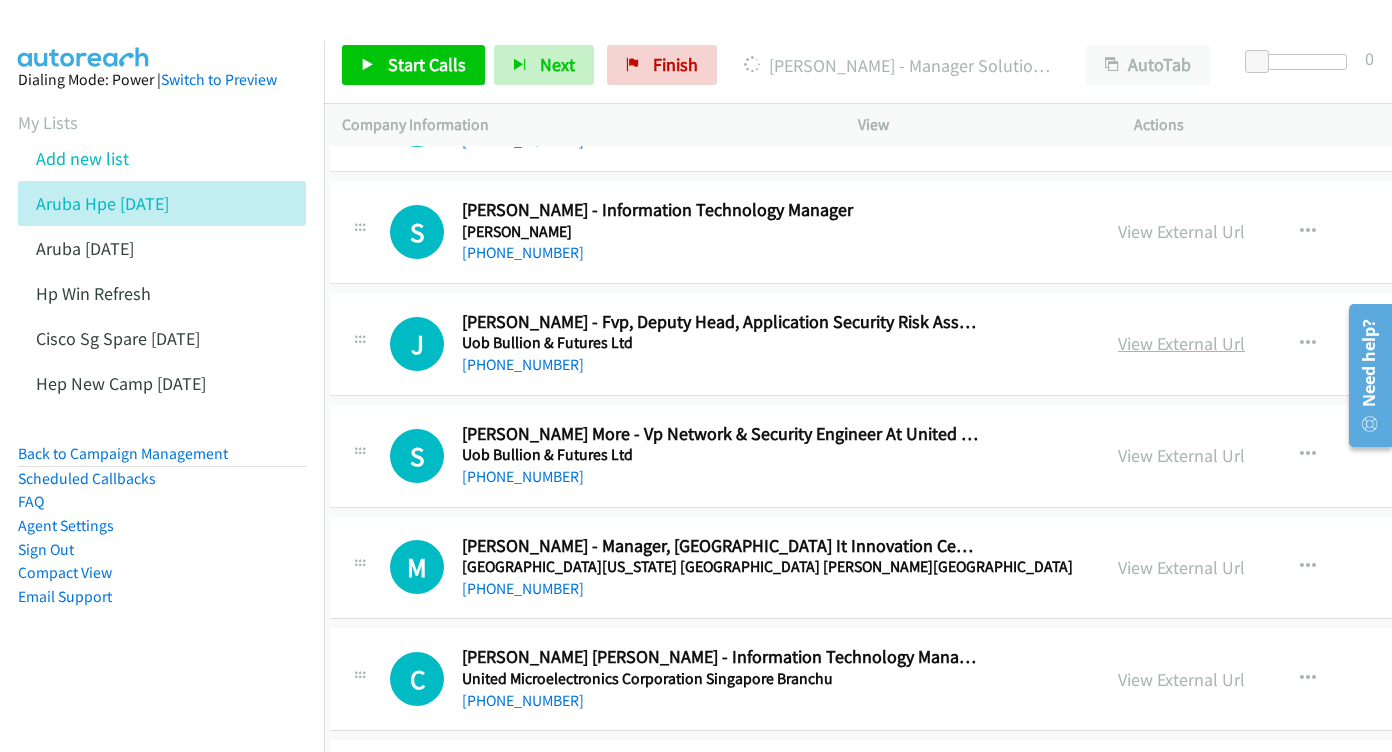 click on "View External Url" at bounding box center [1181, 343] 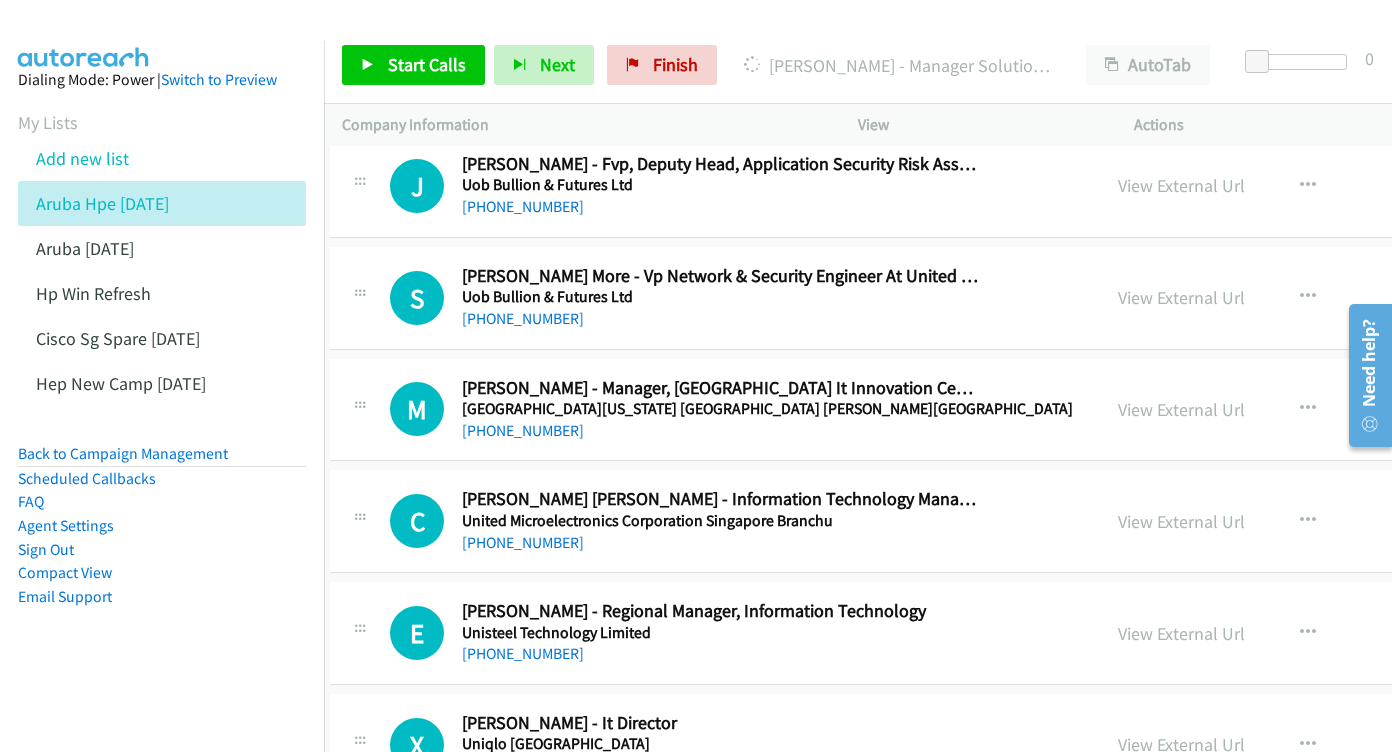 scroll, scrollTop: 7096, scrollLeft: 14, axis: both 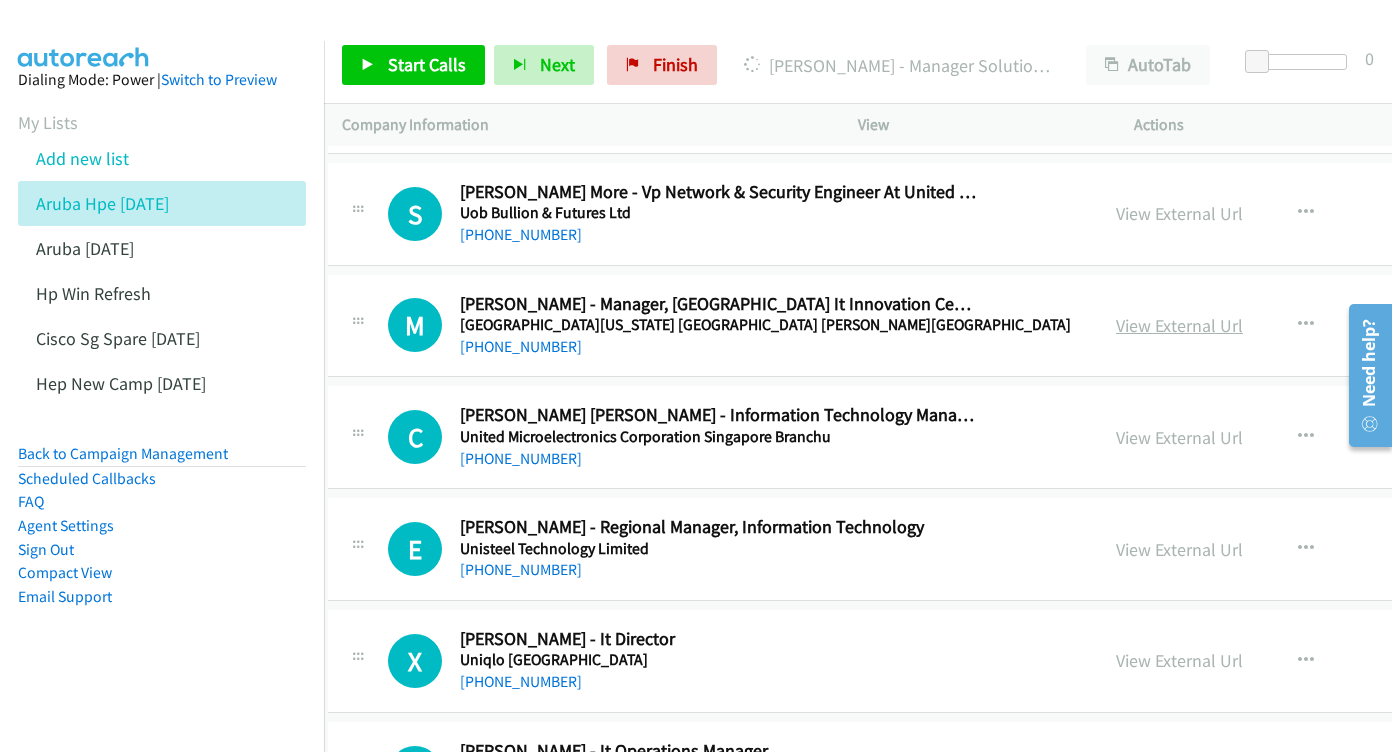click on "View External Url" at bounding box center [1179, 325] 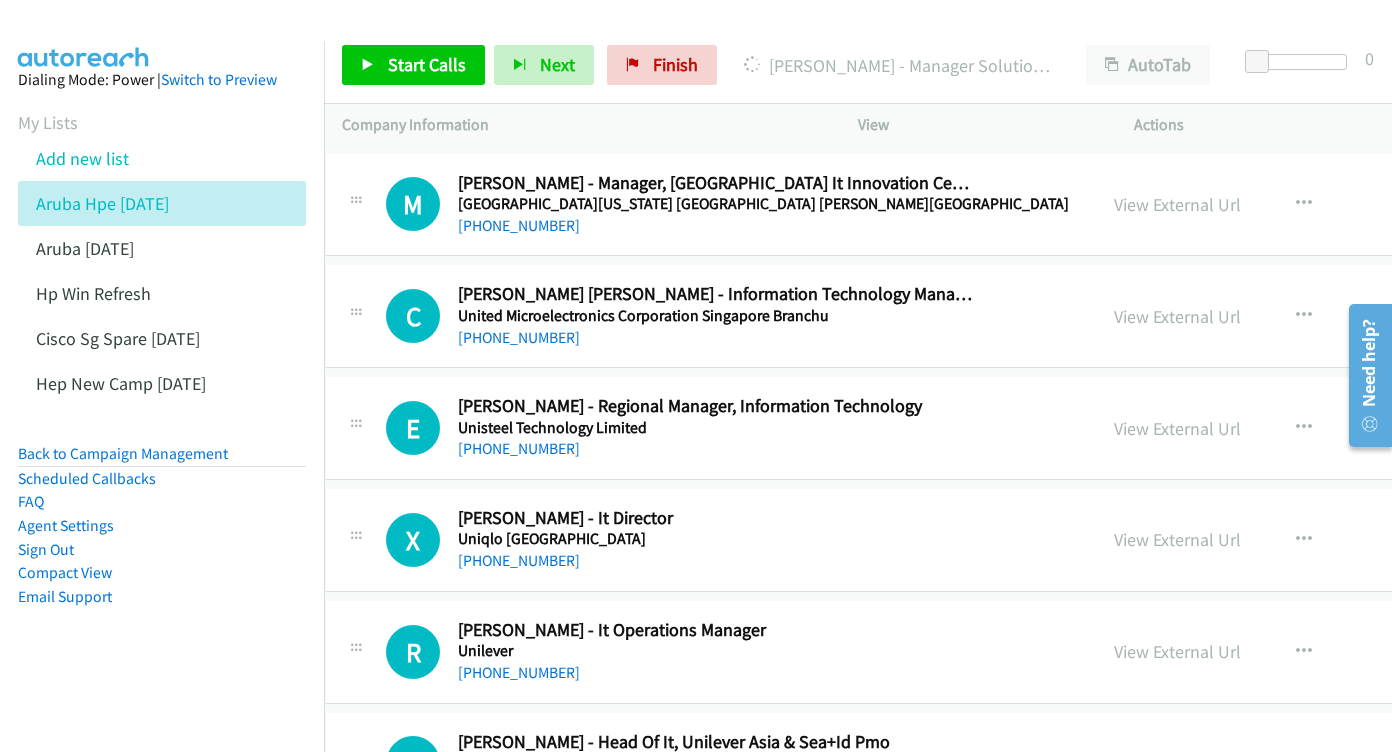 scroll, scrollTop: 7217, scrollLeft: 16, axis: both 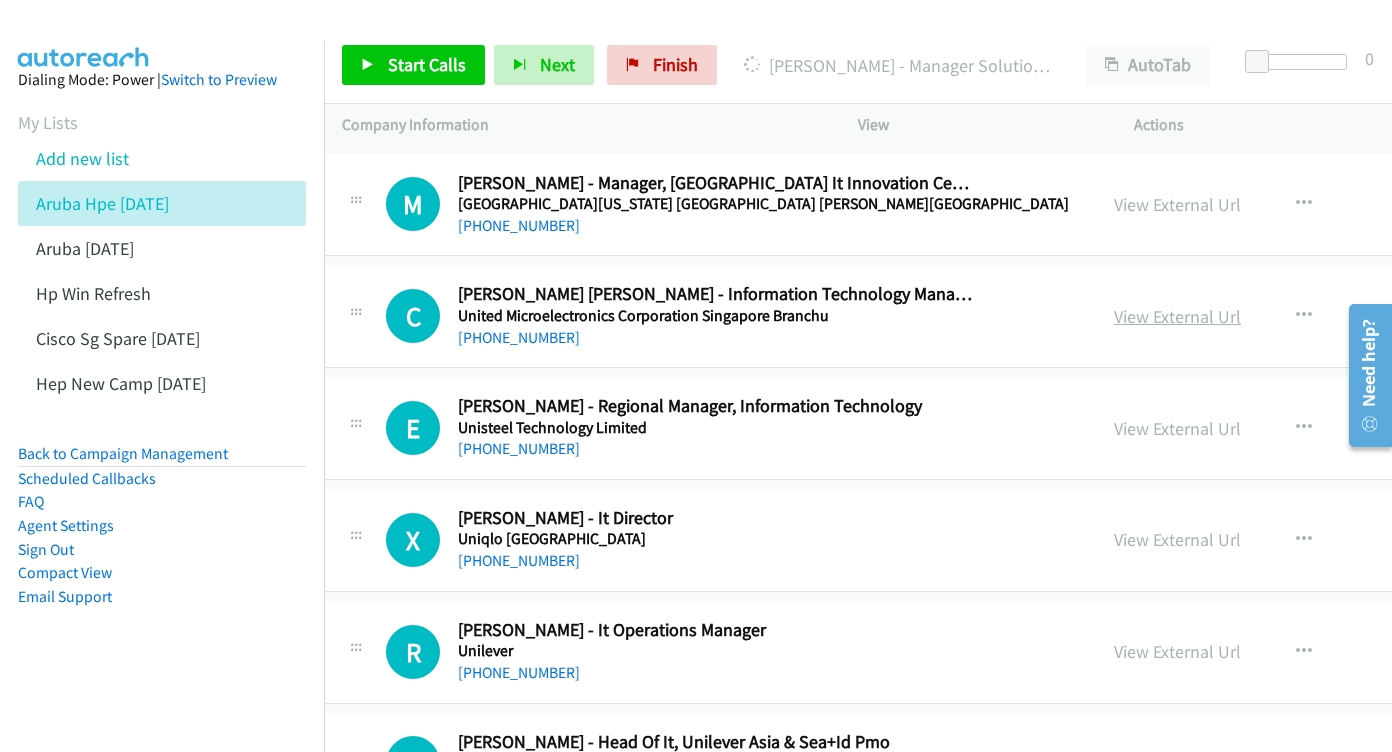 click on "View External Url" at bounding box center (1177, 316) 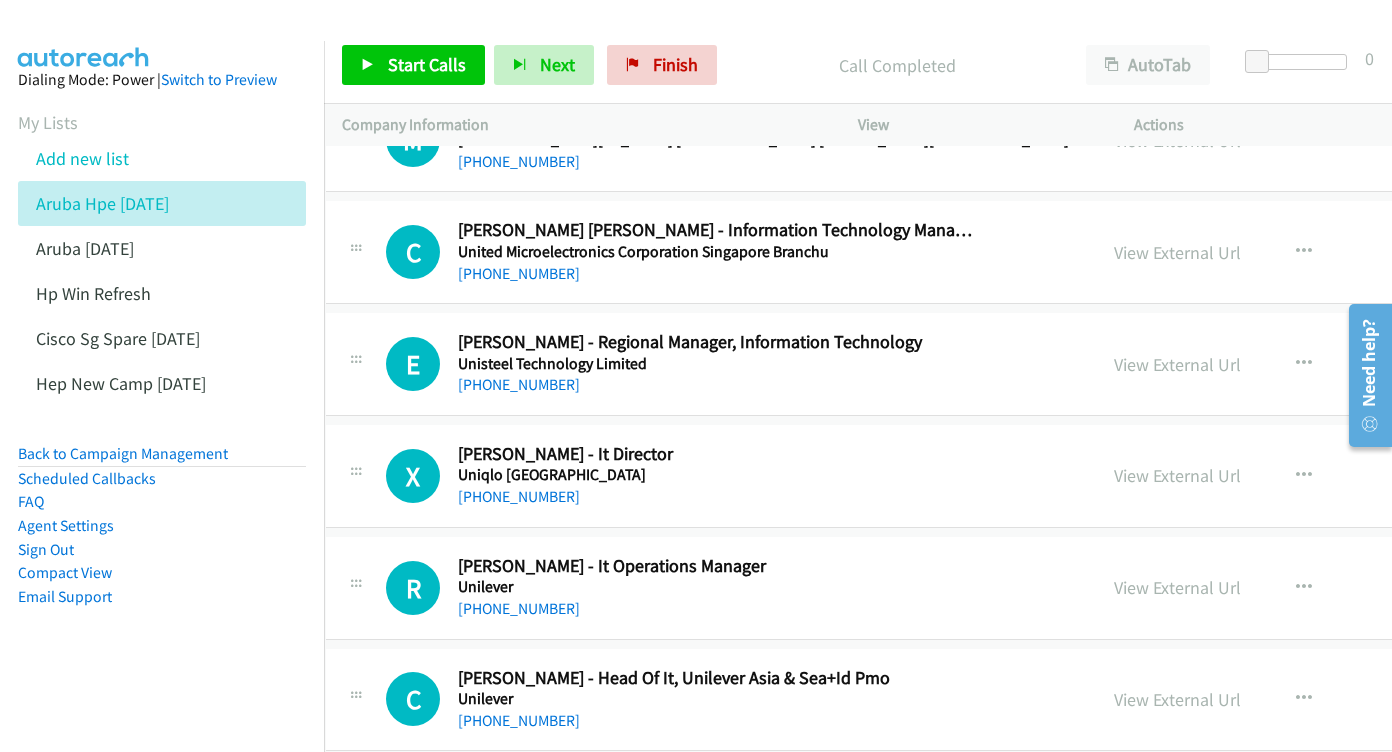scroll, scrollTop: 7346, scrollLeft: 16, axis: both 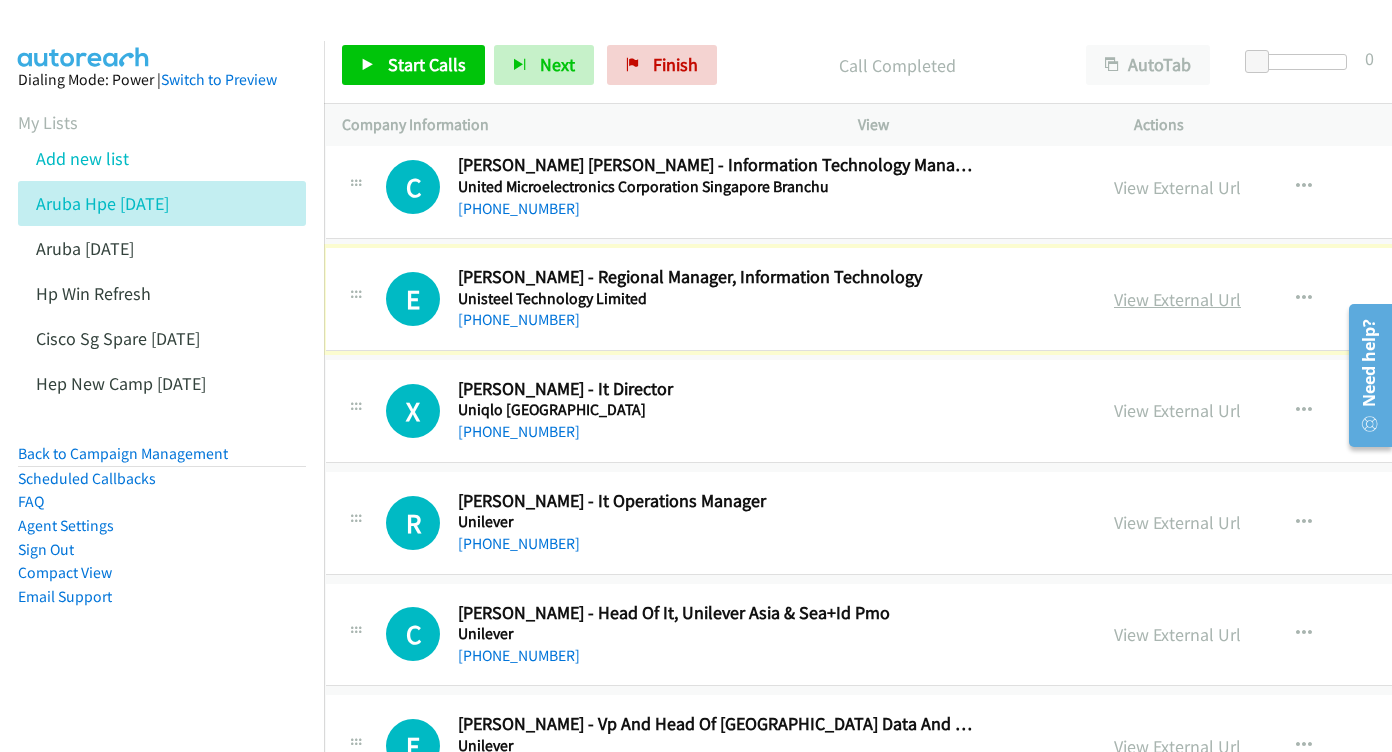 click on "View External Url" at bounding box center (1177, 299) 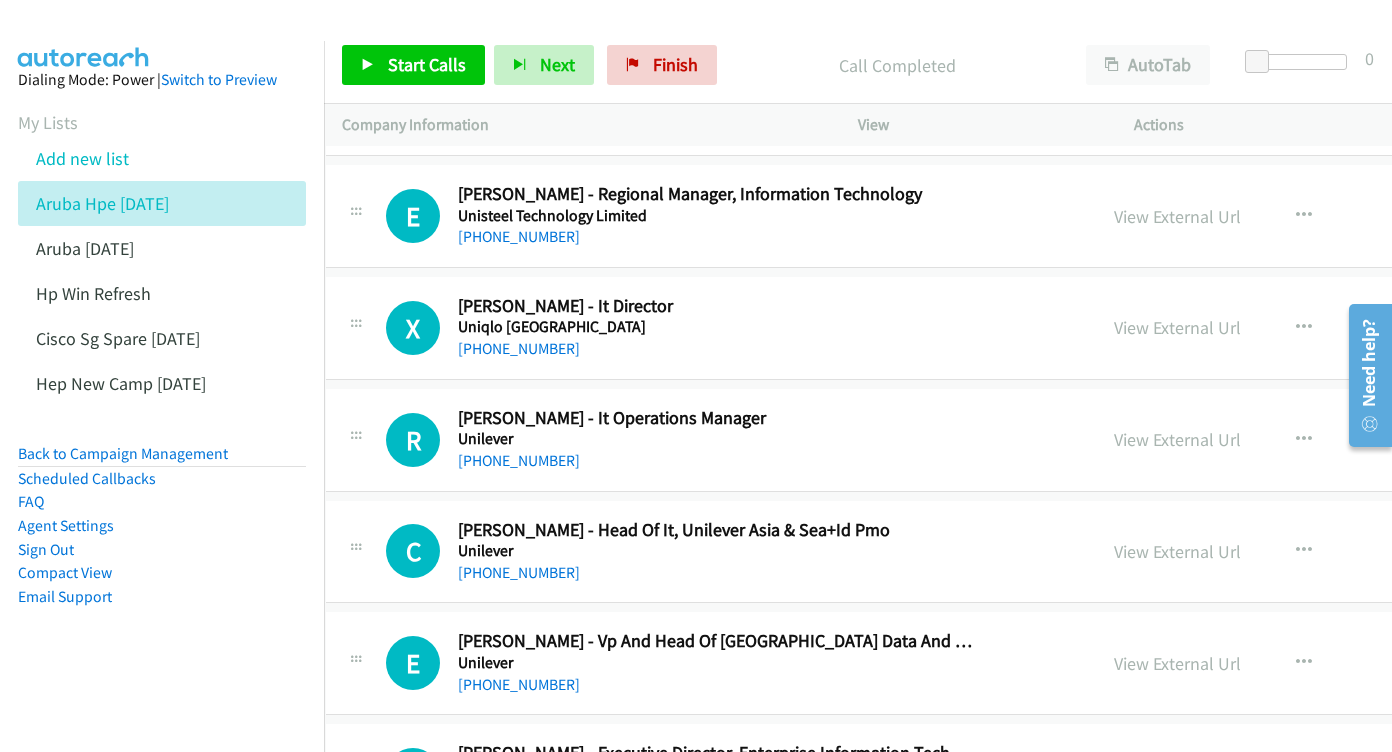 scroll, scrollTop: 7431, scrollLeft: 16, axis: both 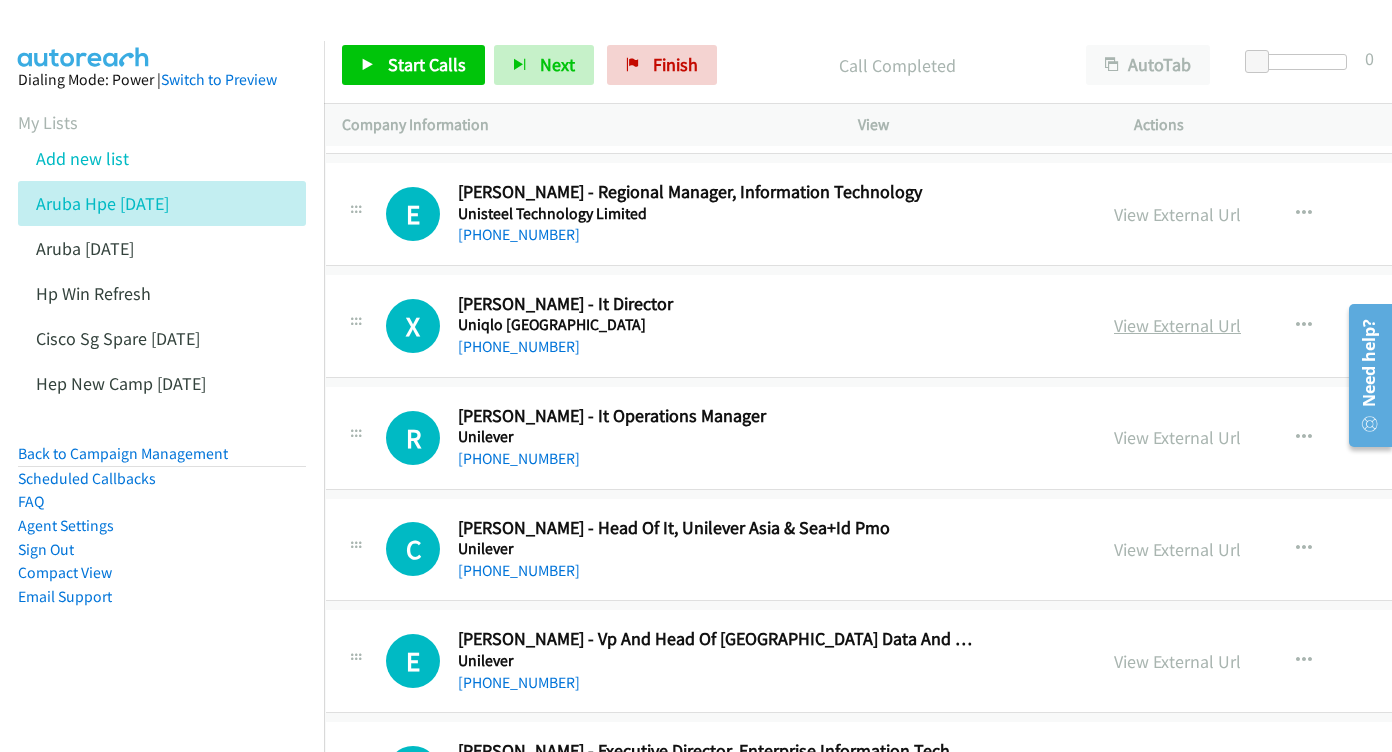 click on "View External Url" at bounding box center [1177, 325] 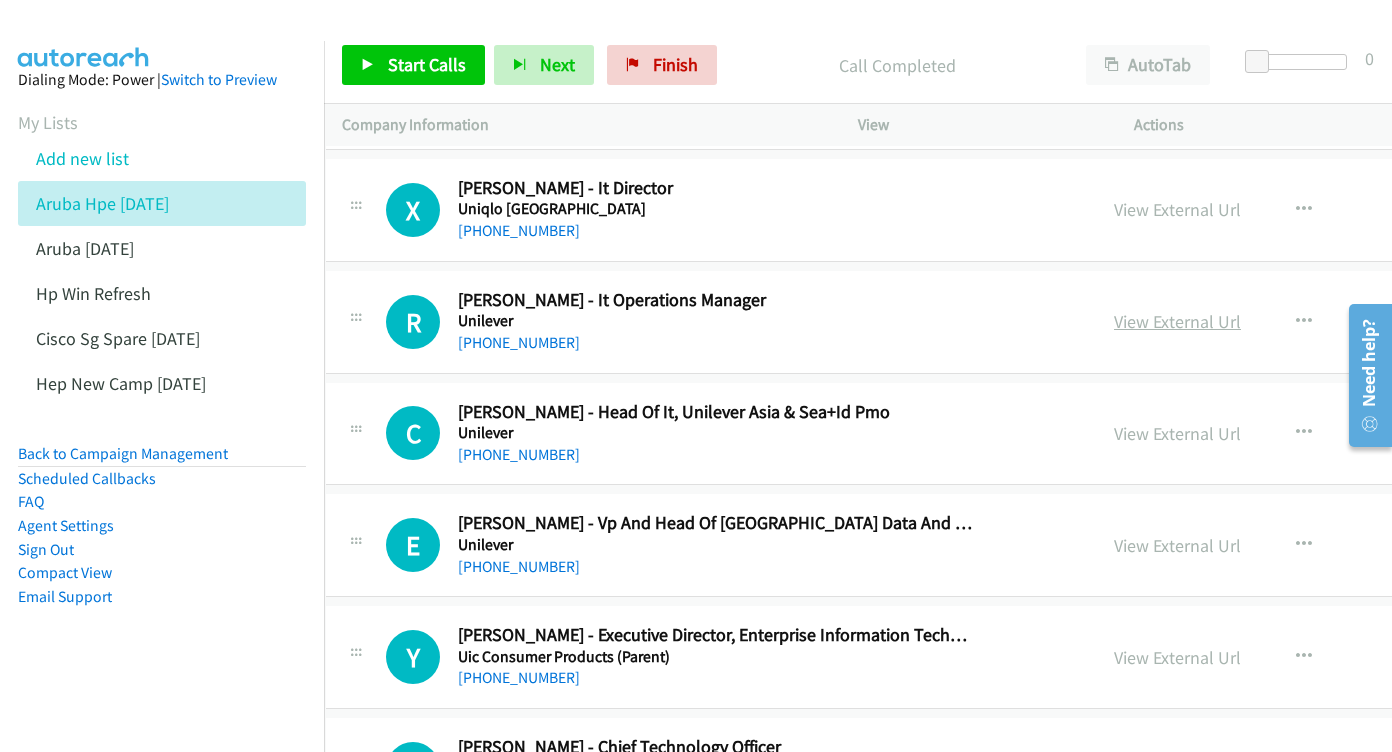 scroll, scrollTop: 7548, scrollLeft: 16, axis: both 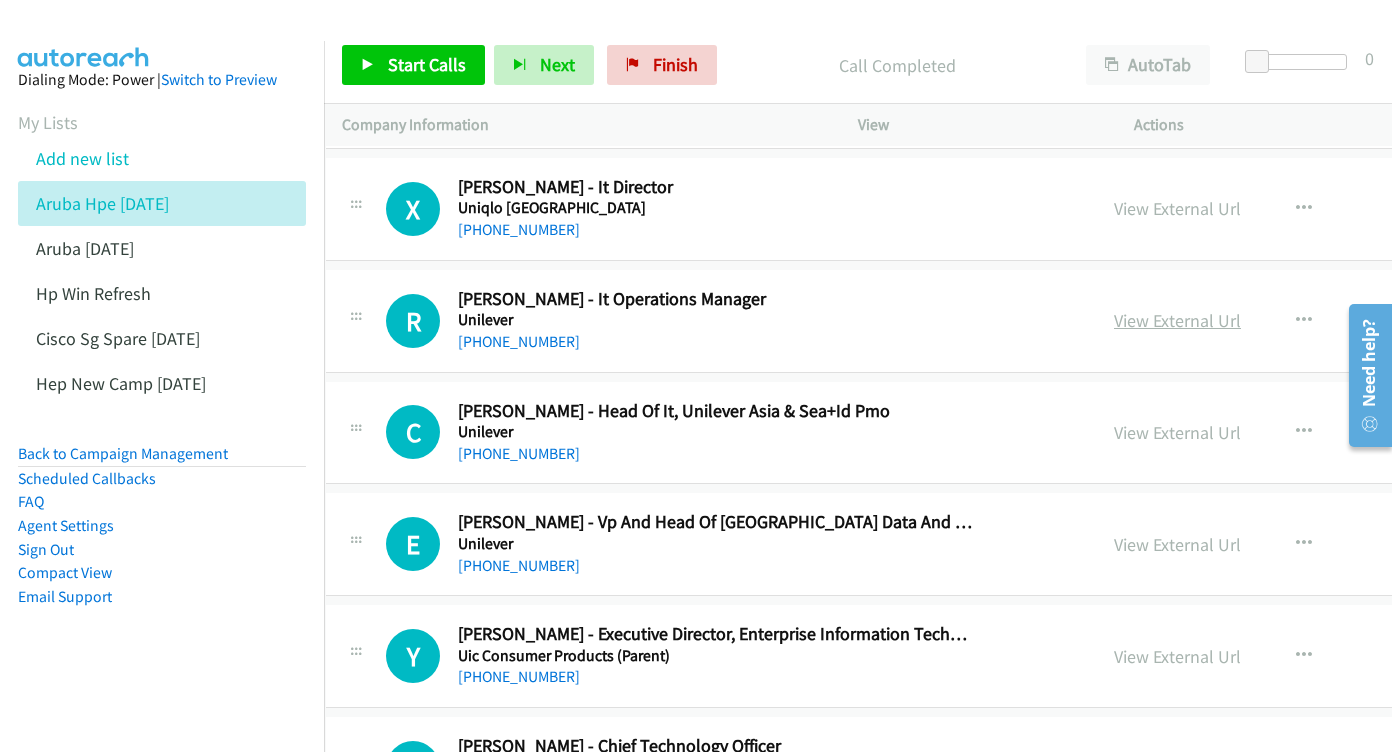click on "View External Url" at bounding box center (1177, 320) 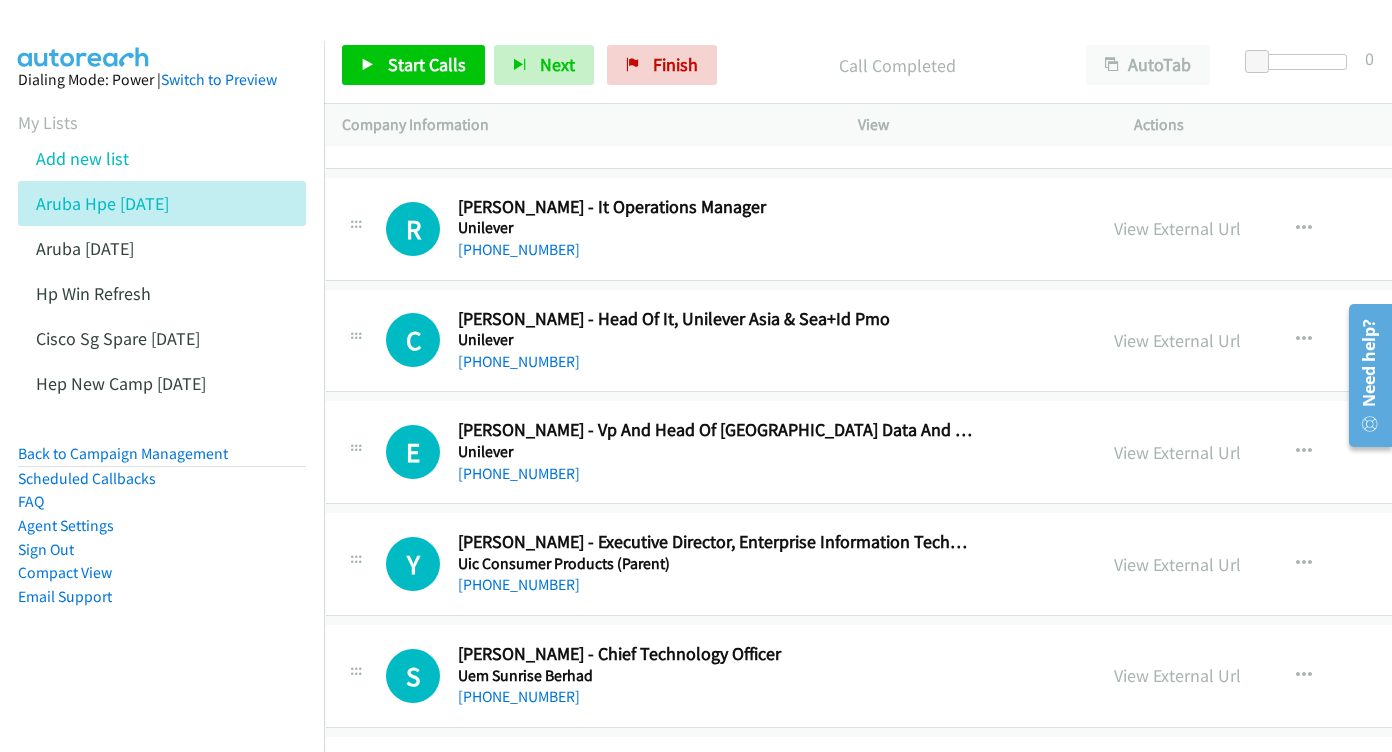 scroll, scrollTop: 7642, scrollLeft: 16, axis: both 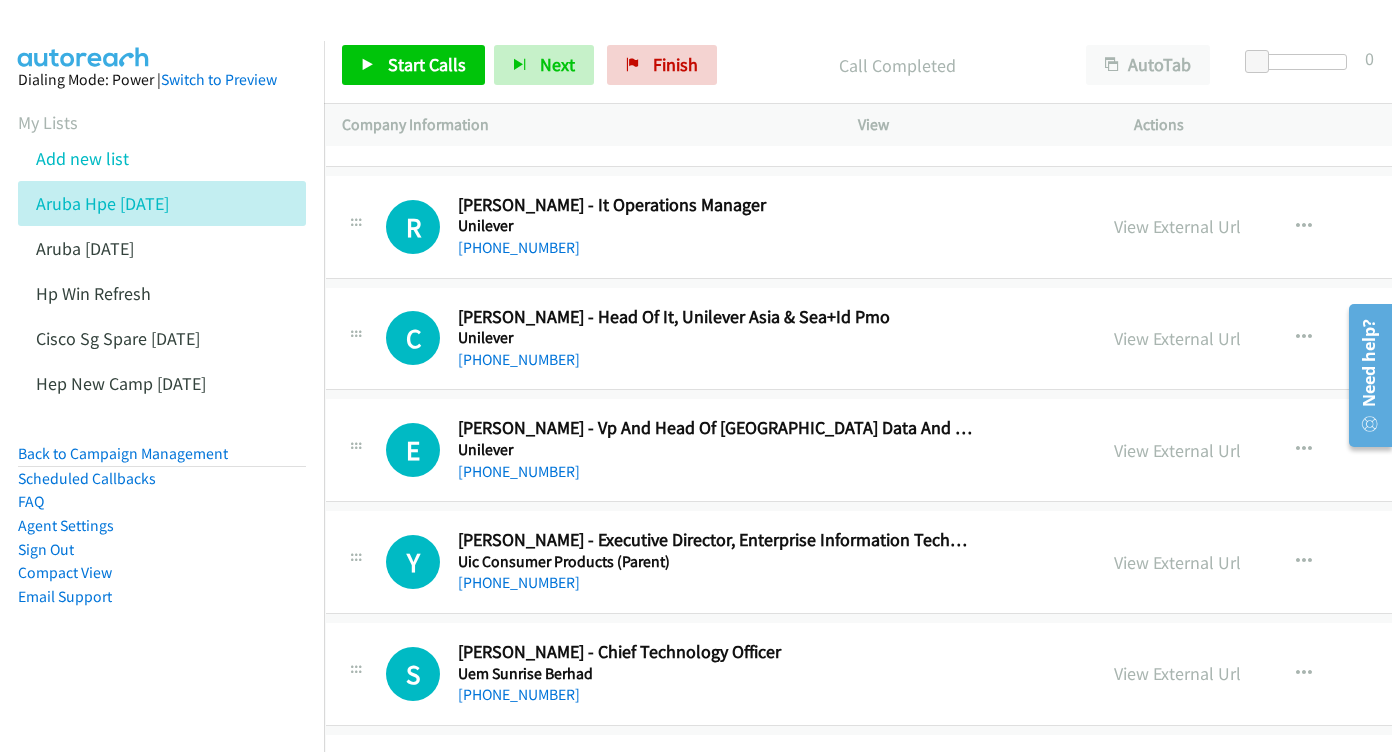 click on "View External Url
View External Url
Schedule/Manage Callback
Start Calls Here
Remove from list
Add to do not call list
Reset Call Status" at bounding box center [1297, 339] 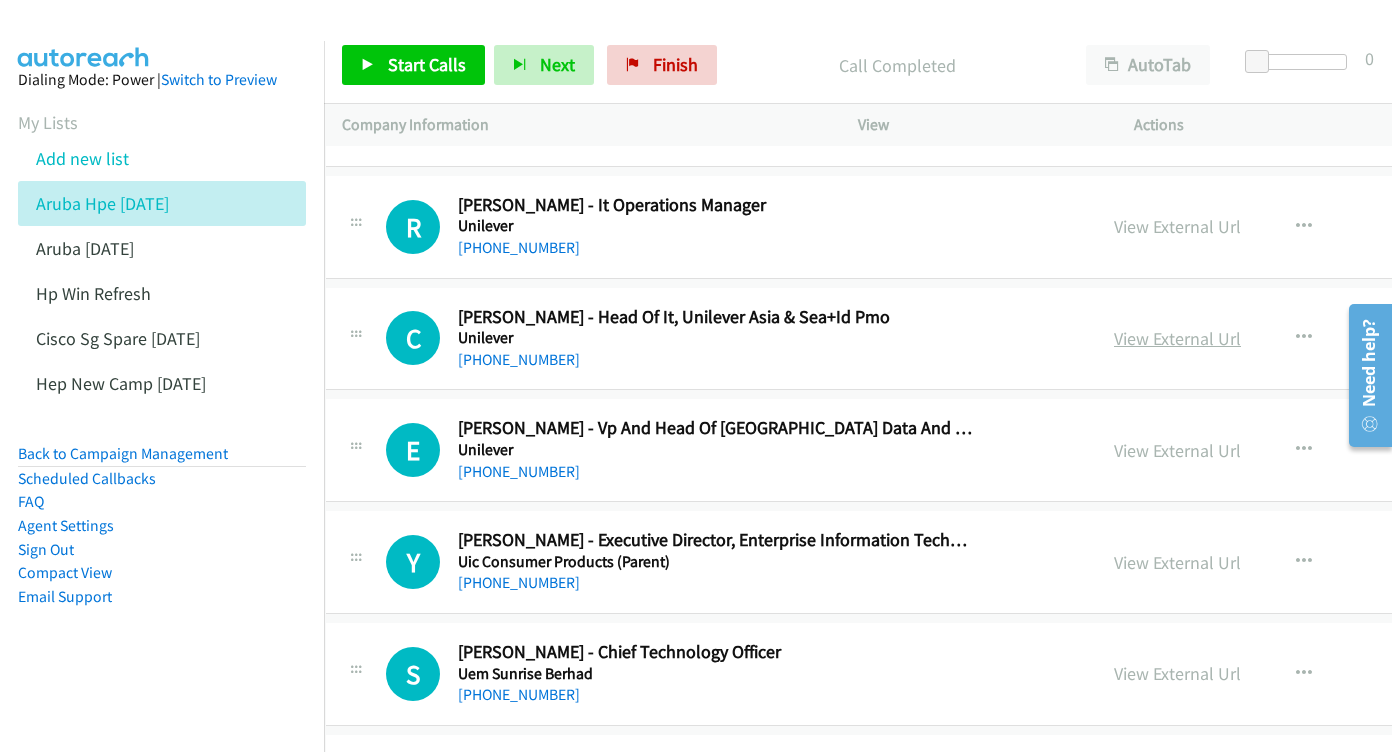 click on "View External Url" at bounding box center [1177, 338] 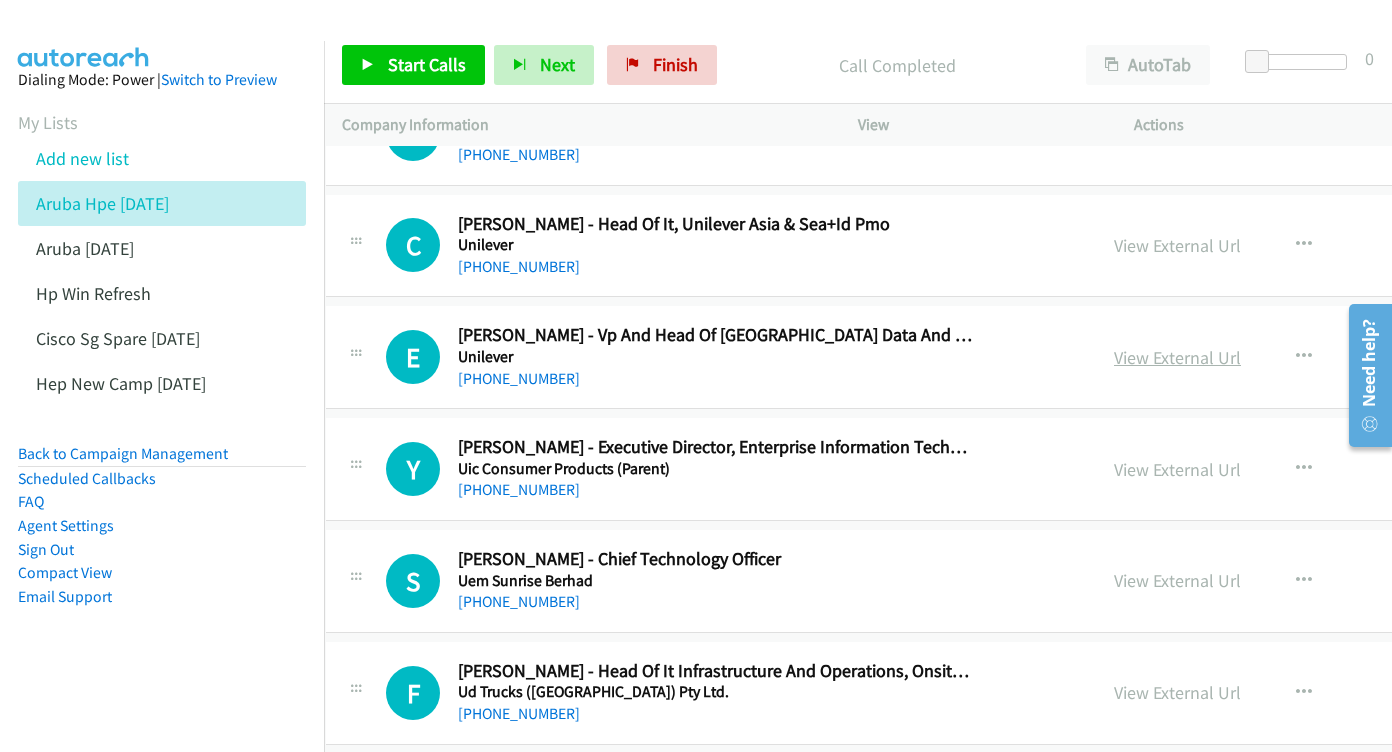scroll, scrollTop: 7750, scrollLeft: 16, axis: both 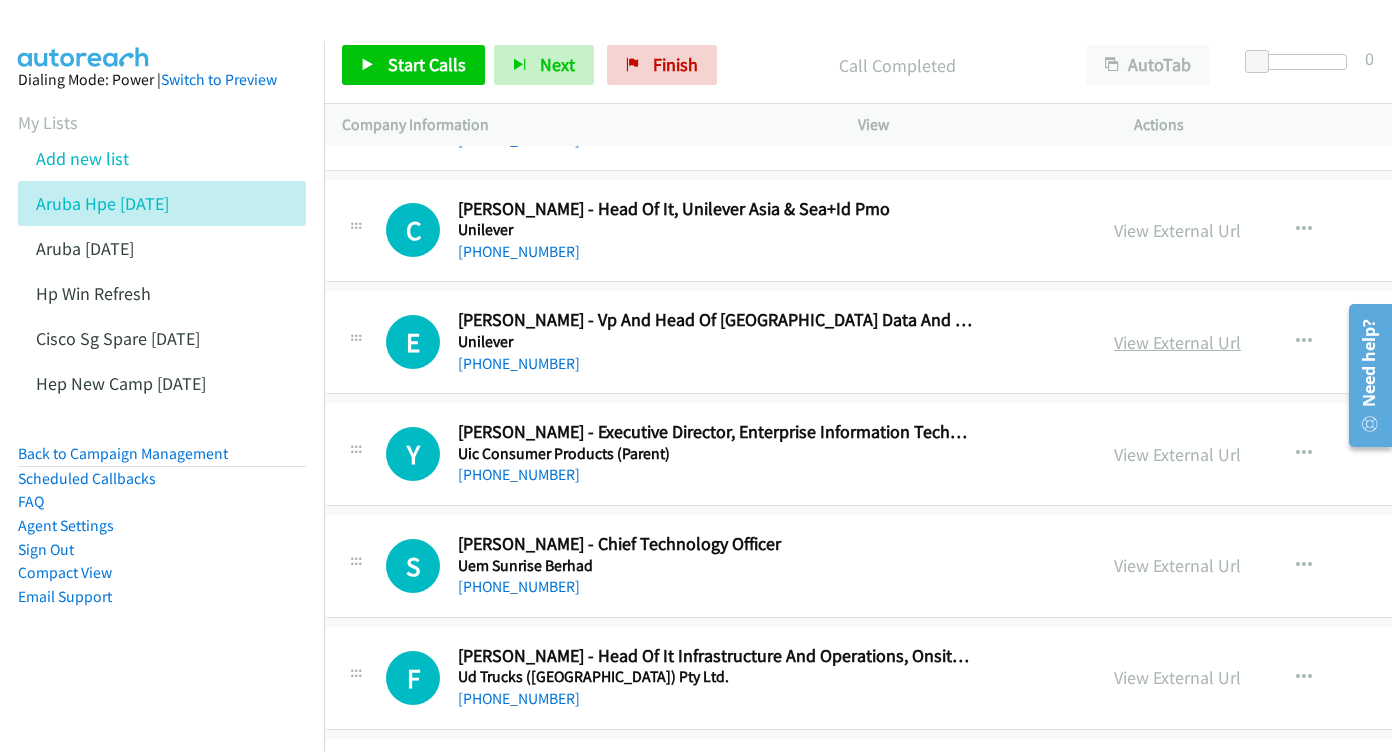 click on "View External Url" at bounding box center (1177, 342) 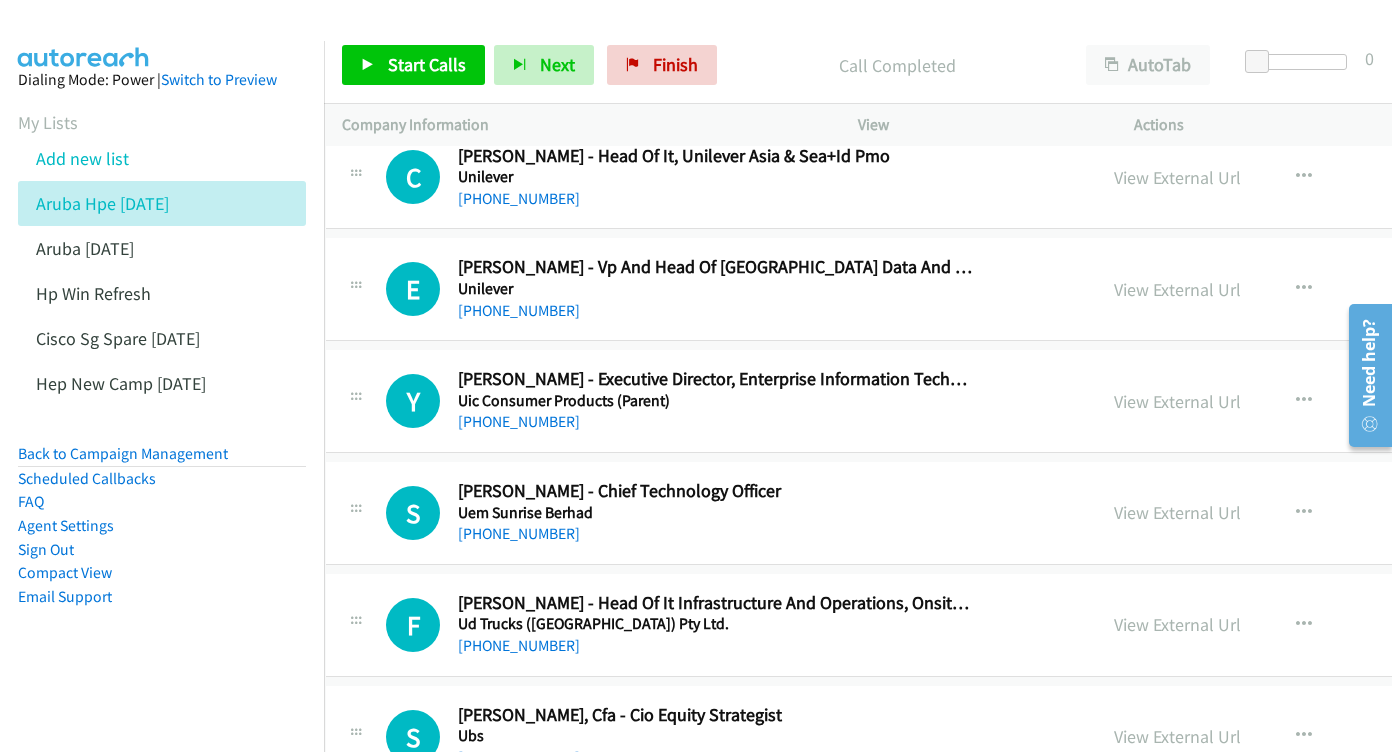 scroll, scrollTop: 7834, scrollLeft: 16, axis: both 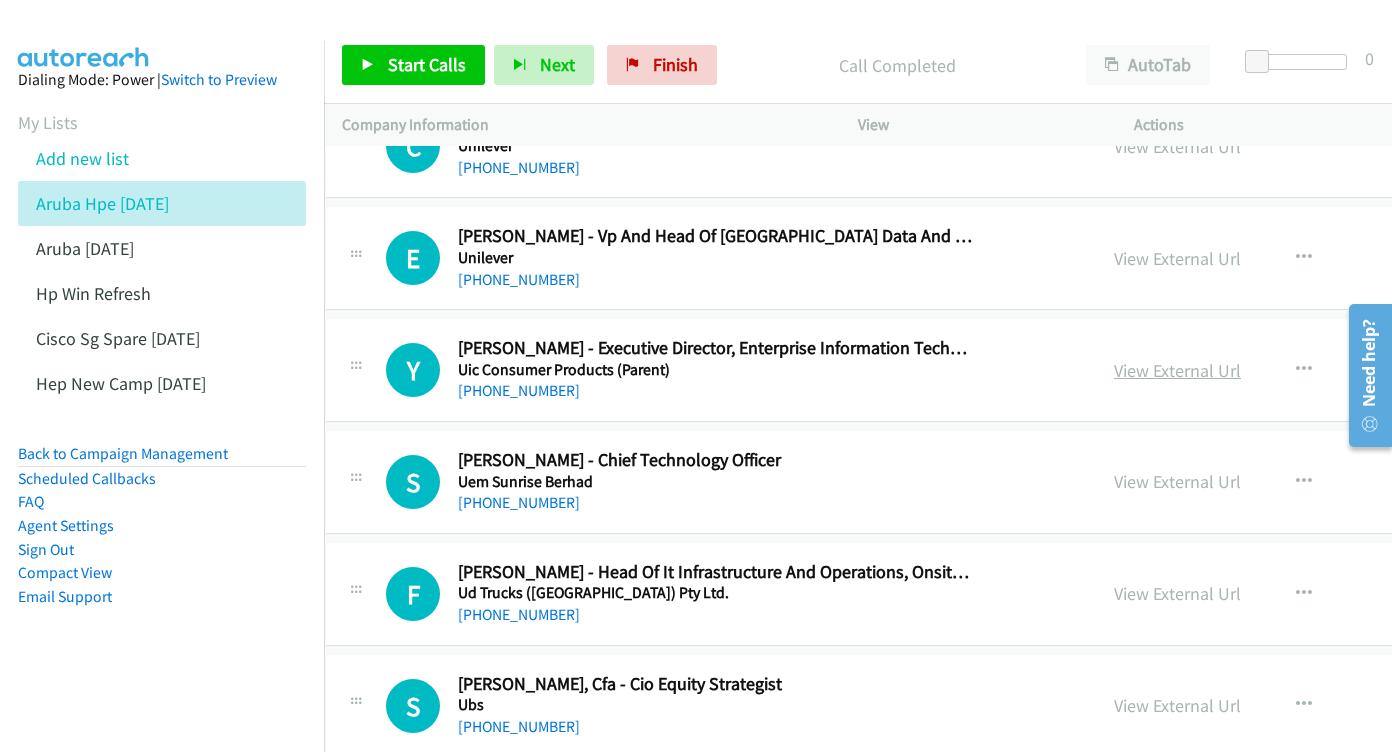 click on "View External Url" at bounding box center [1177, 370] 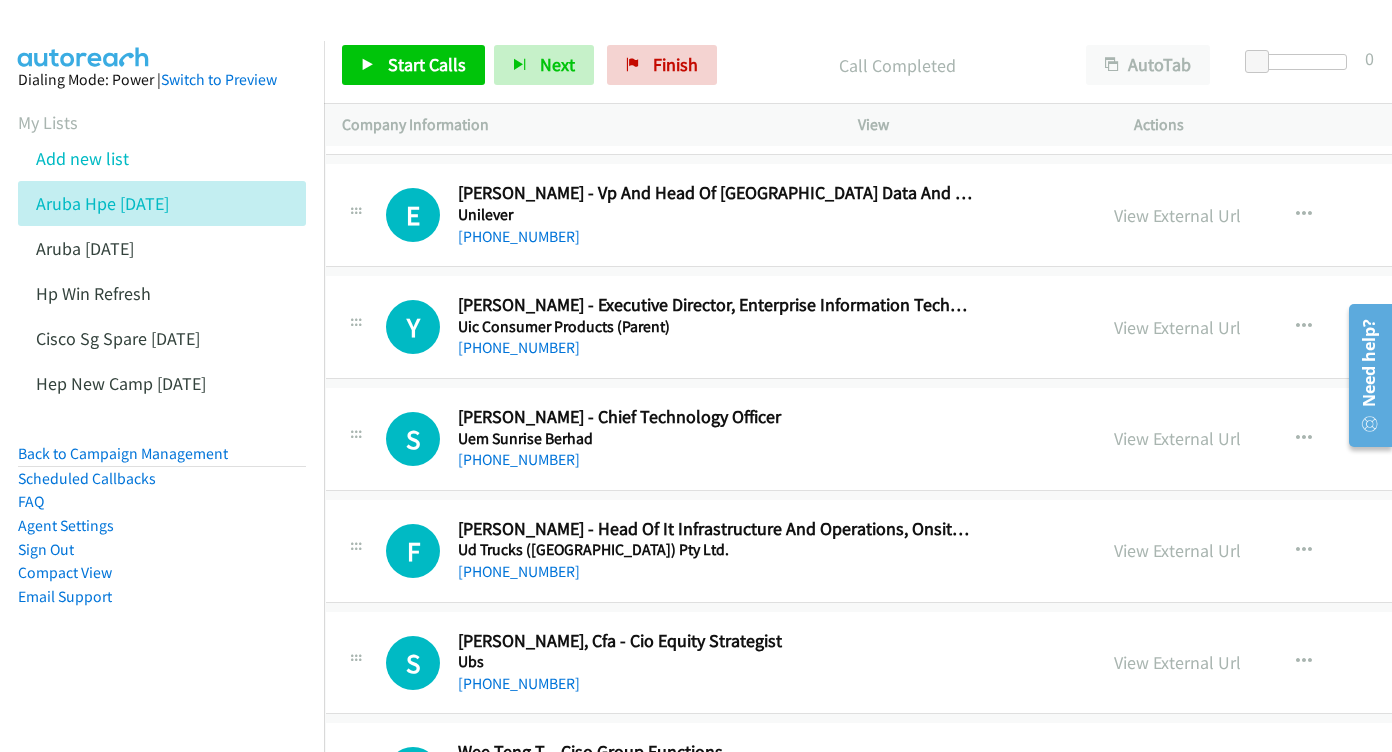 scroll, scrollTop: 7949, scrollLeft: 16, axis: both 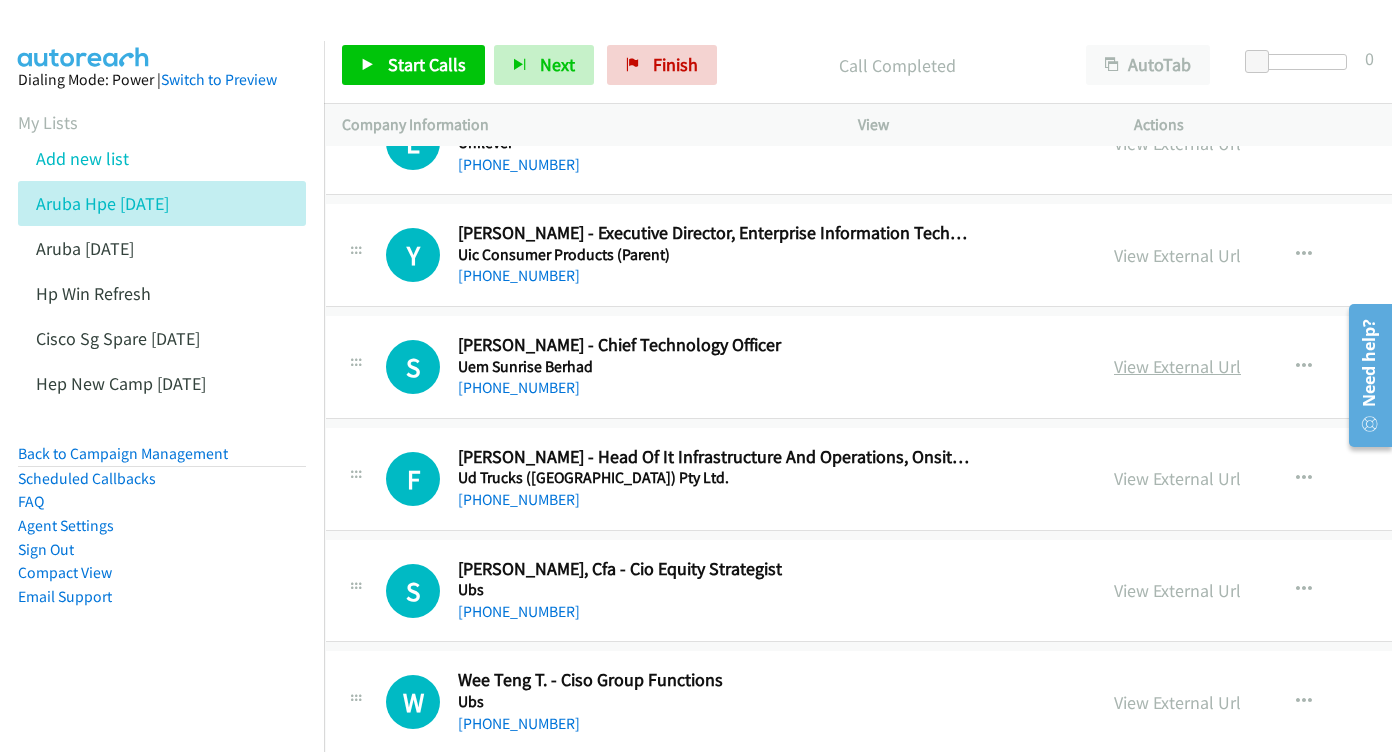 click on "View External Url" at bounding box center (1177, 366) 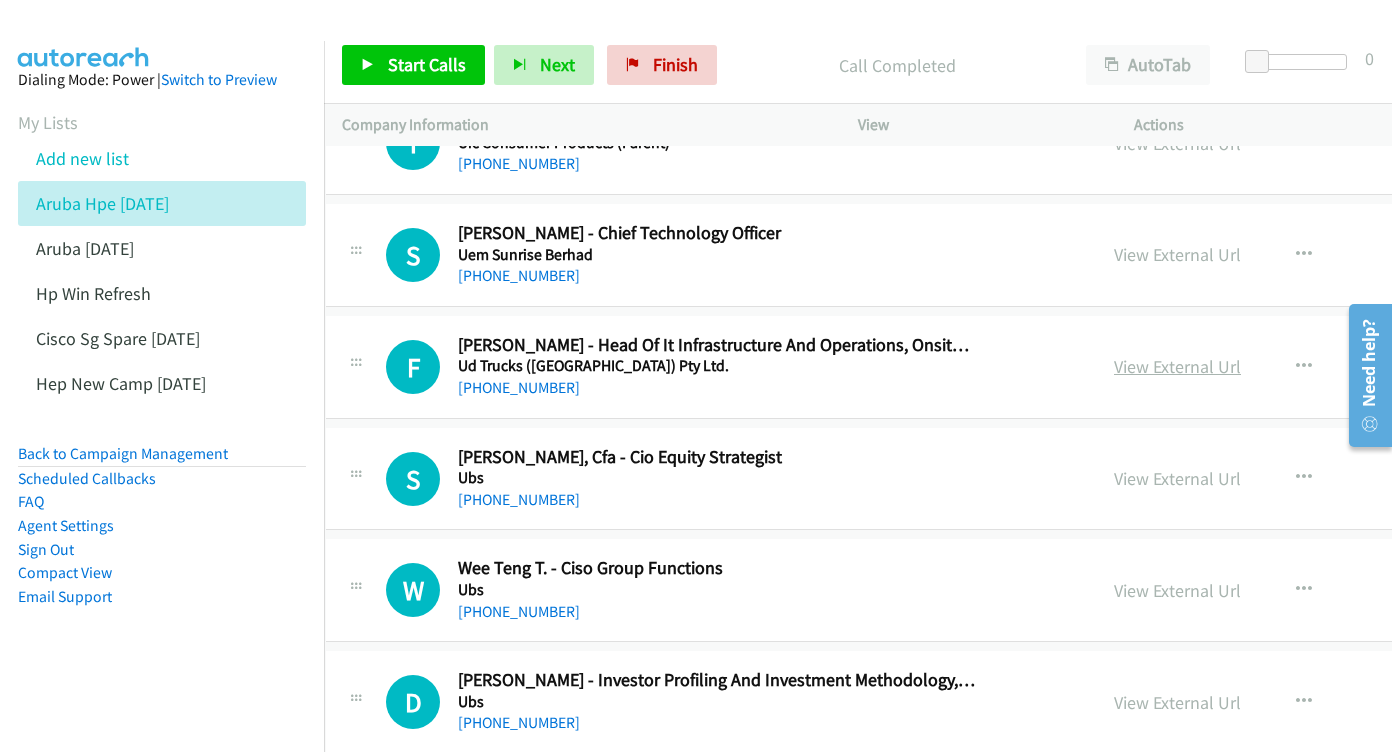 scroll, scrollTop: 8064, scrollLeft: 16, axis: both 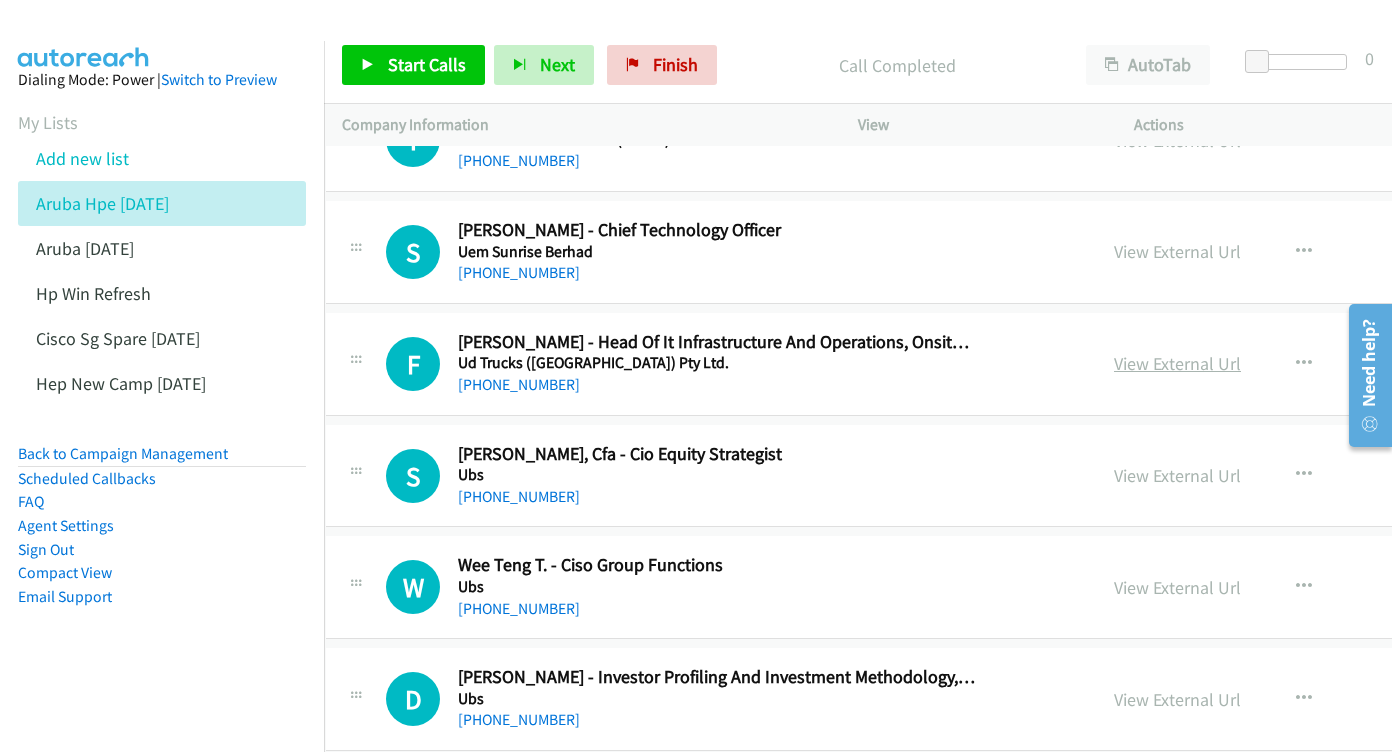 click on "View External Url" at bounding box center (1177, 363) 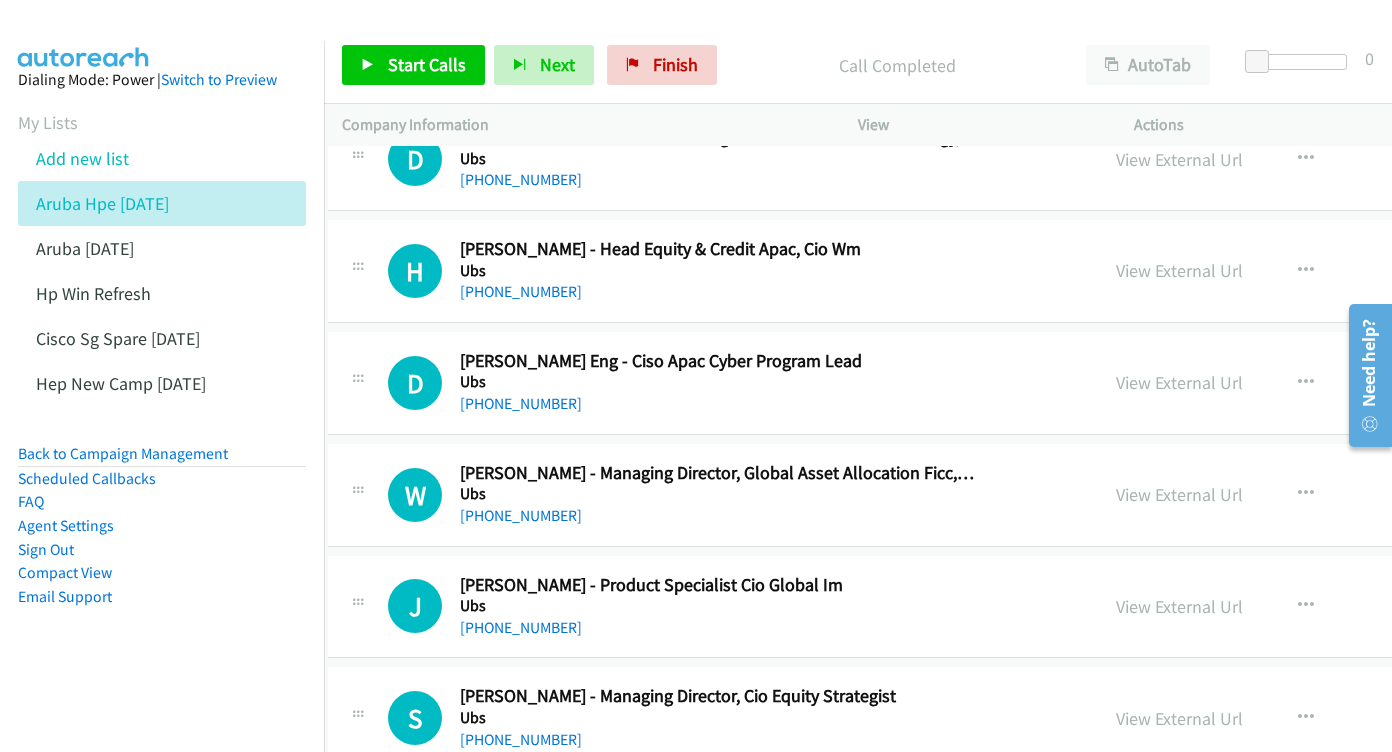 scroll, scrollTop: 8605, scrollLeft: 14, axis: both 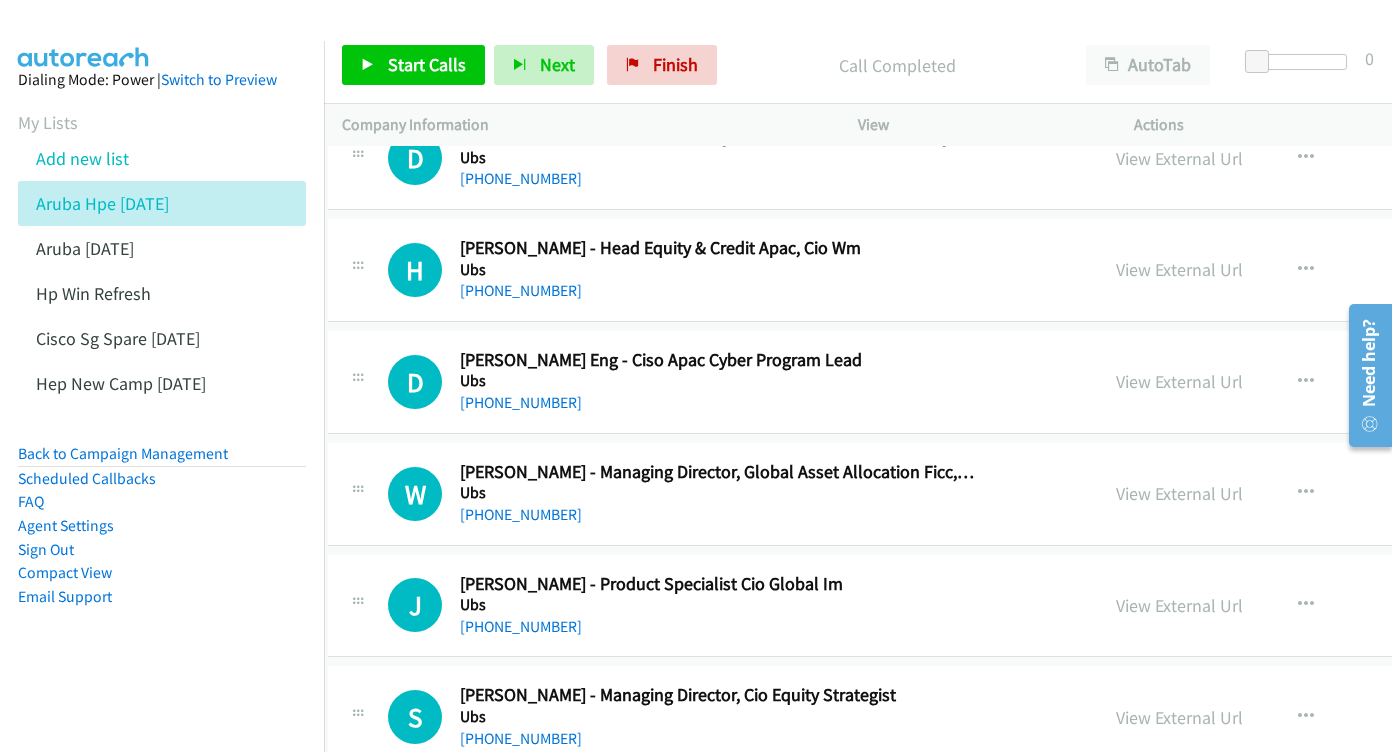 click on "View External Url" at bounding box center (1179, 381) 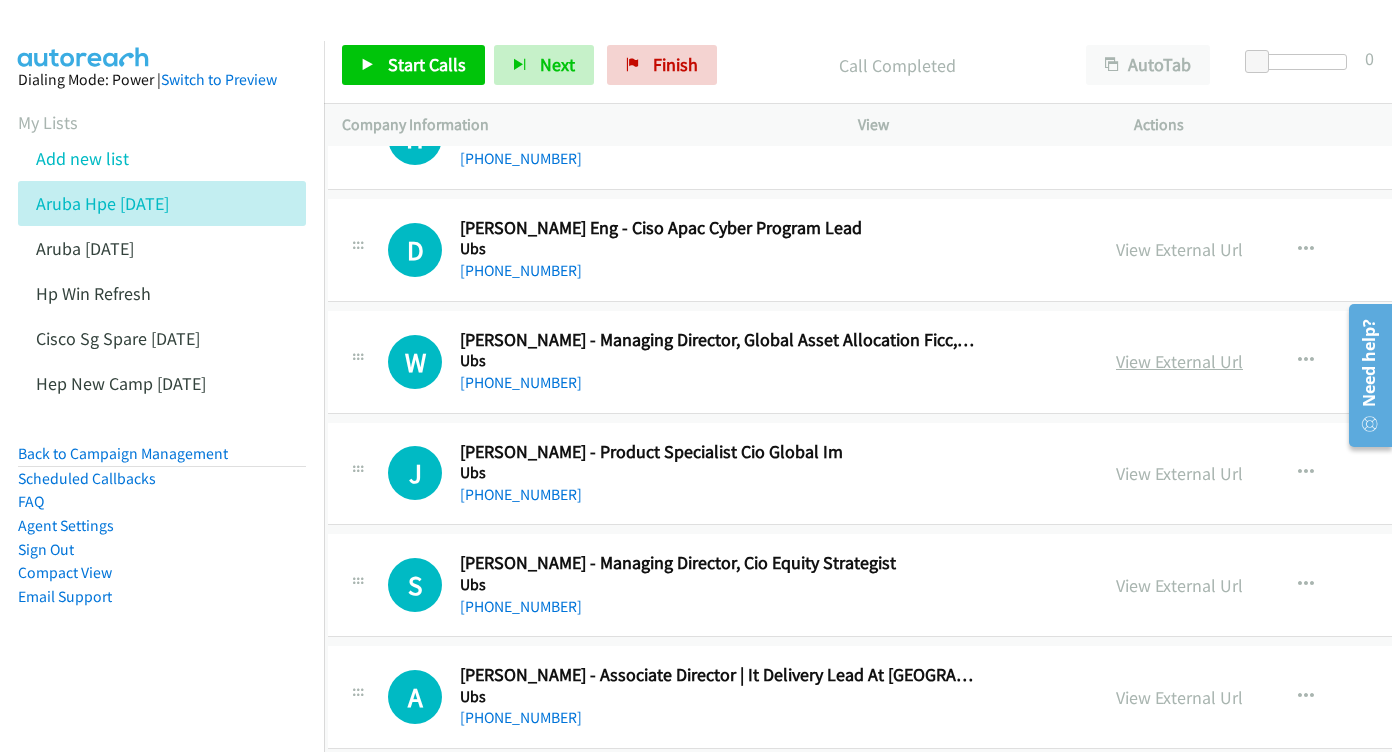 scroll, scrollTop: 8724, scrollLeft: 14, axis: both 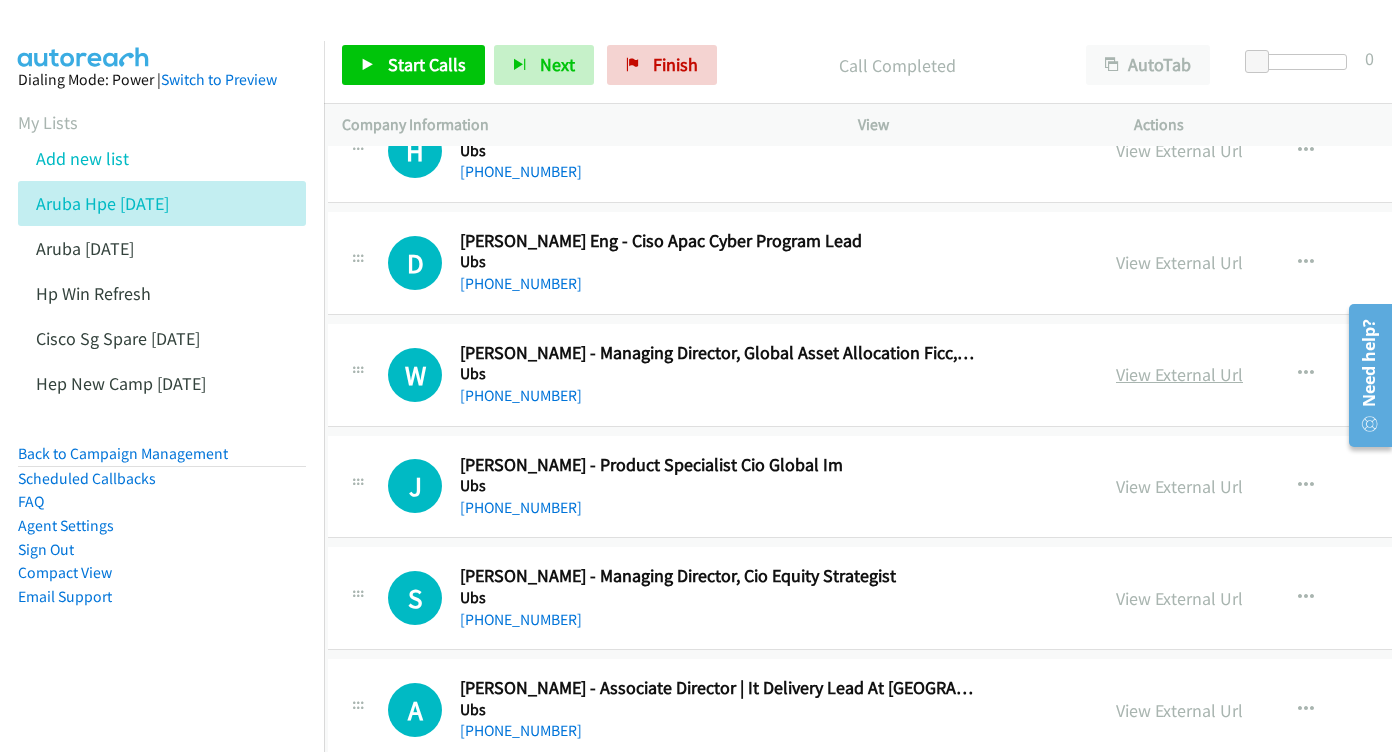 click on "View External Url" at bounding box center [1179, 374] 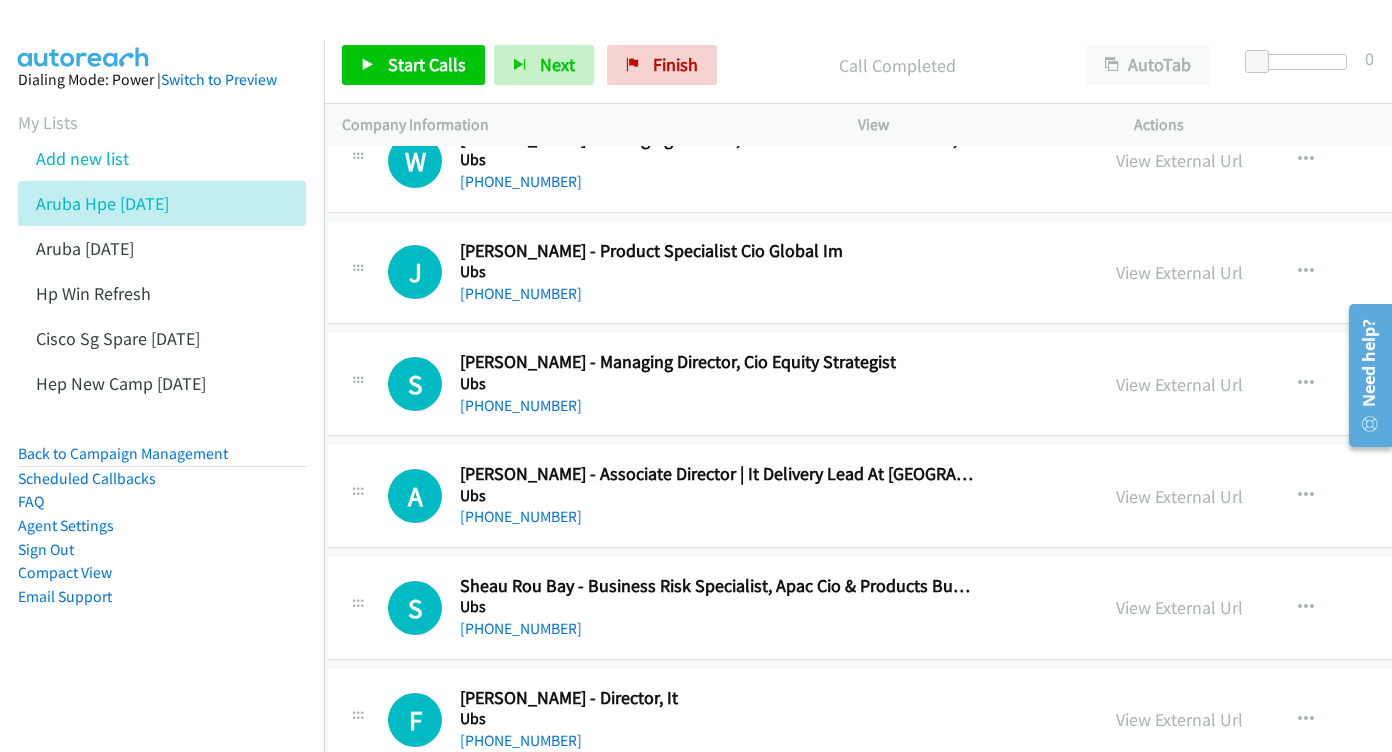 scroll, scrollTop: 8980, scrollLeft: 14, axis: both 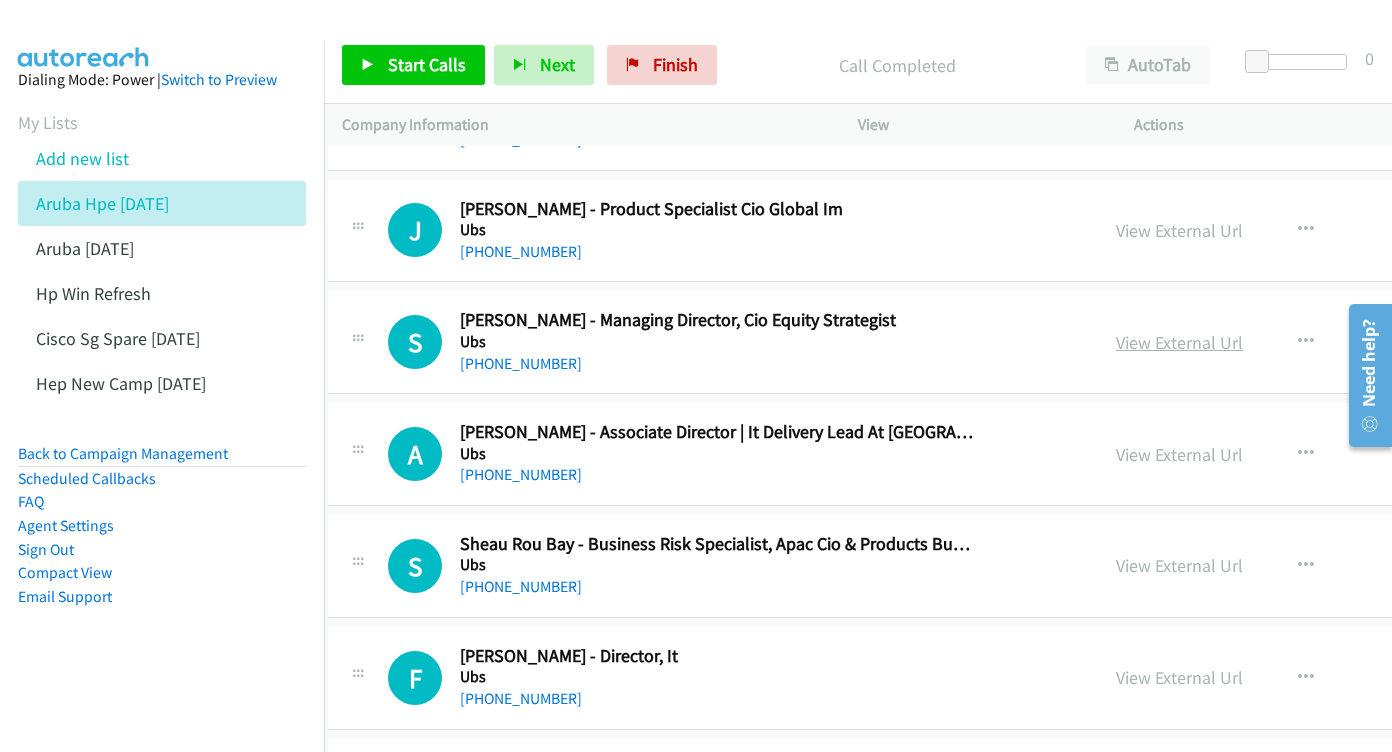 click on "View External Url" at bounding box center [1179, 342] 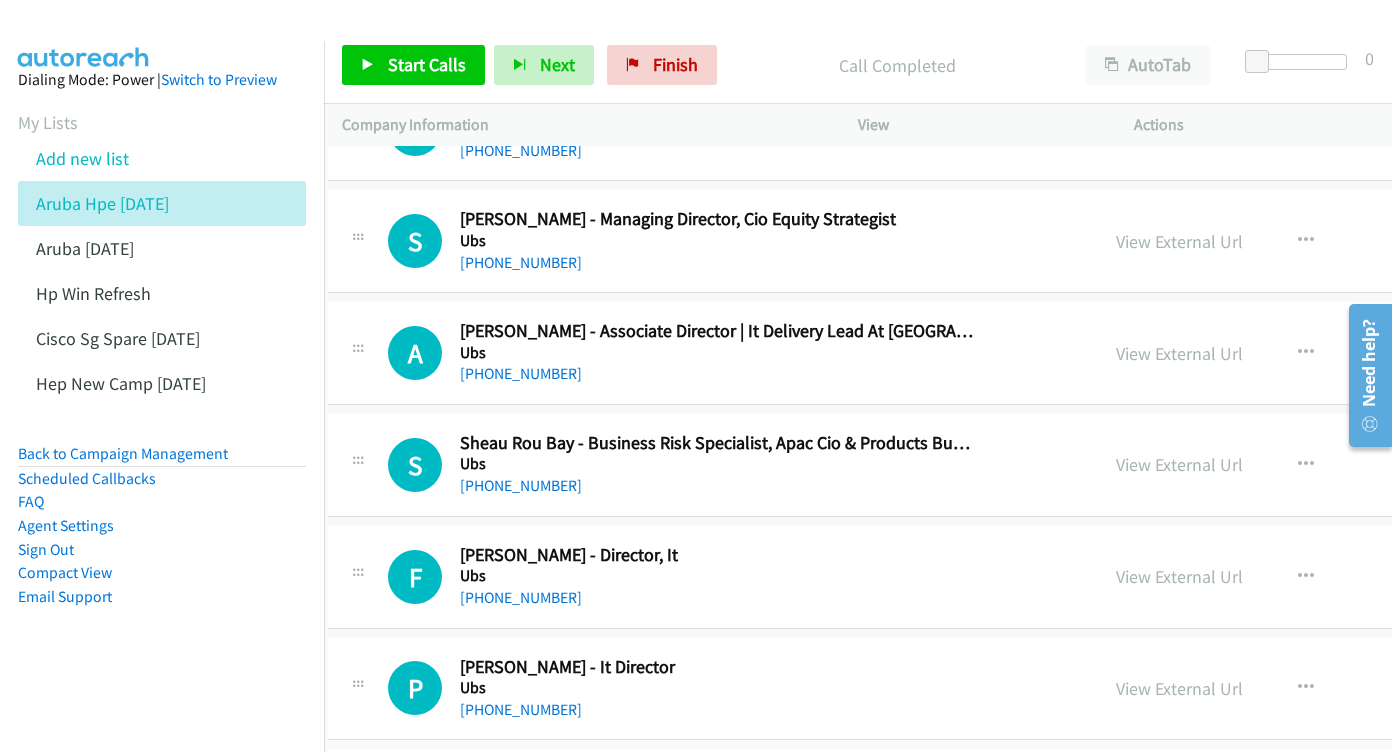 scroll, scrollTop: 9084, scrollLeft: 14, axis: both 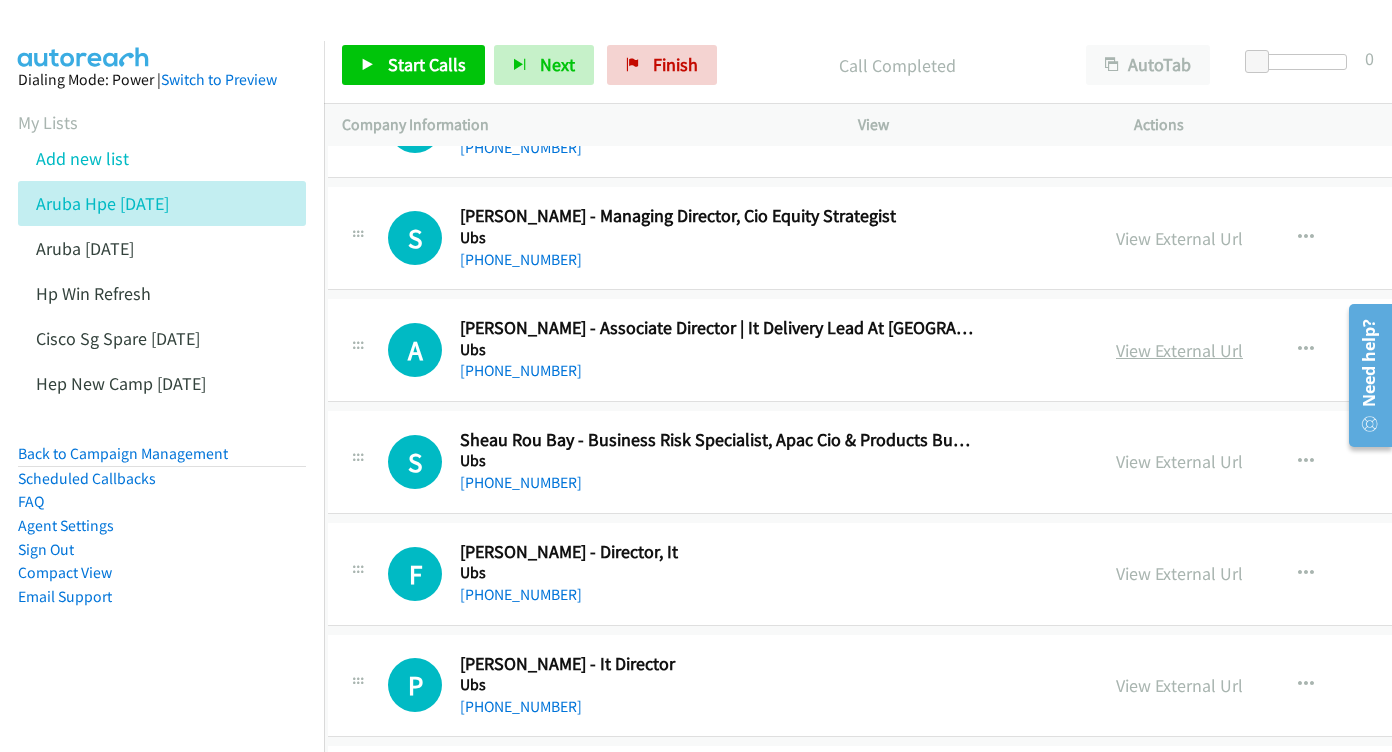 click on "View External Url" at bounding box center (1179, 350) 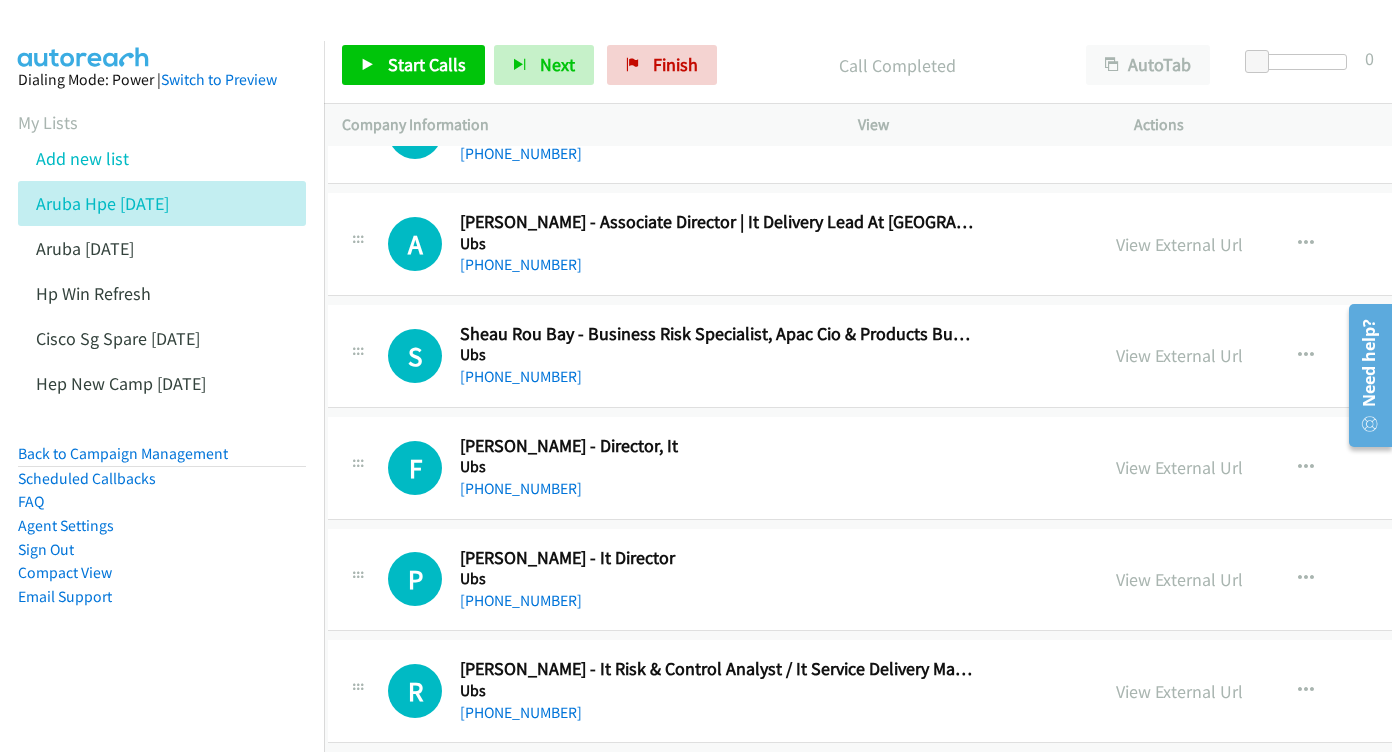 scroll, scrollTop: 9281, scrollLeft: 14, axis: both 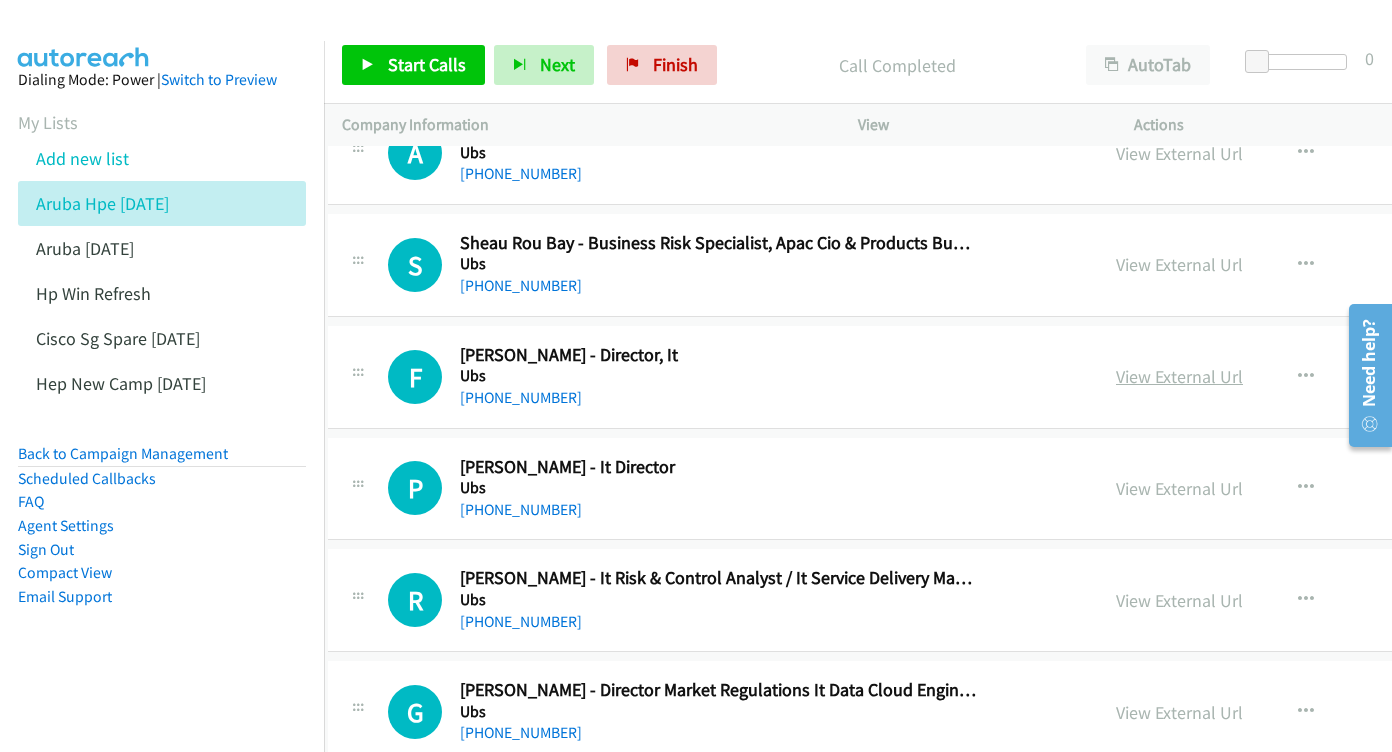 click on "View External Url" at bounding box center [1179, 376] 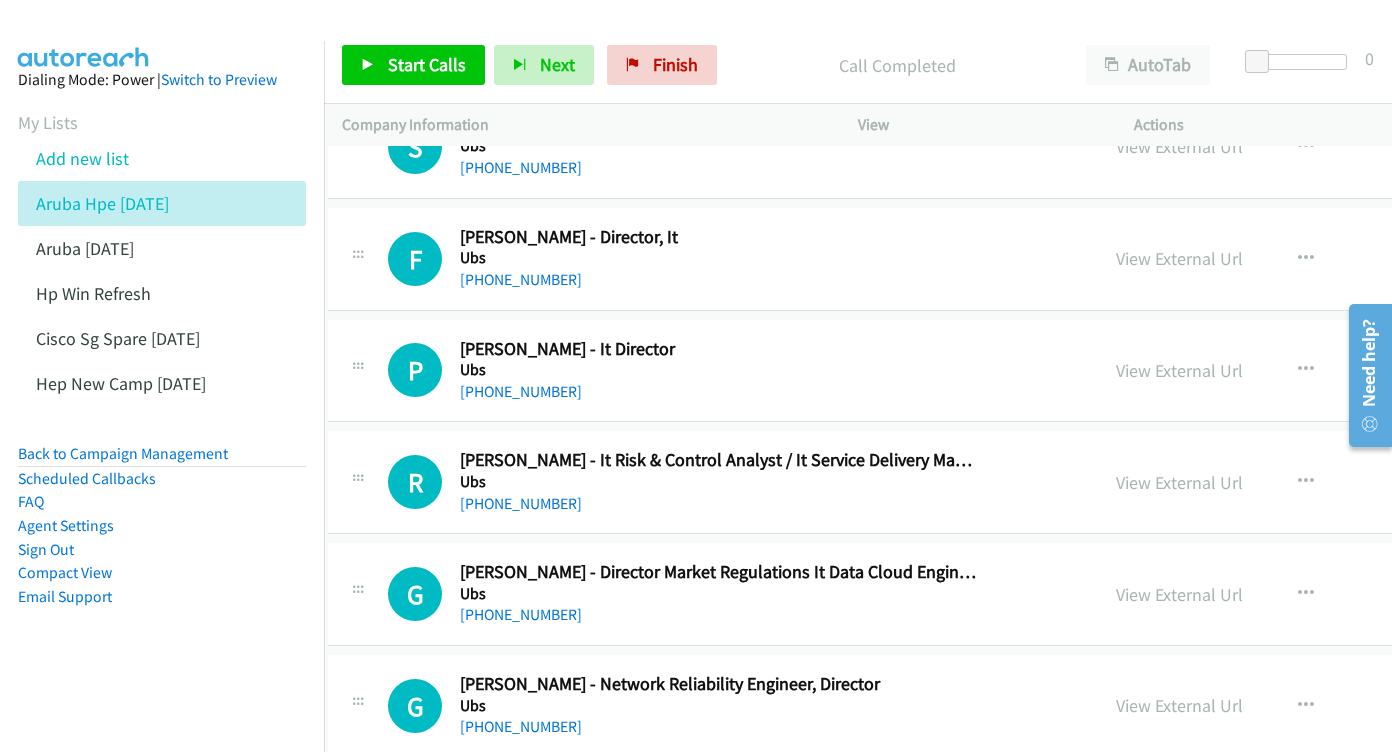 scroll, scrollTop: 9404, scrollLeft: 14, axis: both 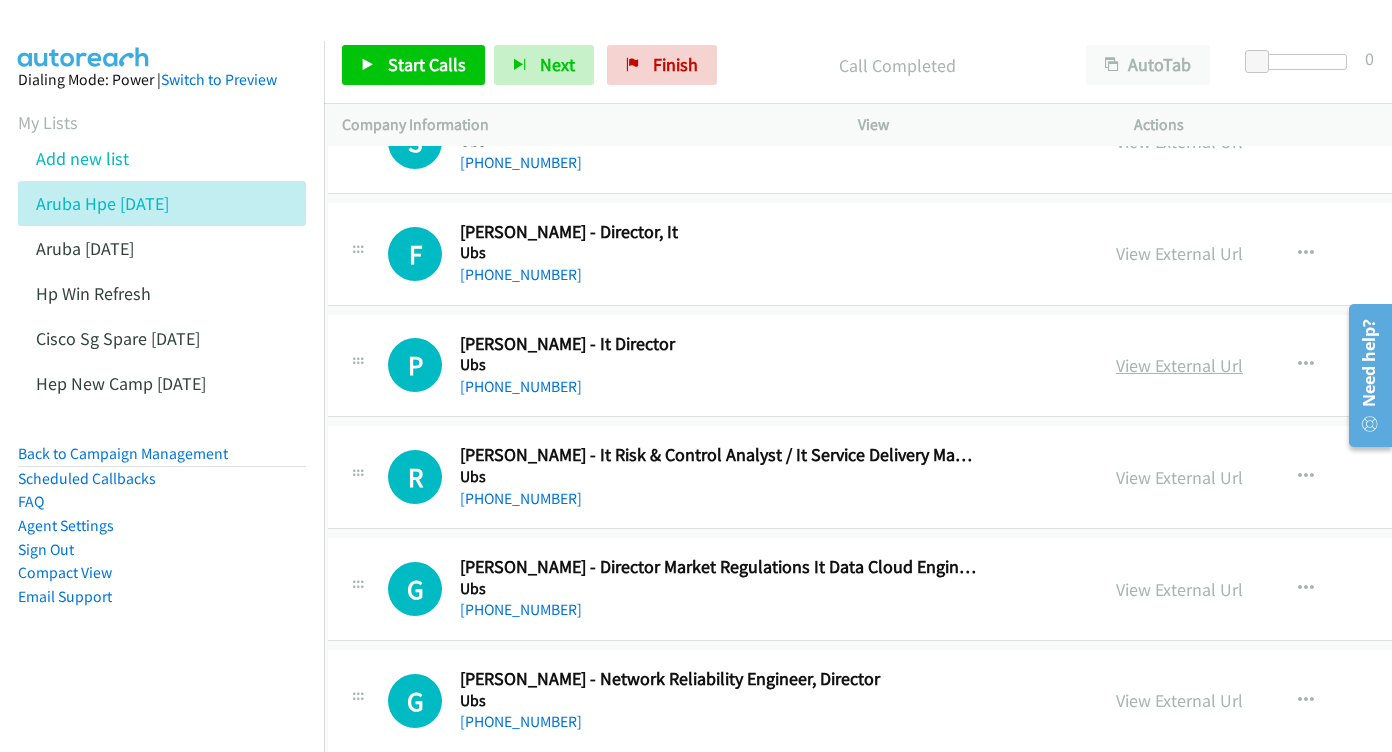 click on "View External Url" at bounding box center (1179, 365) 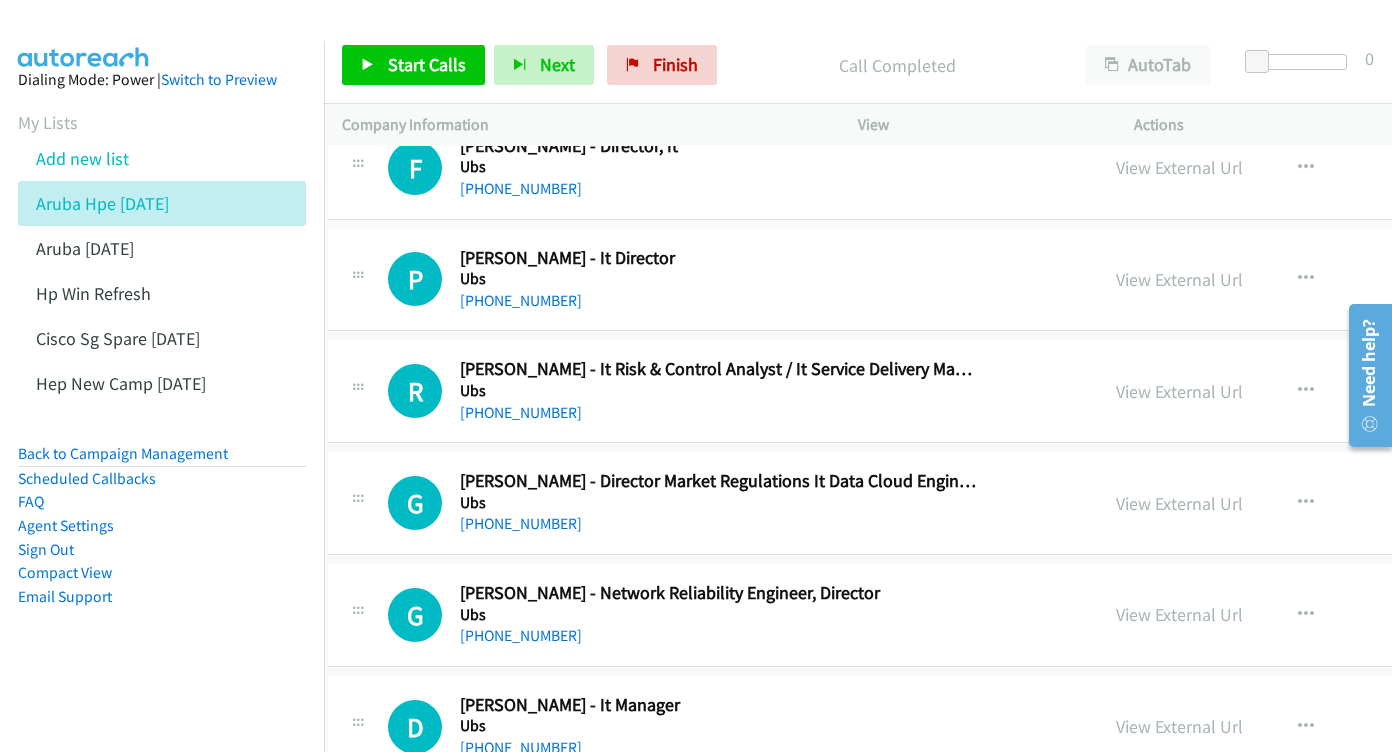 scroll, scrollTop: 9491, scrollLeft: 14, axis: both 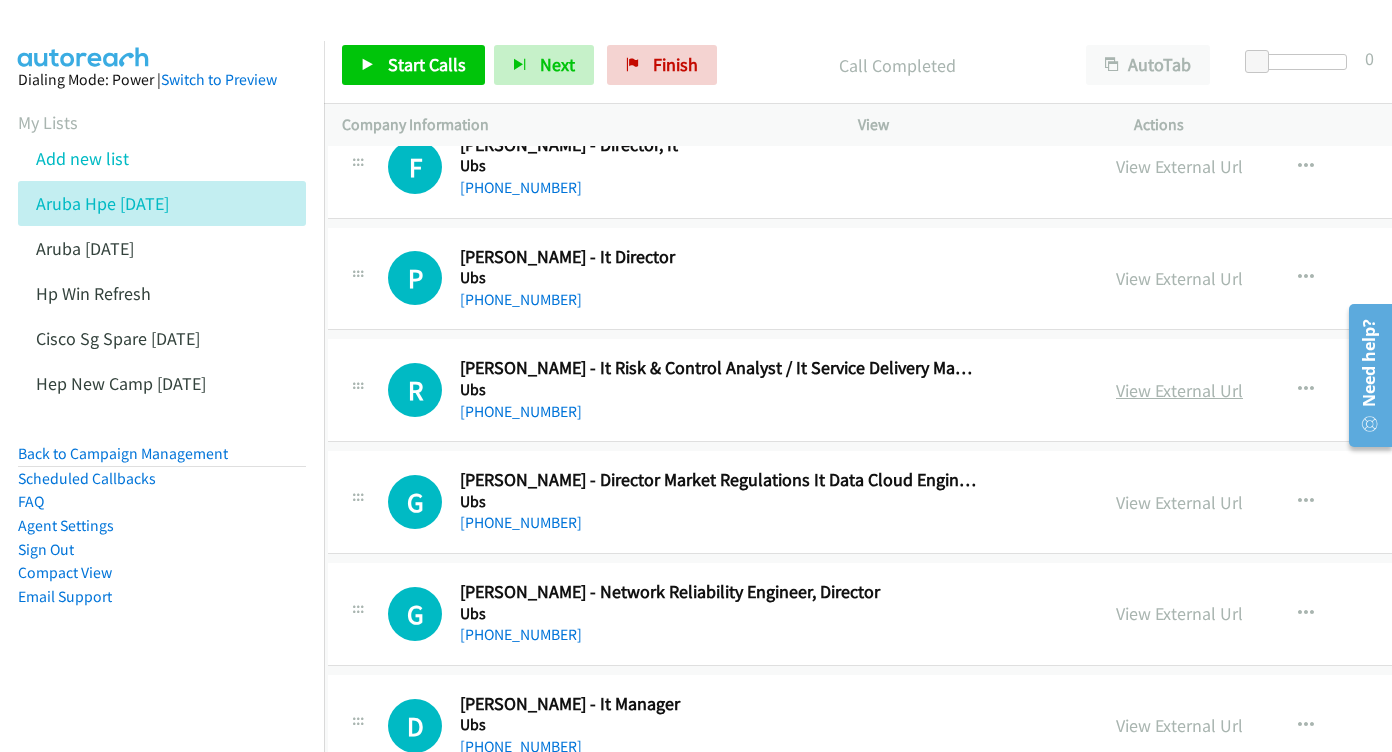 click on "View External Url" at bounding box center [1179, 390] 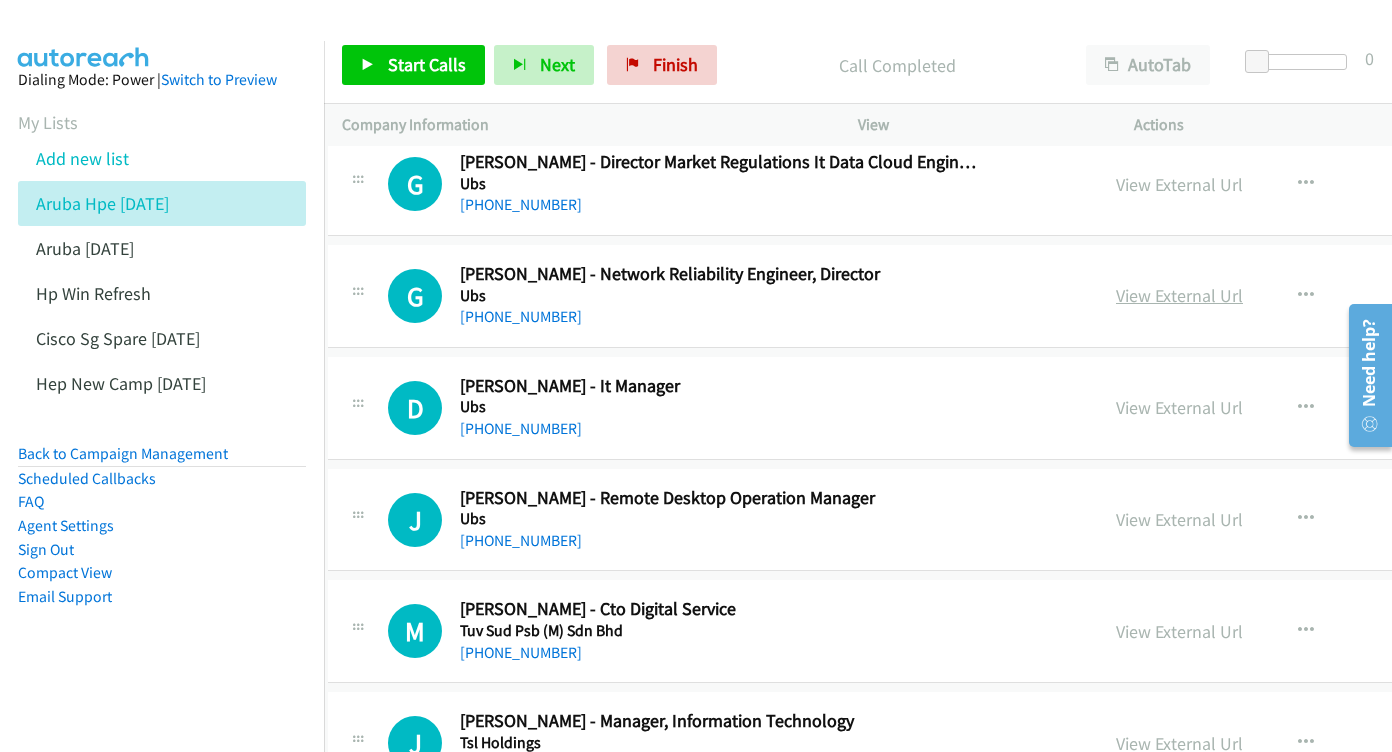 scroll, scrollTop: 9812, scrollLeft: 14, axis: both 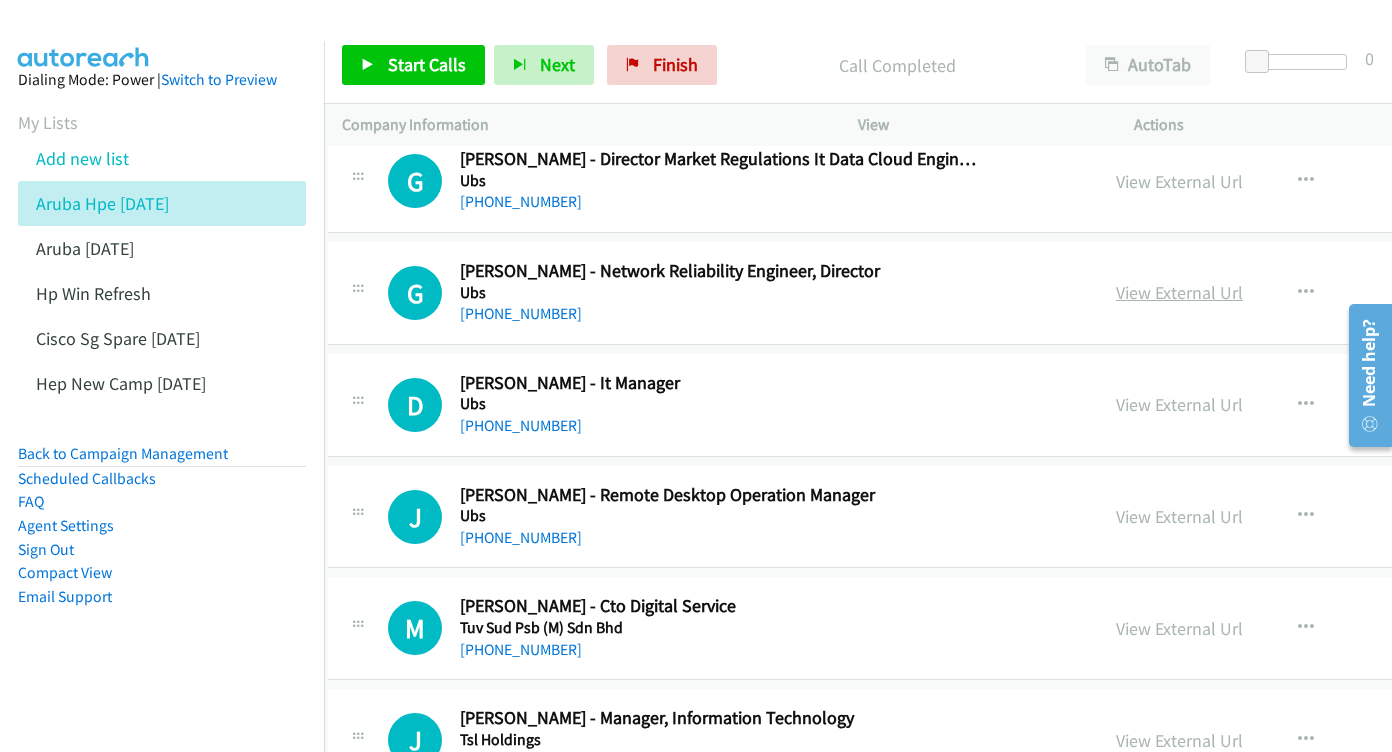click on "View External Url" at bounding box center (1179, 404) 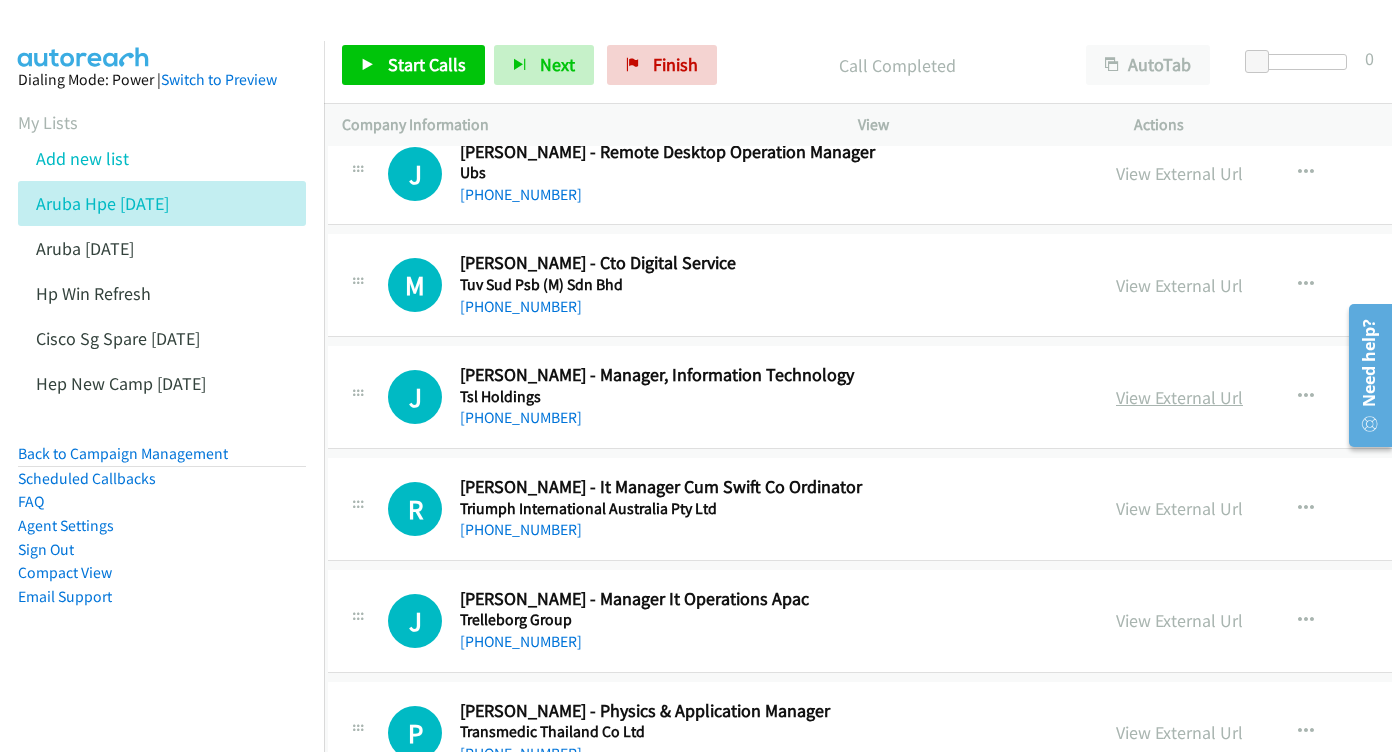 scroll, scrollTop: 10155, scrollLeft: 14, axis: both 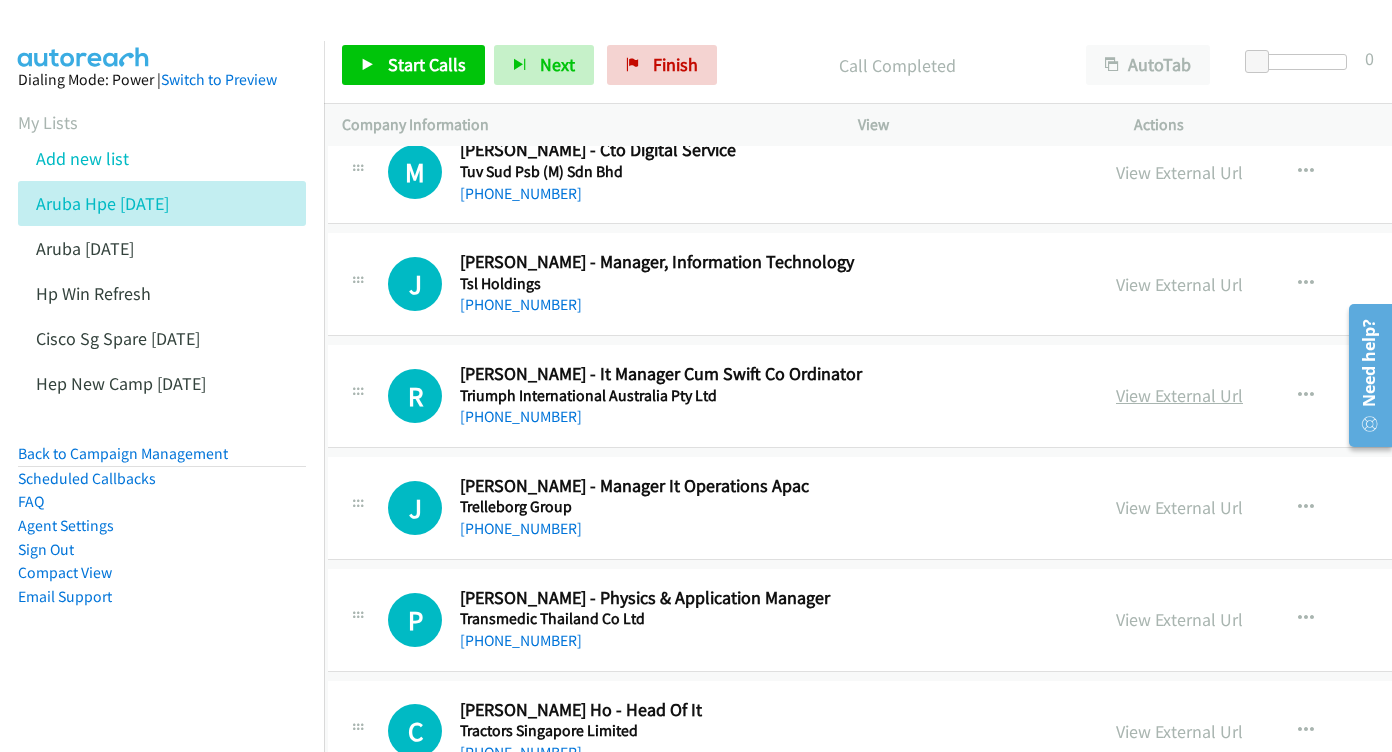 click on "View External Url" at bounding box center [1179, 395] 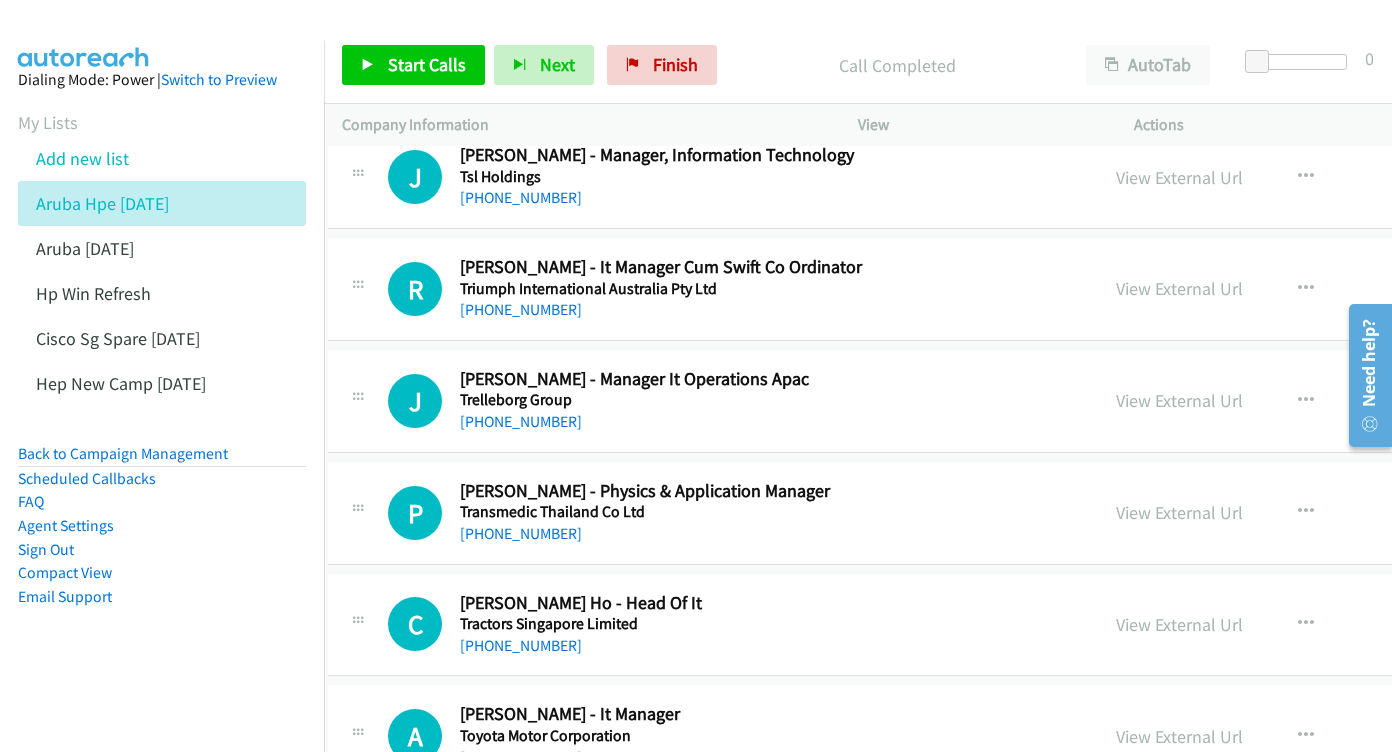 scroll, scrollTop: 10378, scrollLeft: 14, axis: both 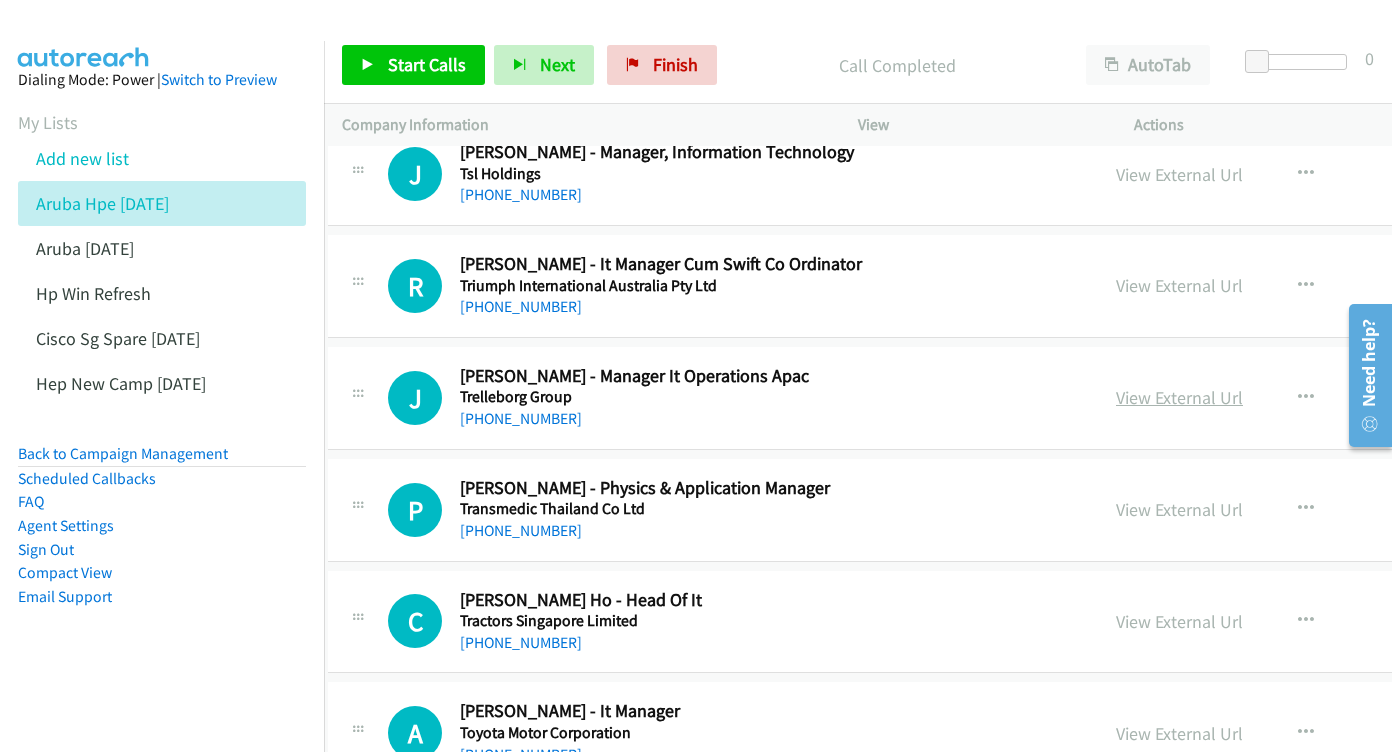 click on "View External Url" at bounding box center (1179, 397) 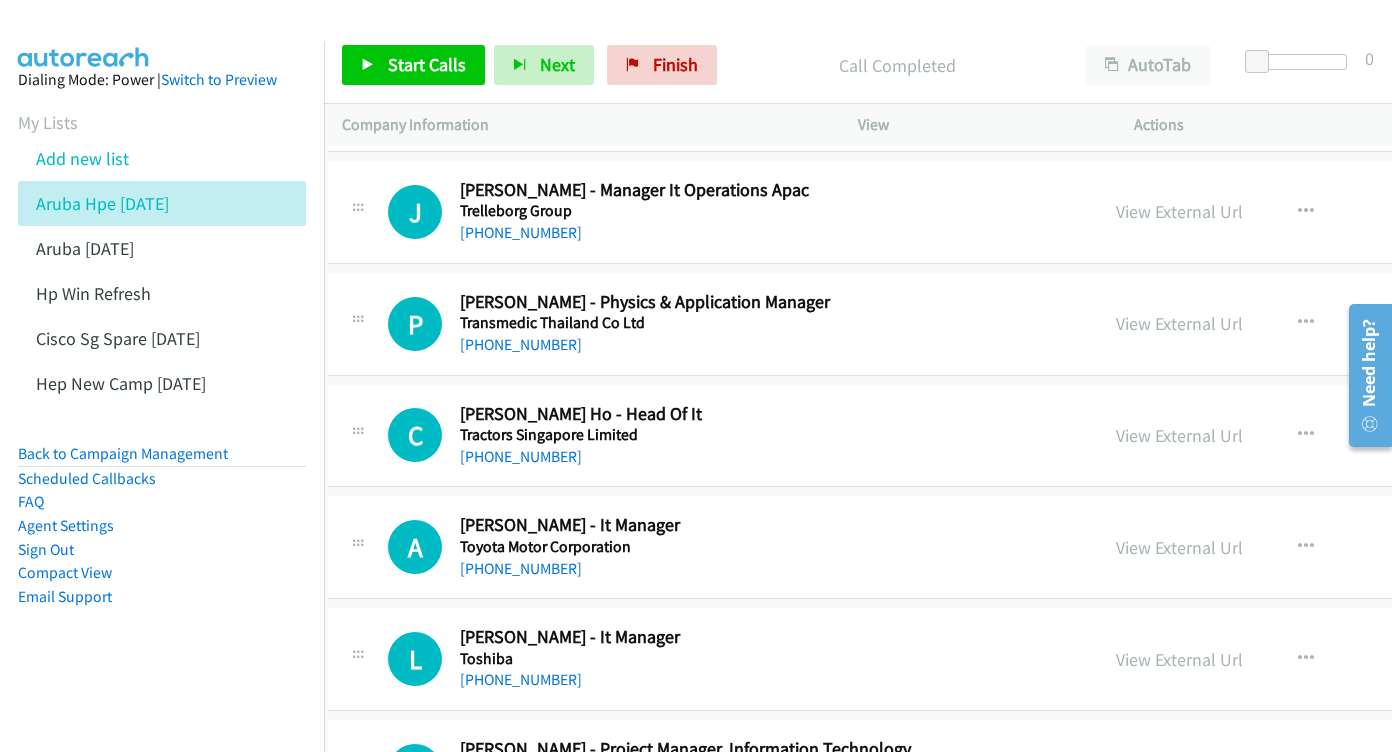 scroll, scrollTop: 10605, scrollLeft: 14, axis: both 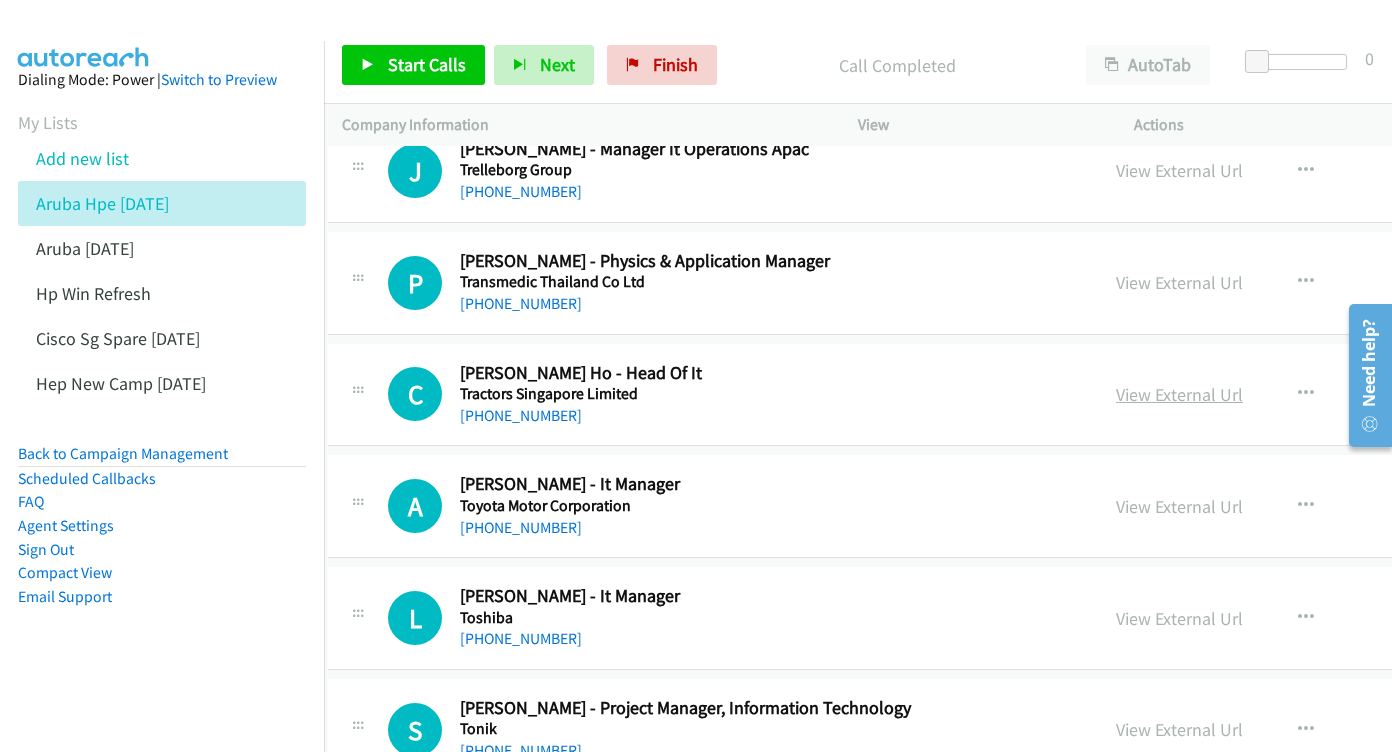click on "View External Url" at bounding box center (1179, 394) 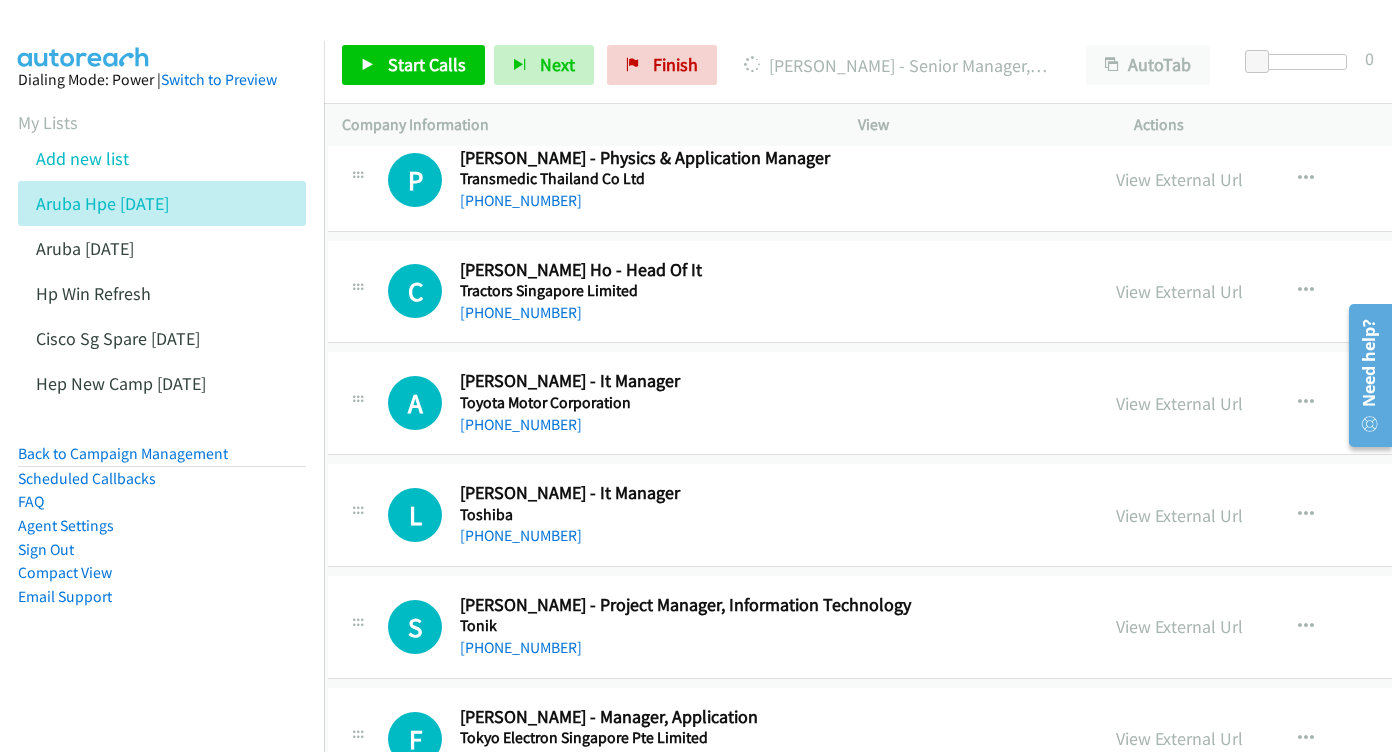 scroll, scrollTop: 10715, scrollLeft: 14, axis: both 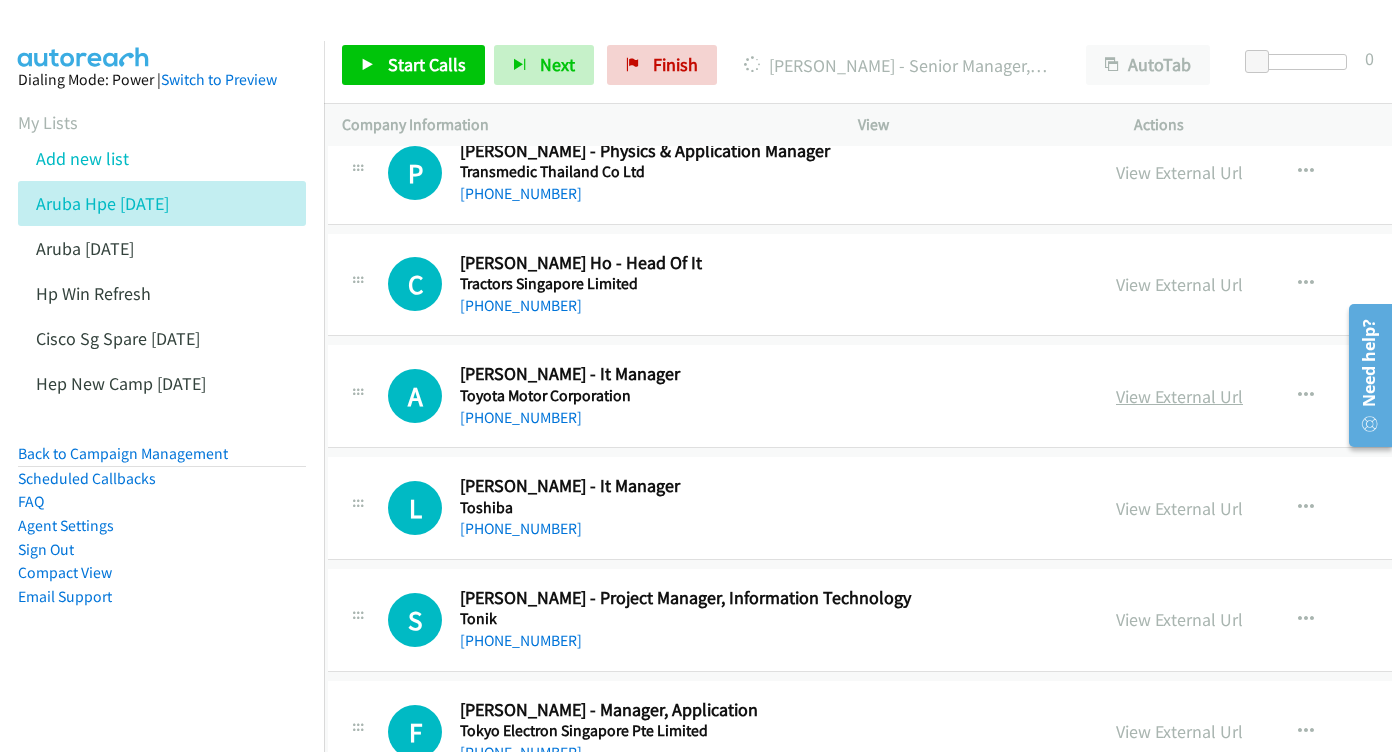 click on "View External Url" at bounding box center [1179, 396] 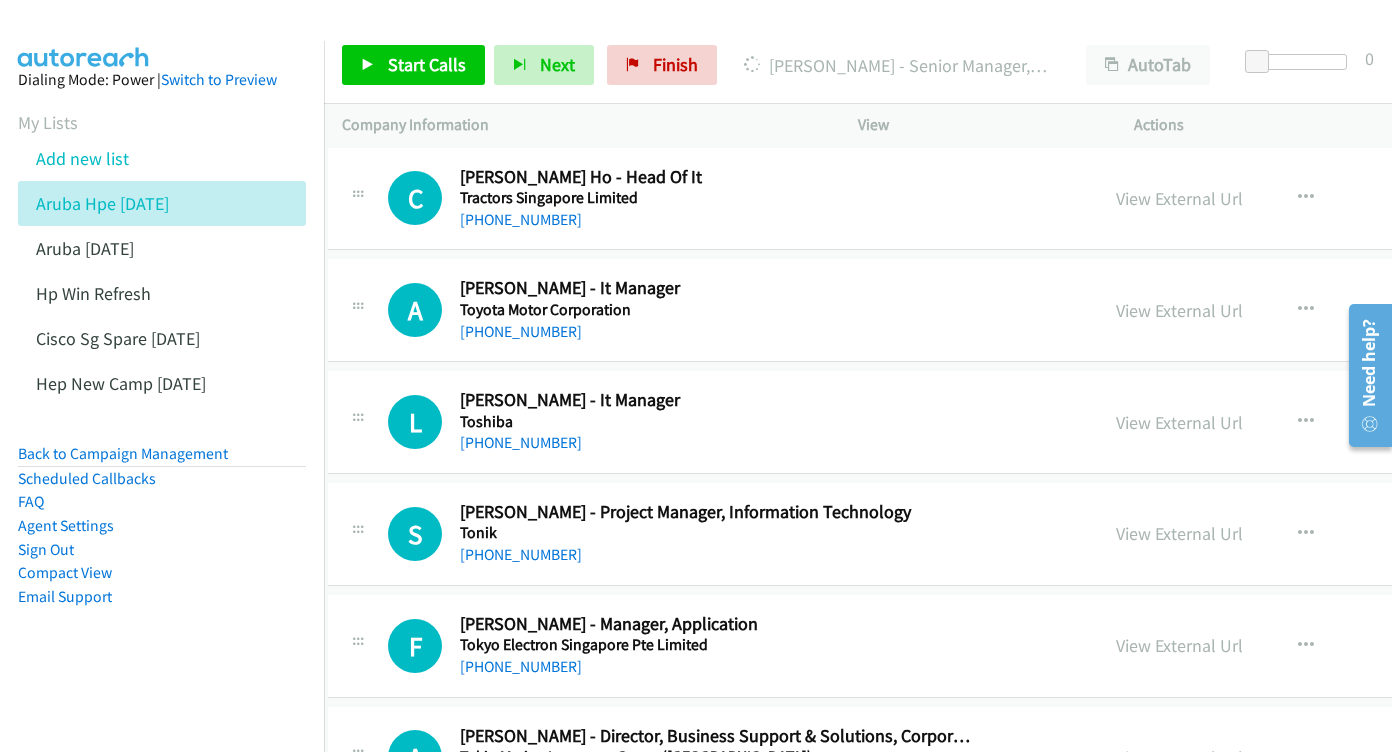 scroll, scrollTop: 10825, scrollLeft: 14, axis: both 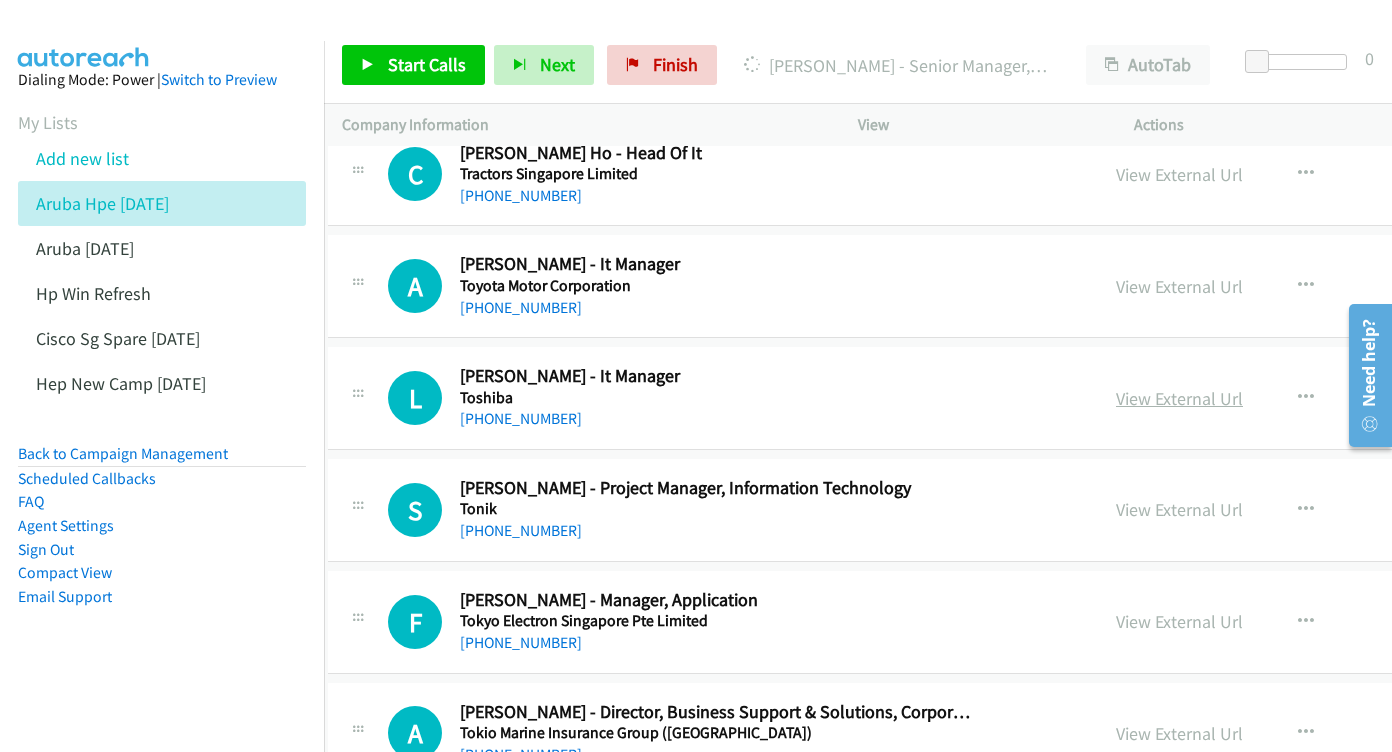 click on "View External Url" at bounding box center [1179, 398] 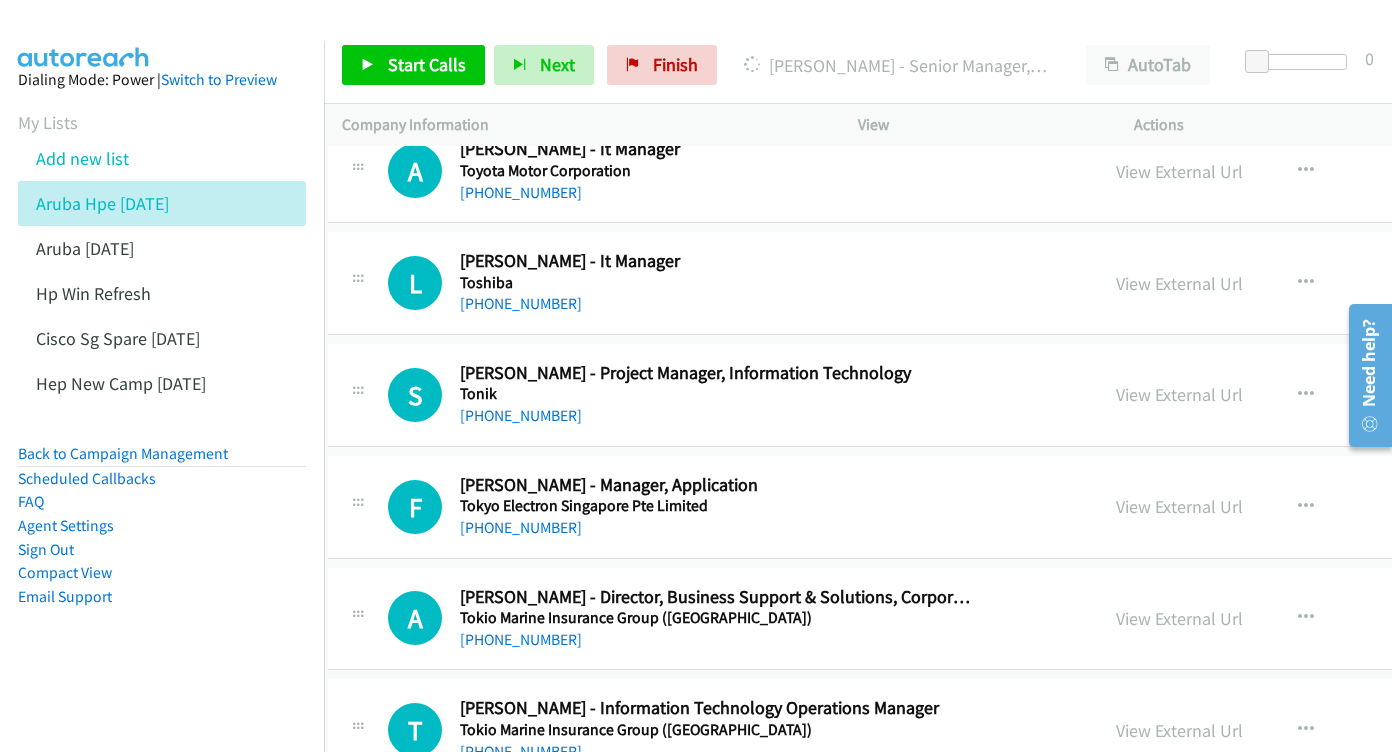 scroll, scrollTop: 10941, scrollLeft: 14, axis: both 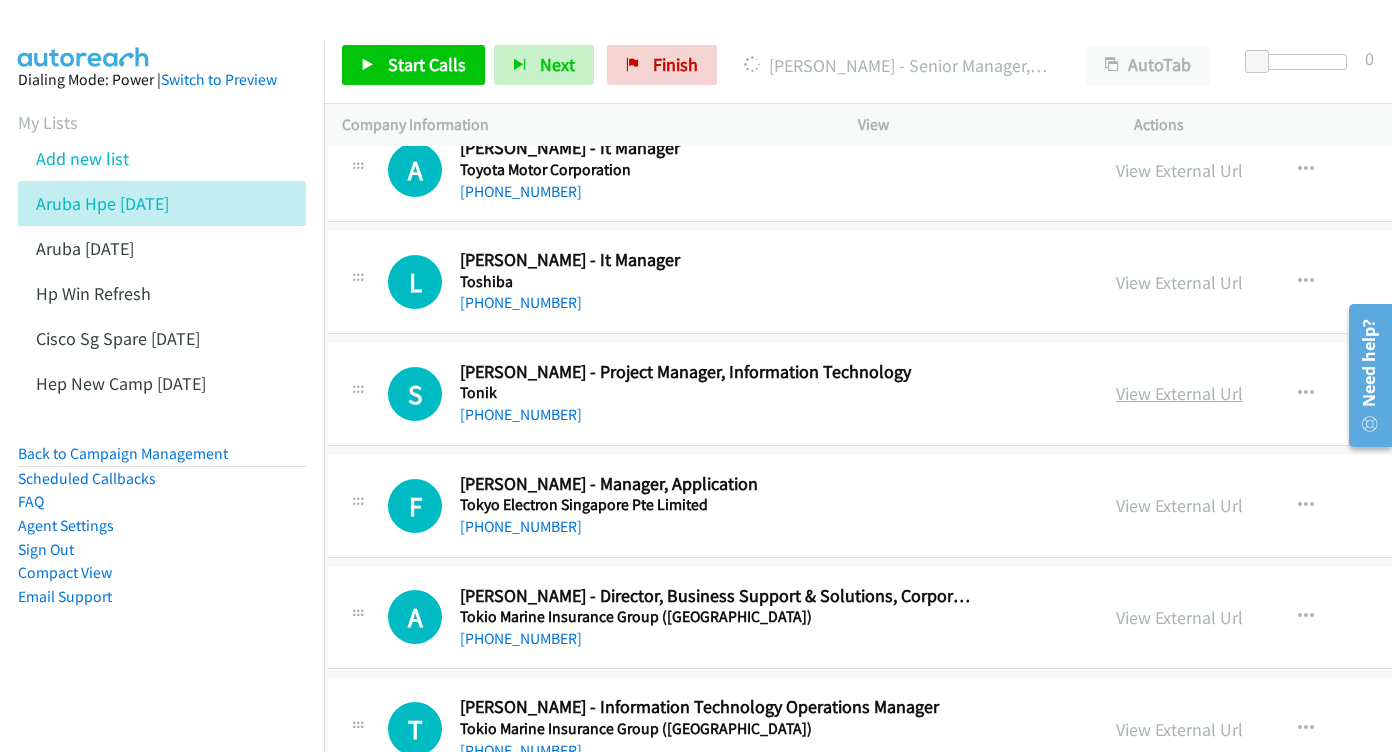 click on "View External Url" at bounding box center (1179, 393) 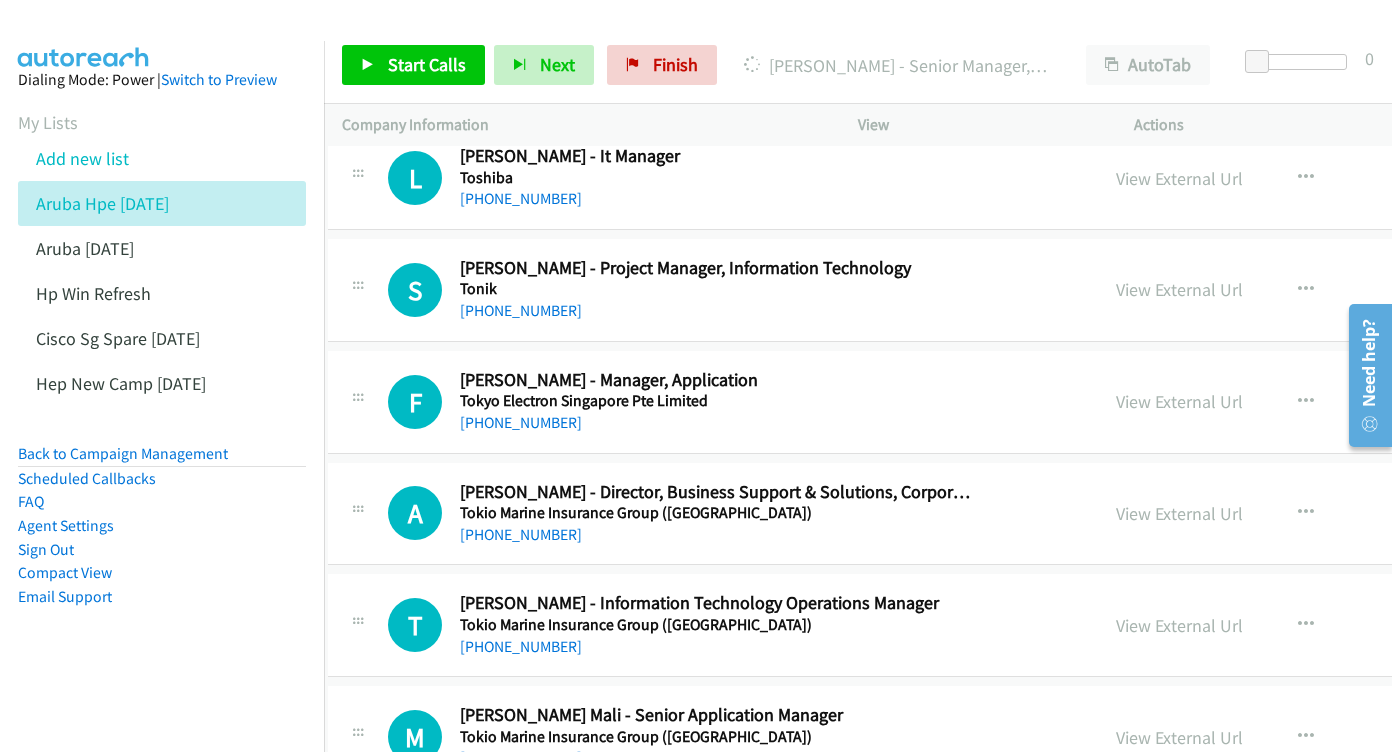 scroll, scrollTop: 11047, scrollLeft: 14, axis: both 